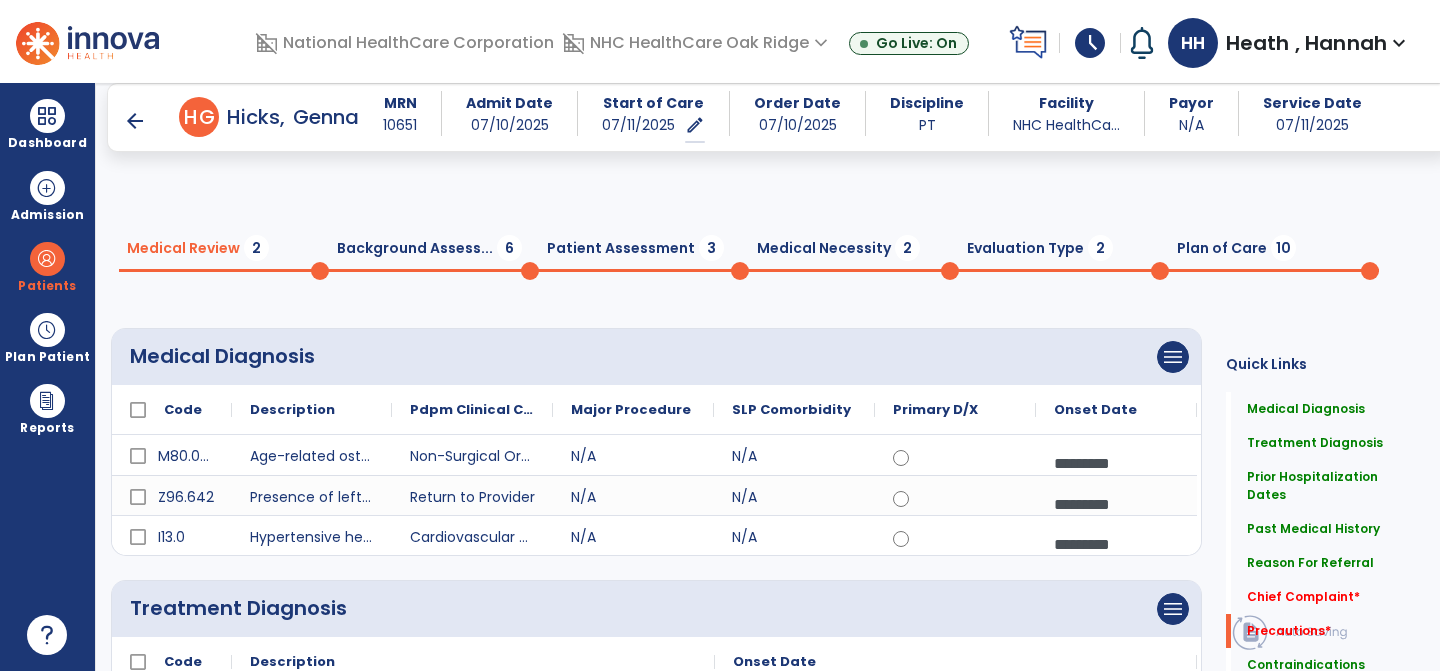 click on "arrow_back" at bounding box center [135, 121] 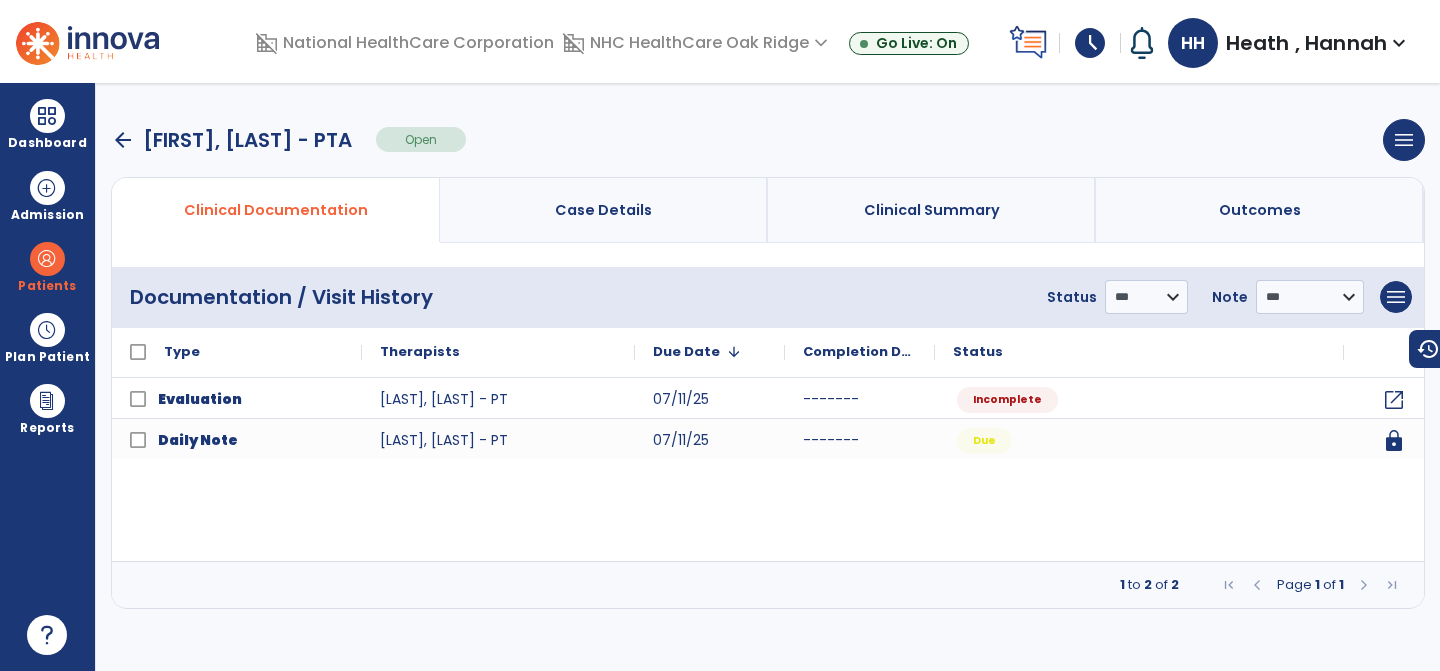 click on "arrow_back" at bounding box center (123, 140) 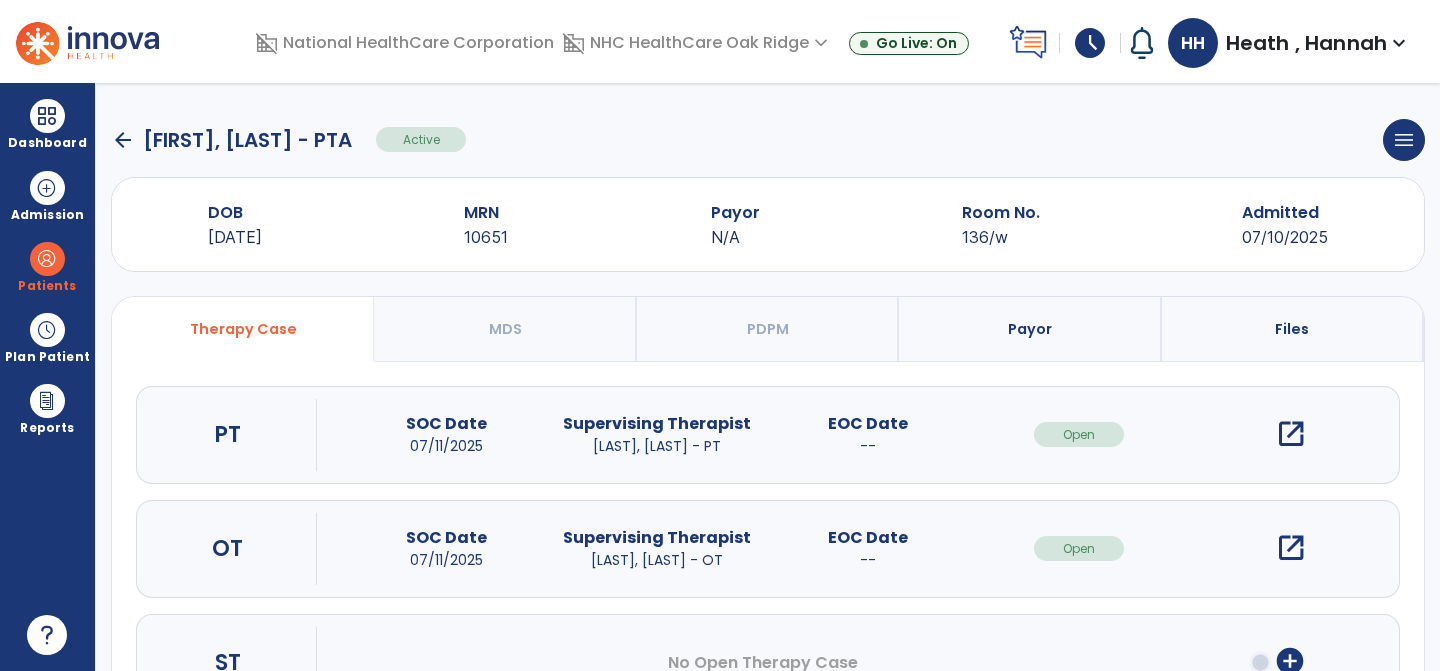 click on "arrow_back" 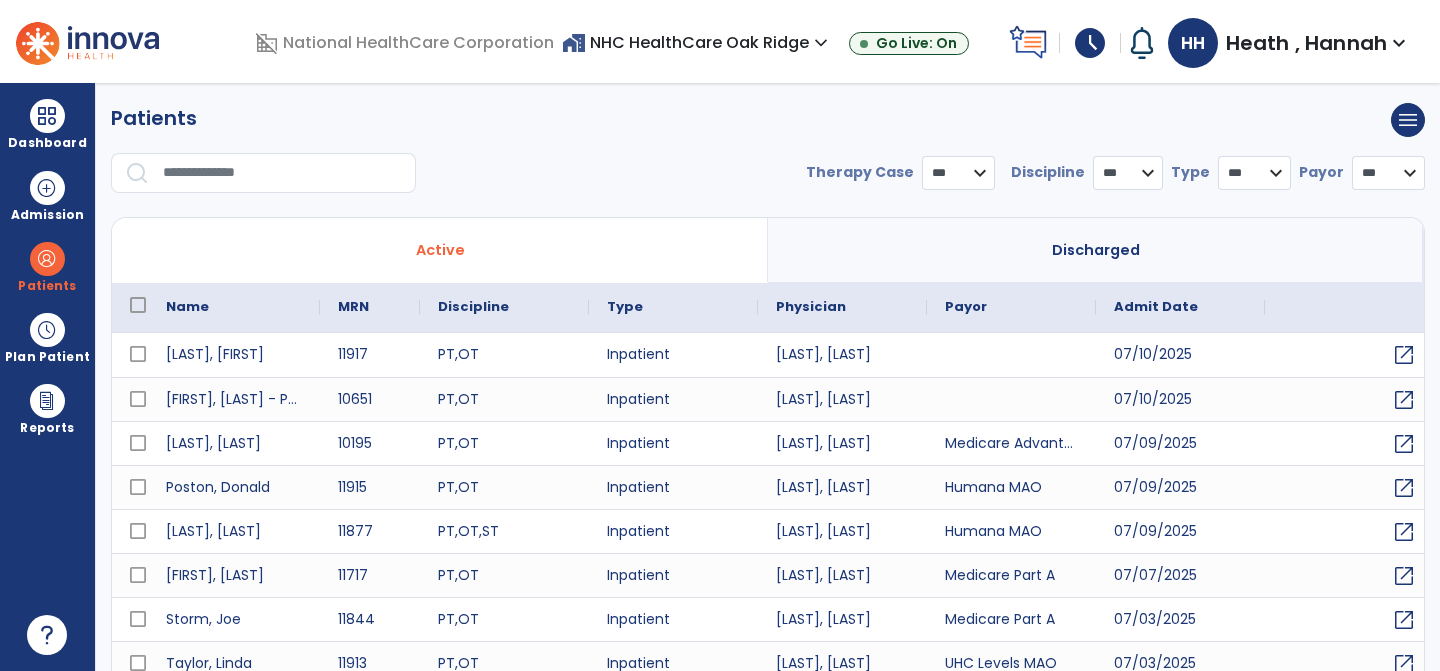 select on "***" 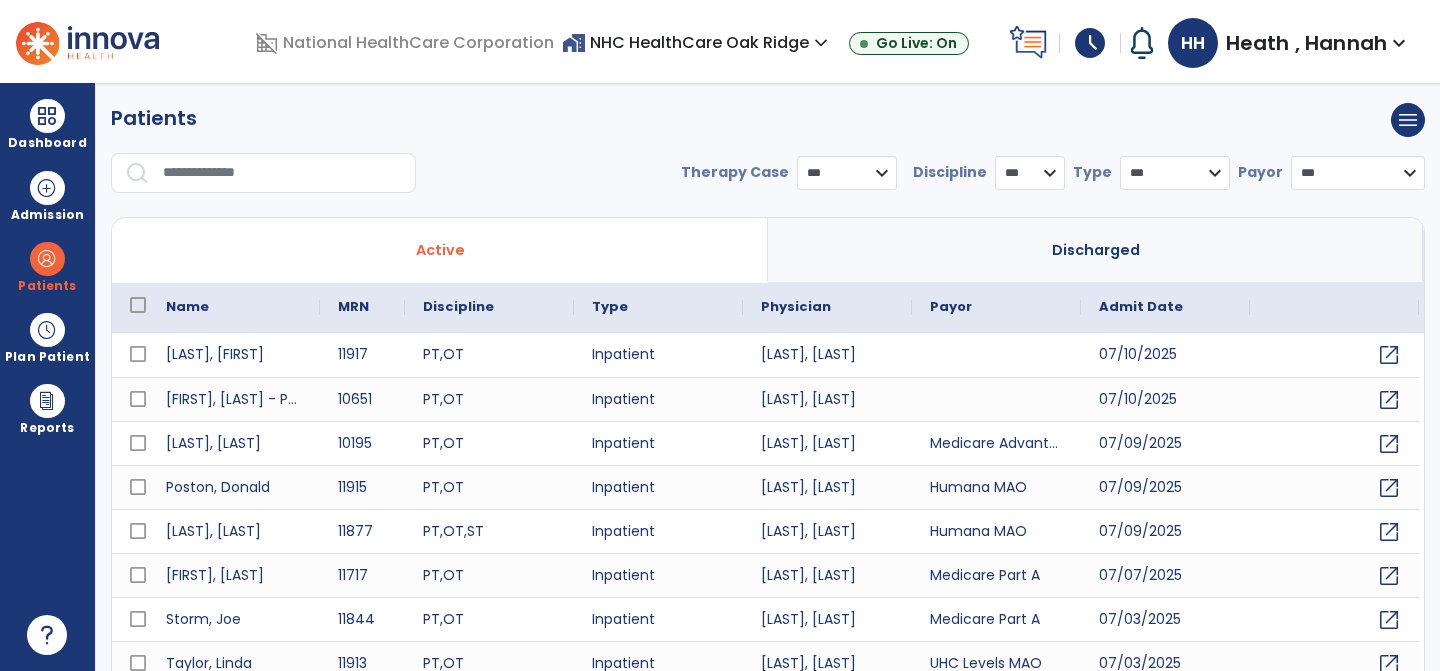 click at bounding box center [282, 173] 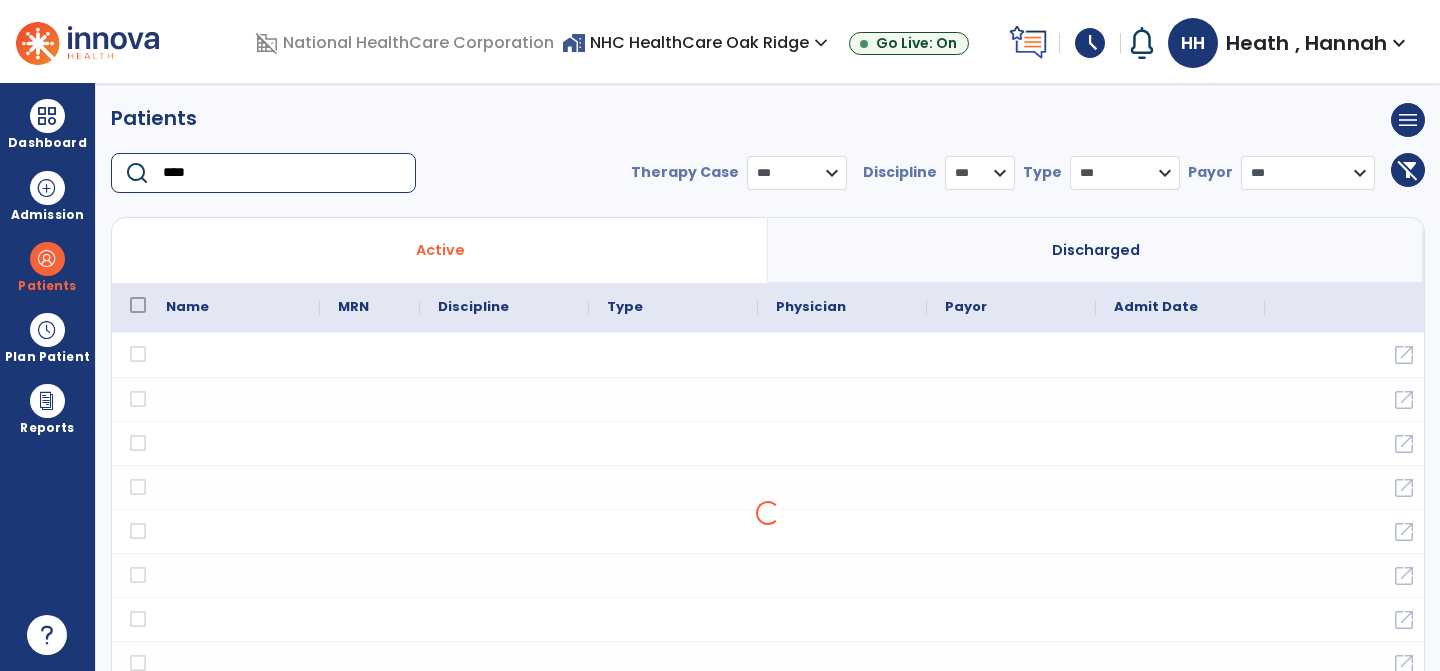 type on "****" 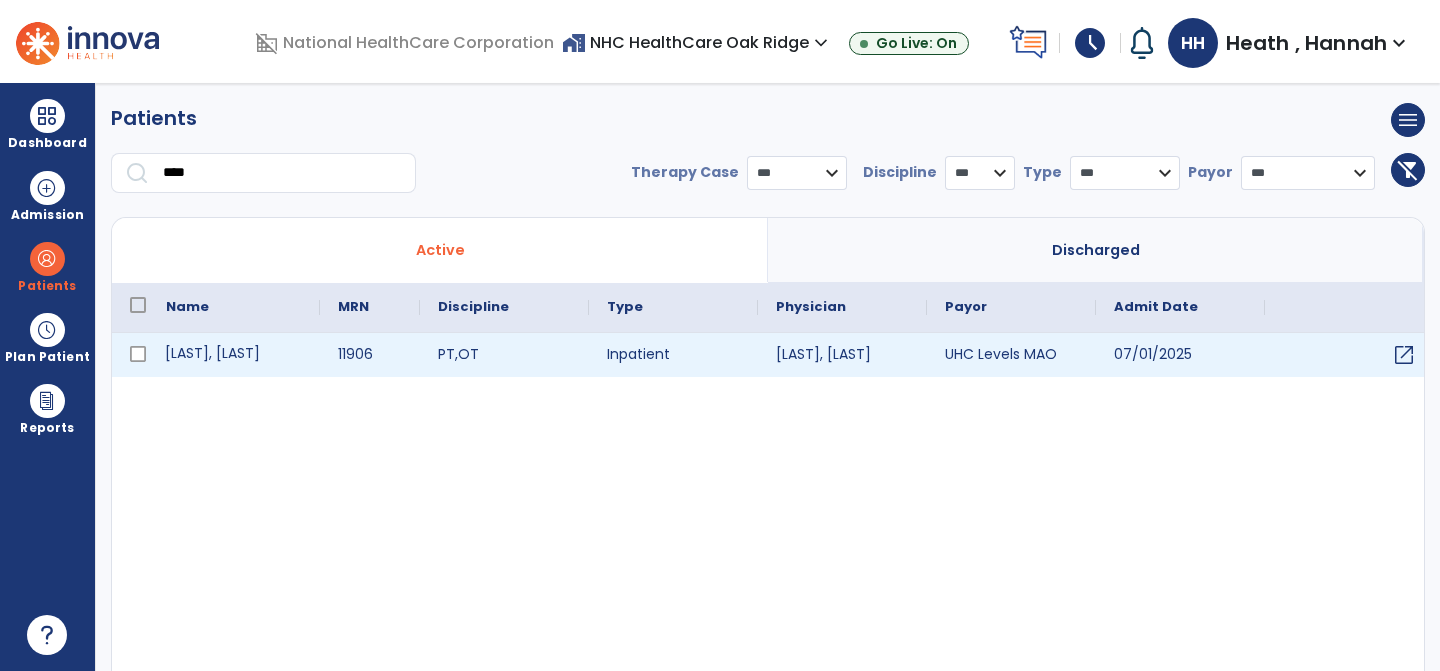 click on "[LAST], [LAST]" at bounding box center (234, 355) 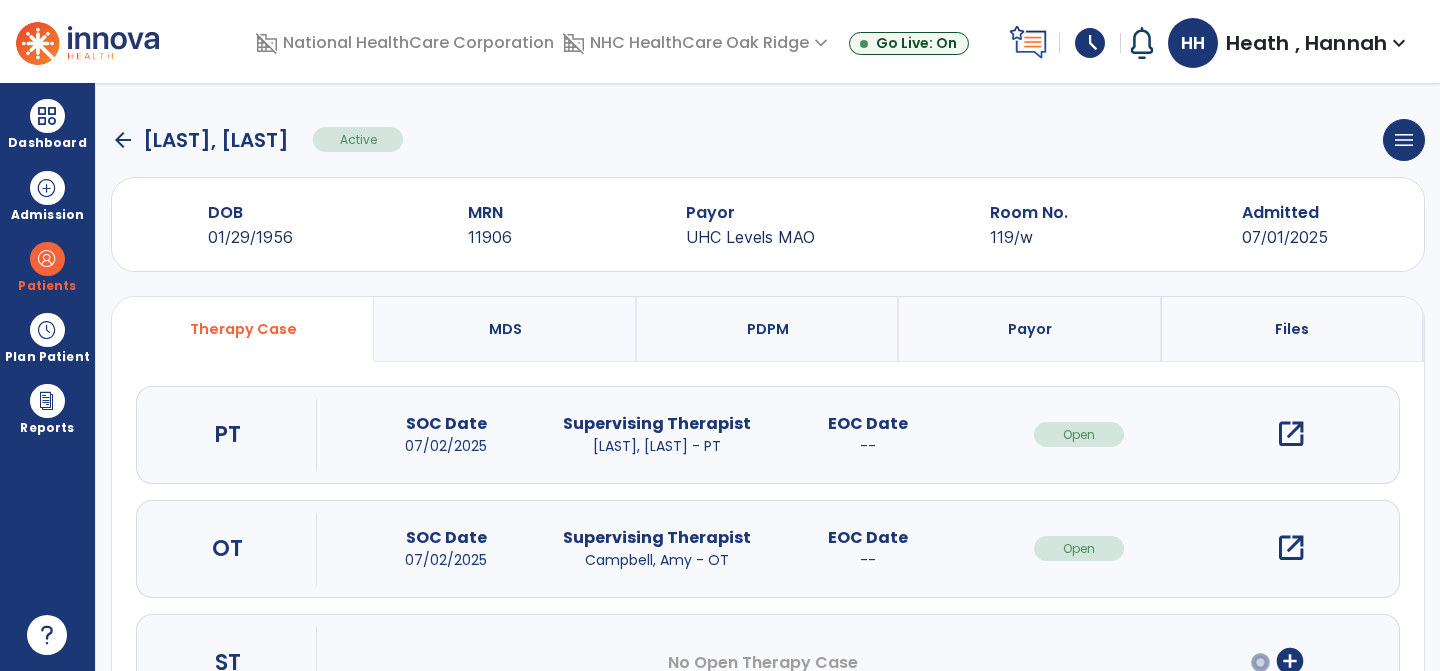 click on "open_in_new" at bounding box center (1291, 434) 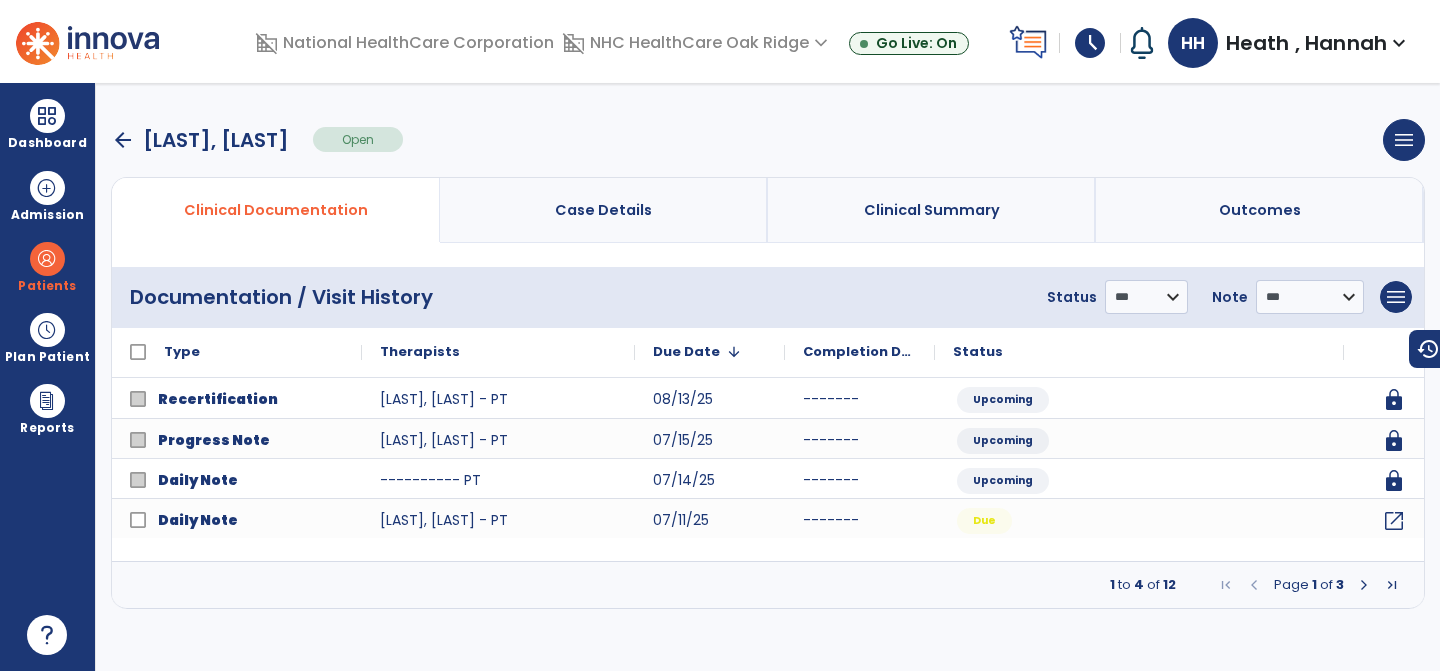 click at bounding box center (1364, 585) 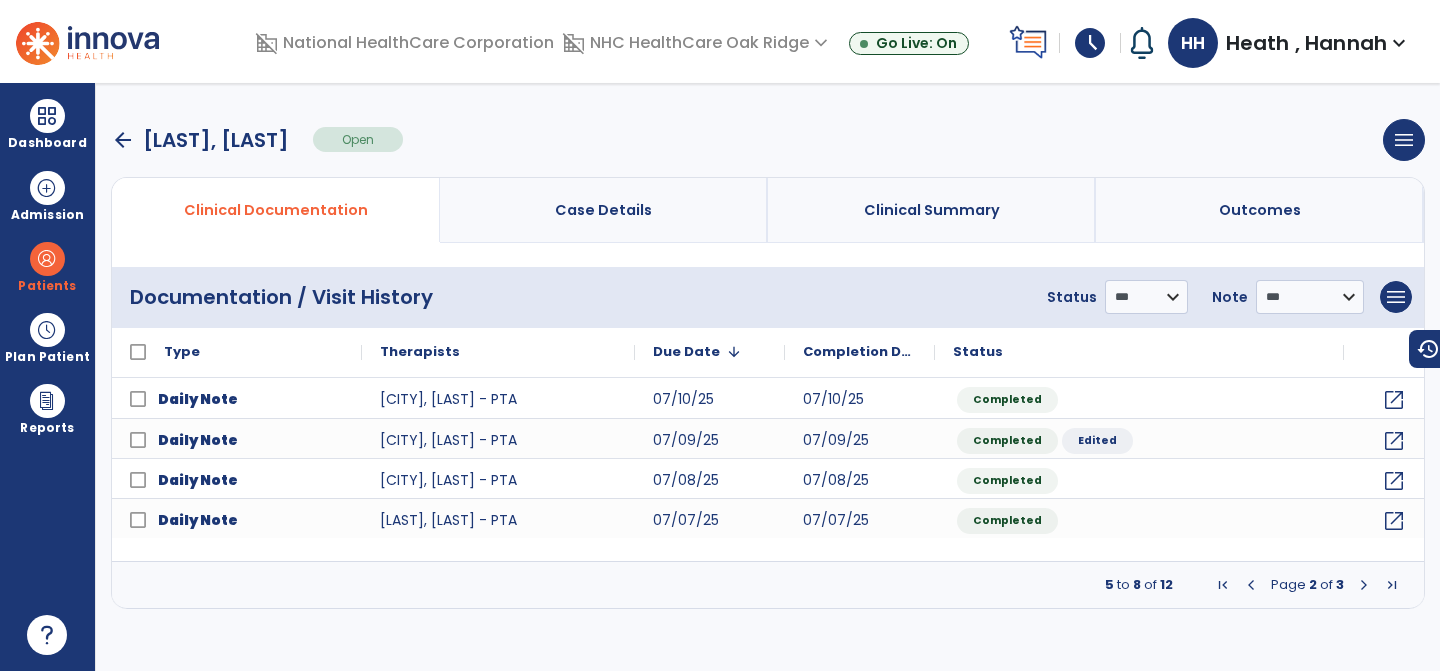 click at bounding box center [1251, 585] 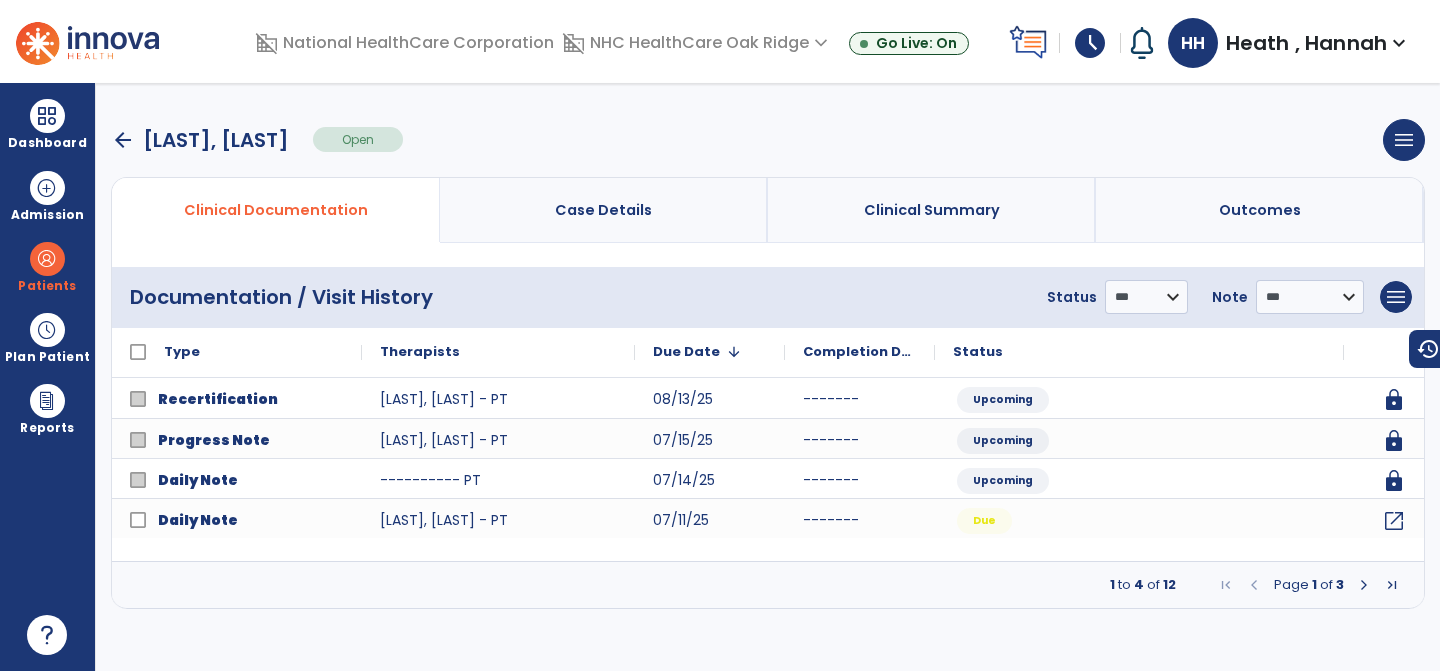 click at bounding box center [1364, 585] 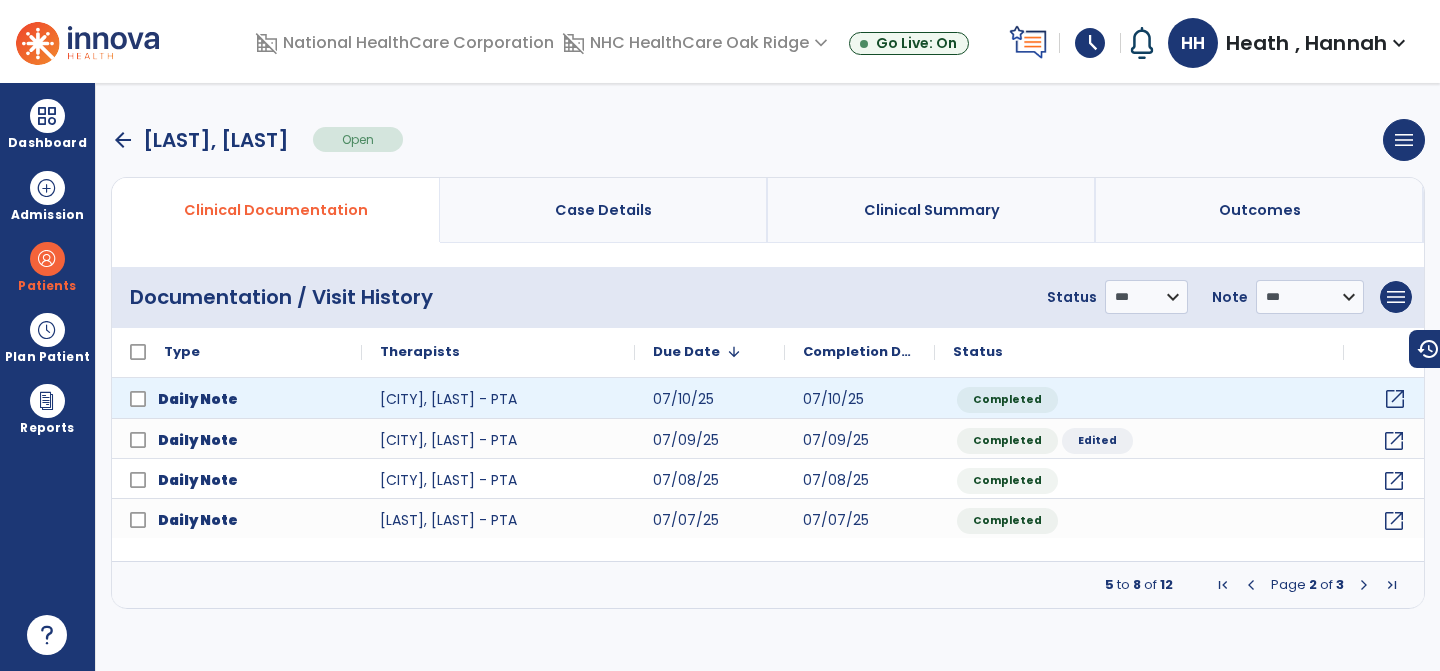 click on "open_in_new" 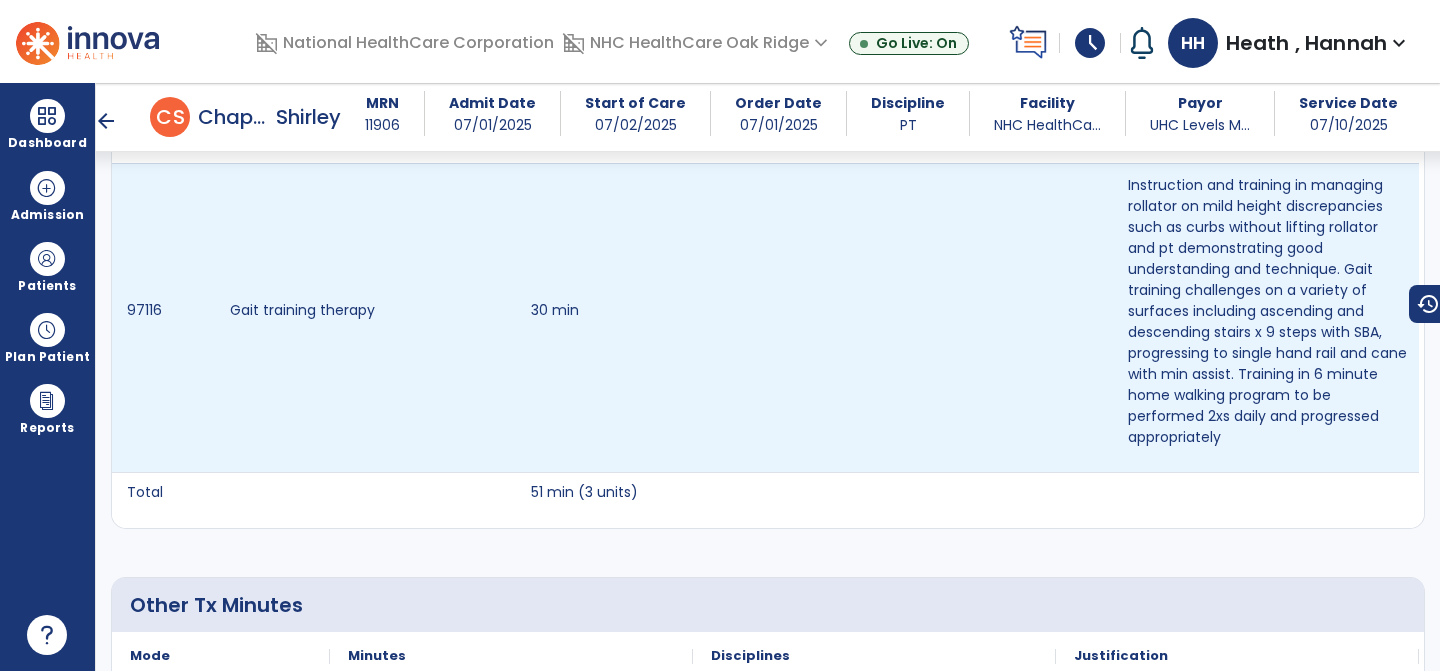 scroll, scrollTop: 1544, scrollLeft: 0, axis: vertical 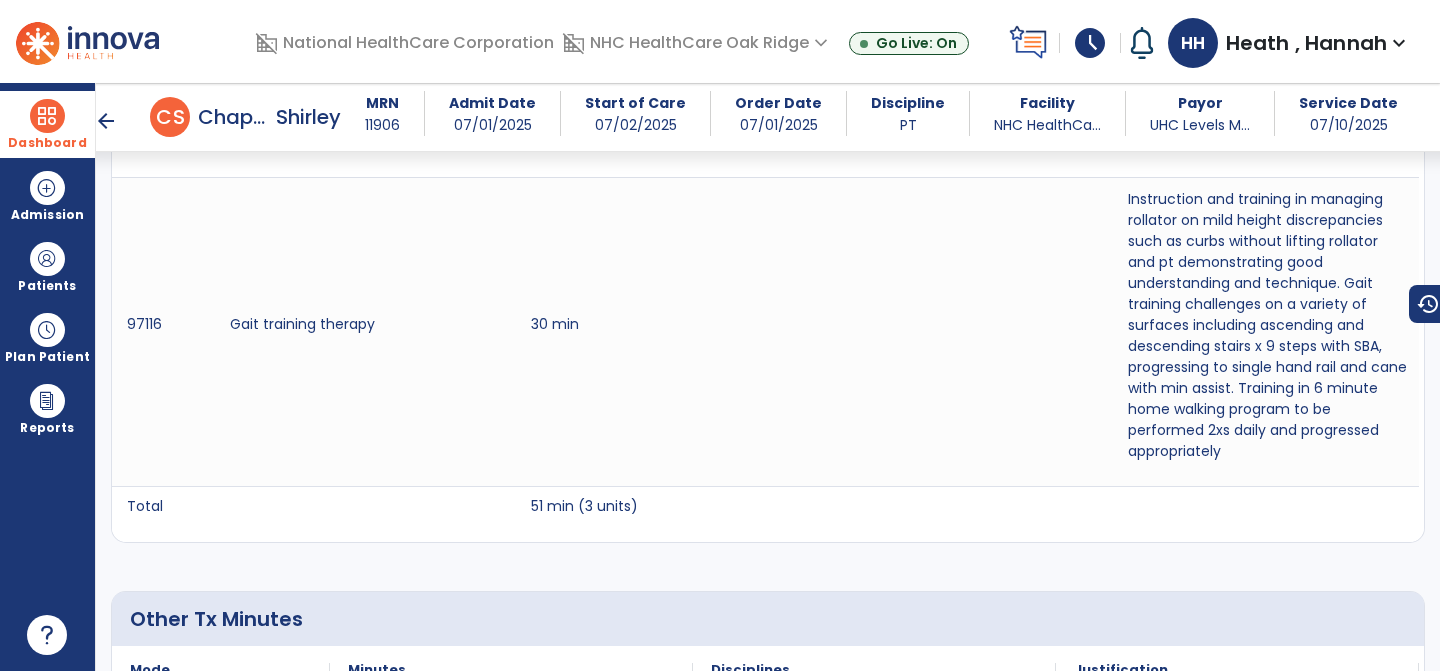 click on "Dashboard  dashboard  Therapist Dashboard" at bounding box center (47, 124) 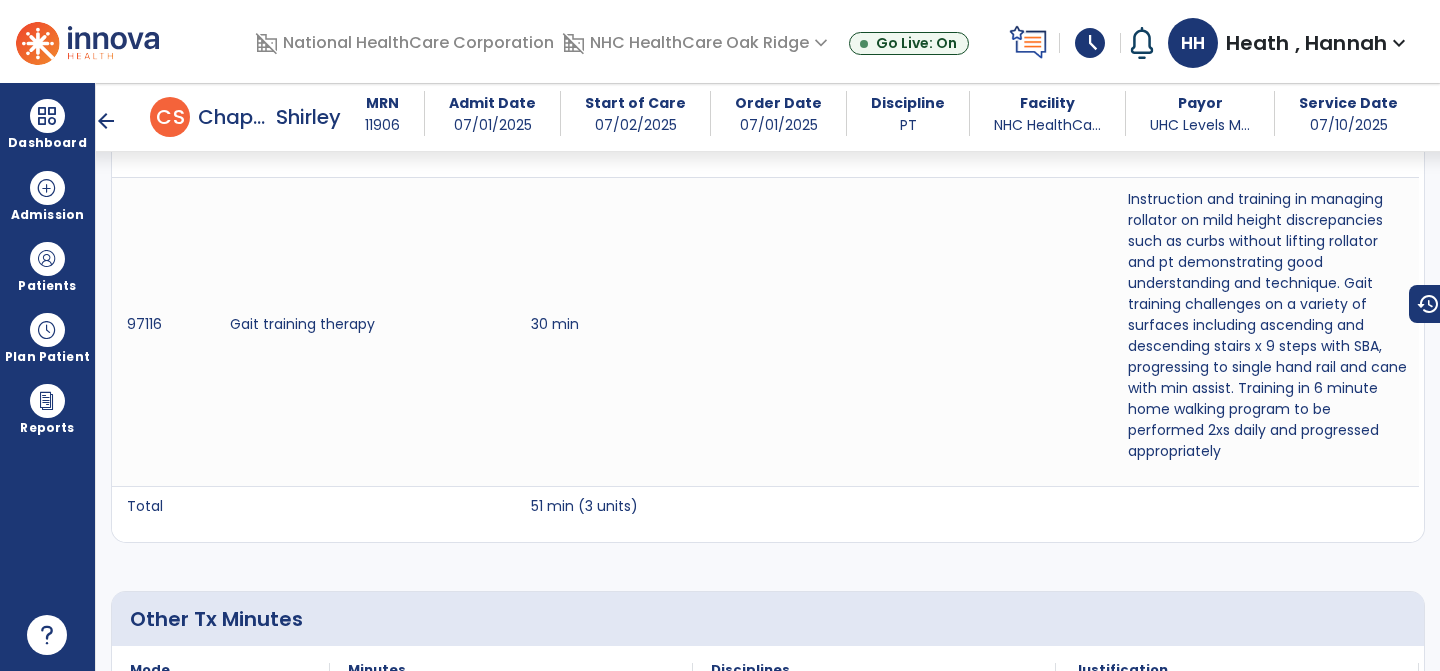 click on "arrow_back" at bounding box center [106, 121] 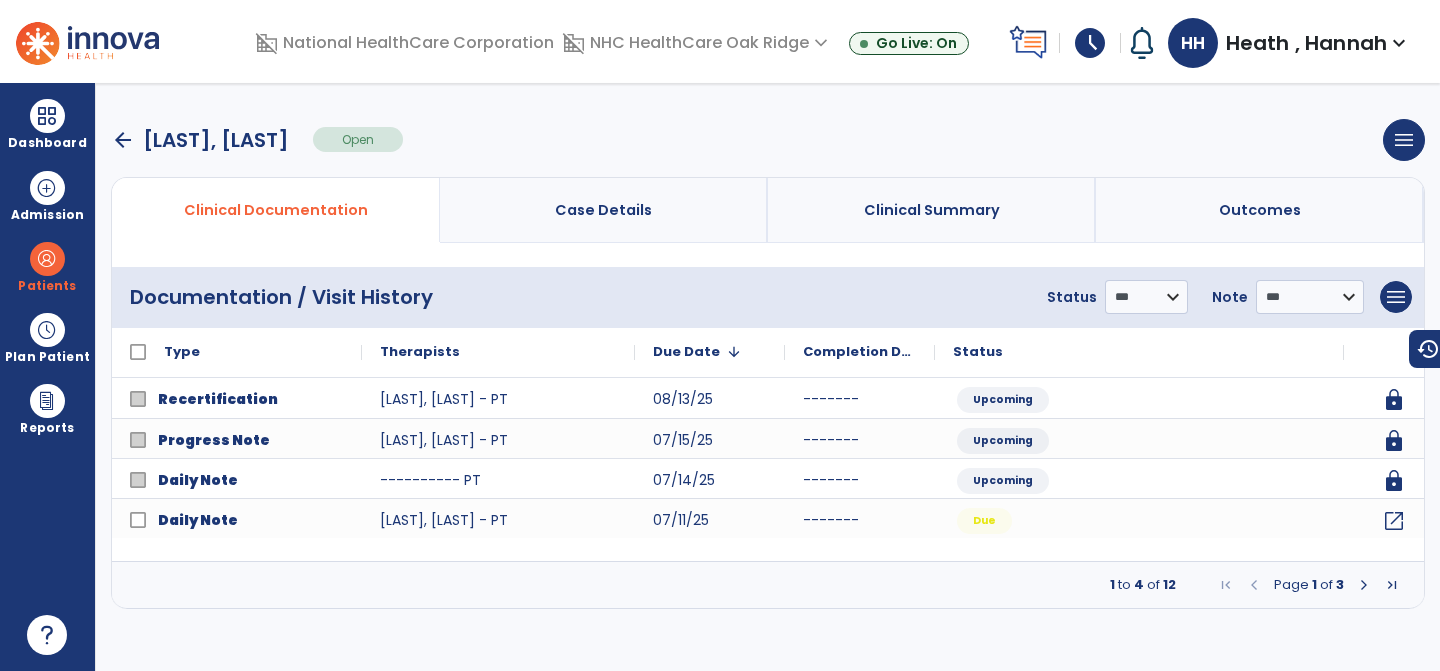 click on "arrow_back" at bounding box center (123, 140) 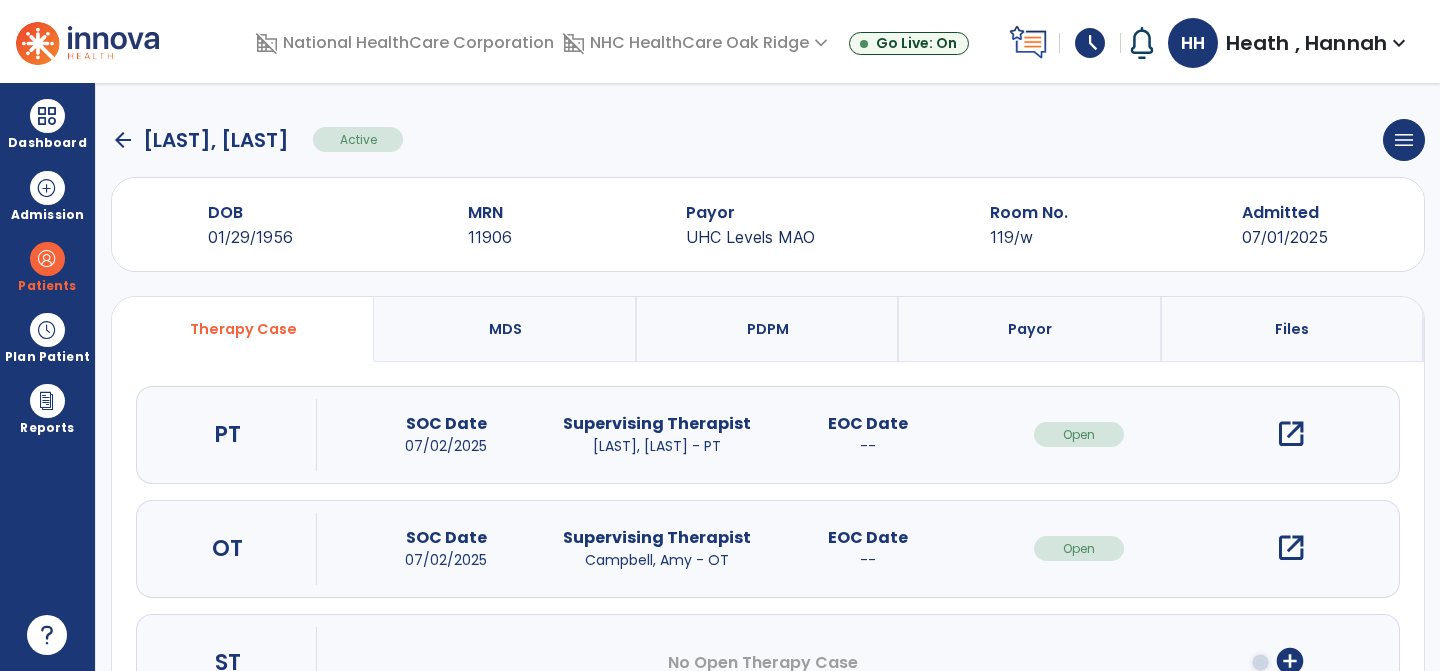 click on "arrow_back" 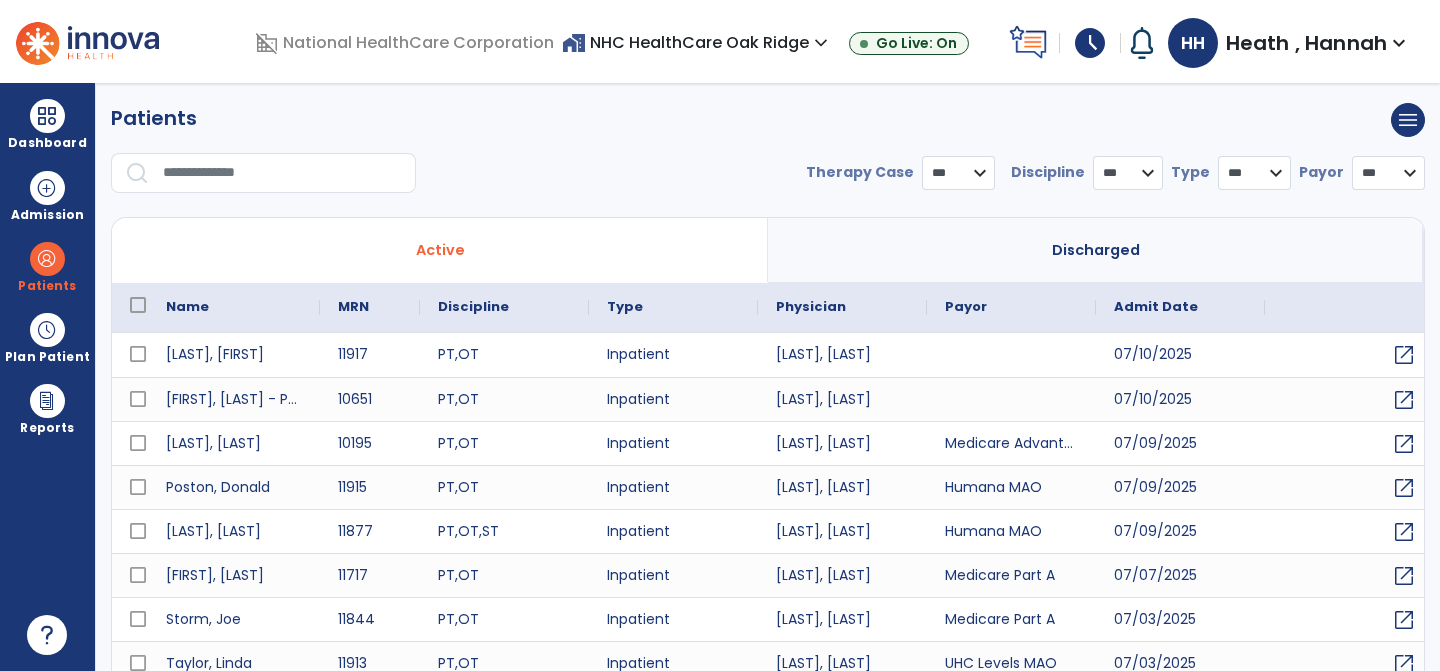 select on "***" 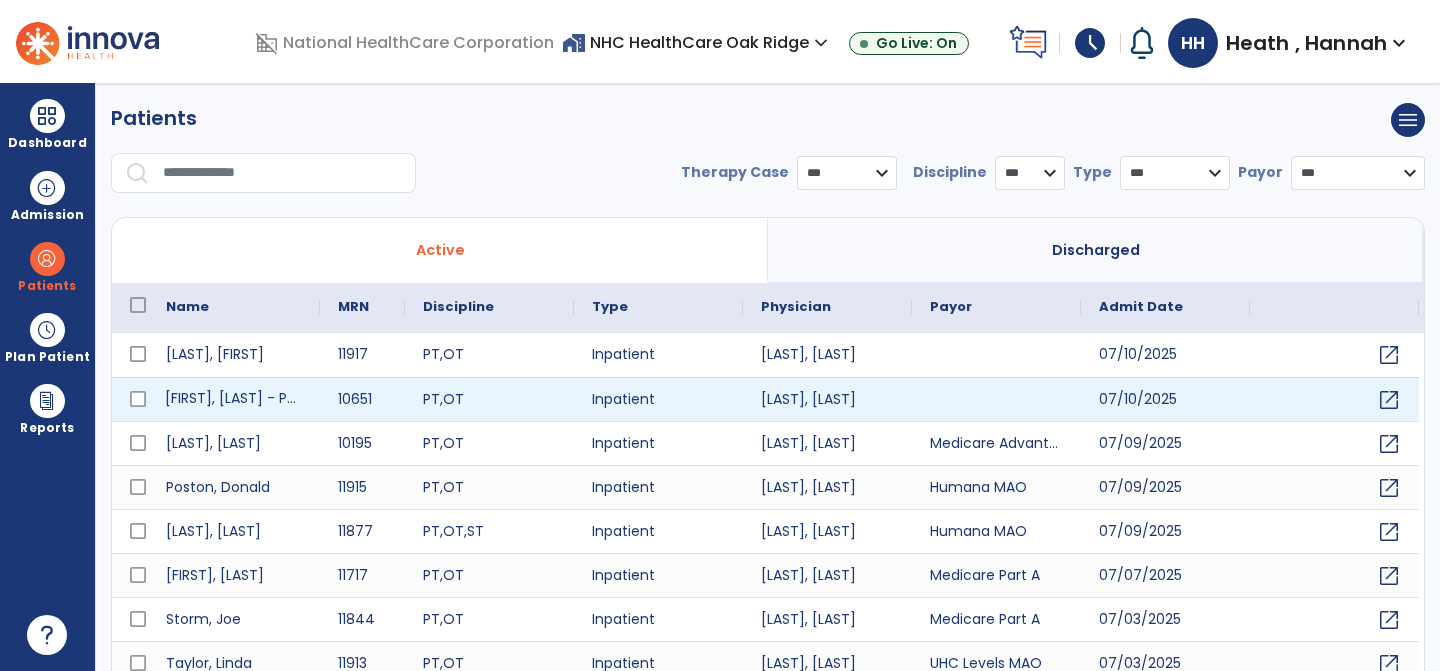 click on "[FIRST], [LAST] - PTA" at bounding box center [234, 399] 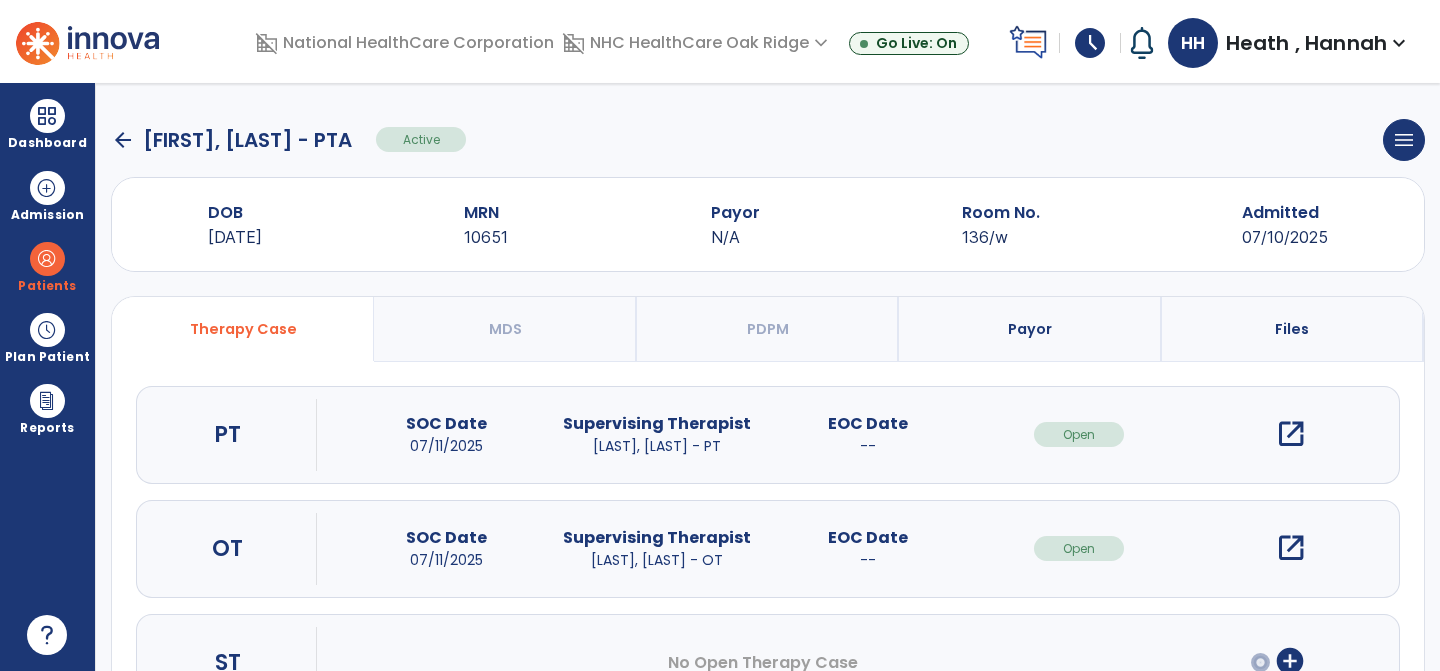 click on "open_in_new" at bounding box center (1291, 434) 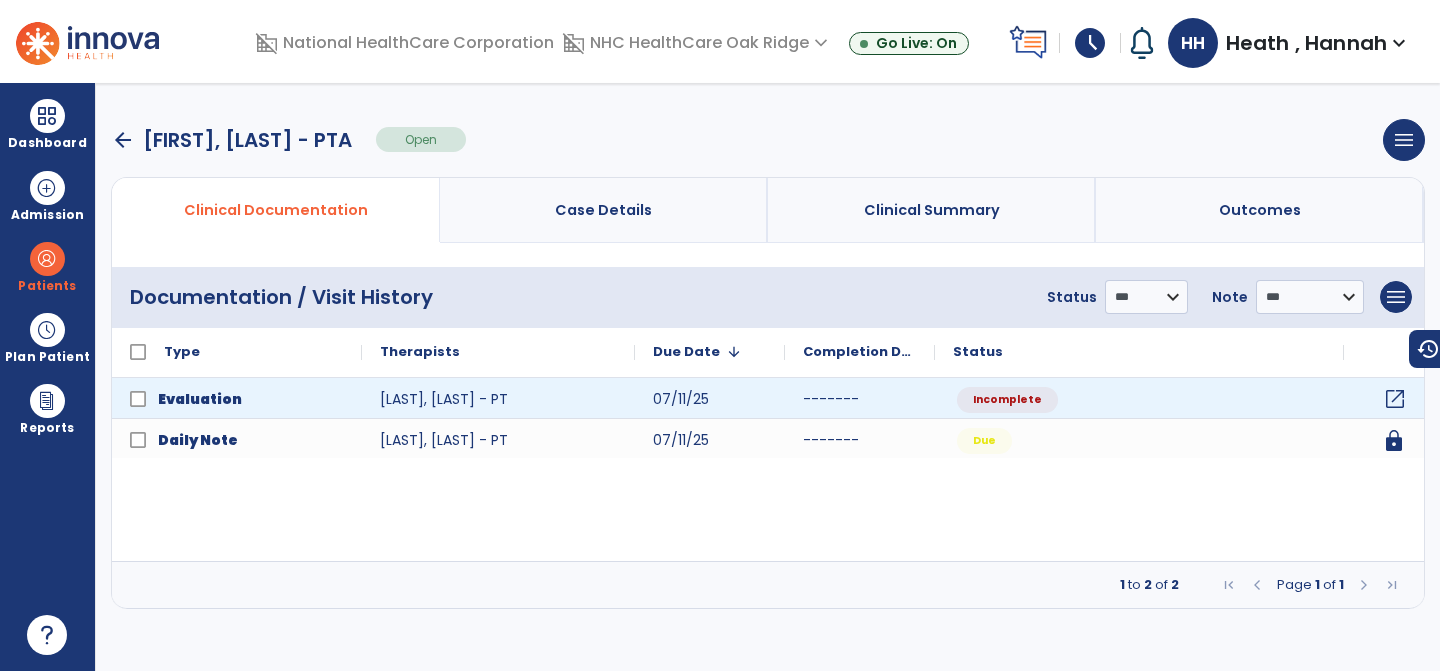 click on "open_in_new" 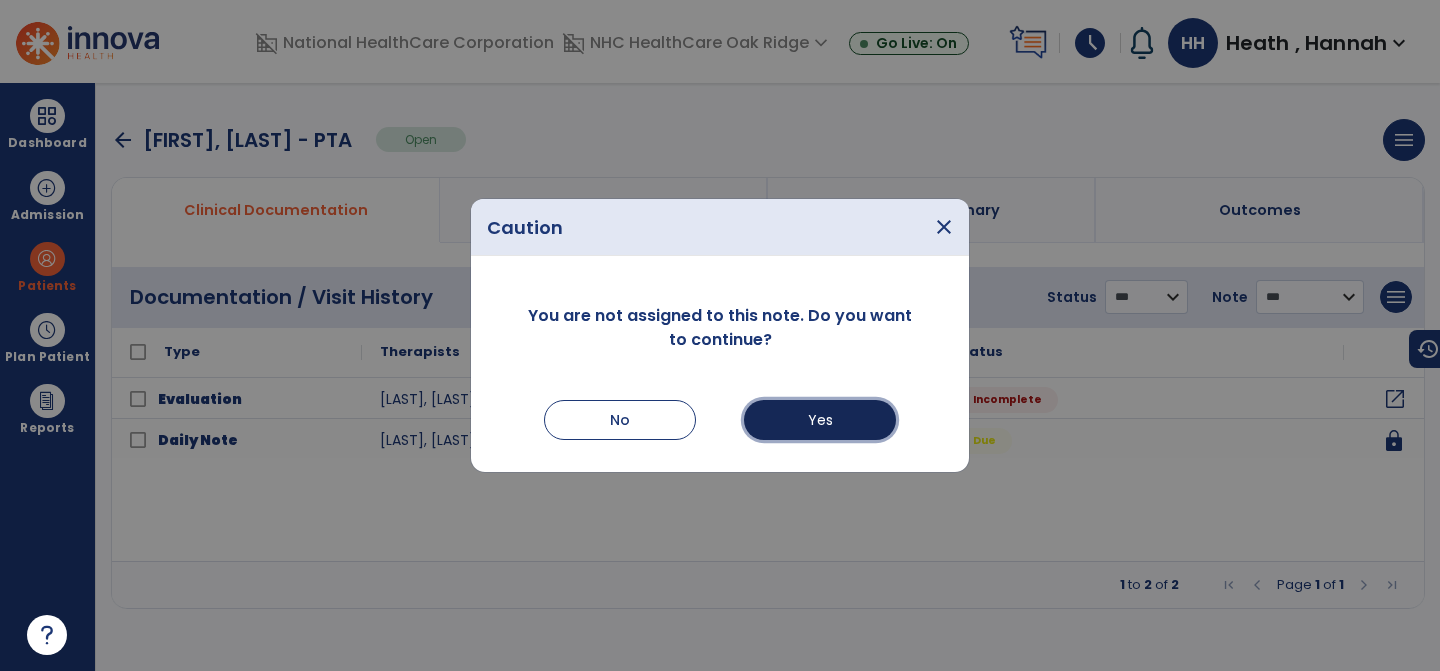 click on "Yes" at bounding box center [820, 420] 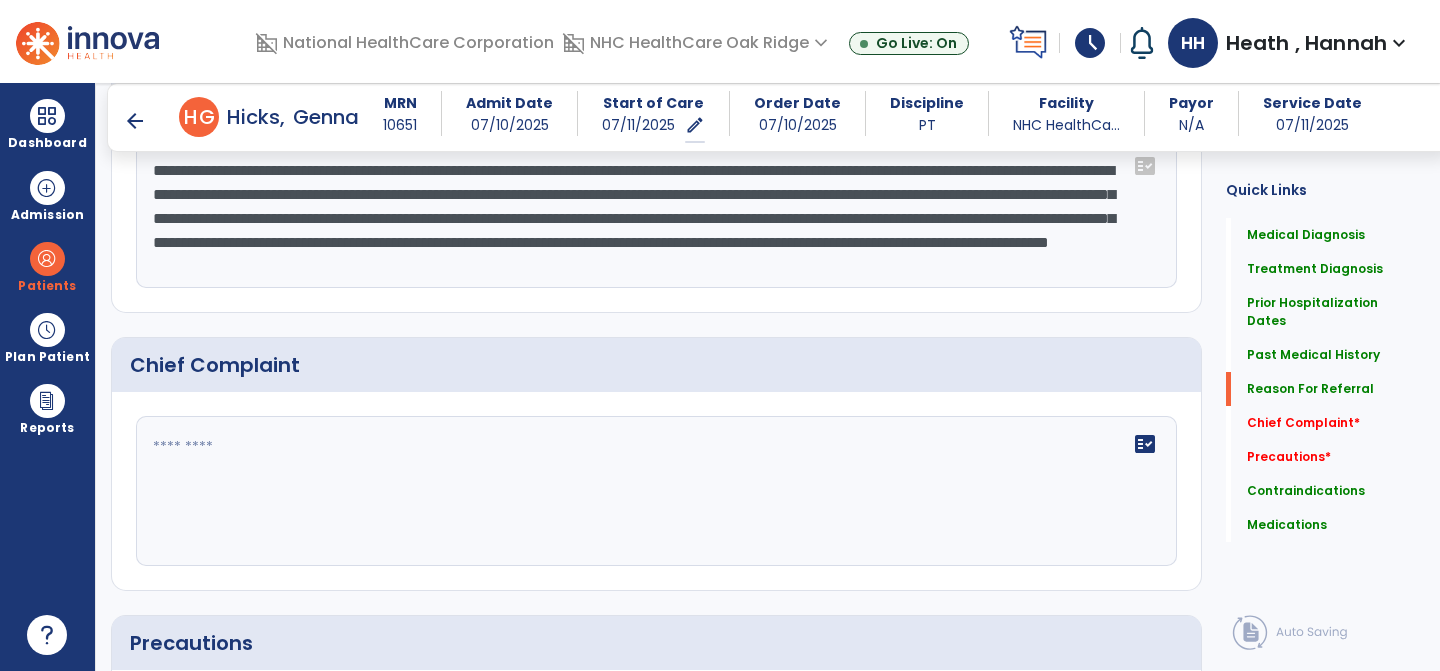 scroll, scrollTop: 1174, scrollLeft: 0, axis: vertical 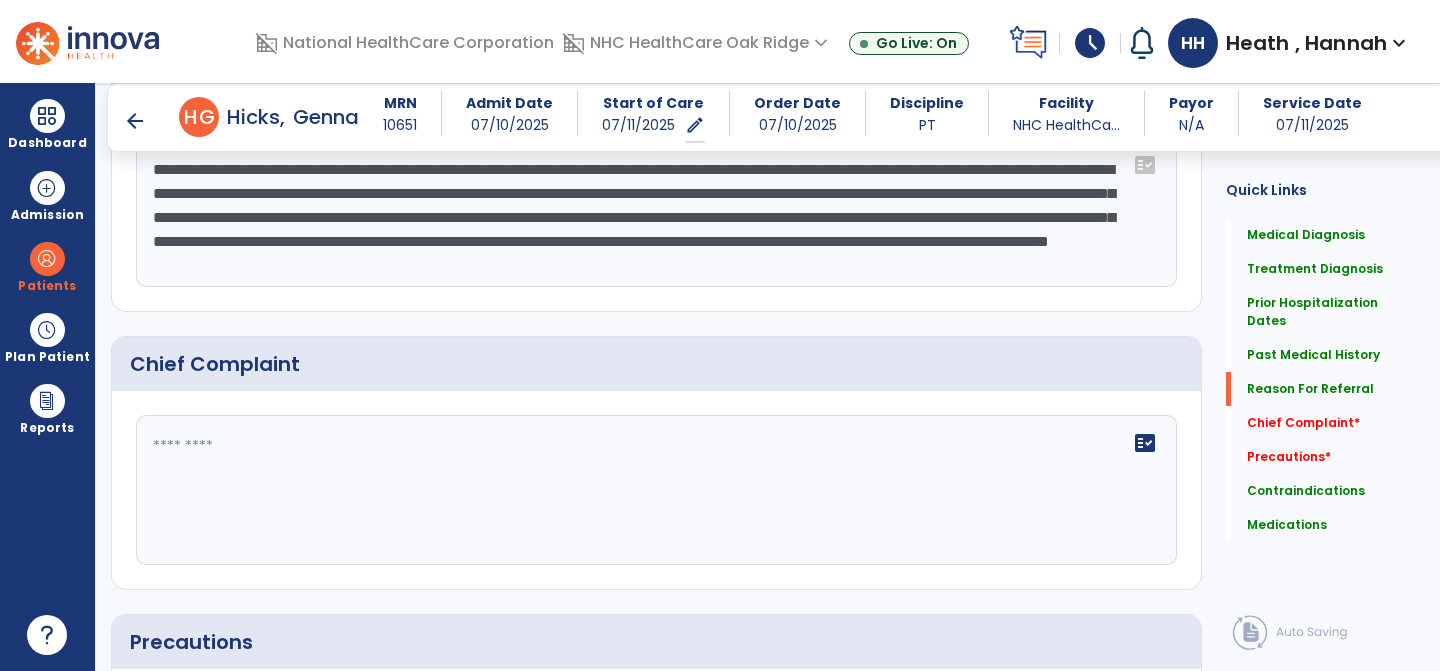 click on "fact_check" 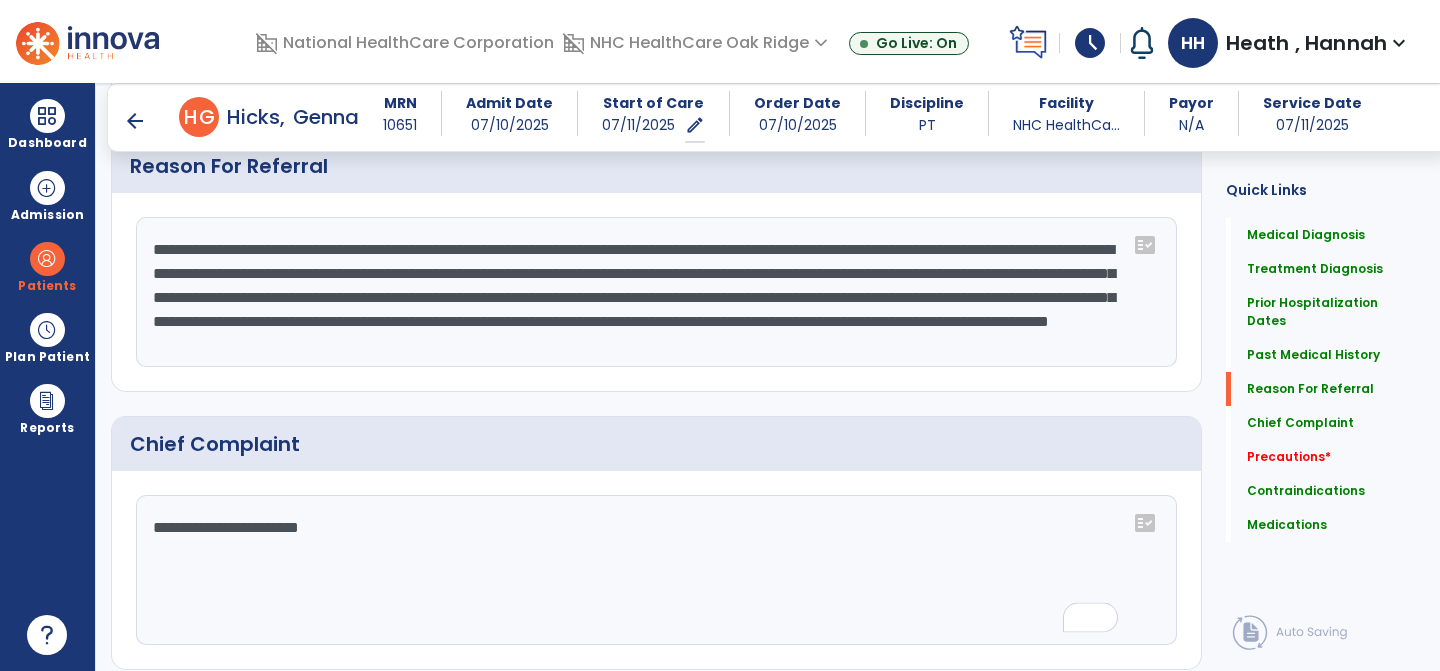 scroll, scrollTop: 1174, scrollLeft: 0, axis: vertical 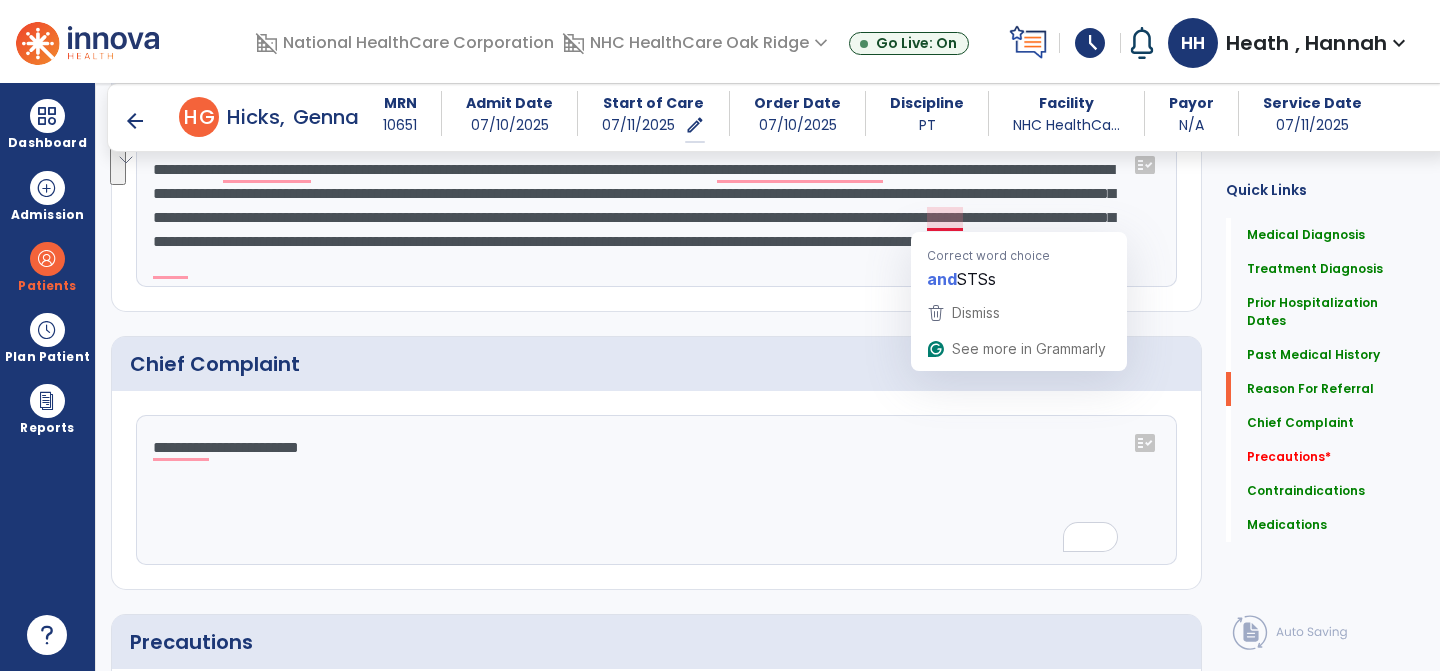 drag, startPoint x: 658, startPoint y: 195, endPoint x: 964, endPoint y: 214, distance: 306.5893 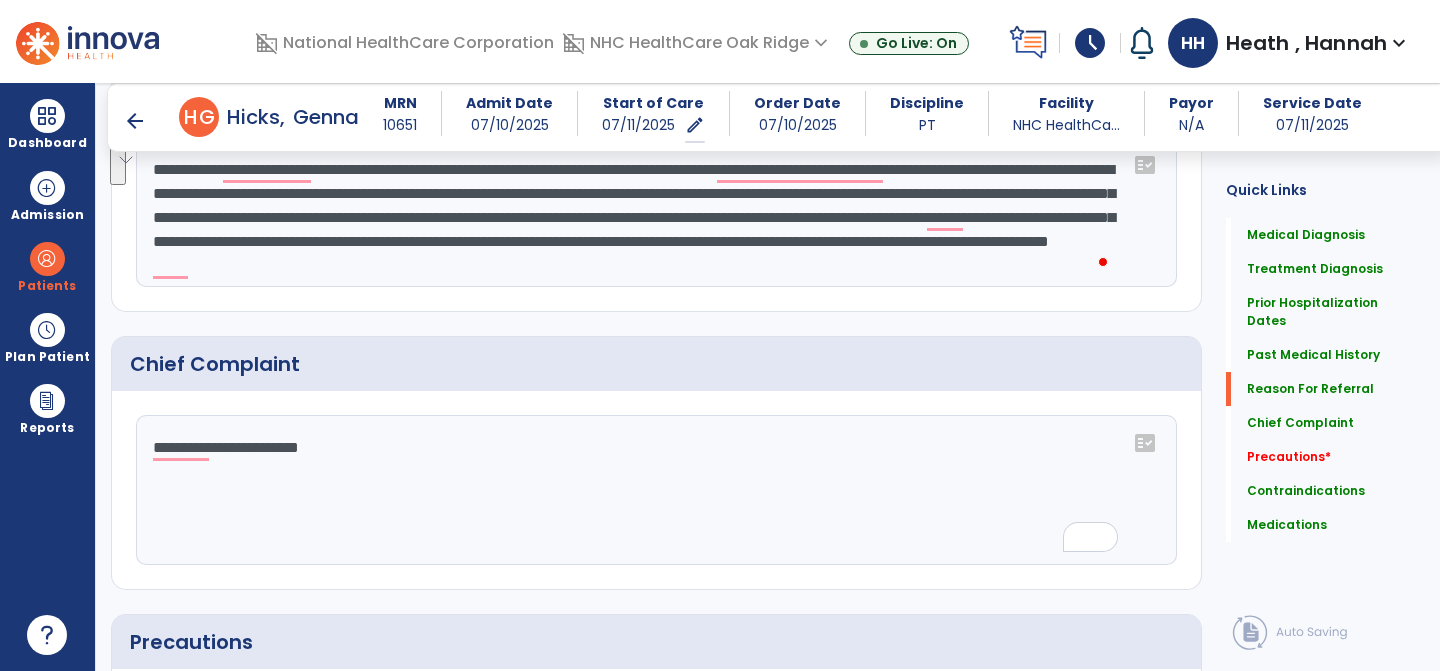 click on "**********" 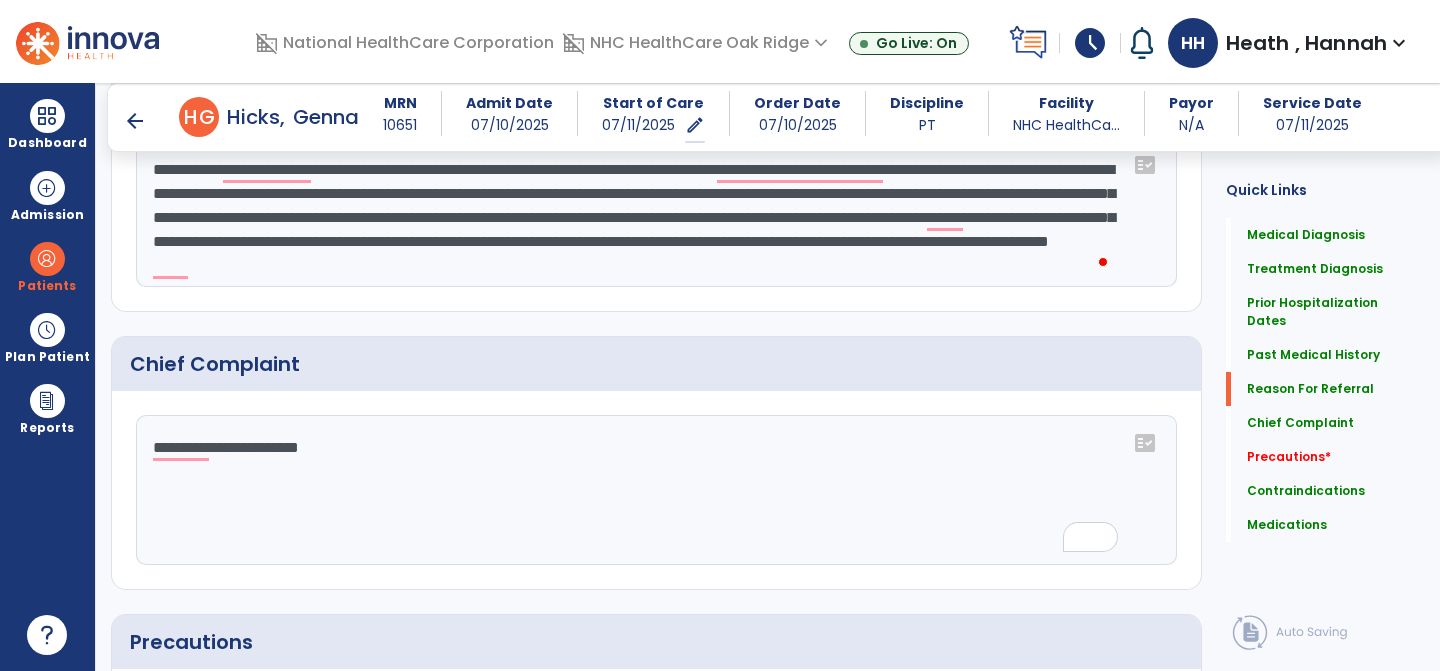 click on "**********" 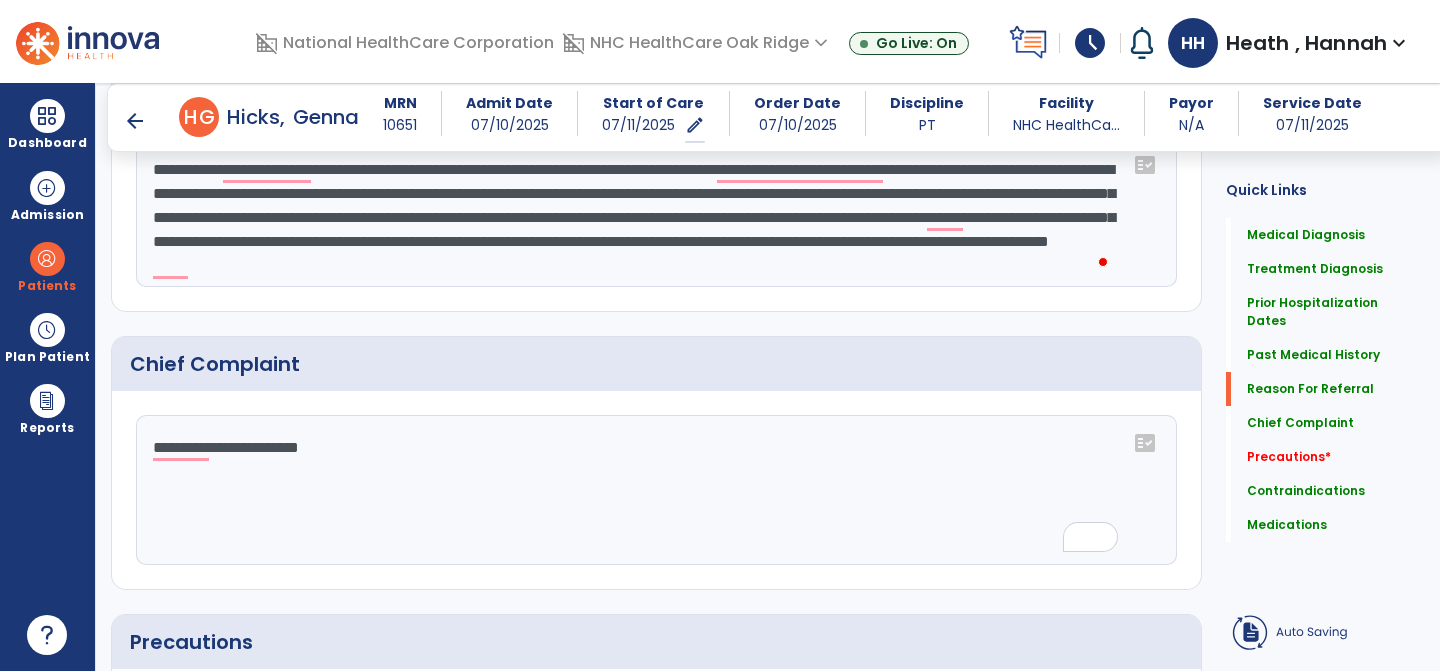 scroll, scrollTop: 1174, scrollLeft: 0, axis: vertical 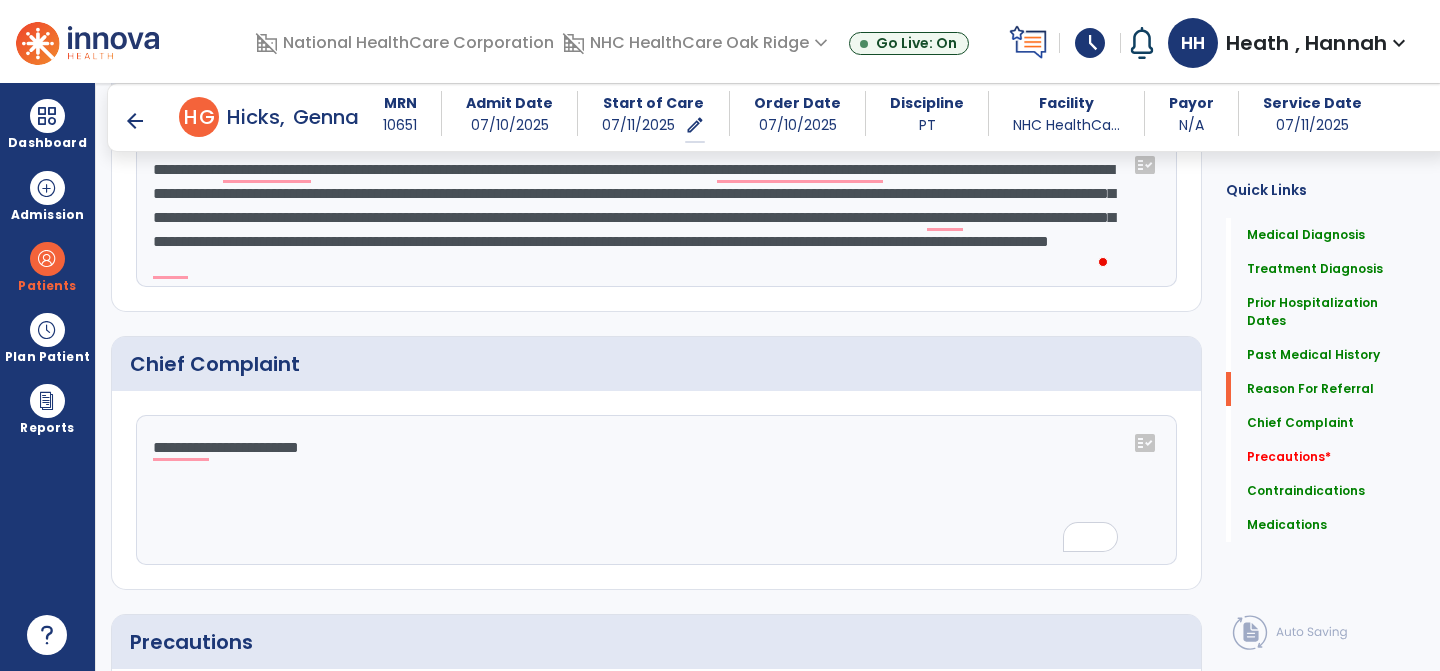paste on "**********" 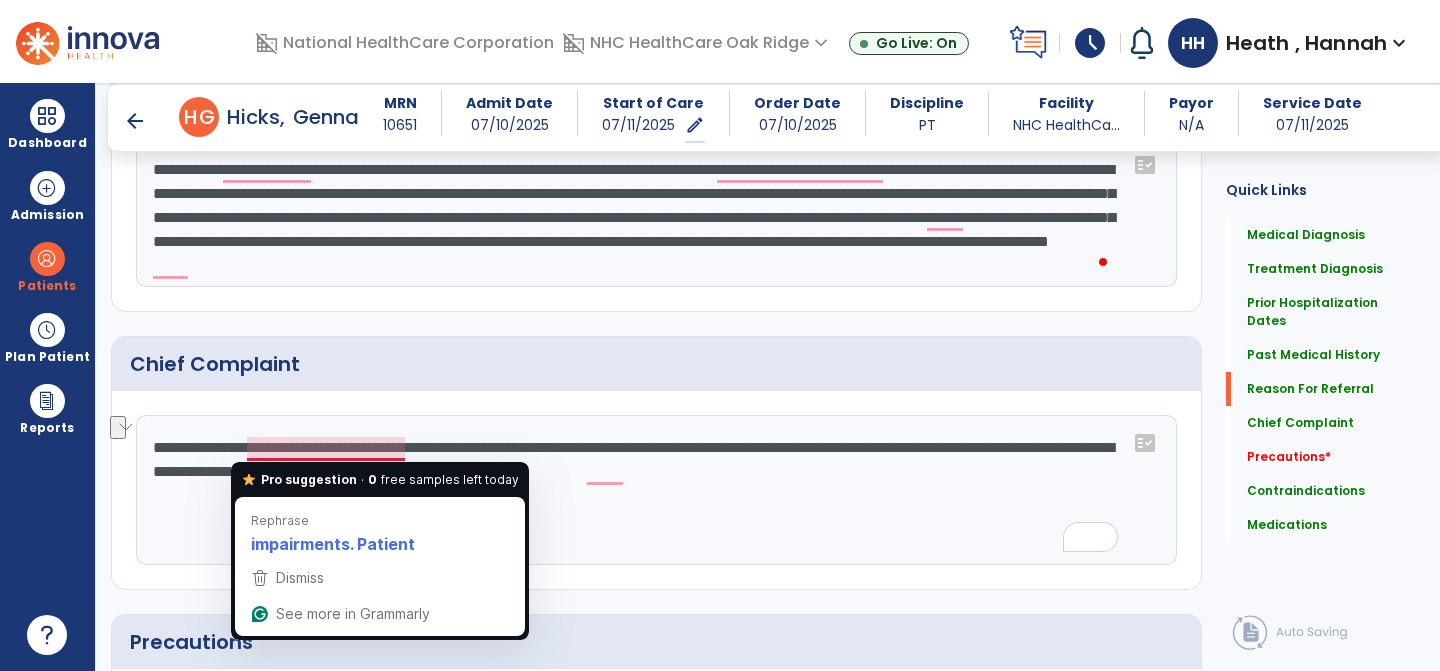 drag, startPoint x: 555, startPoint y: 442, endPoint x: 352, endPoint y: 444, distance: 203.00986 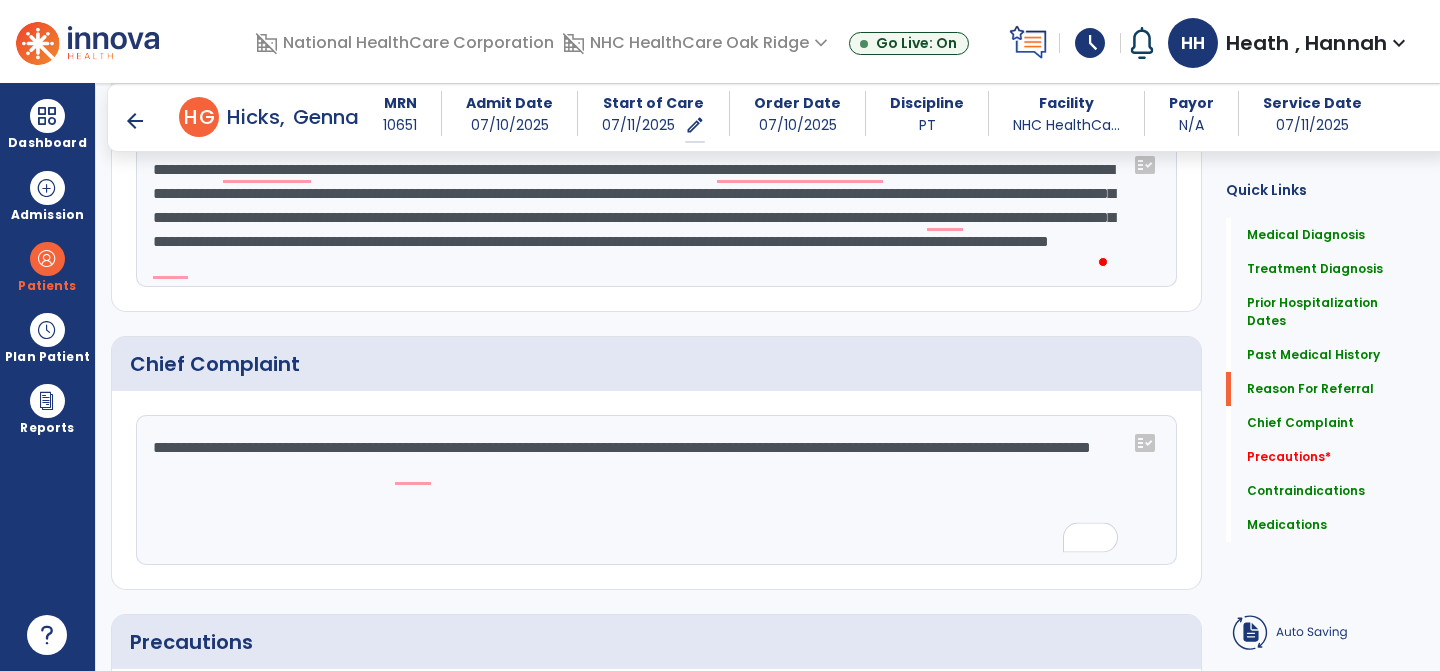 scroll, scrollTop: 1174, scrollLeft: 0, axis: vertical 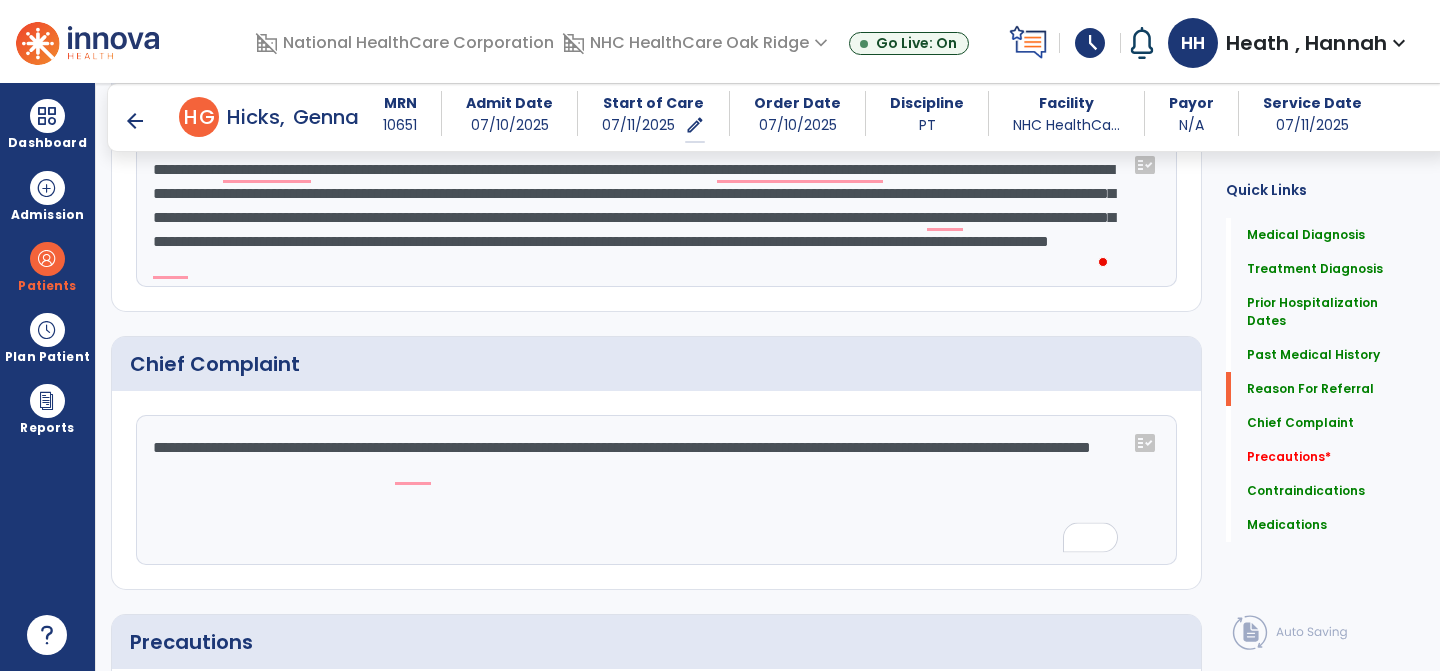 click on "**********" 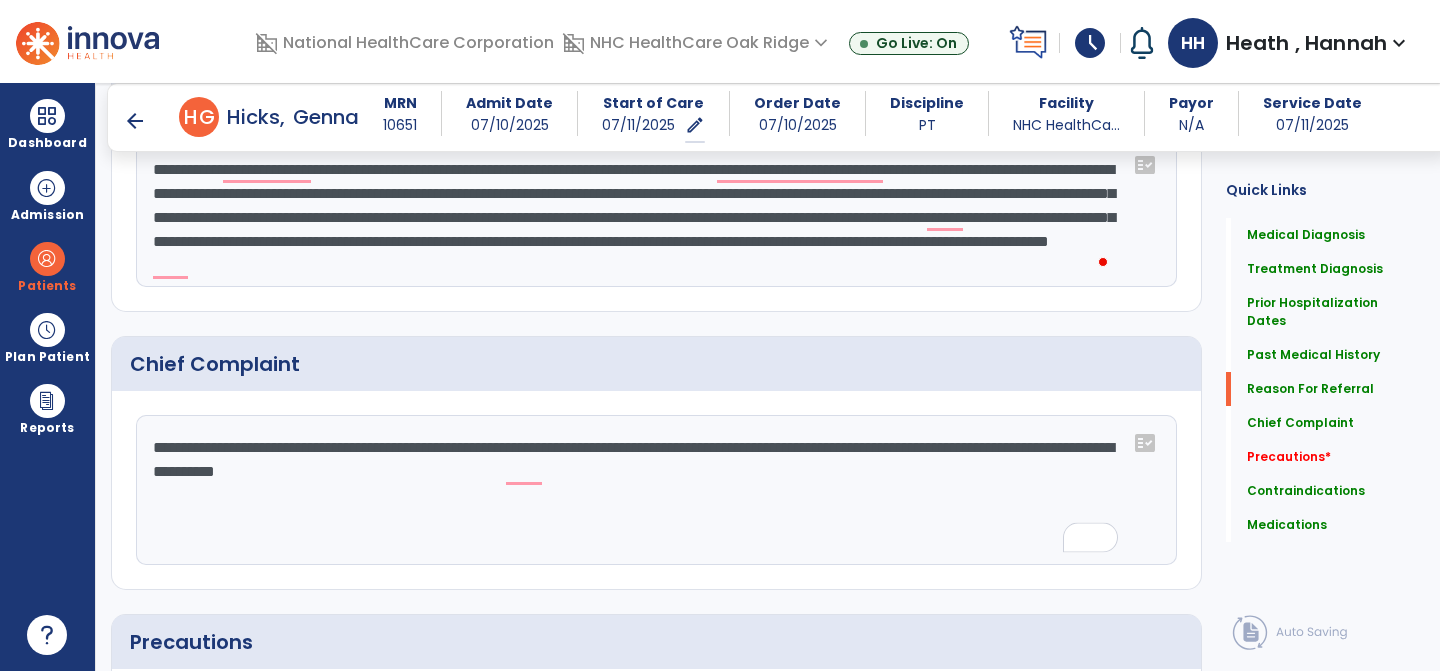 scroll, scrollTop: 1174, scrollLeft: 0, axis: vertical 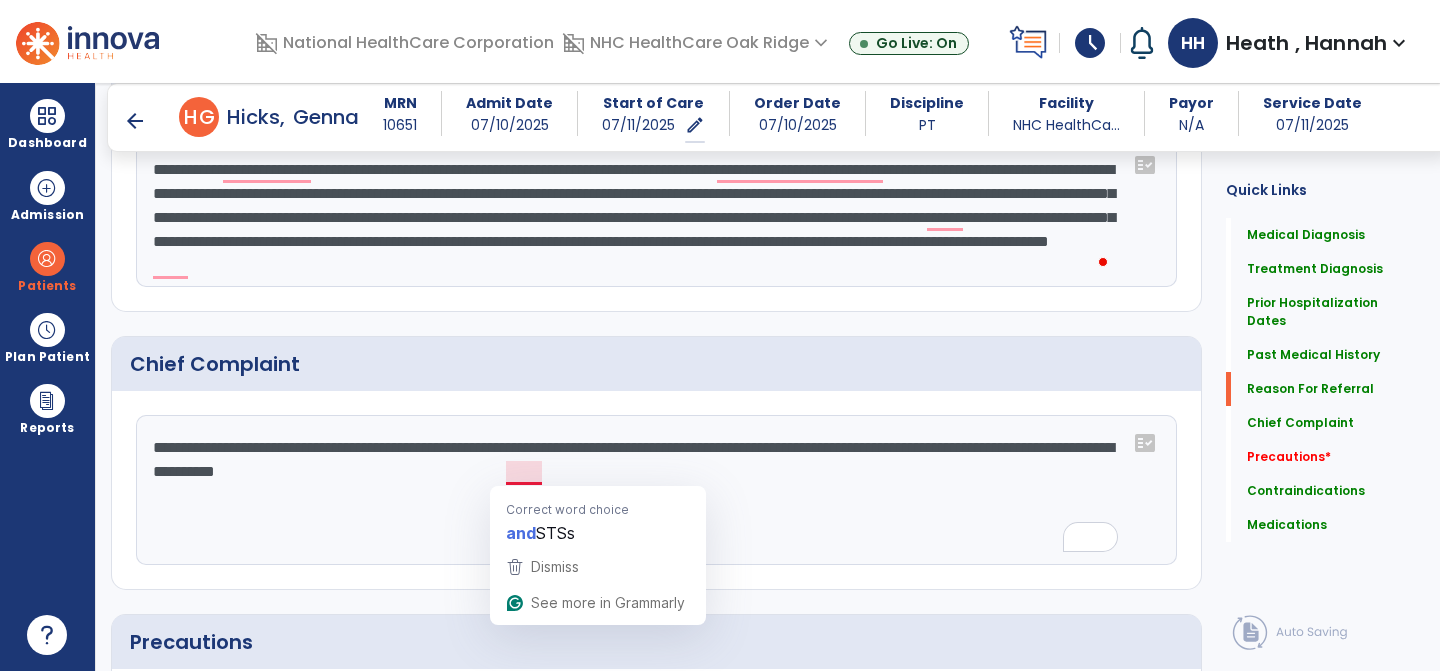 click on "**********" 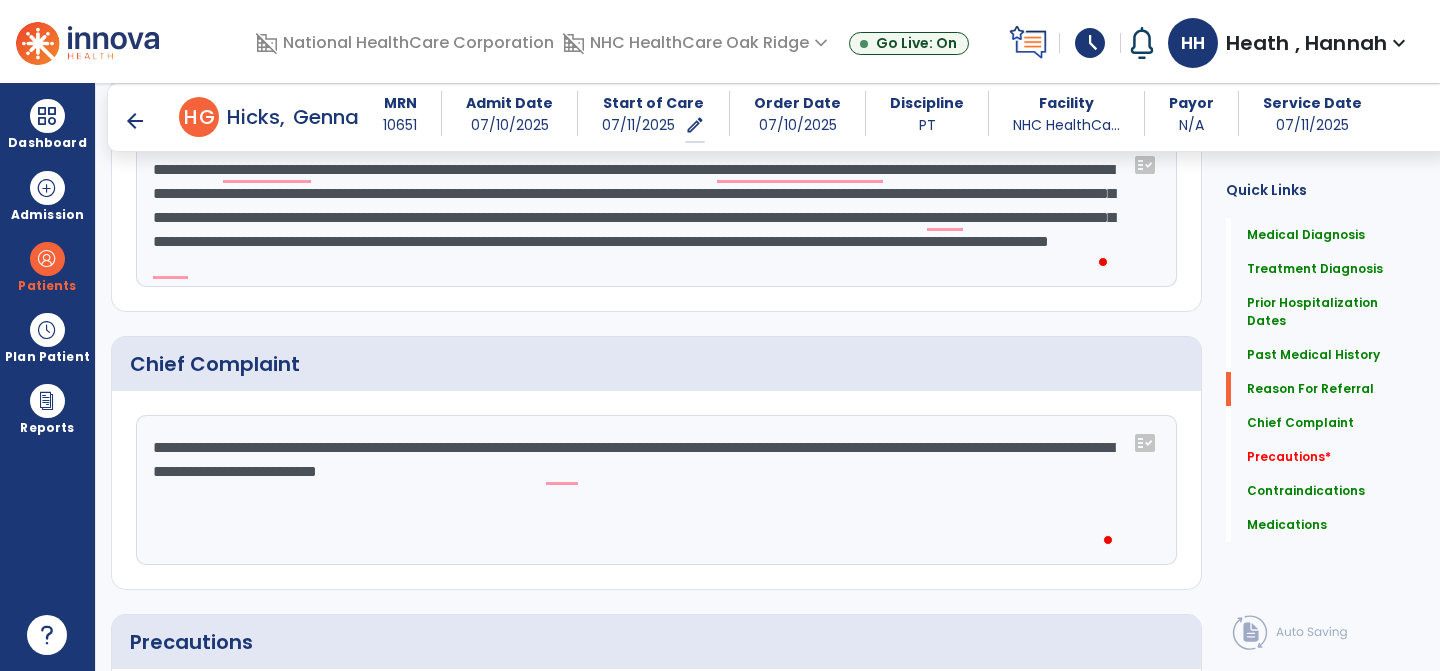 click on "**********" 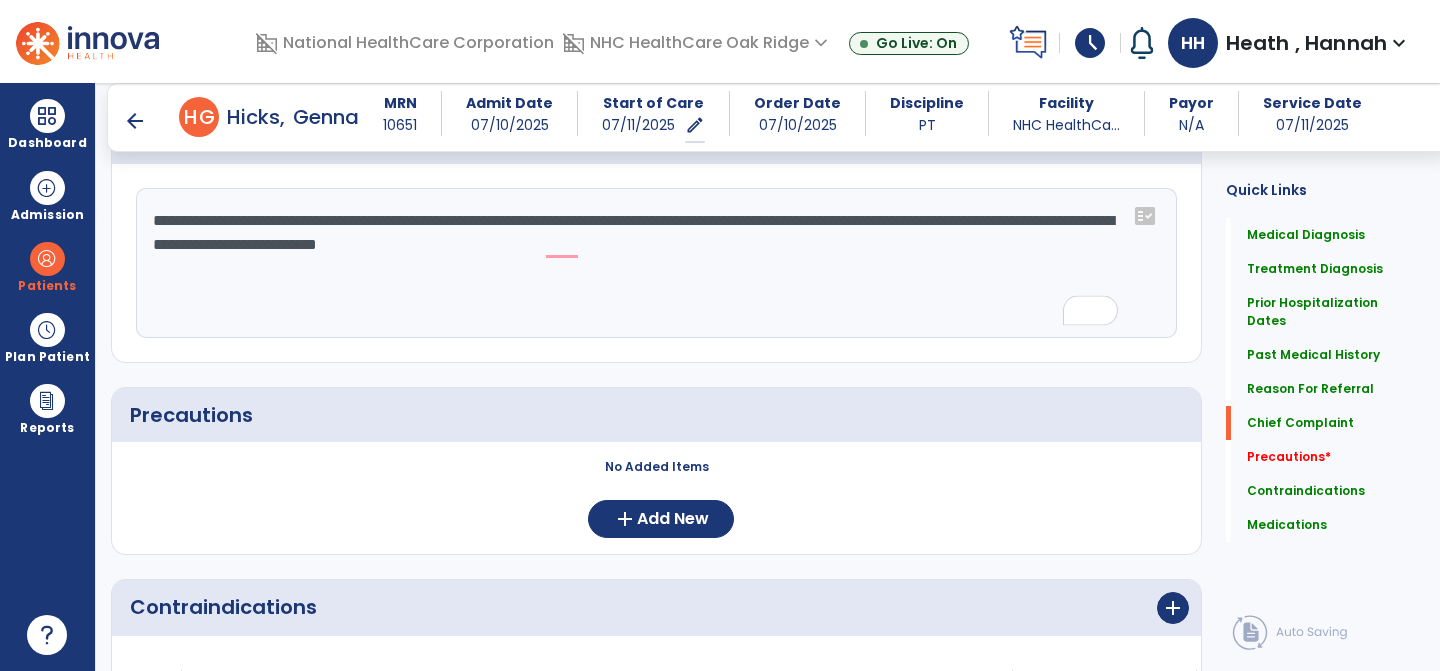 scroll, scrollTop: 1407, scrollLeft: 0, axis: vertical 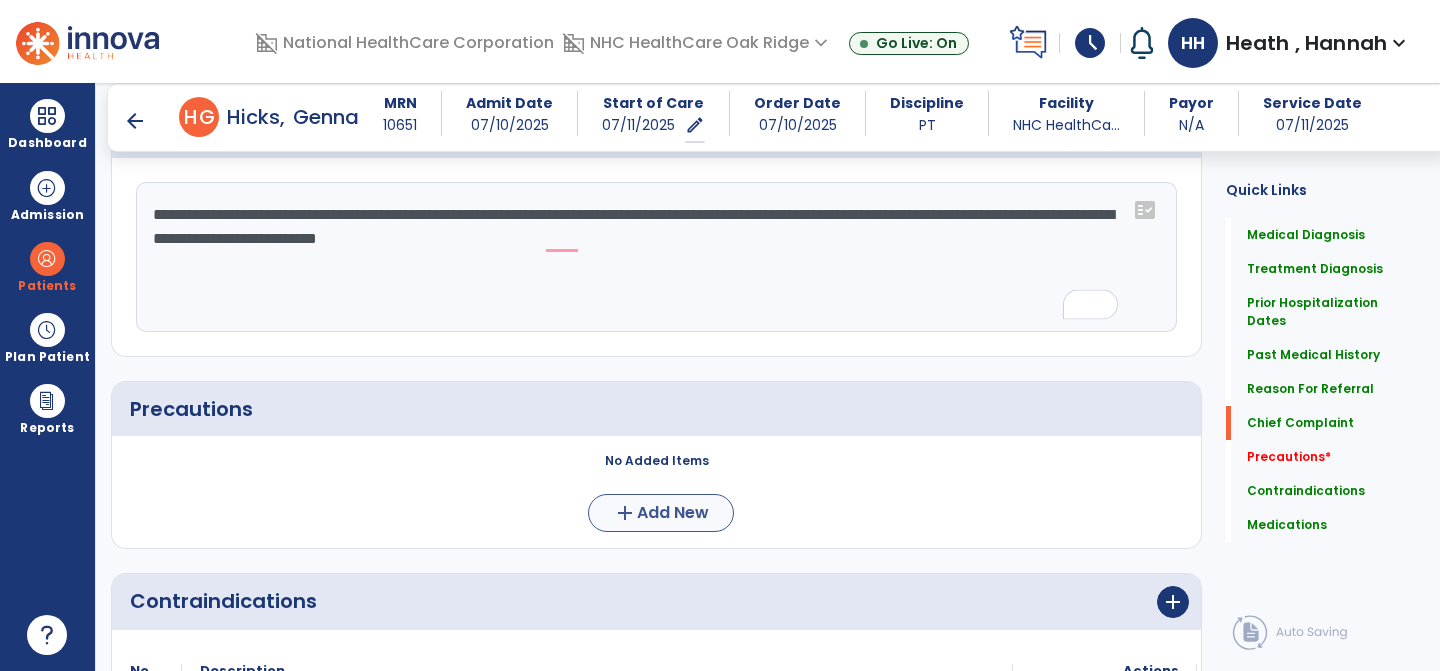 type on "**********" 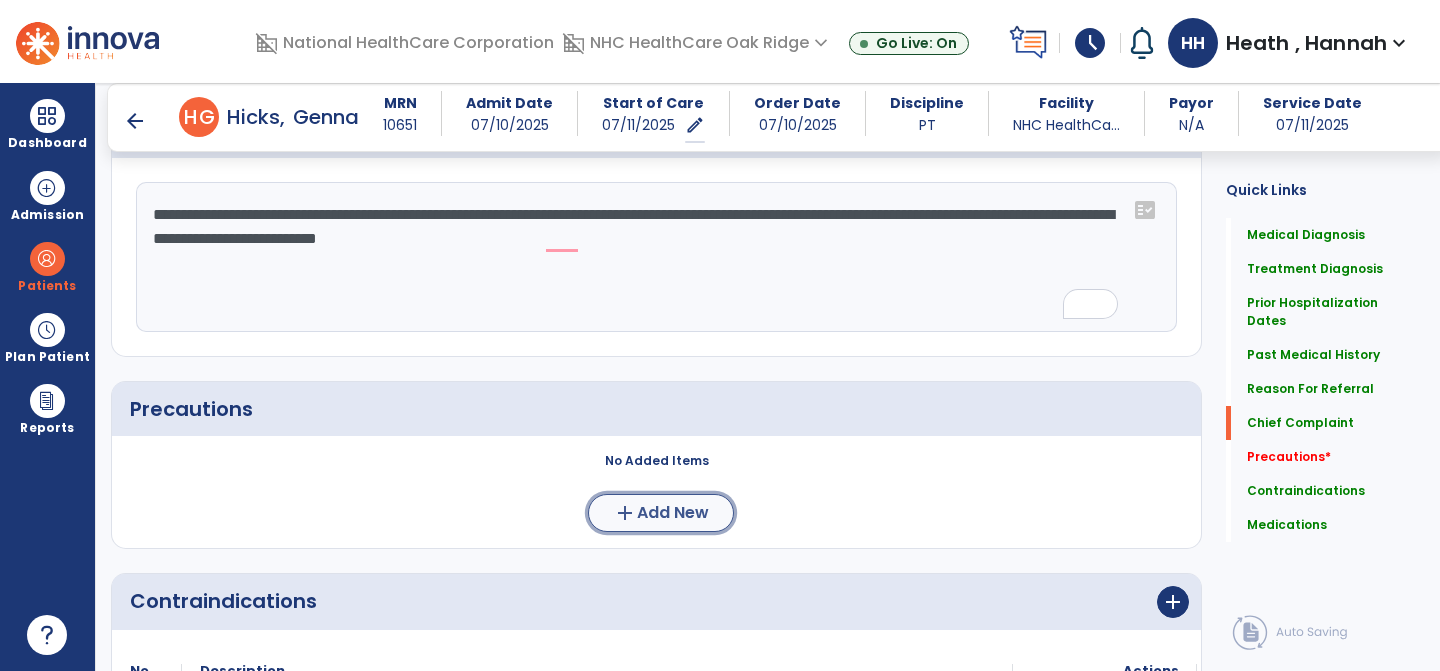 click on "add" 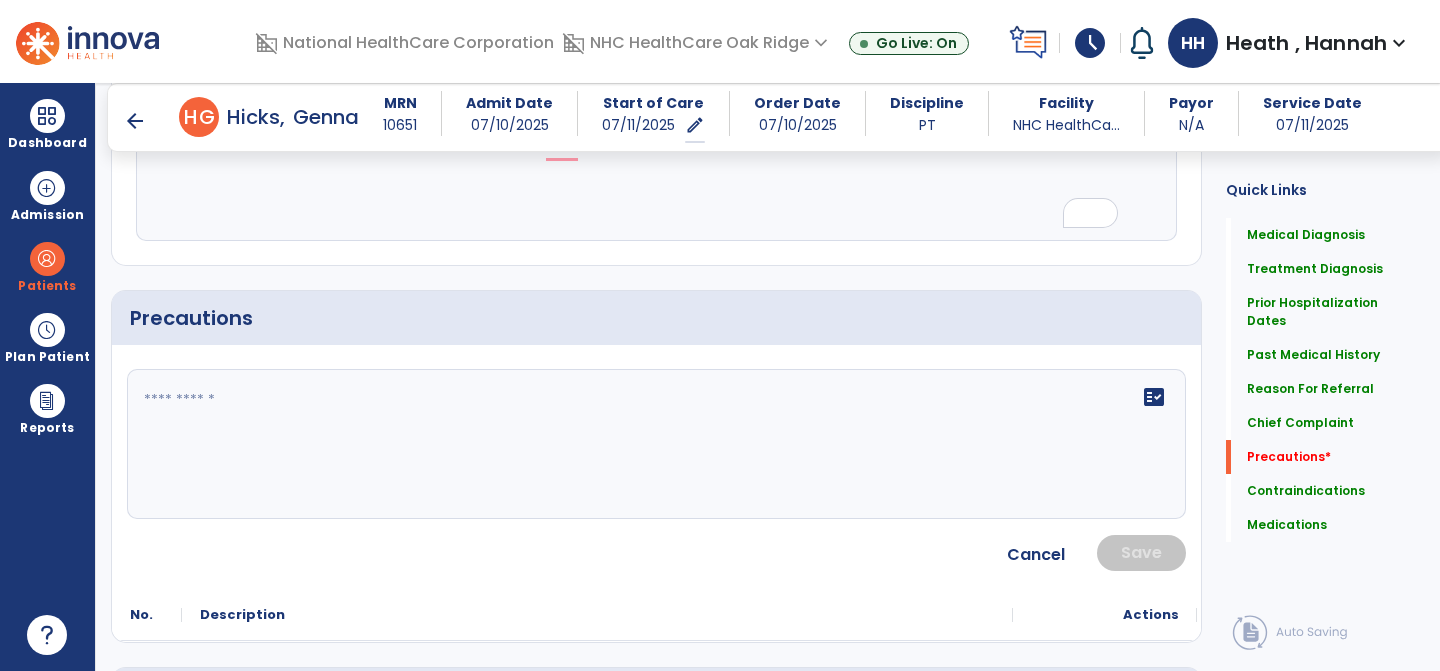 scroll, scrollTop: 1519, scrollLeft: 0, axis: vertical 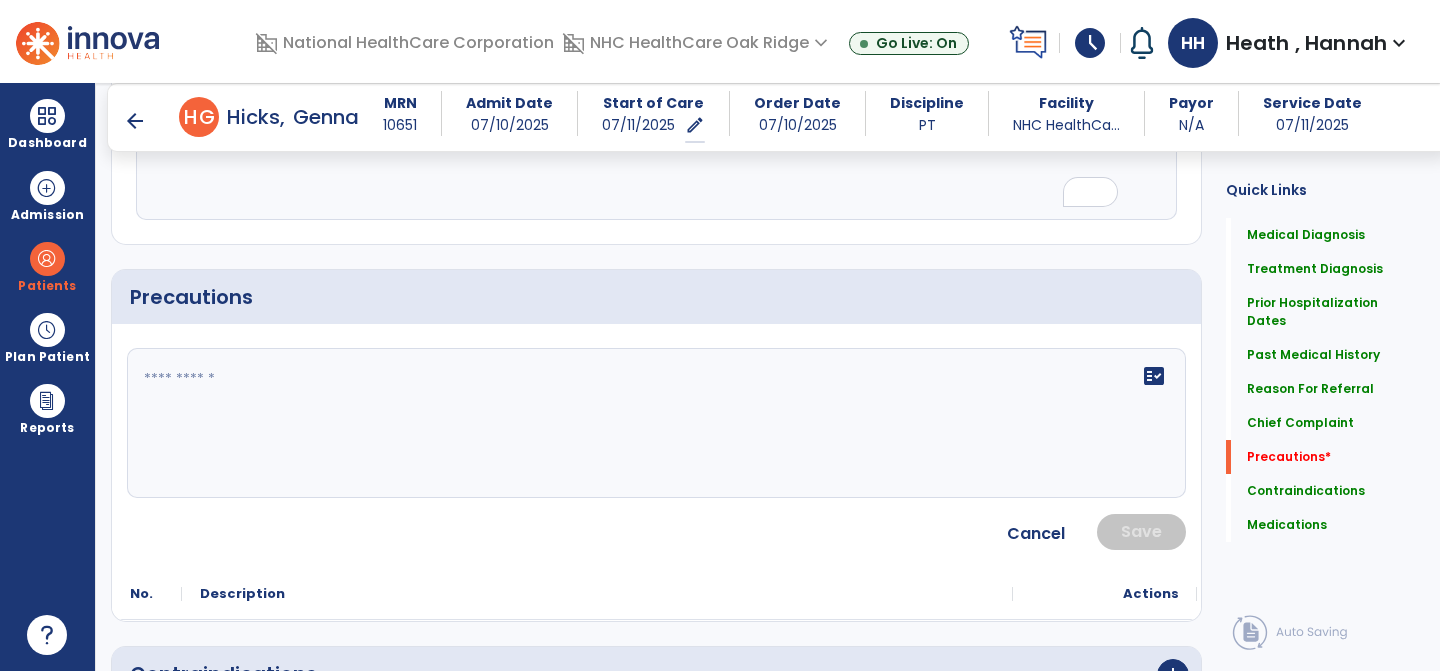 click on "fact_check" 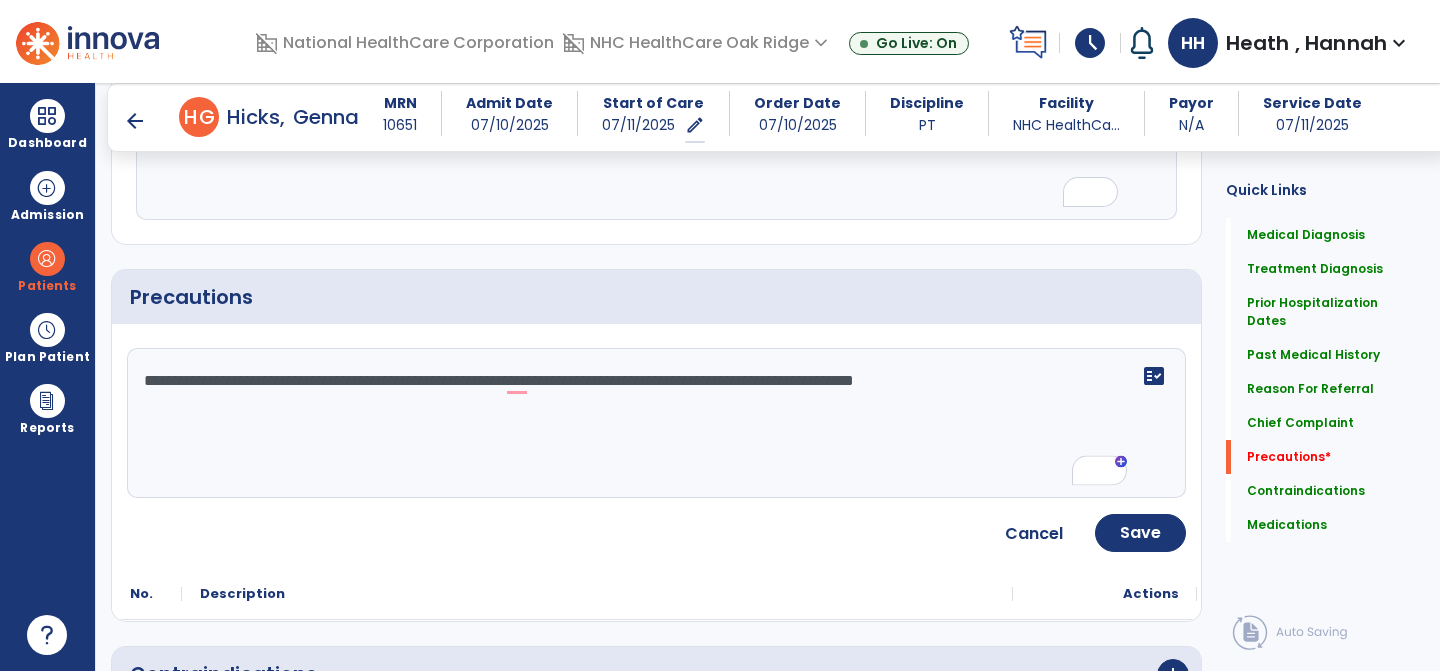 click on "**********" 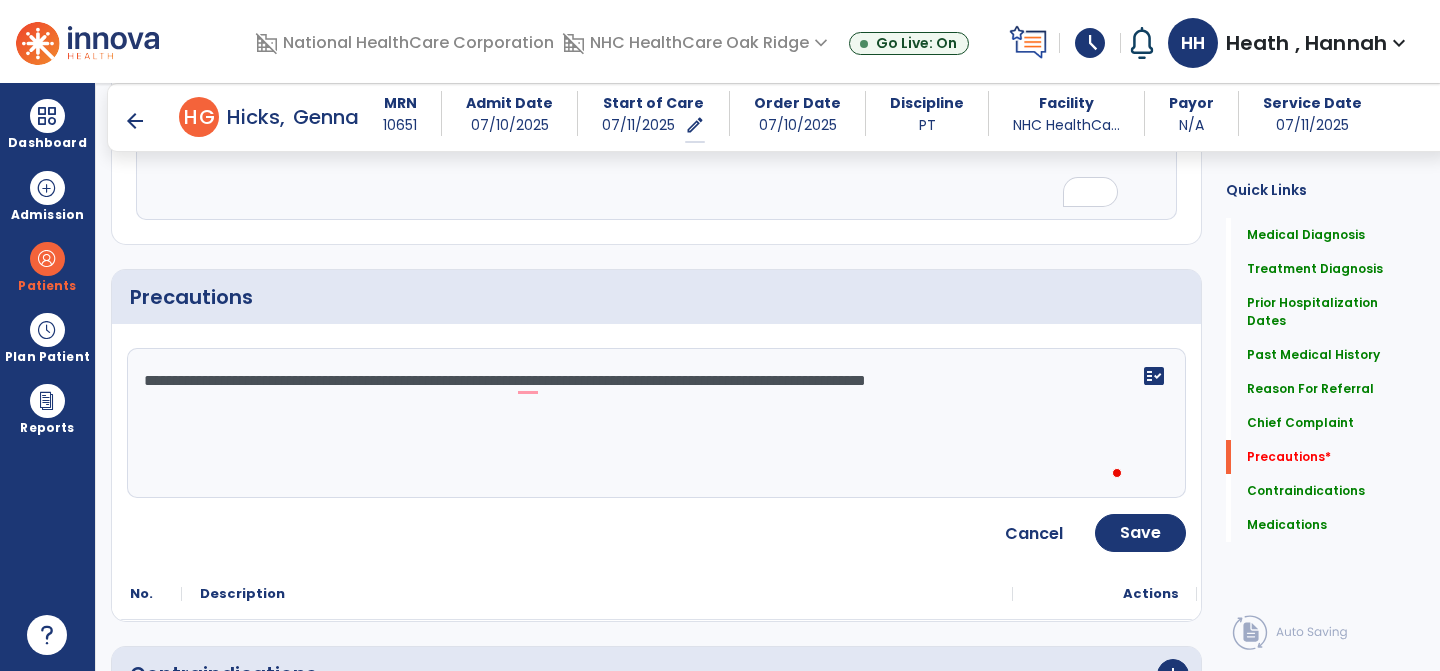 click on "**********" 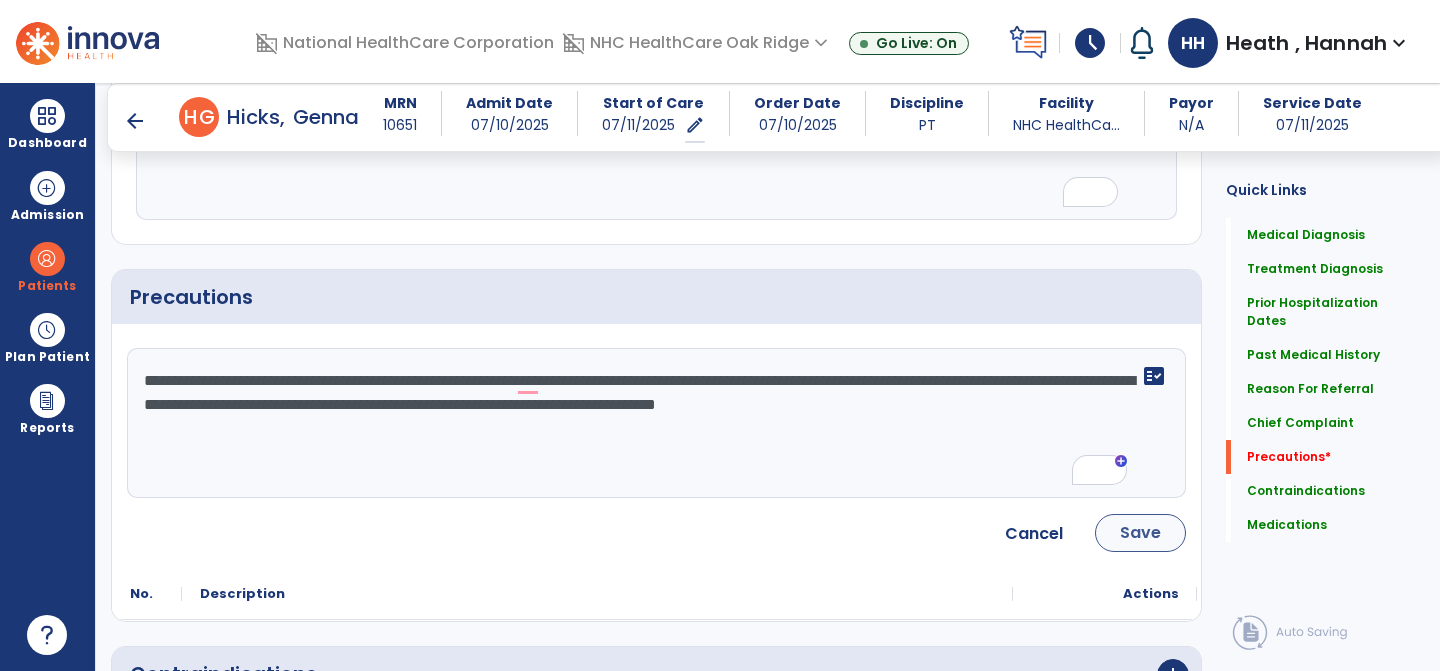 type on "**********" 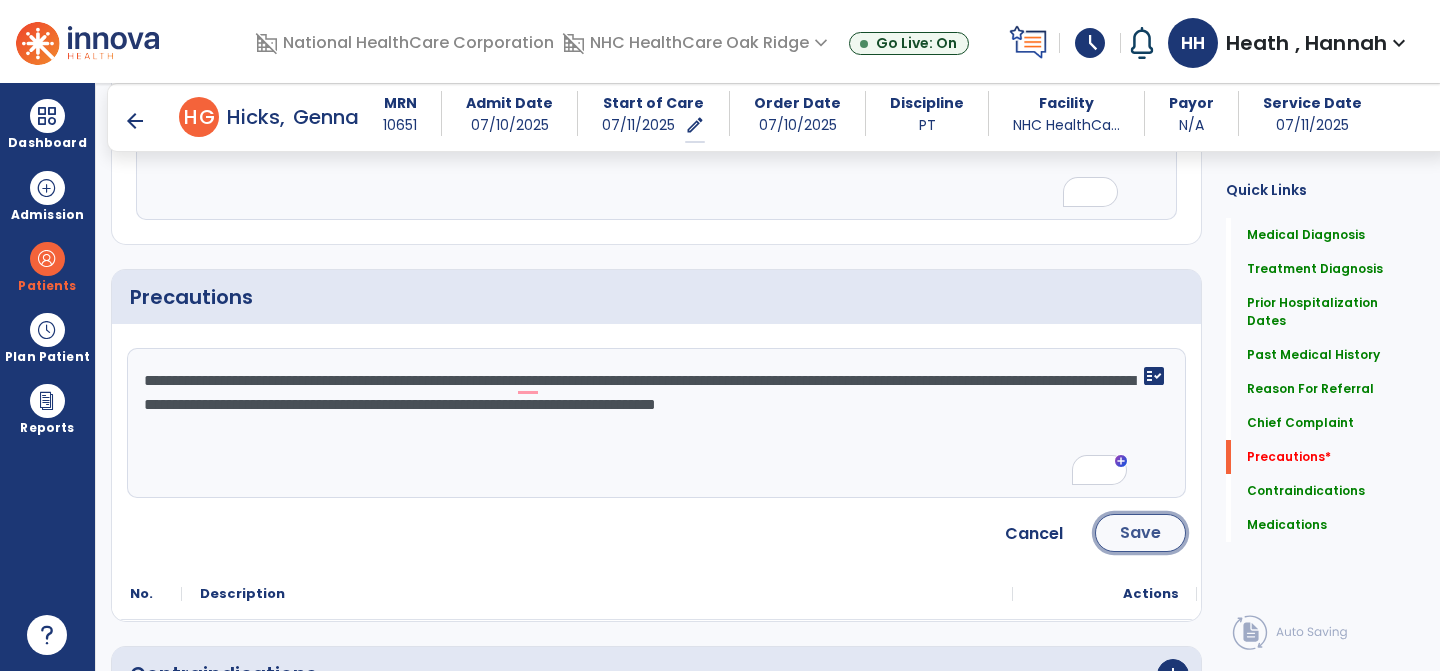 click on "Save" 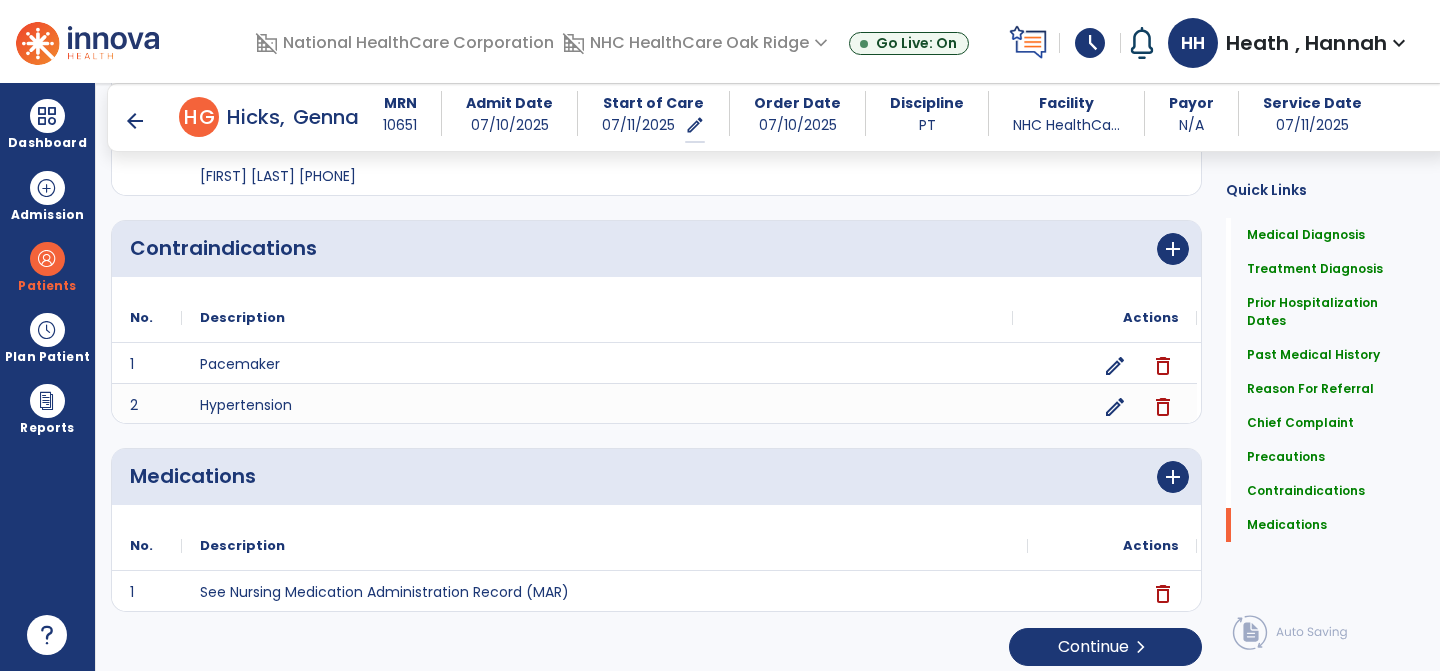 scroll, scrollTop: 1847, scrollLeft: 0, axis: vertical 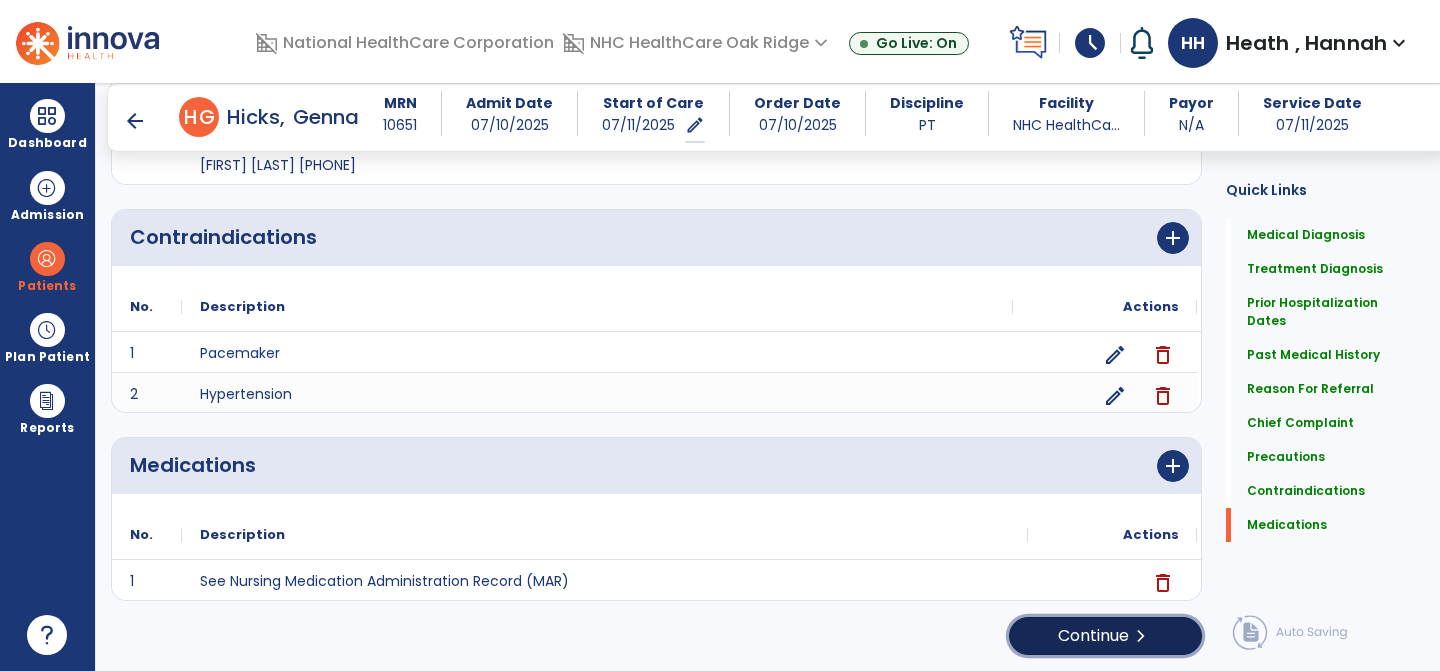 click on "Continue  chevron_right" 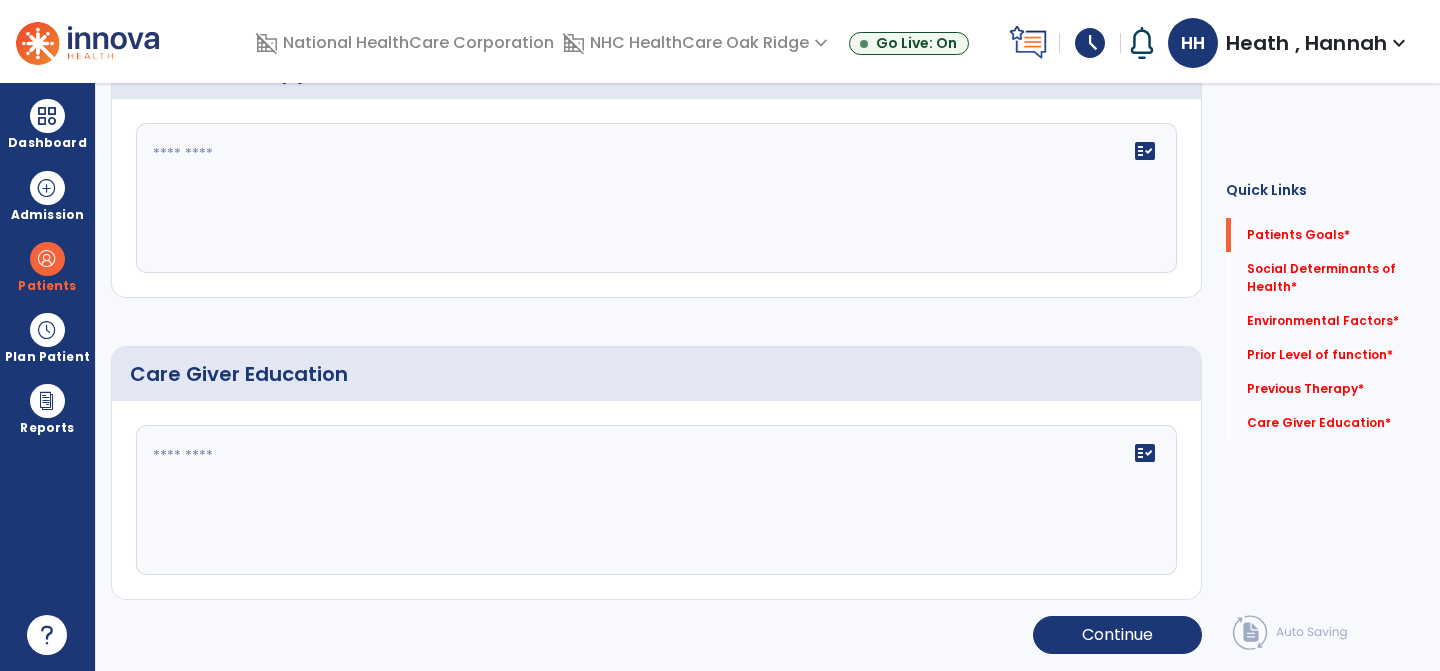 scroll, scrollTop: 23, scrollLeft: 0, axis: vertical 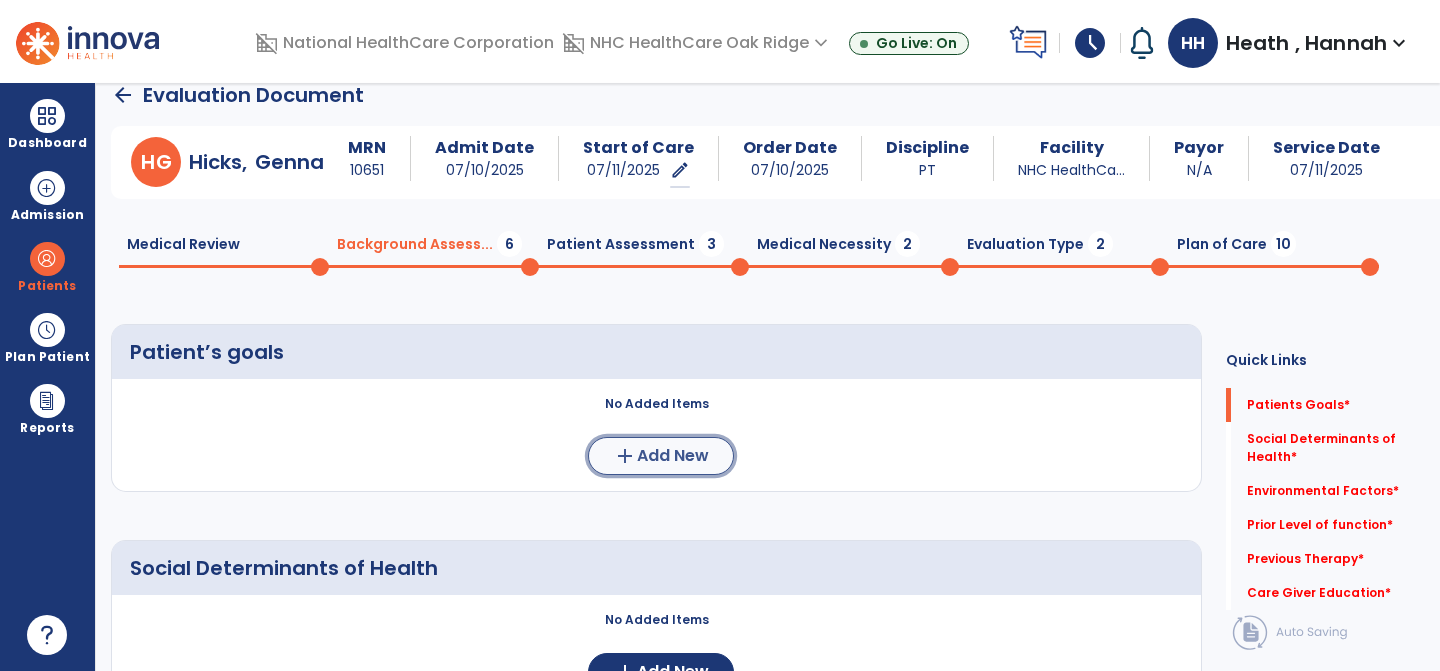 click on "Add New" 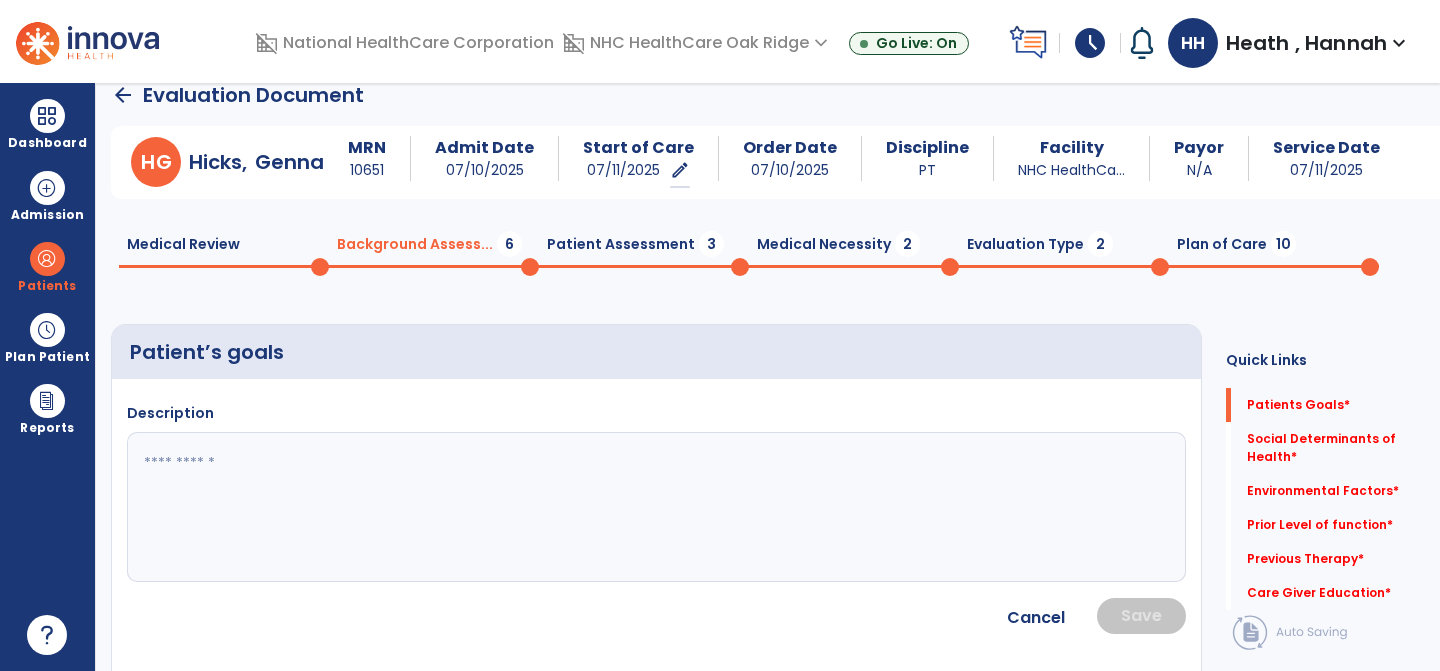 click 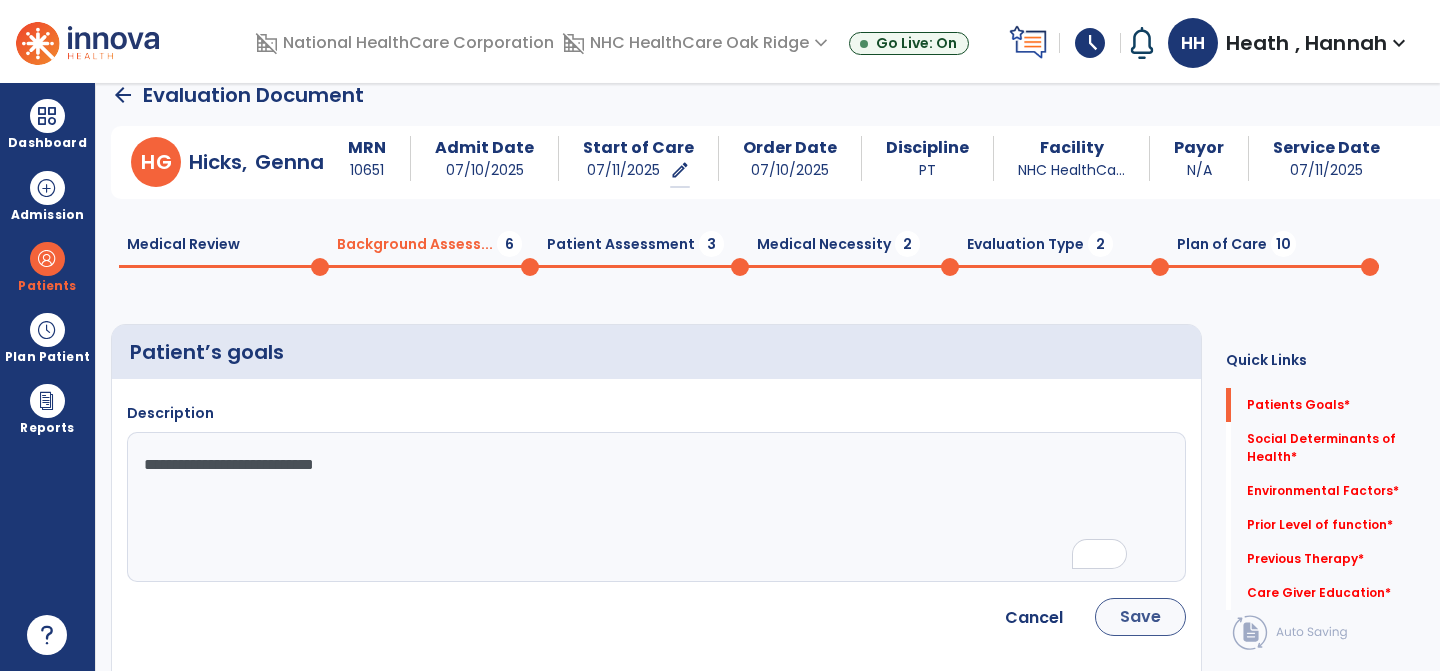 type on "**********" 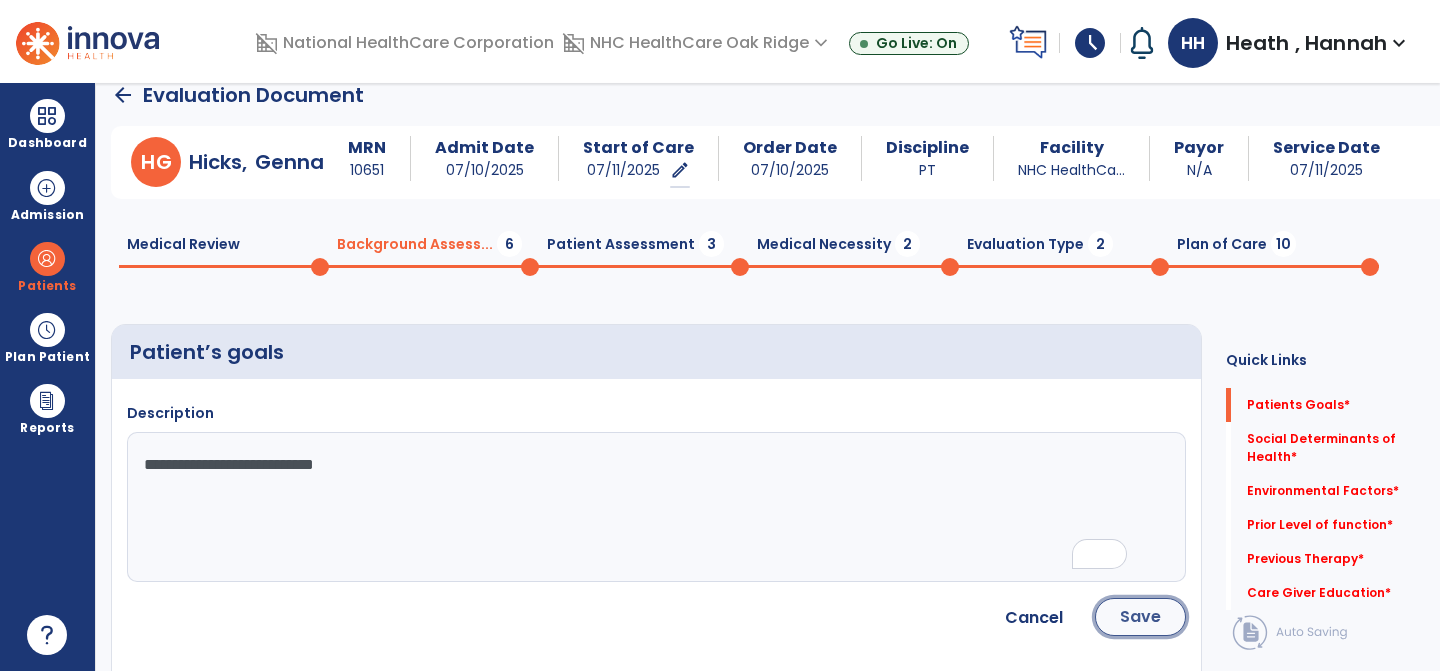 click on "Save" 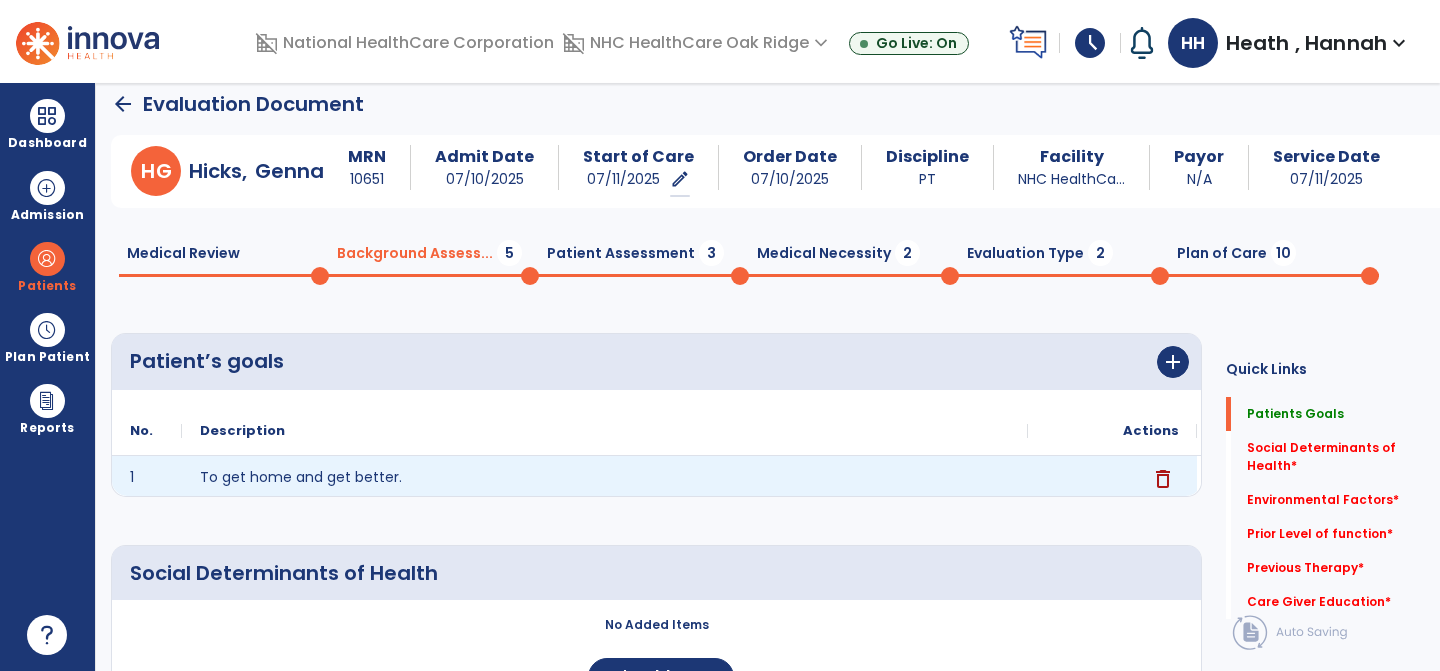 scroll, scrollTop: 0, scrollLeft: 0, axis: both 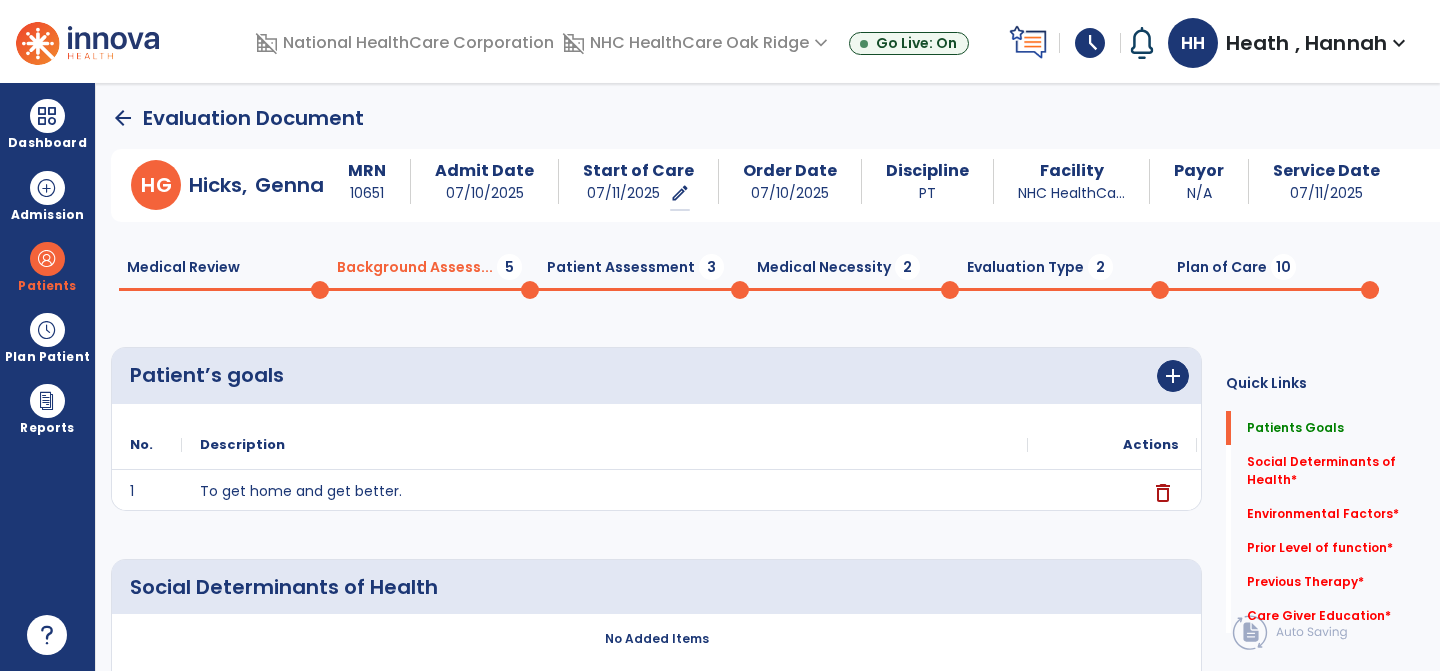 click on "Medical Review  0  Background Assess...  5  Patient Assessment  3  Medical Necessity  2  Evaluation Type  2  Plan of Care  10" 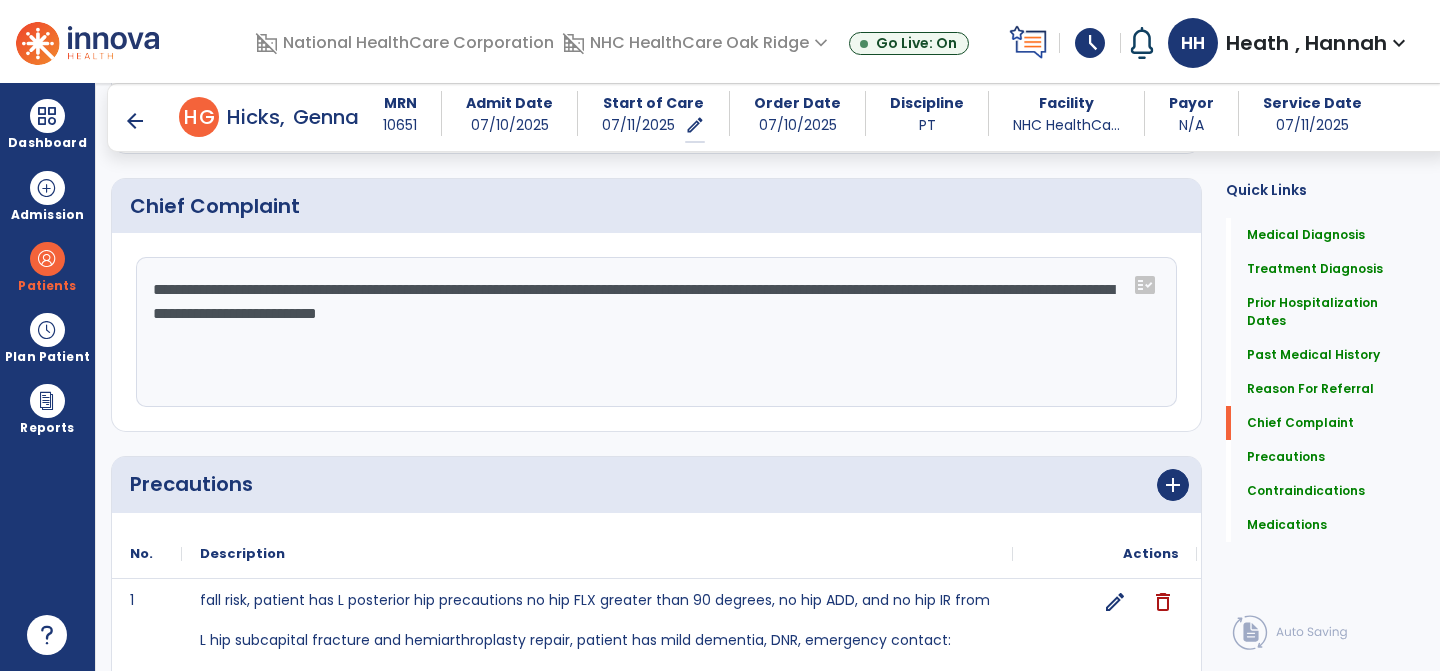 scroll, scrollTop: 1516, scrollLeft: 0, axis: vertical 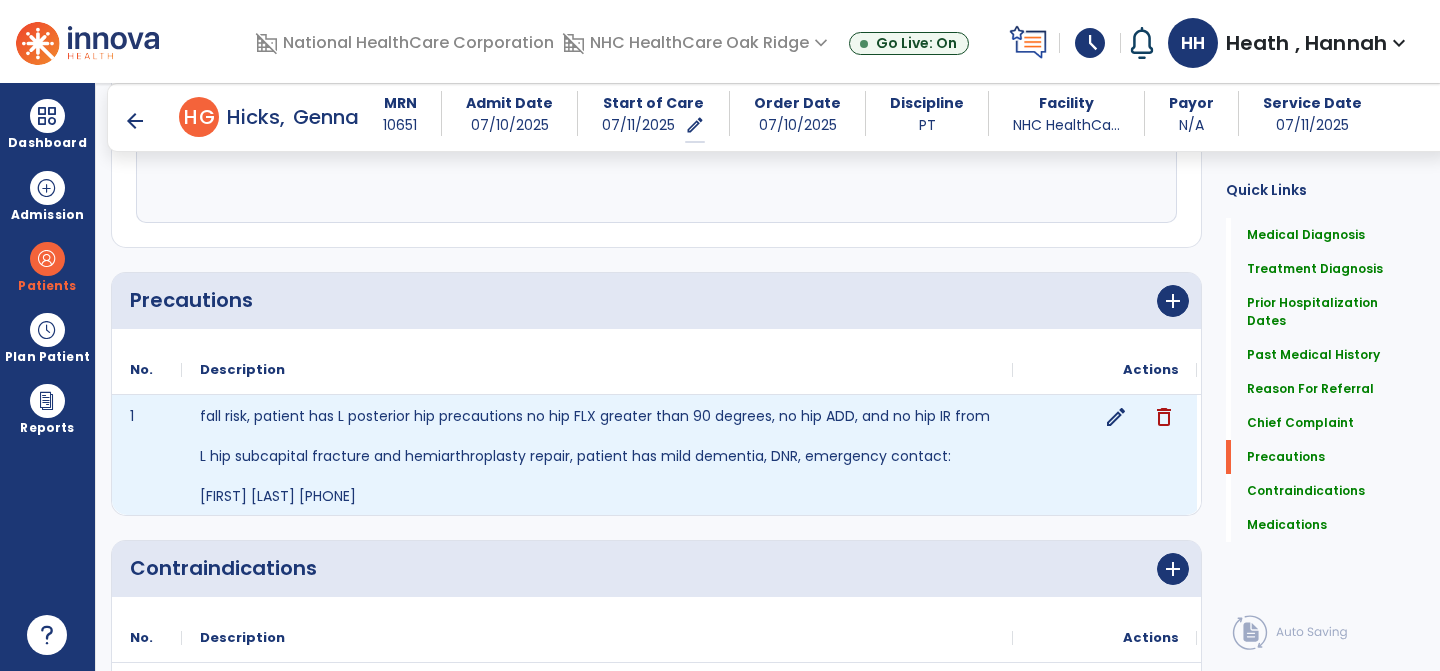 click on "edit" 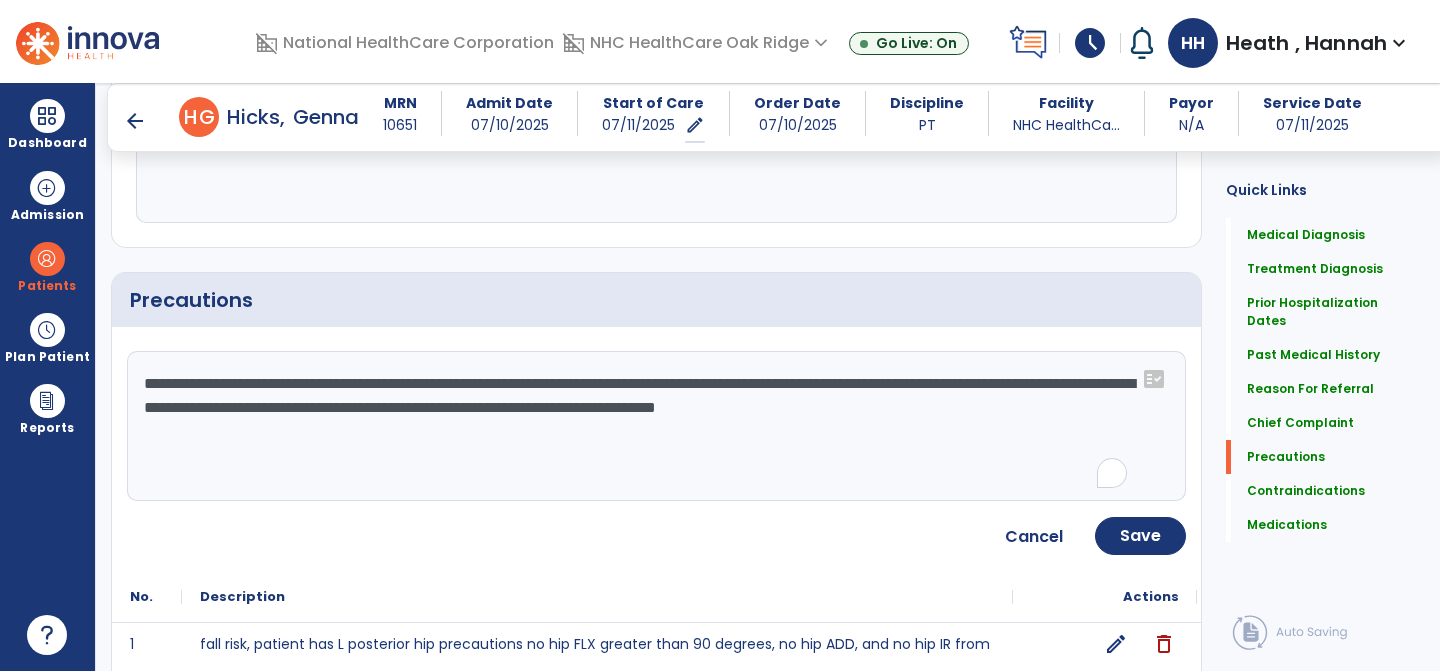click on "**********" 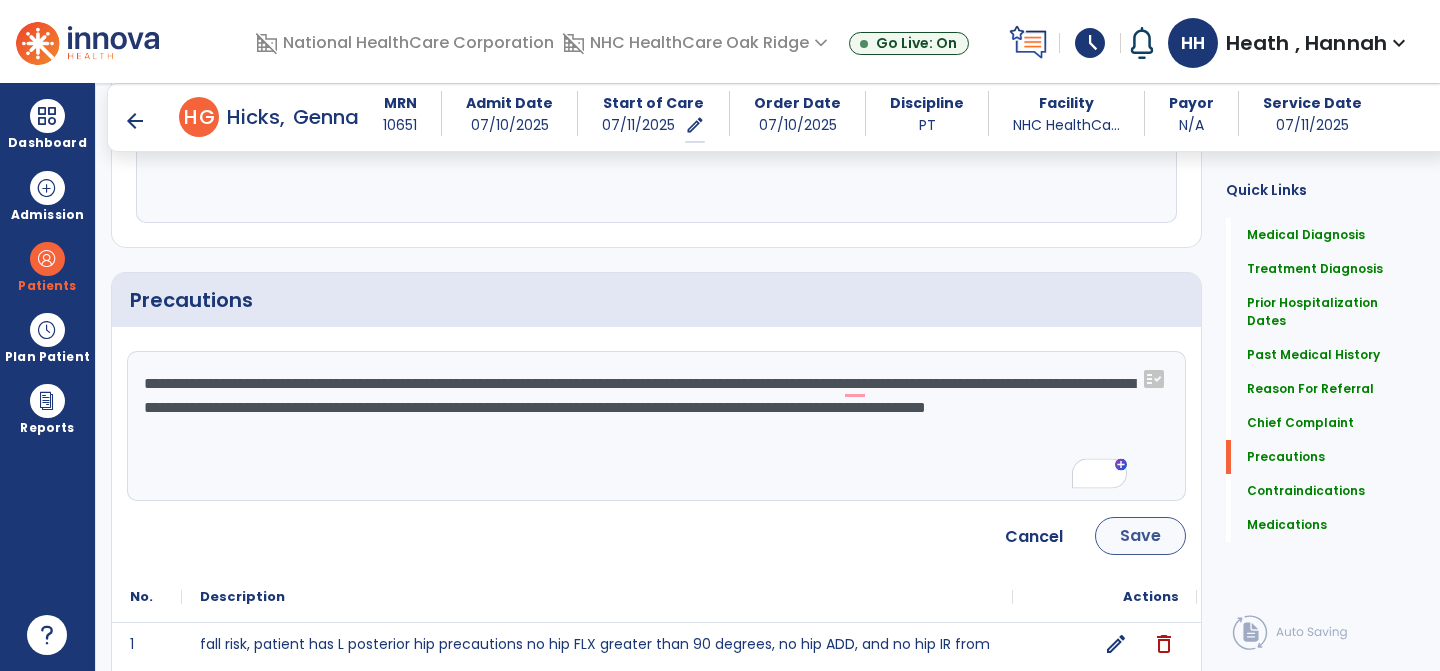 type on "**********" 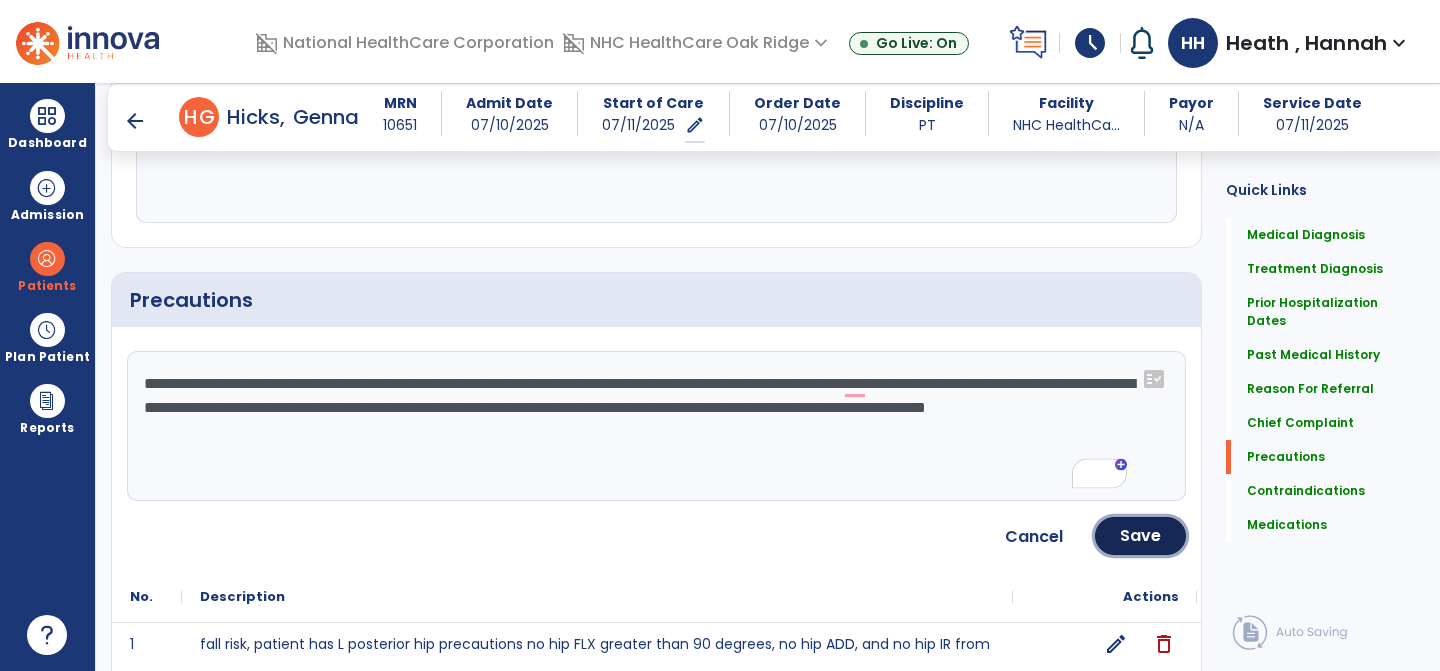 click on "Save" 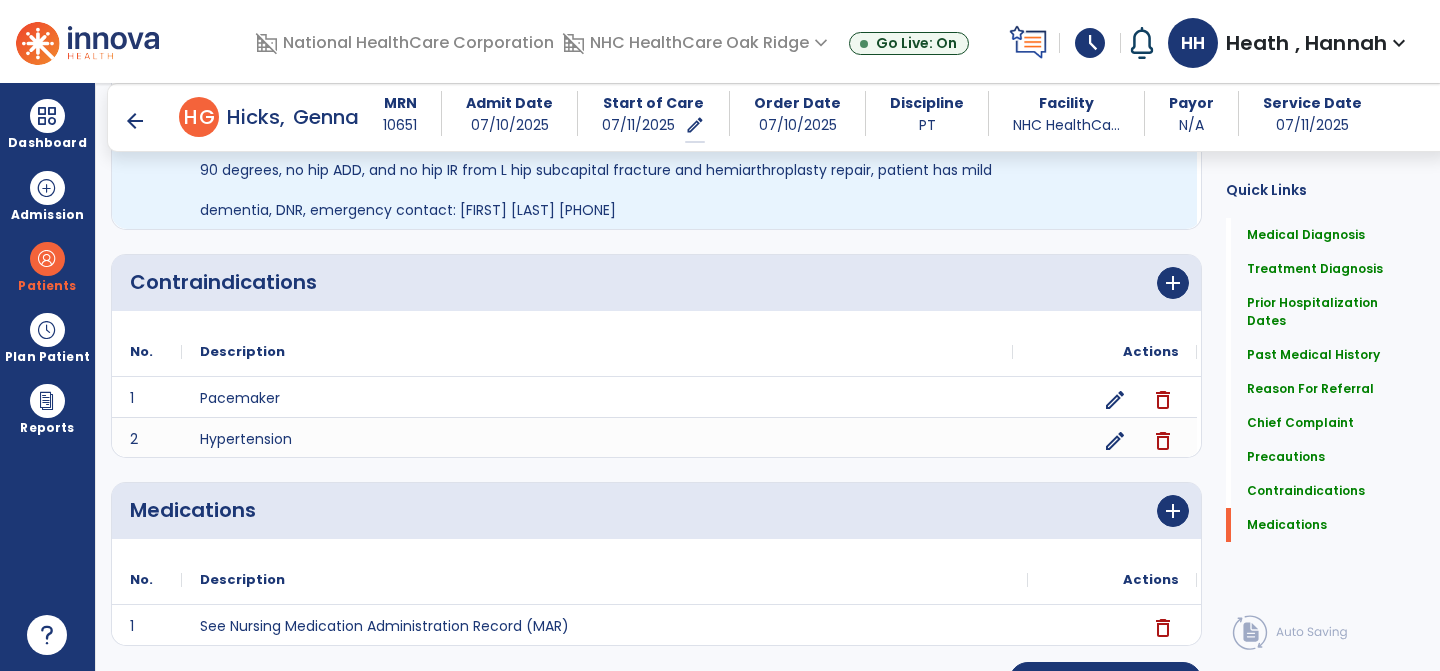 scroll, scrollTop: 1847, scrollLeft: 0, axis: vertical 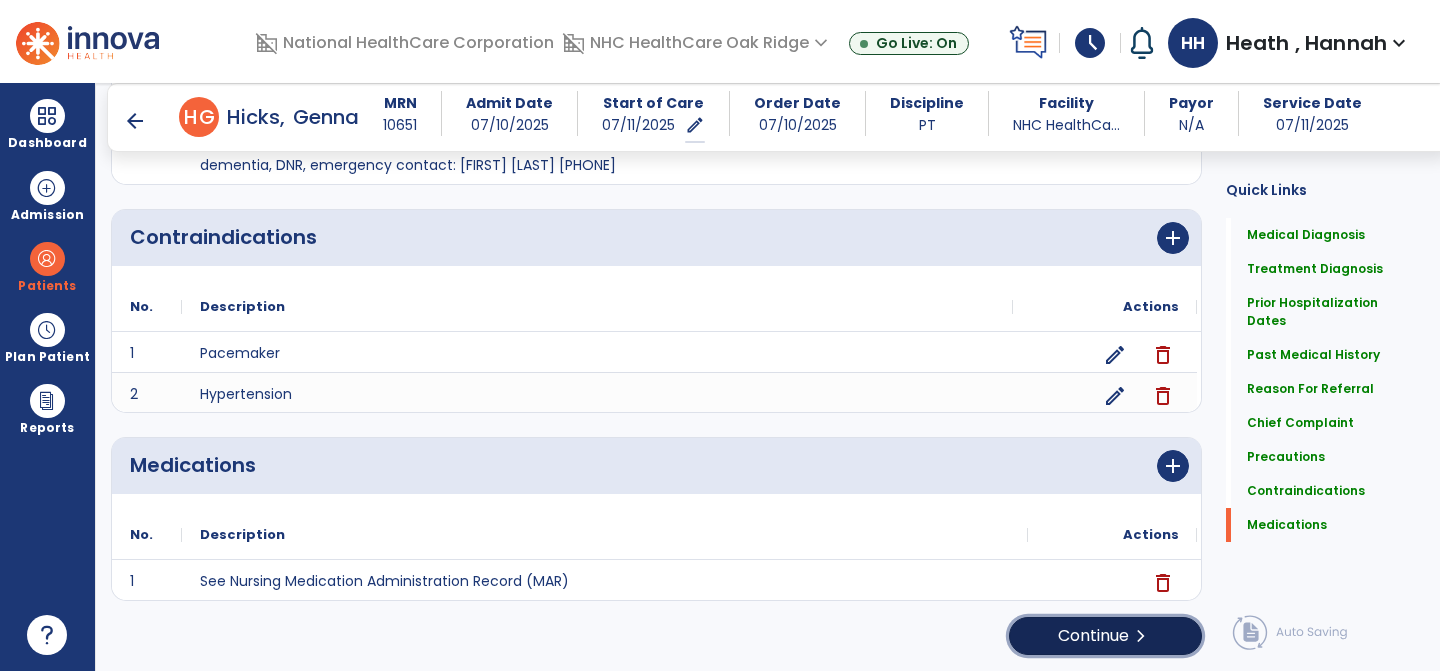click on "Continue  chevron_right" 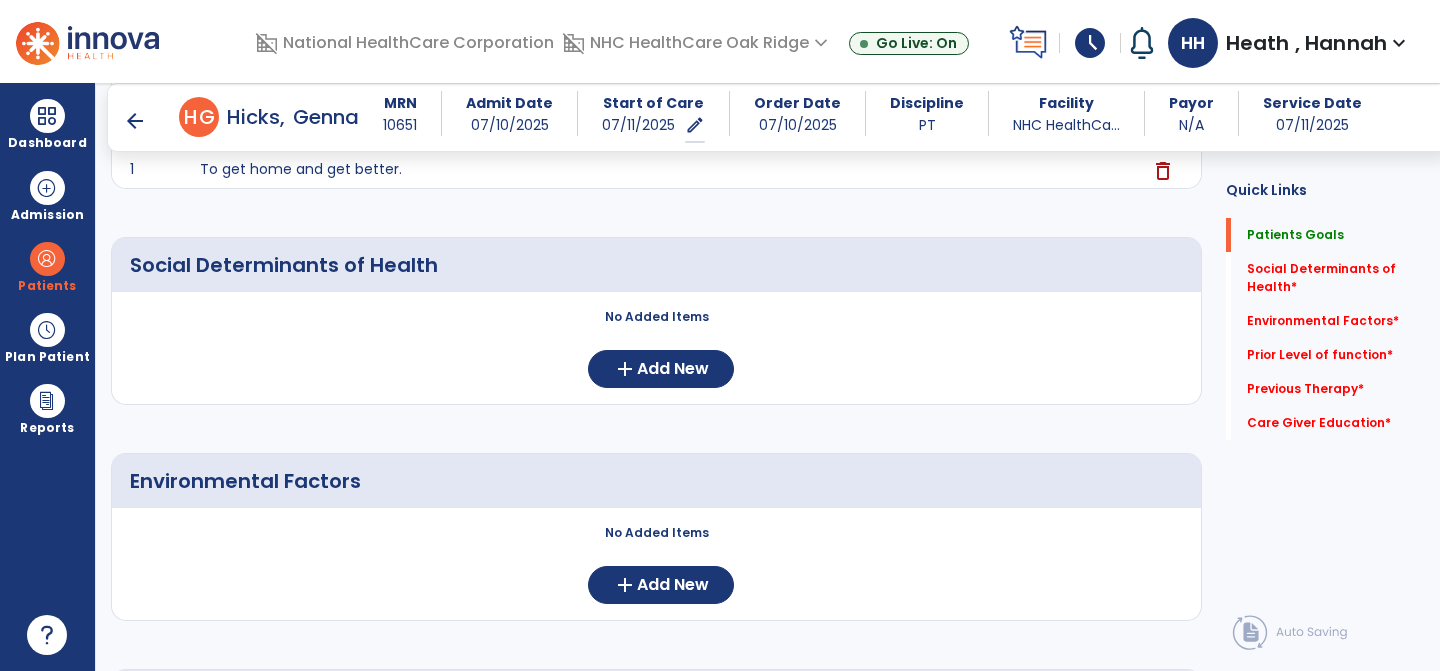 scroll, scrollTop: 309, scrollLeft: 0, axis: vertical 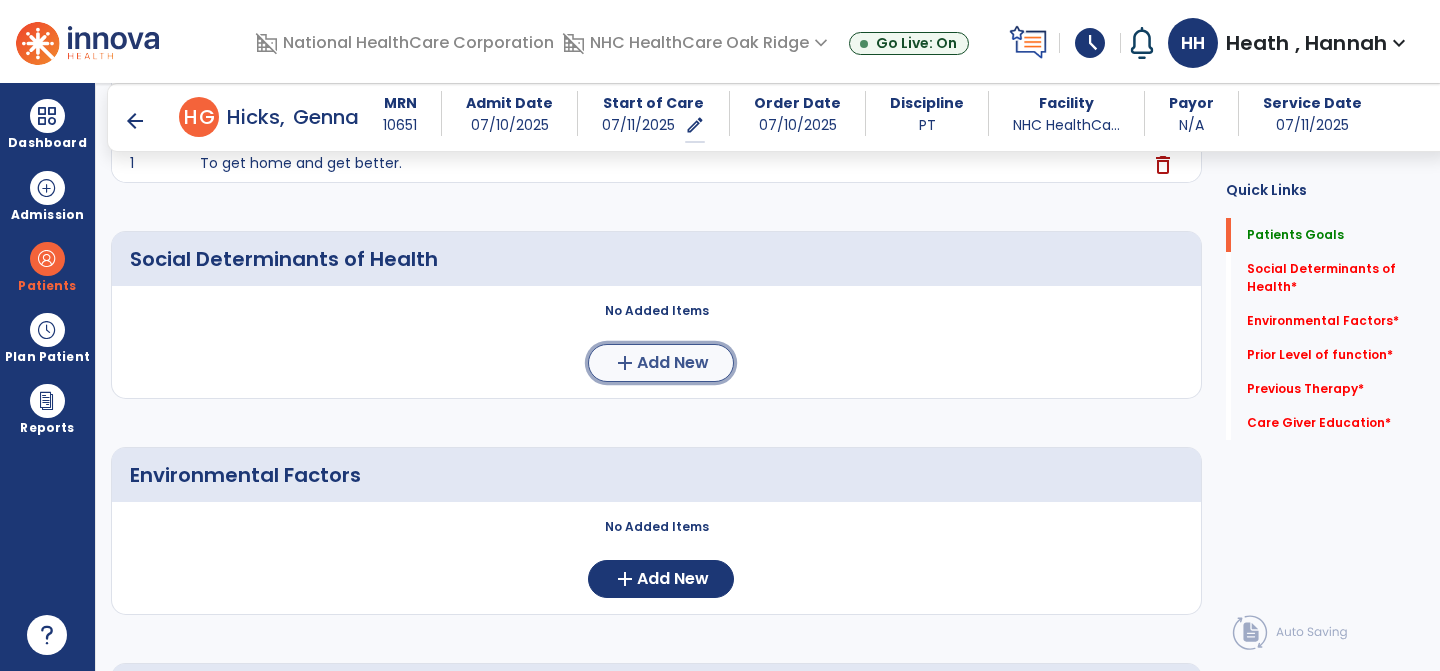 click on "Add New" 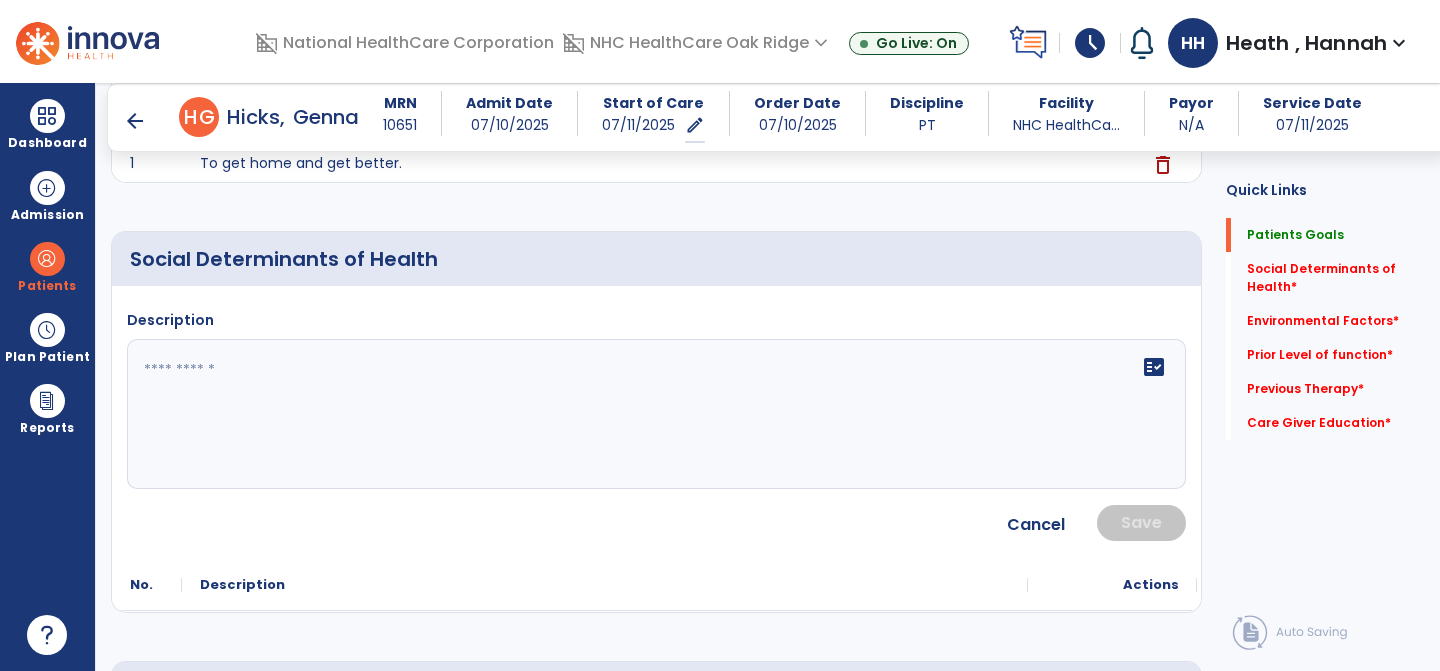 click on "fact_check" 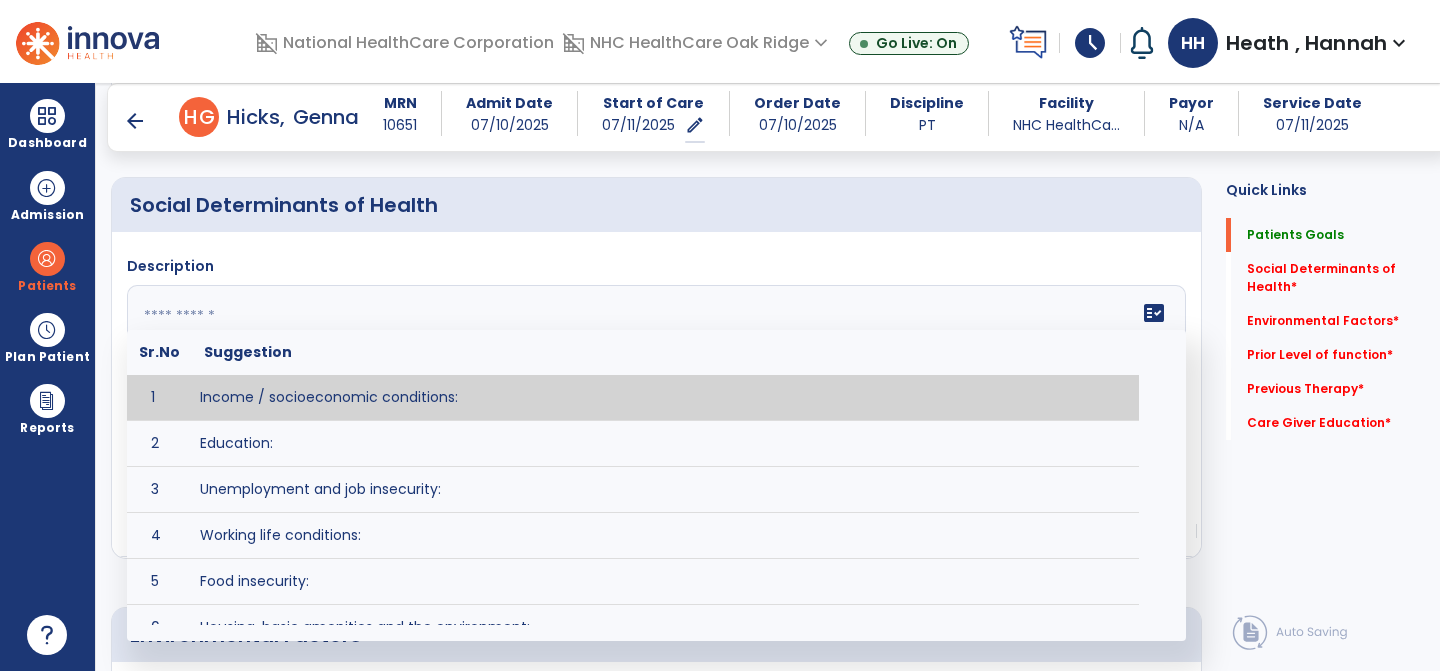 scroll, scrollTop: 415, scrollLeft: 0, axis: vertical 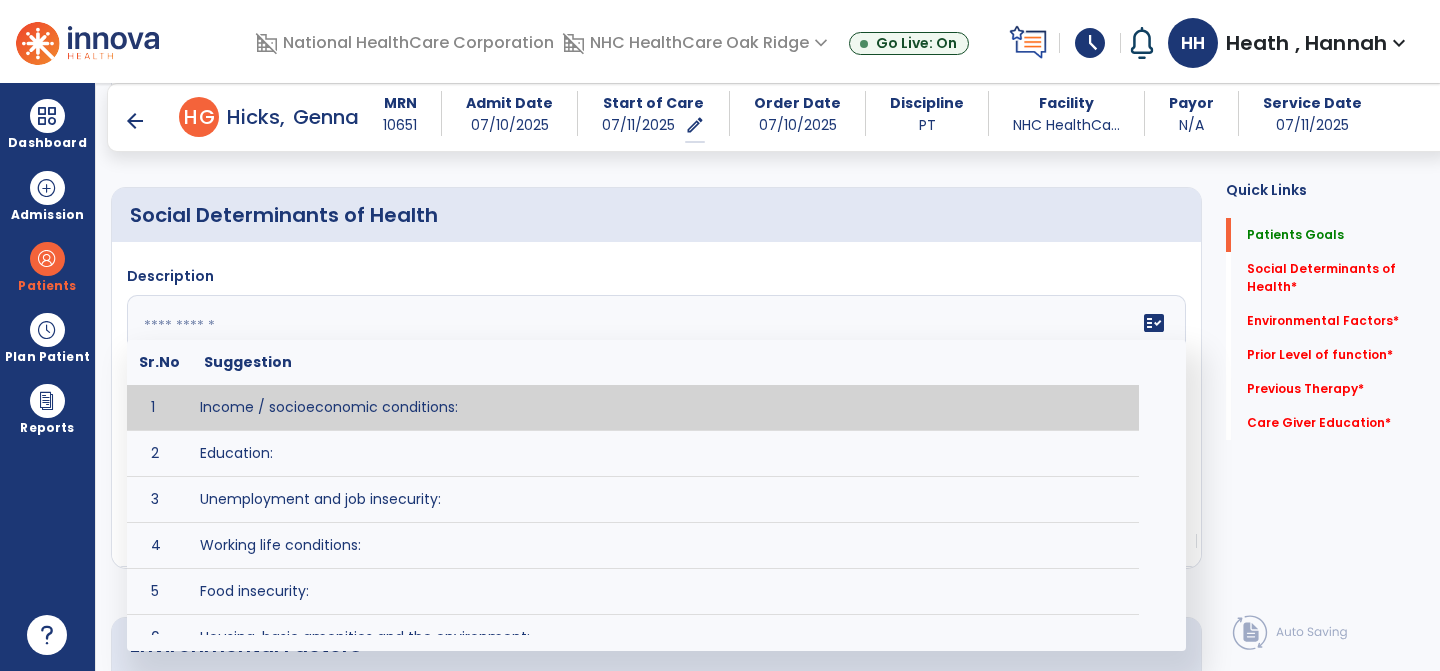 click 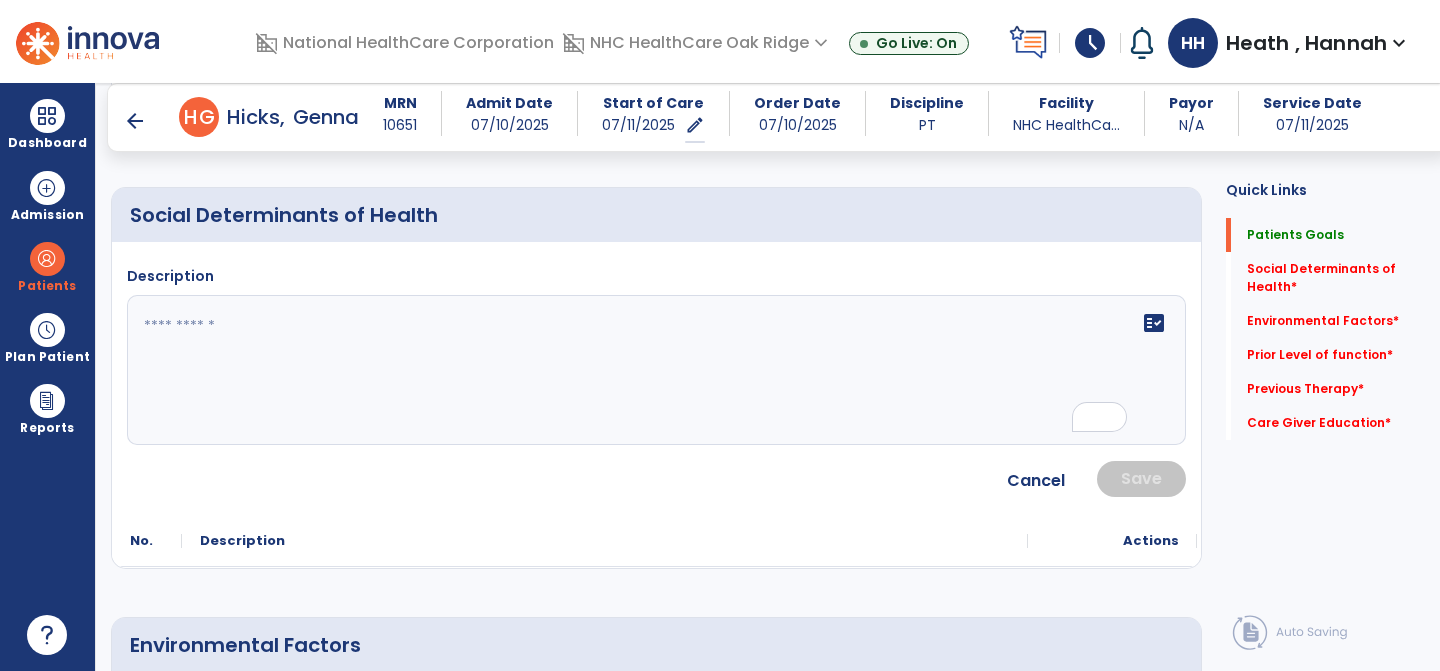 click on "Quick Links  Patients Goals   Patients Goals   Social Determinants of Health   *  Social Determinants of Health   *  Environmental Factors   *  Environmental Factors   *  Prior Level of function   *  Prior Level of function   *  Previous Therapy   *  Previous Therapy   *  Care Giver Education   *  Care Giver Education   *" 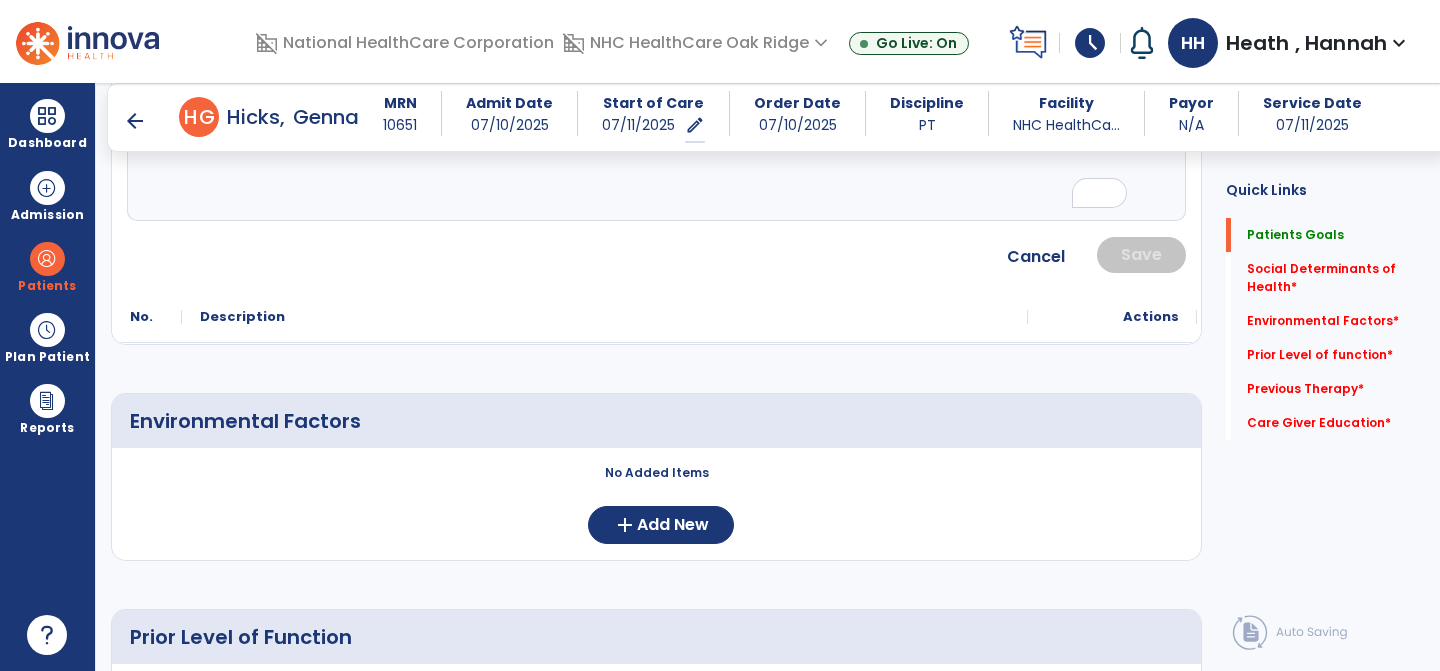 scroll, scrollTop: 602, scrollLeft: 0, axis: vertical 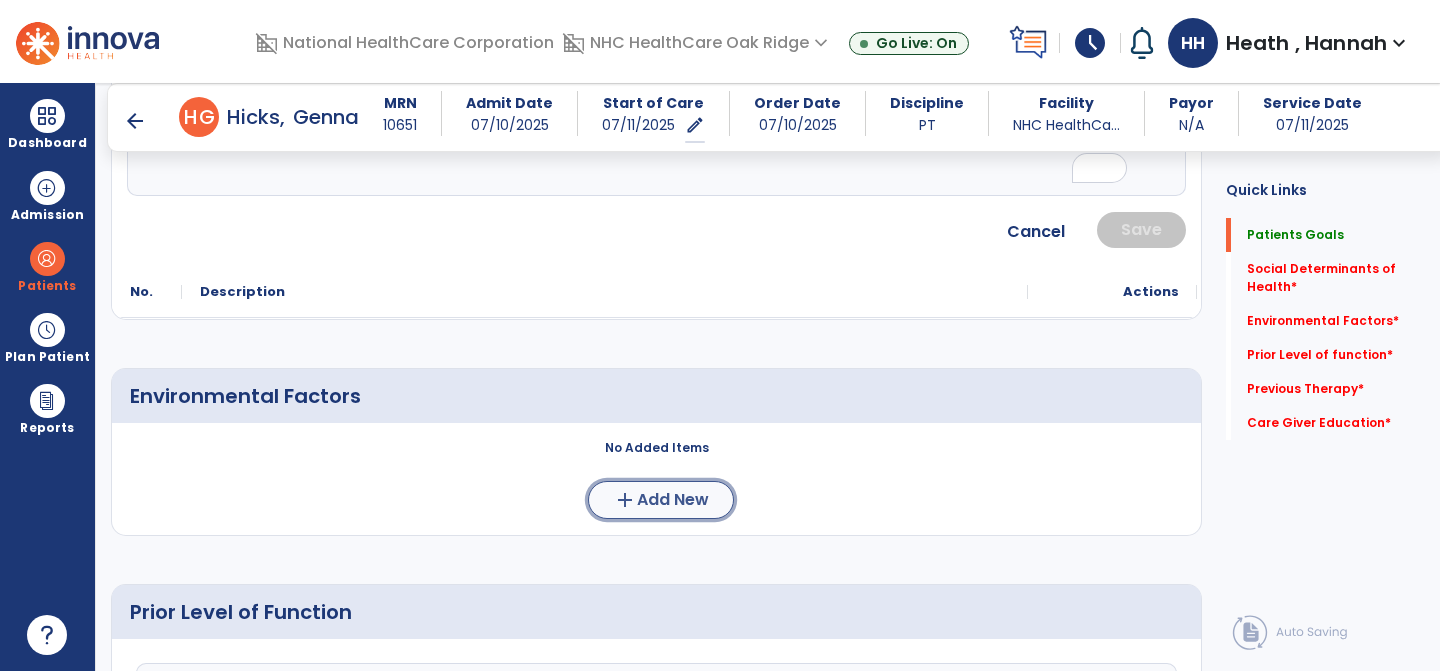 click on "add  Add New" 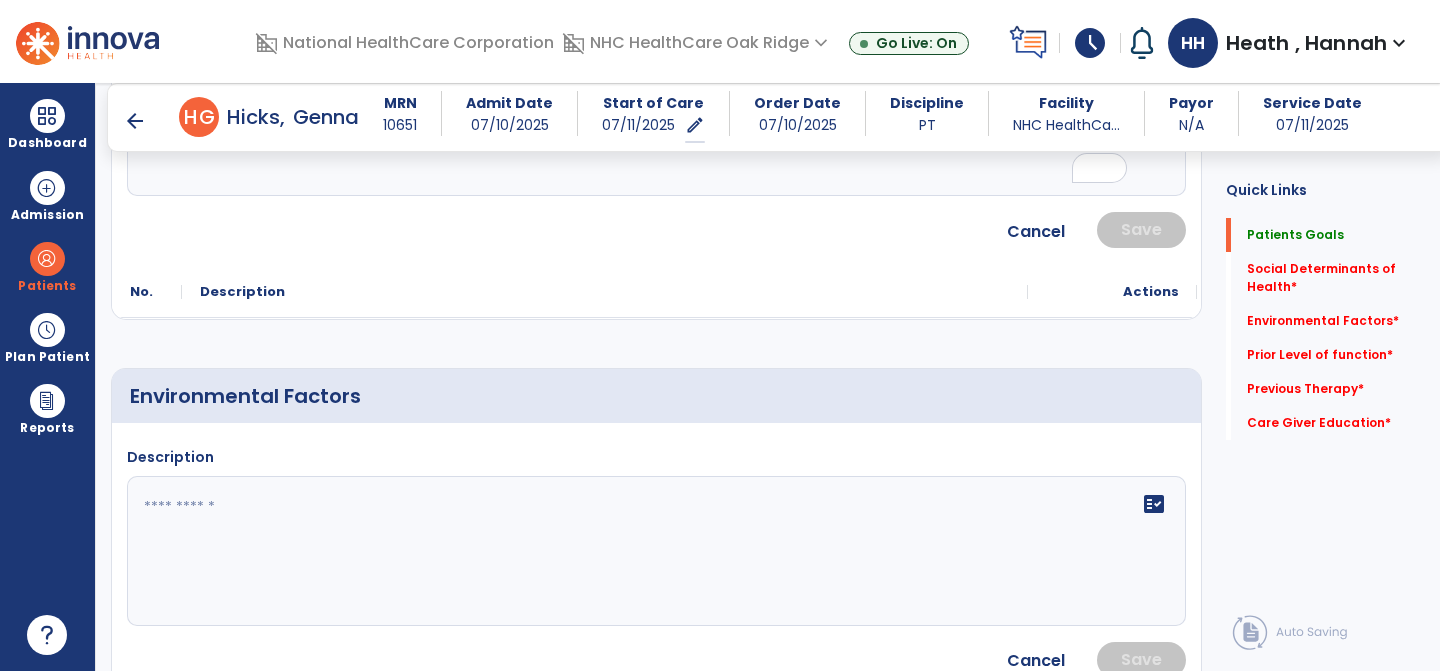click 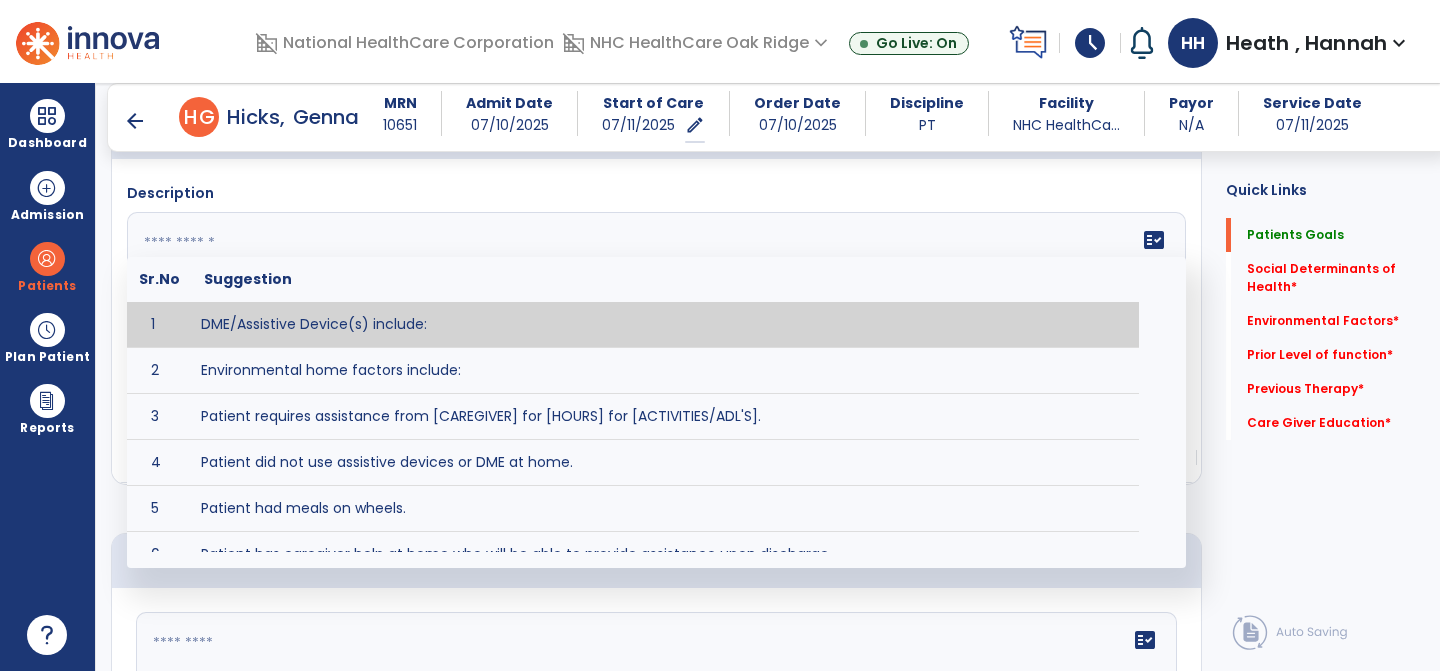 scroll, scrollTop: 865, scrollLeft: 0, axis: vertical 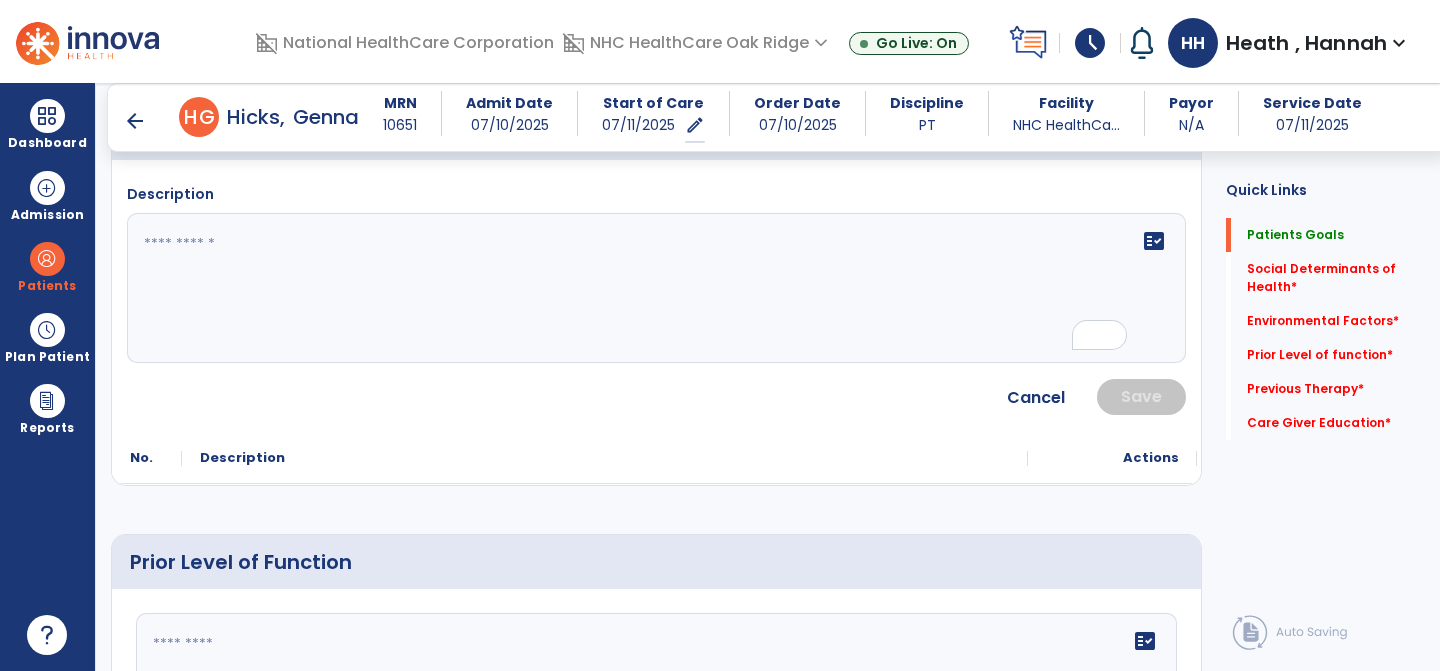 click on "Quick Links  Patients Goals   Patients Goals   Social Determinants of Health   *  Social Determinants of Health   *  Environmental Factors   *  Environmental Factors   *  Prior Level of function   *  Prior Level of function   *  Previous Therapy   *  Previous Therapy   *  Care Giver Education   *  Care Giver Education   *" 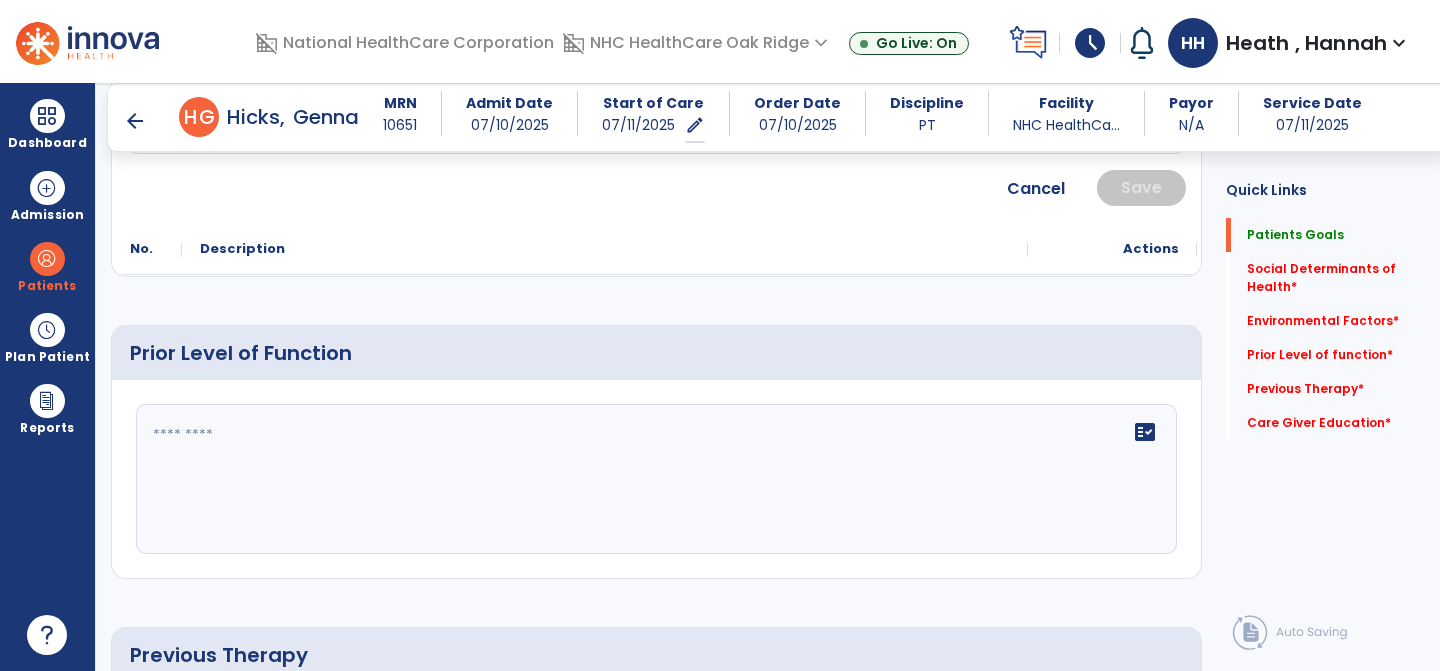 scroll, scrollTop: 1092, scrollLeft: 0, axis: vertical 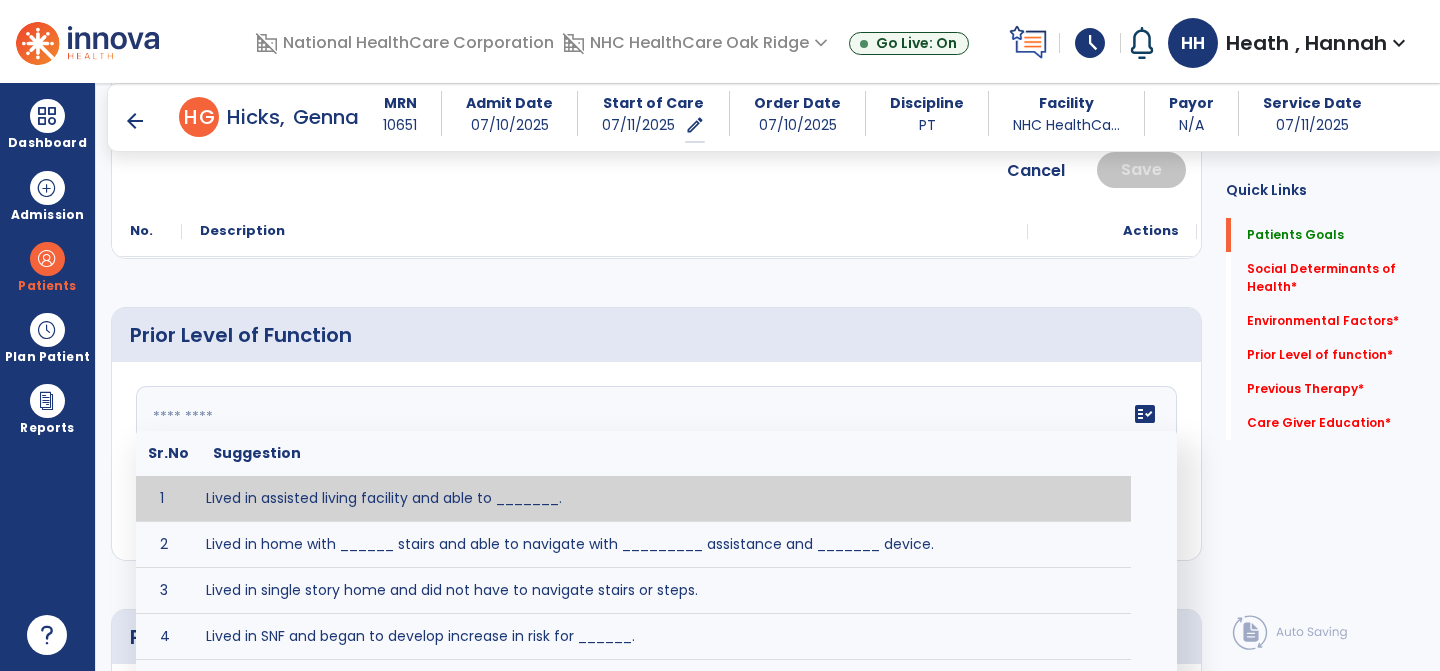 click on "fact_check  Sr.No Suggestion 1 Lived in assisted living facility and able to _______. 2 Lived in home with ______ stairs and able to navigate with _________ assistance and _______ device. 3 Lived in single story home and did not have to navigate stairs or steps. 4 Lived in SNF and began to develop increase in risk for ______. 5 Lived in SNF and skin was intact without pressure sores or wounds. 6 Lived independently at home with _________ and able to __________. 7 Wheelchair bound, non ambulatory and able to ______. 8 Worked as a __________." 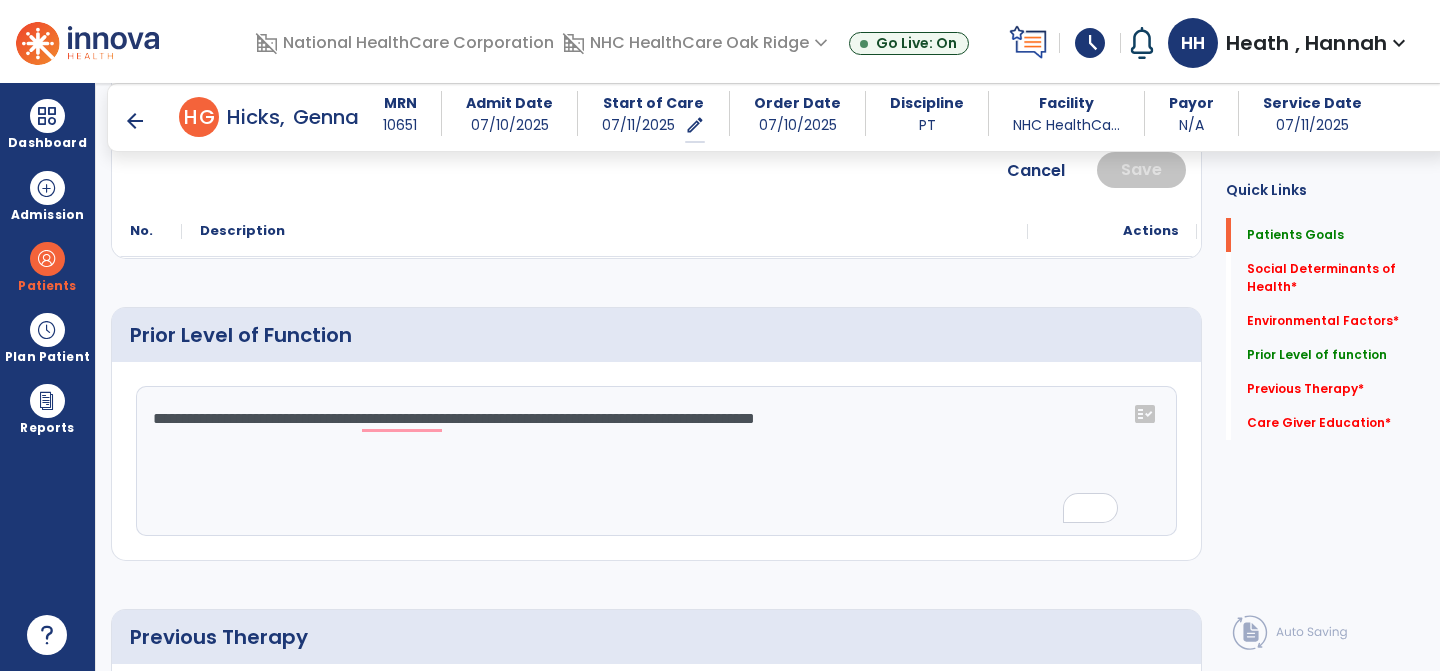 click on "**********" 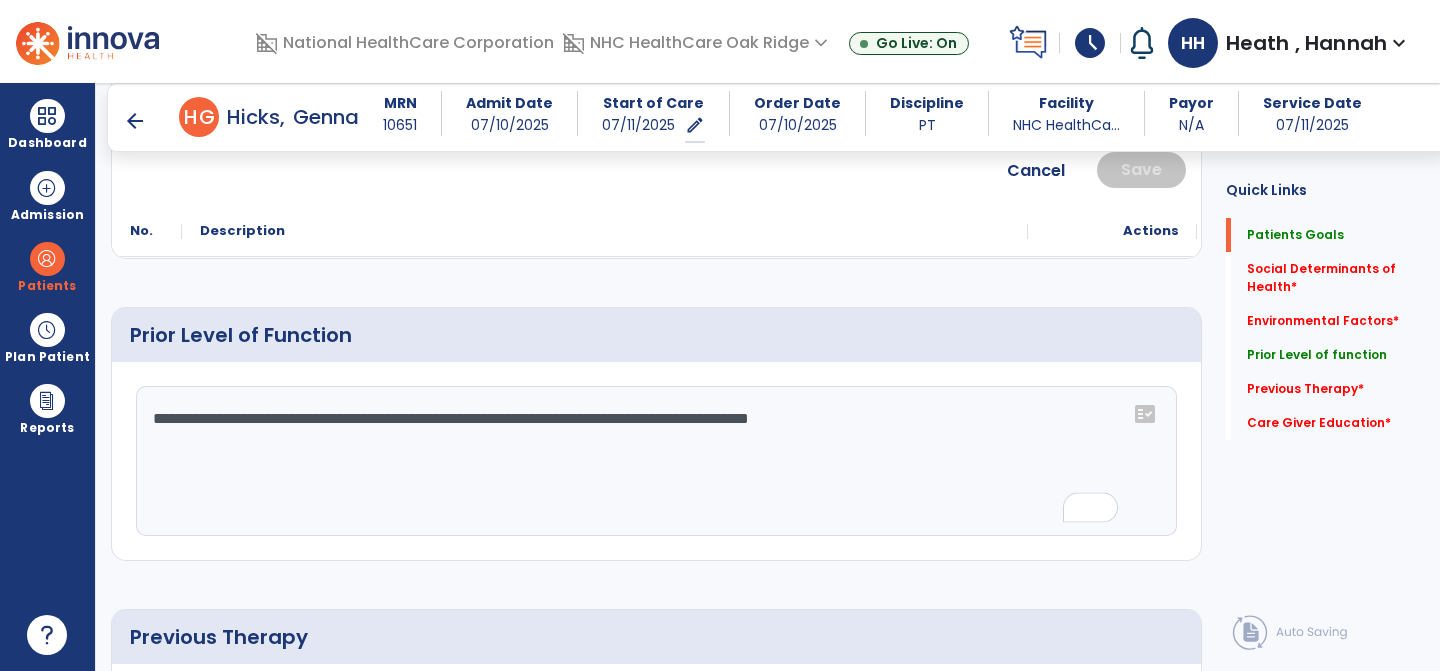 click on "**********" 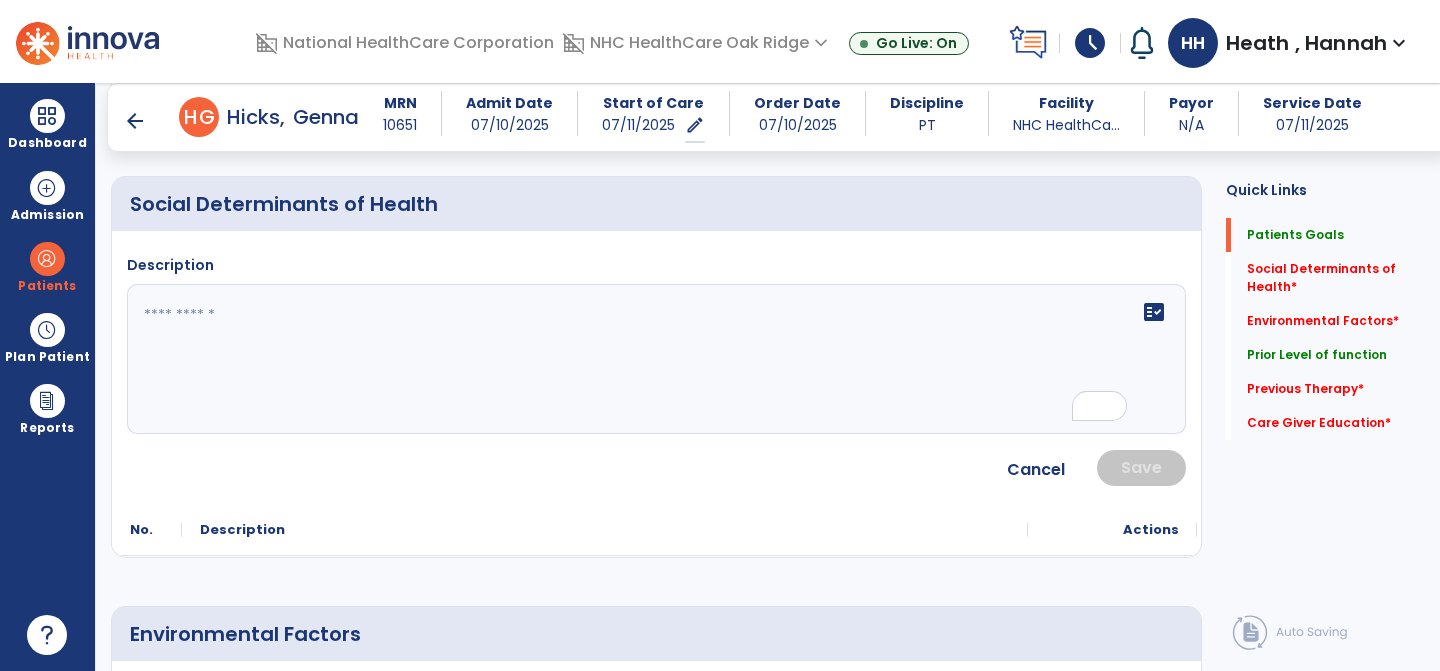scroll, scrollTop: 370, scrollLeft: 0, axis: vertical 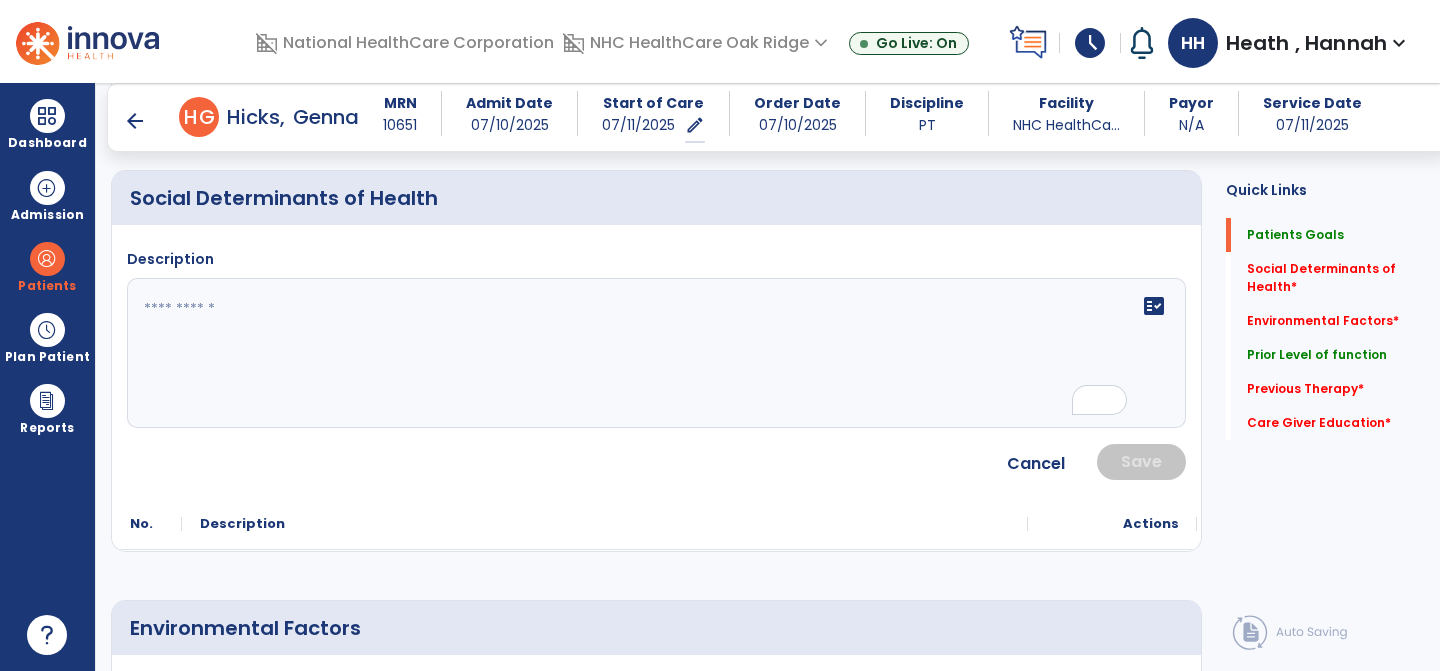type on "**********" 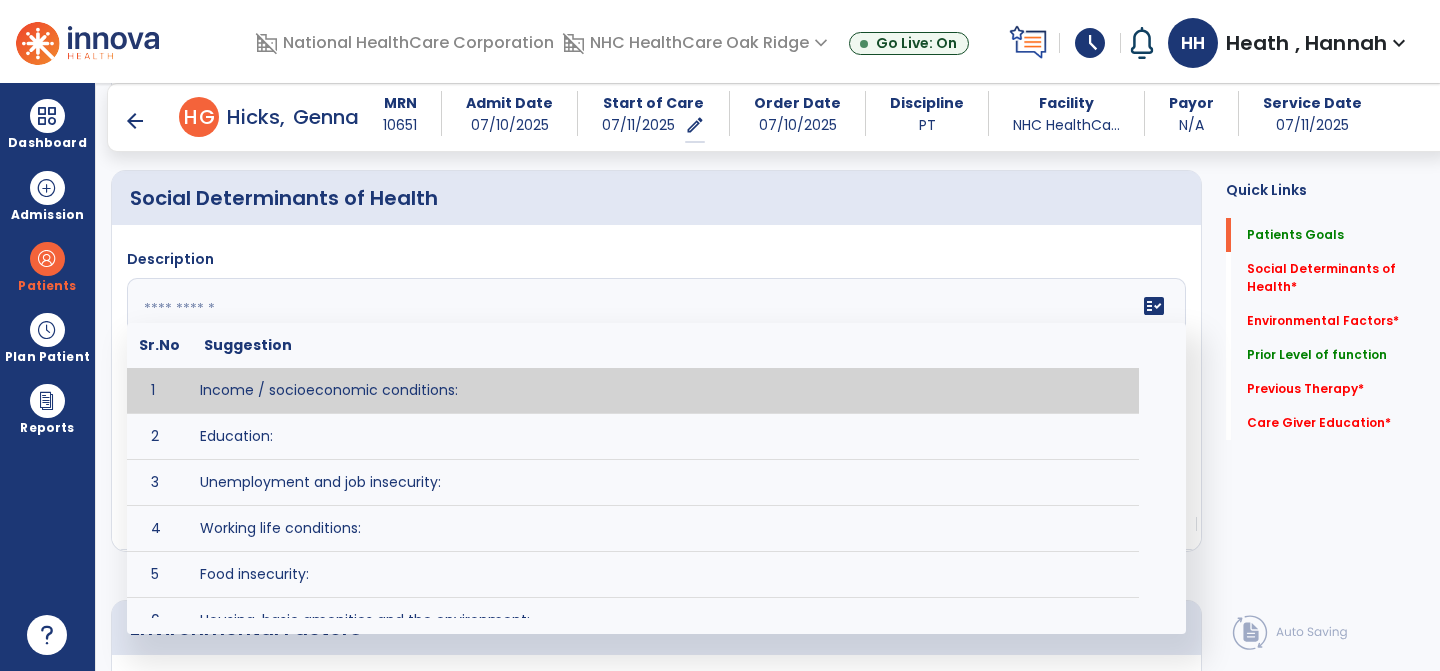 click 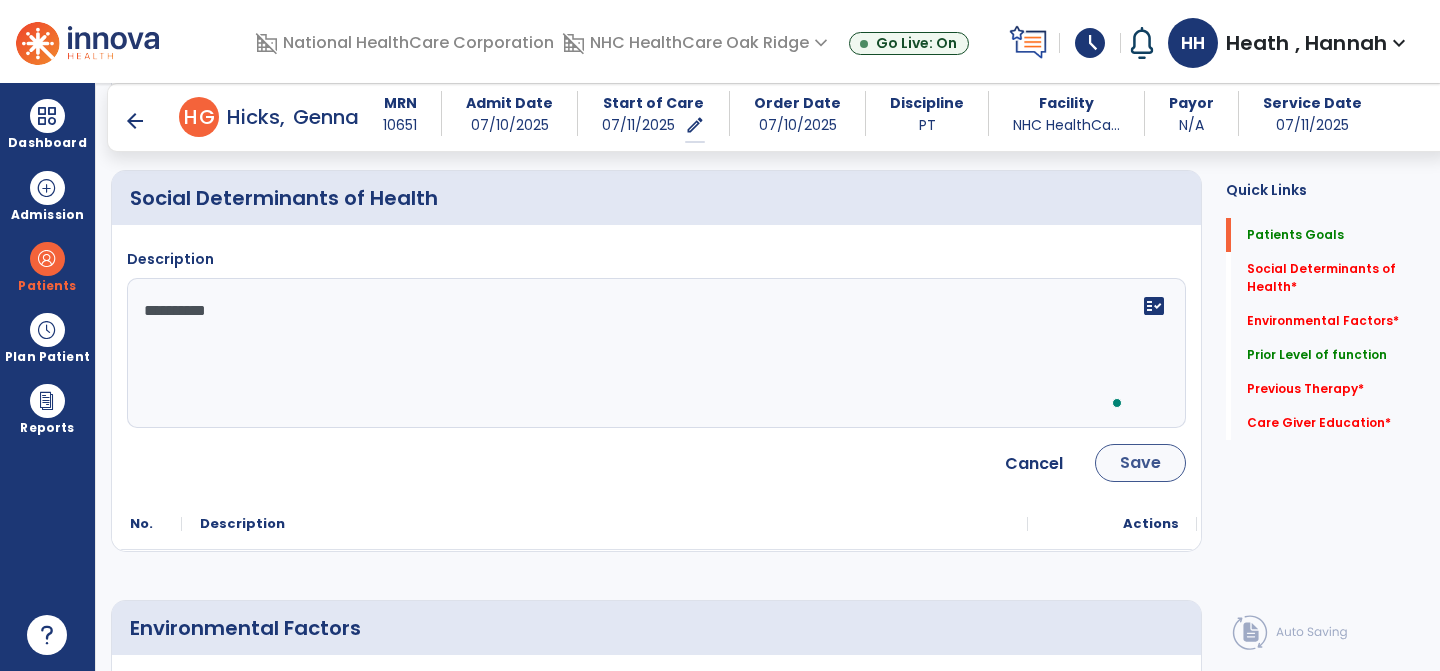 type on "**********" 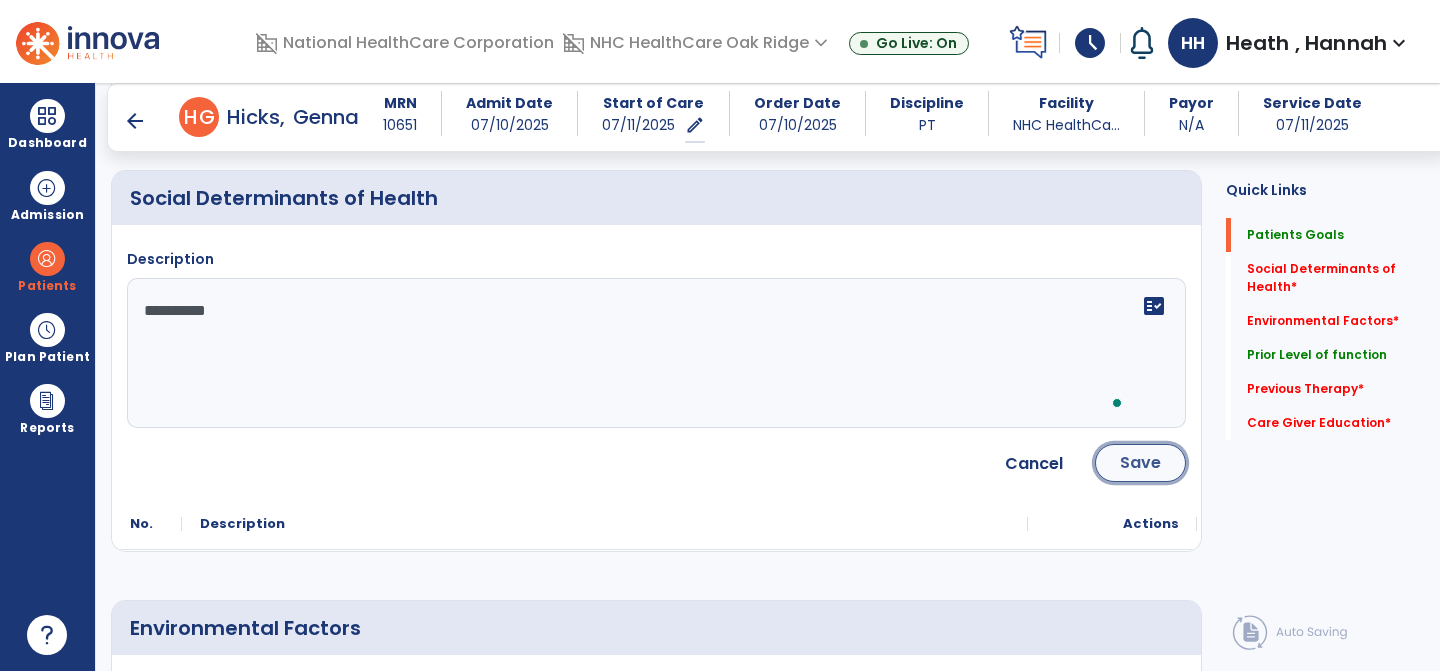 click on "Save" 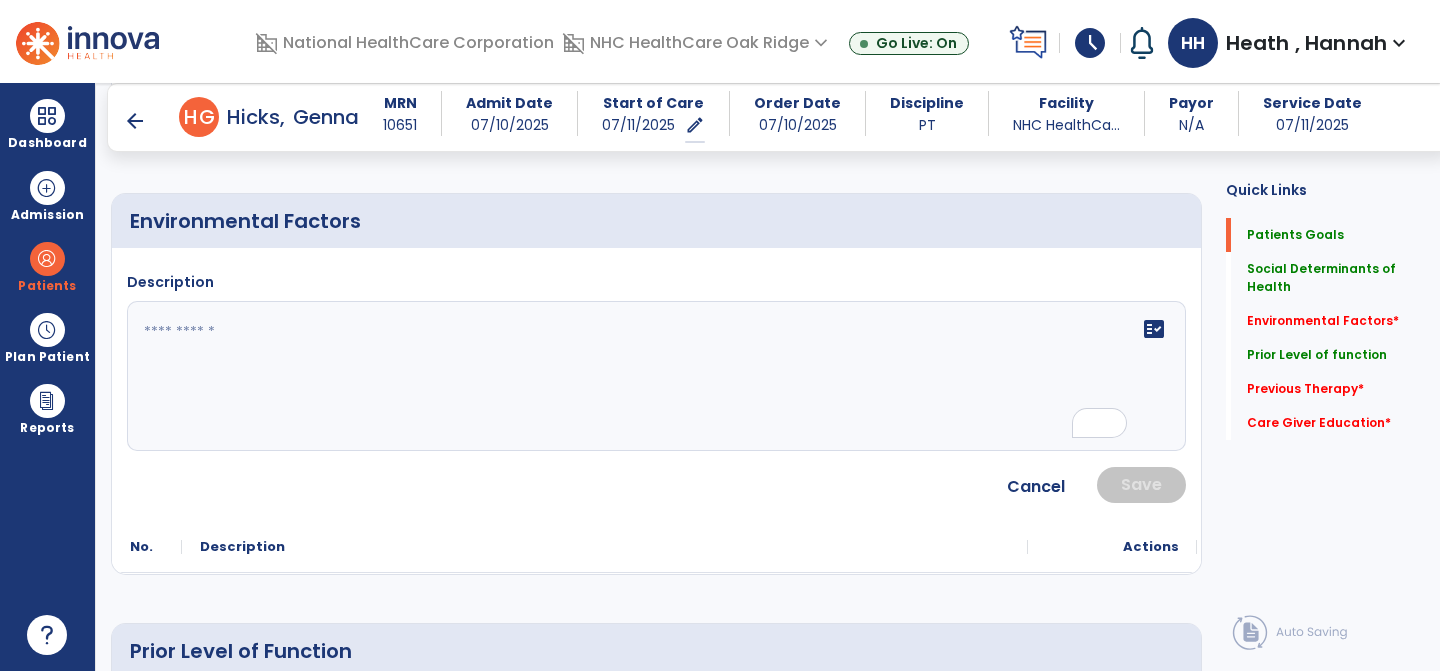 scroll, scrollTop: 560, scrollLeft: 0, axis: vertical 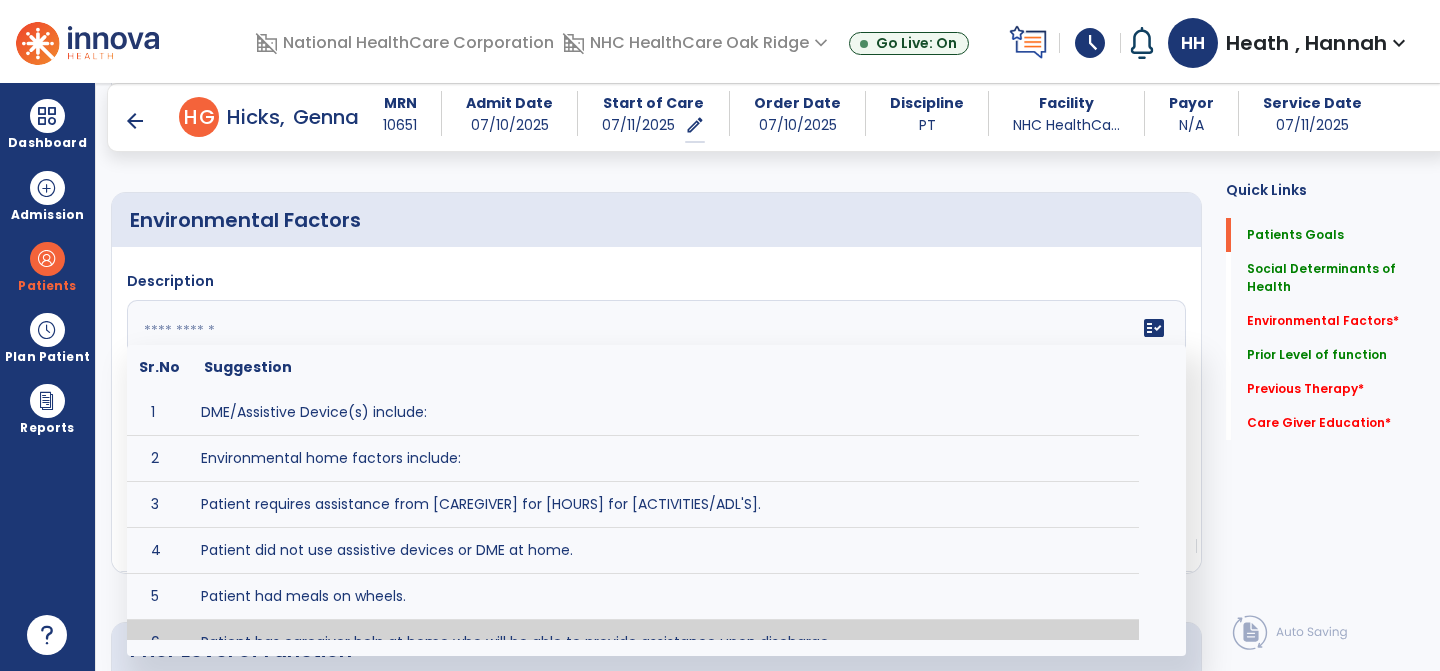 click on "fact_check  Sr.No Suggestion 1 DME/Assistive Device(s) include:  2 Environmental home factors include:  3 Patient requires assistance from [CAREGIVER] for [HOURS] for [ACTIVITIES/ADL'S]. 4 Patient did not use assistive devices or DME at home. 5 Patient had meals on wheels. 6 Patient has caregiver help at home who will be able to provide assistance upon discharge. 7 Patient lived alone at home prior to admission and will [HAVE or HAVE NOT] assistance at home from [CAREGIVER] upon discharge. 8 Patient lives alone. 9 Patient lives with caregiver who provides support/aid for ____________. 10 Patient lives with spouse/significant other. 11 Patient needs to clime [NUMBER] stairs [WITH/WITHOUT] railing in order to reach [ROOM]. 12 Patient uses adaptive equipment at home including [EQUIPMENT] and has the following home modifications __________. 13 Patient was able to complete community activities (driving, shopping, community ambulation, etc.) independently. 14 15 16 17" 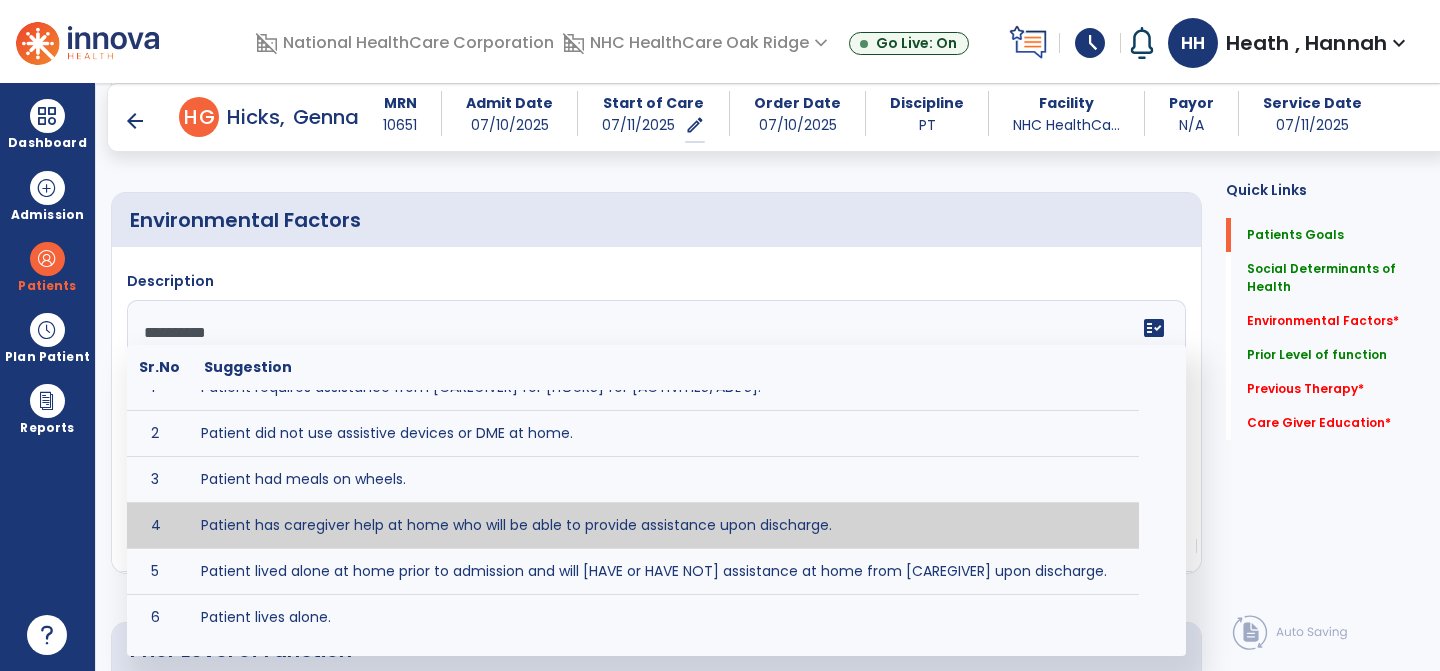 scroll, scrollTop: 0, scrollLeft: 0, axis: both 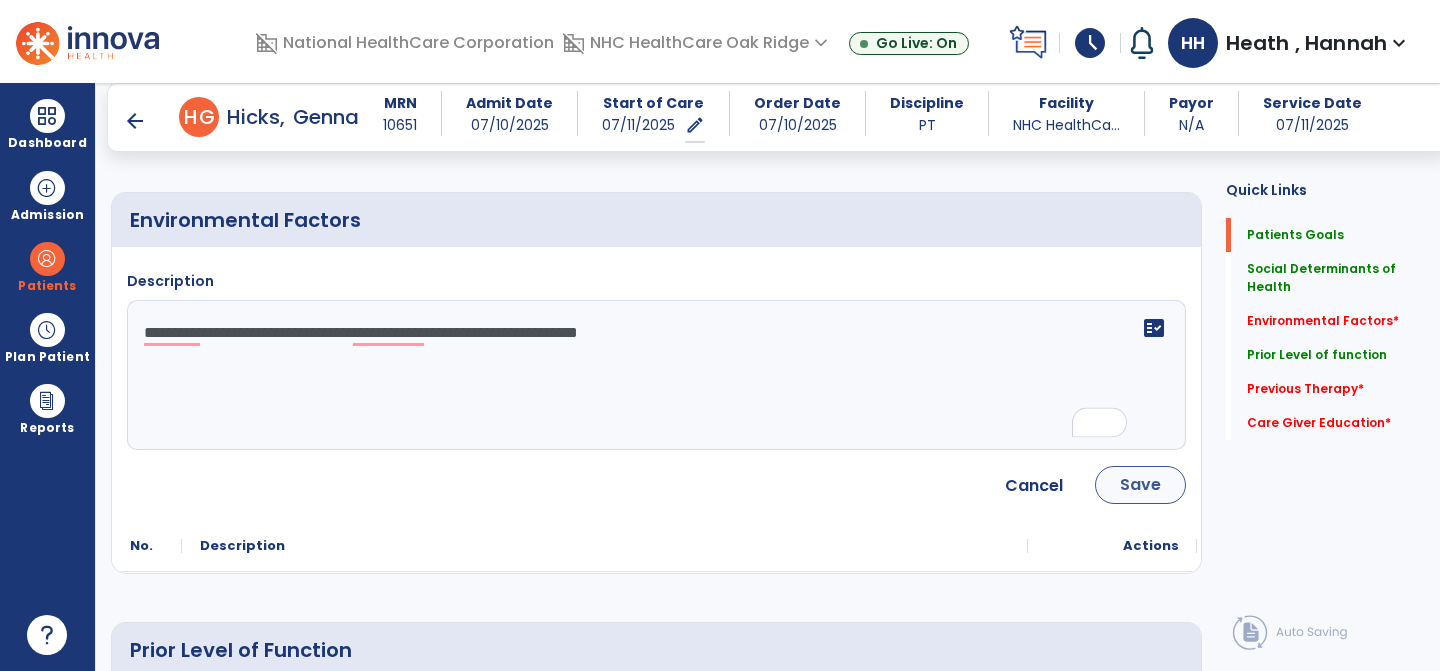 type on "**********" 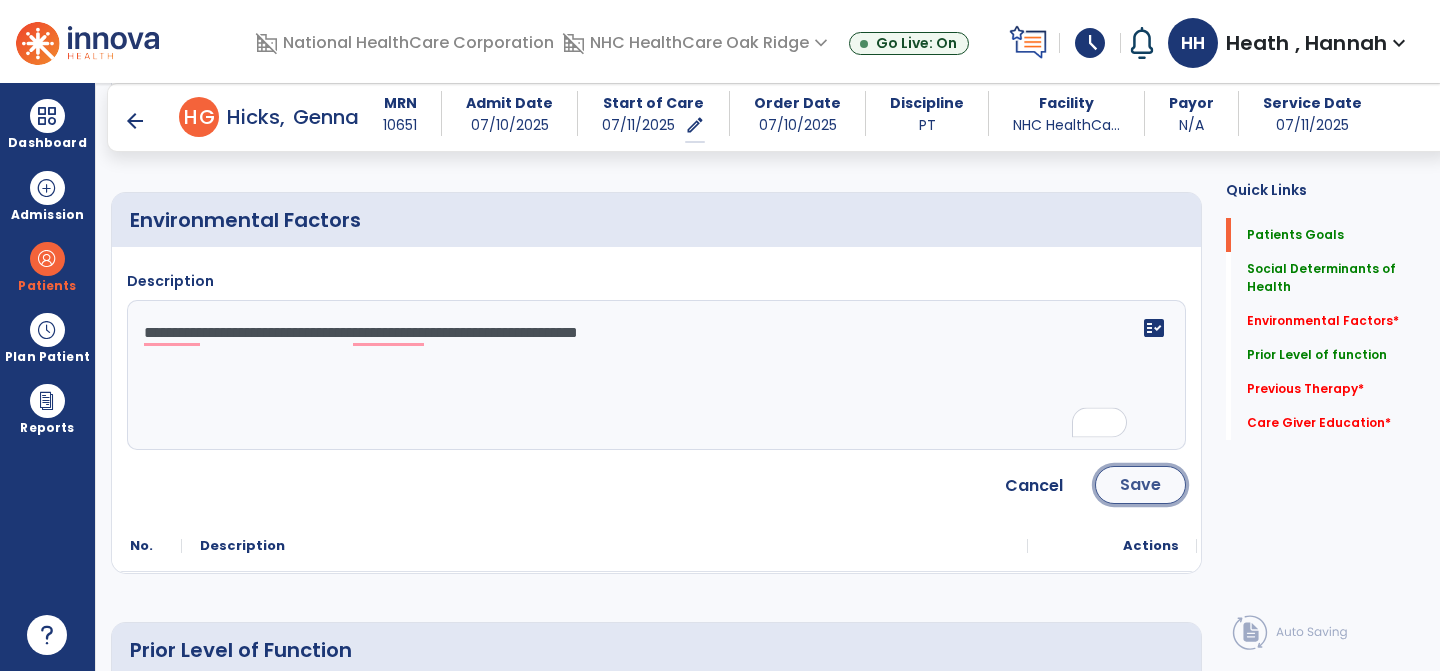 click on "Save" 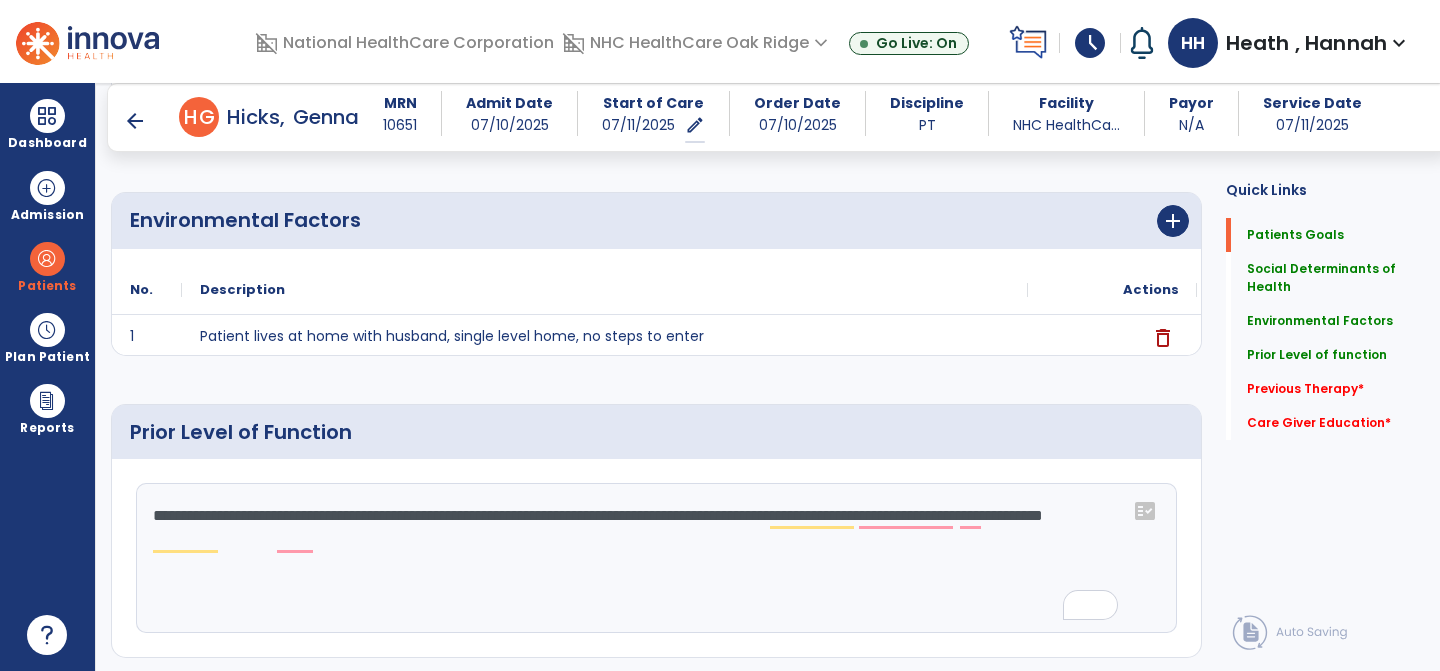 scroll, scrollTop: 715, scrollLeft: 0, axis: vertical 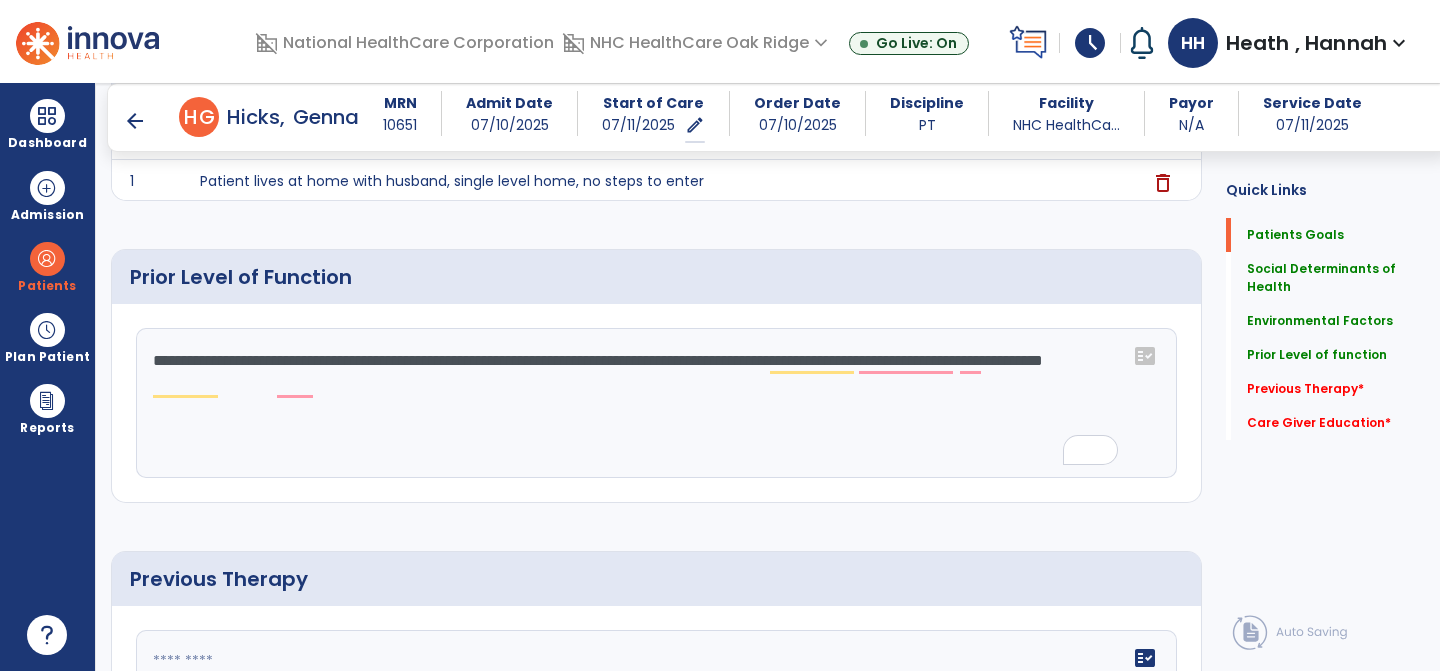 click on "**********" 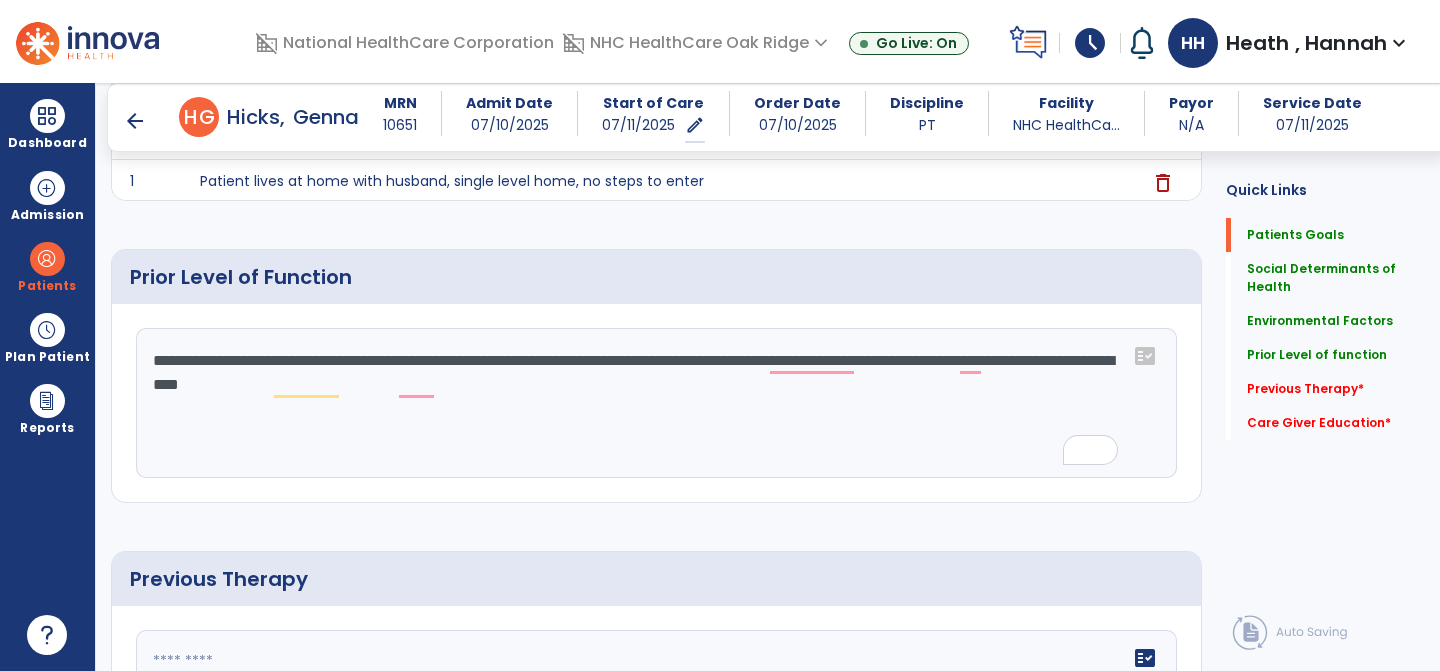 type on "**********" 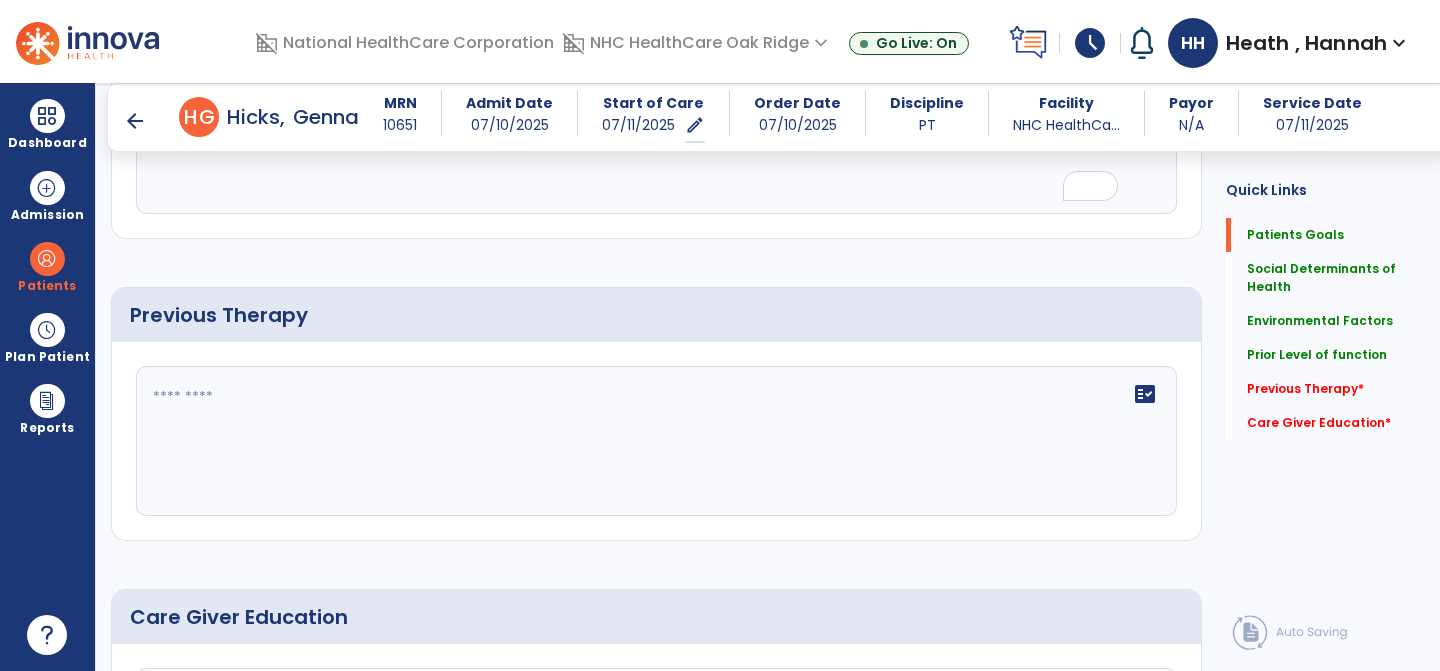 scroll, scrollTop: 1014, scrollLeft: 0, axis: vertical 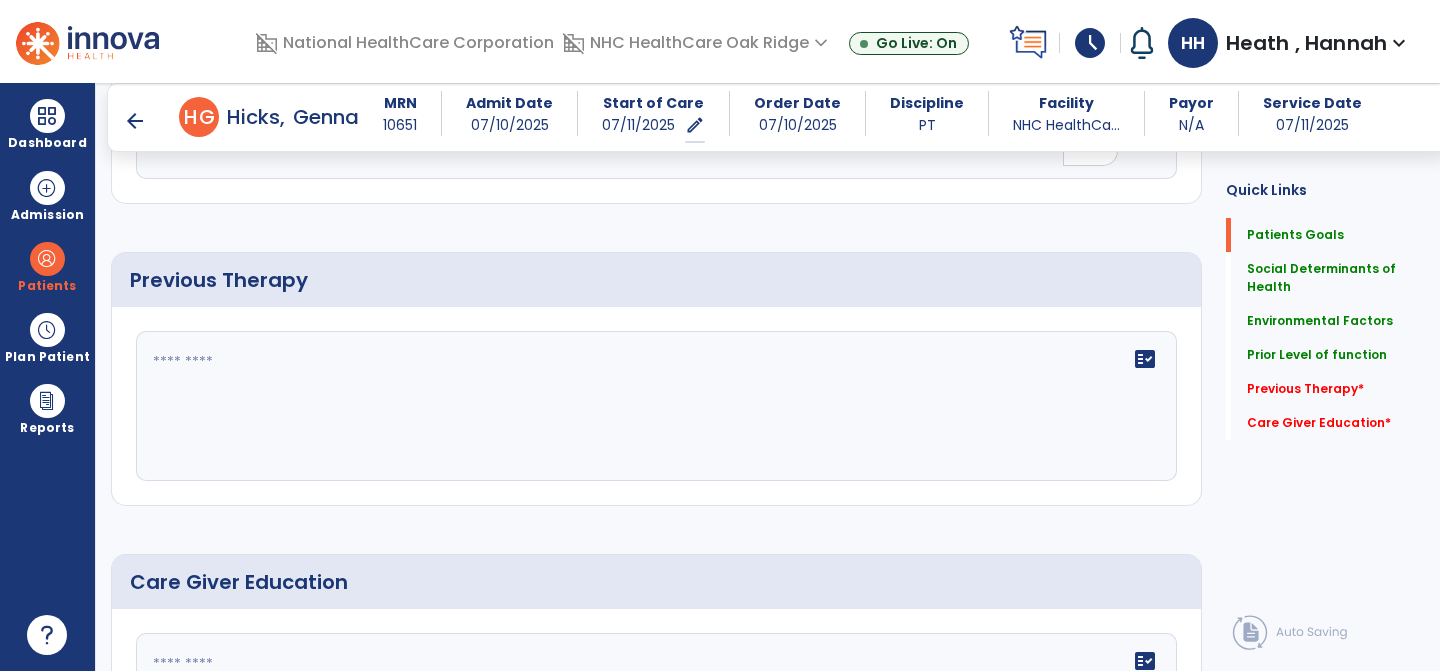 click on "fact_check" 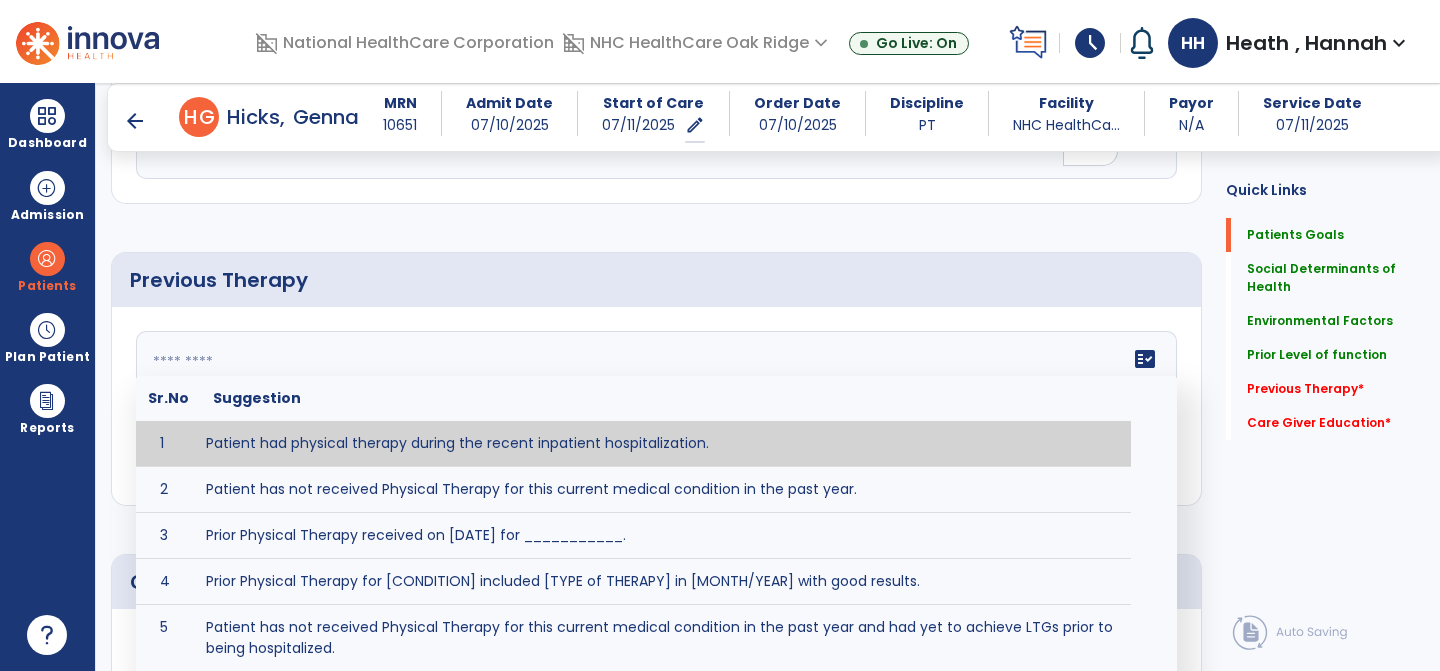 type on "**********" 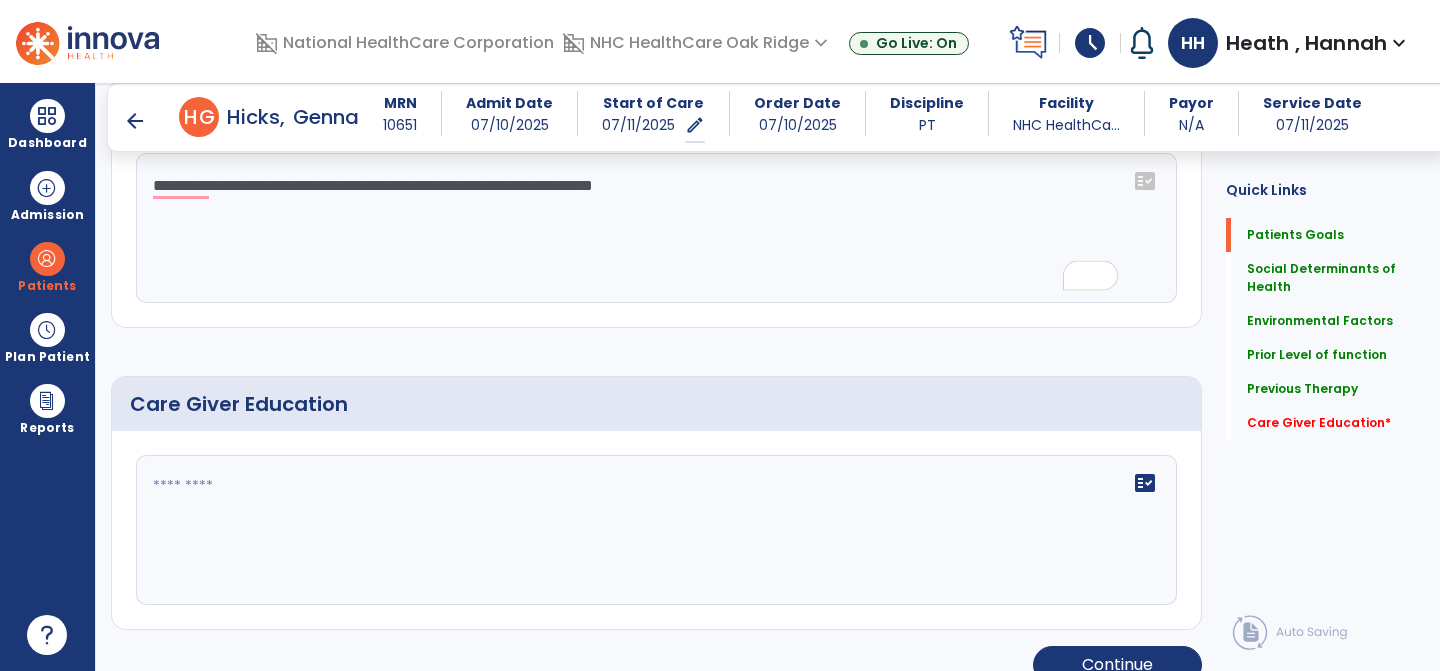 scroll, scrollTop: 1221, scrollLeft: 0, axis: vertical 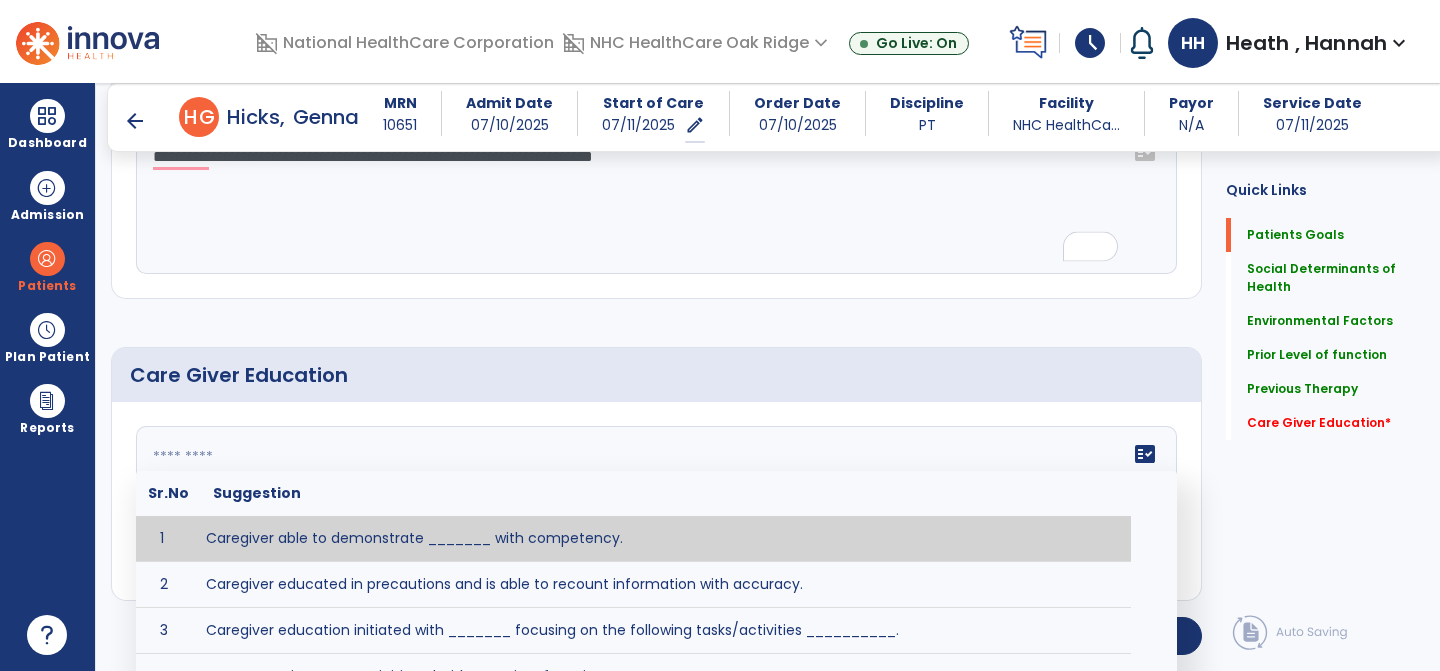 click 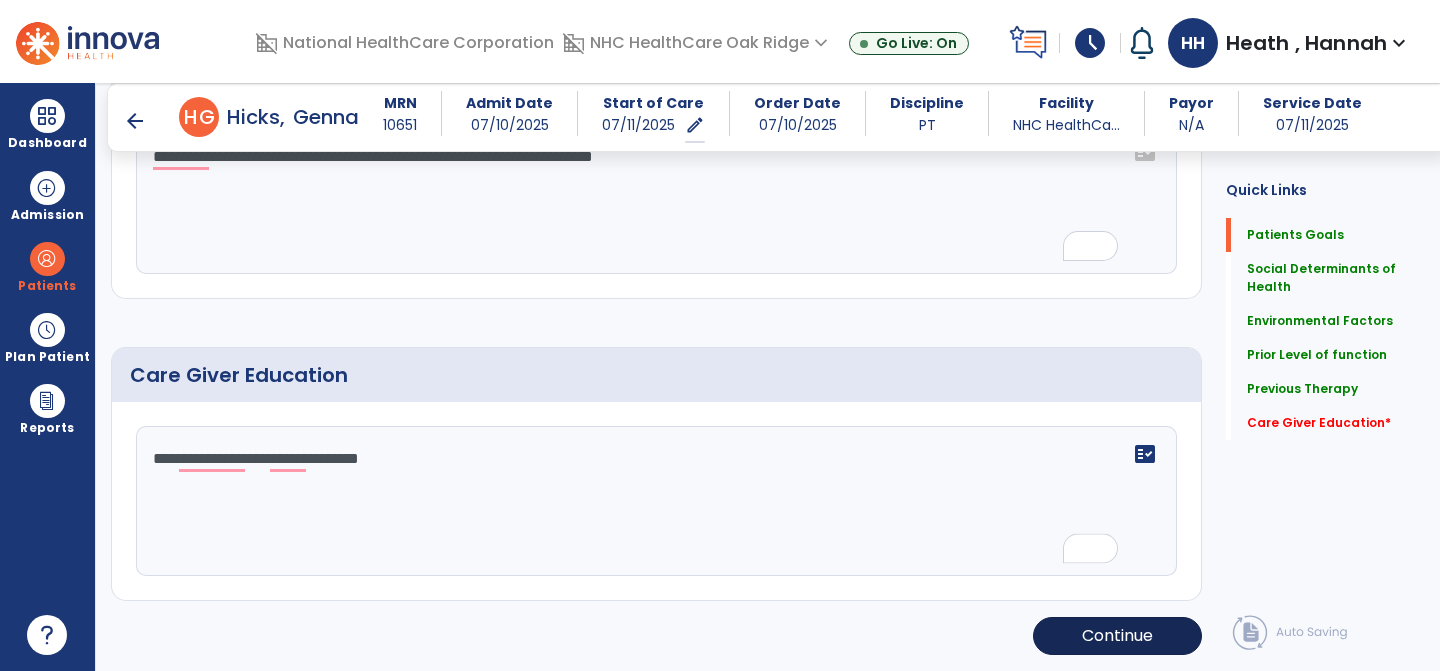 type on "**********" 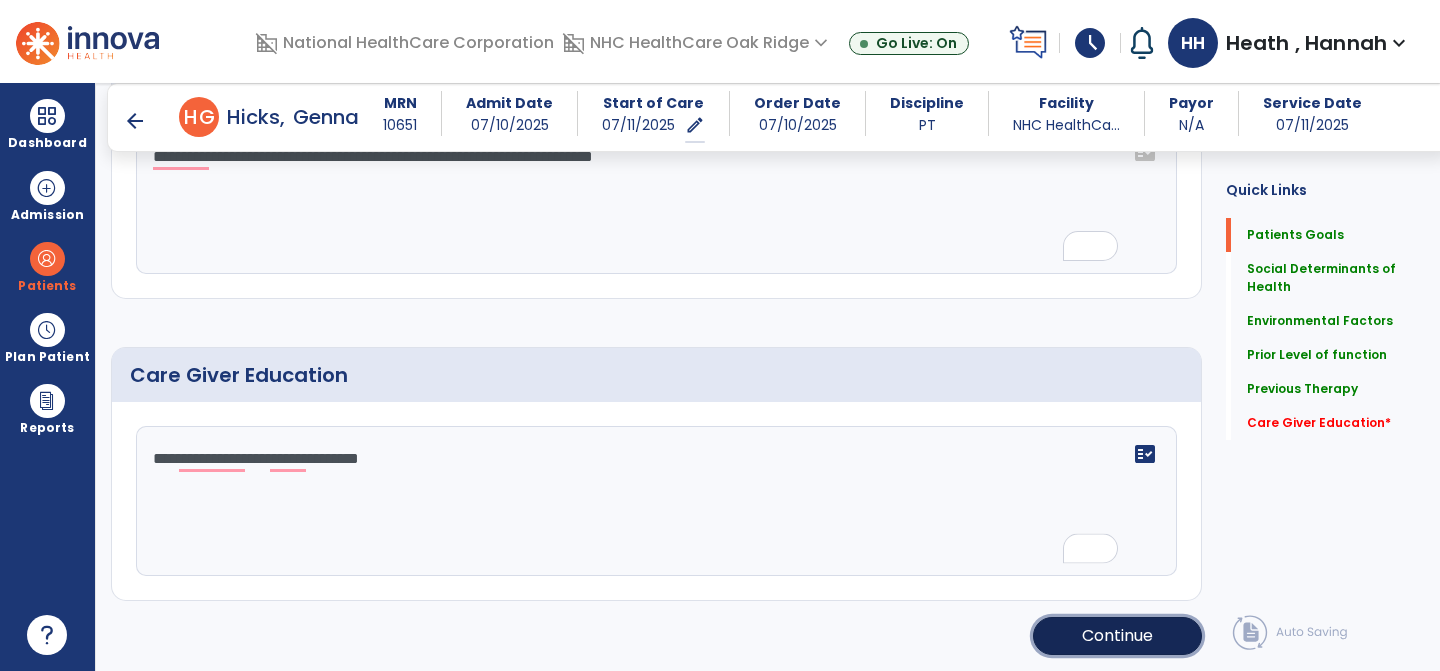 click on "Continue" 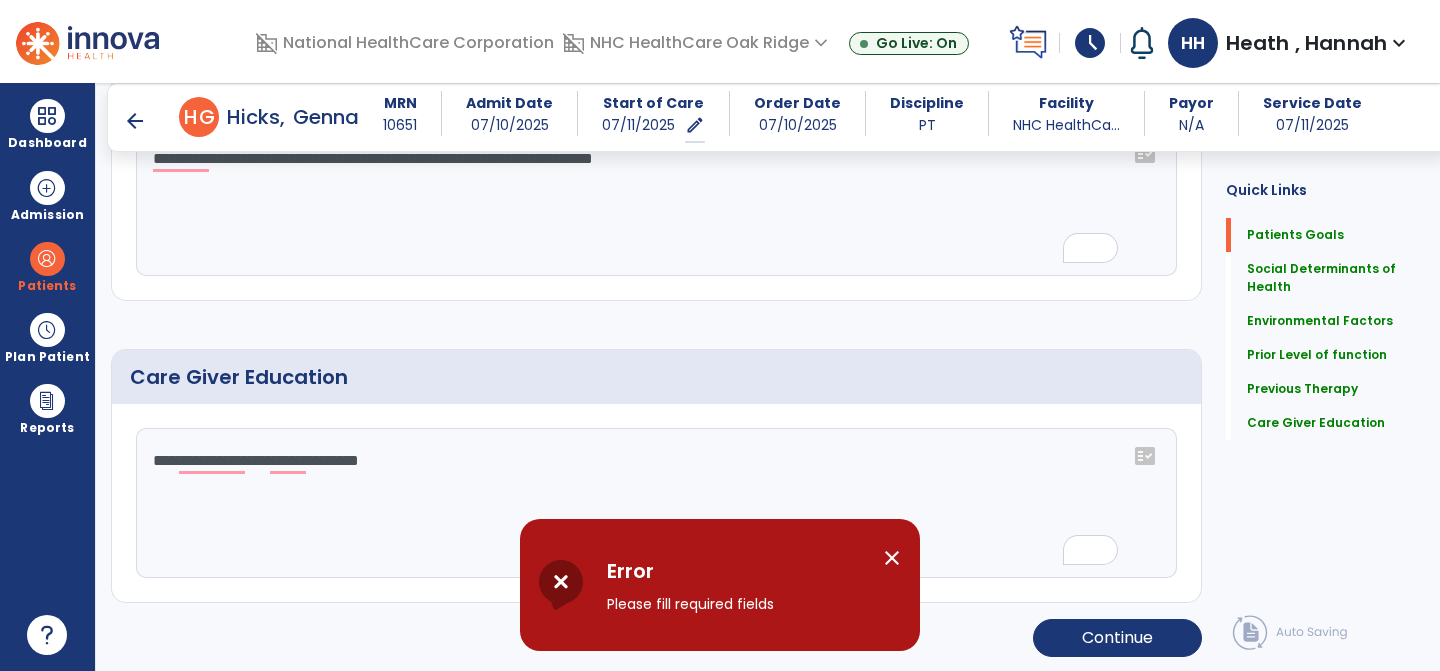 scroll, scrollTop: 1221, scrollLeft: 0, axis: vertical 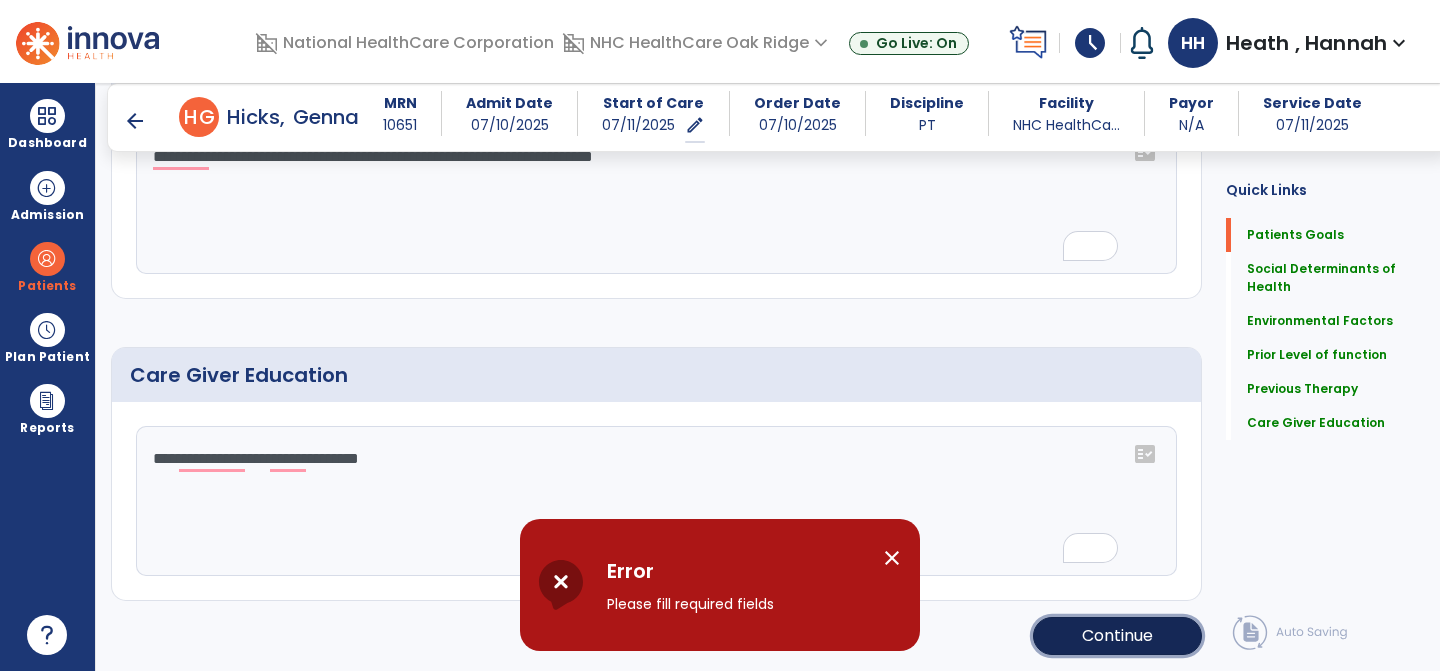 click on "Continue" 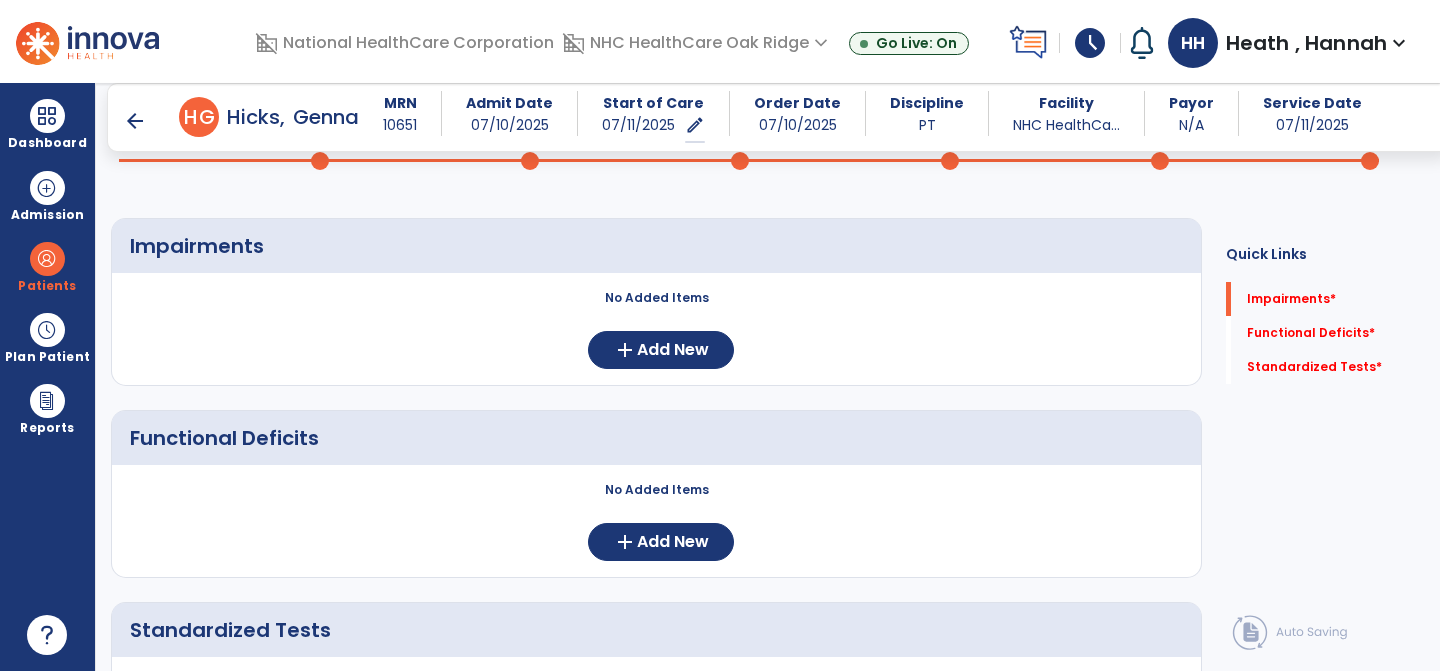 scroll, scrollTop: 51, scrollLeft: 0, axis: vertical 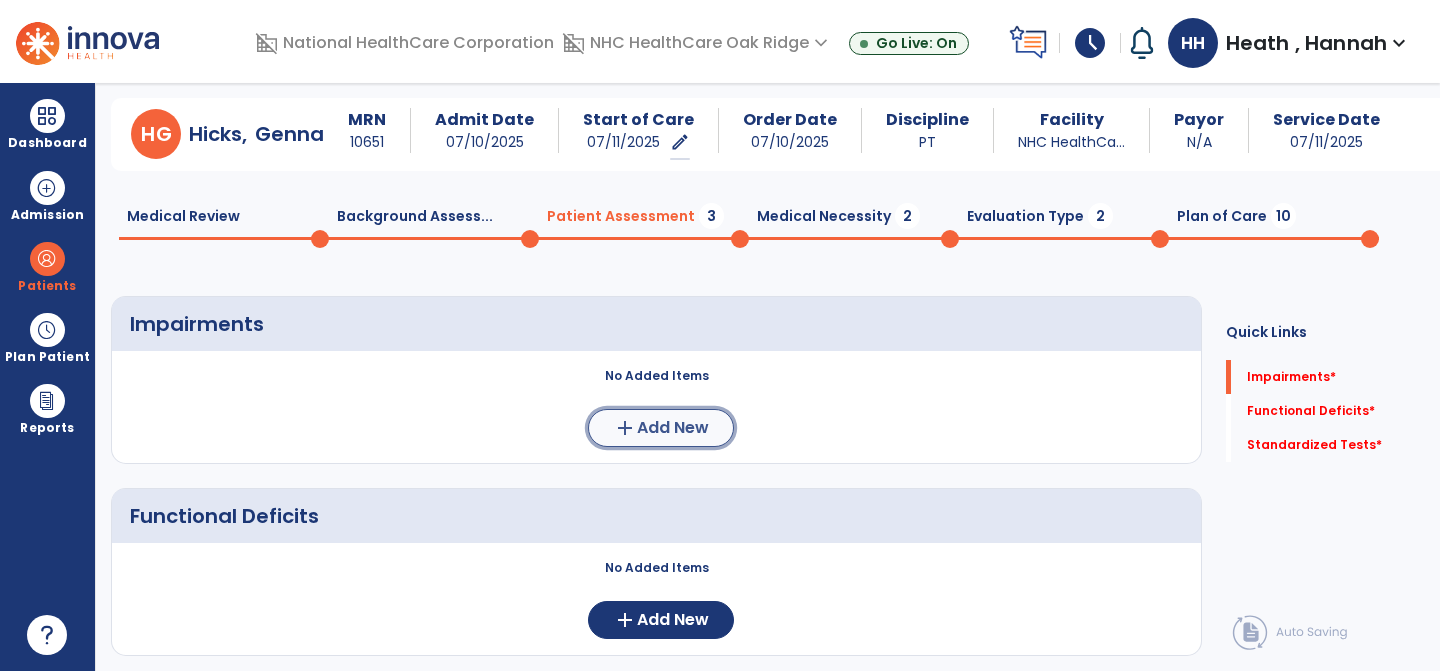 click on "add  Add New" 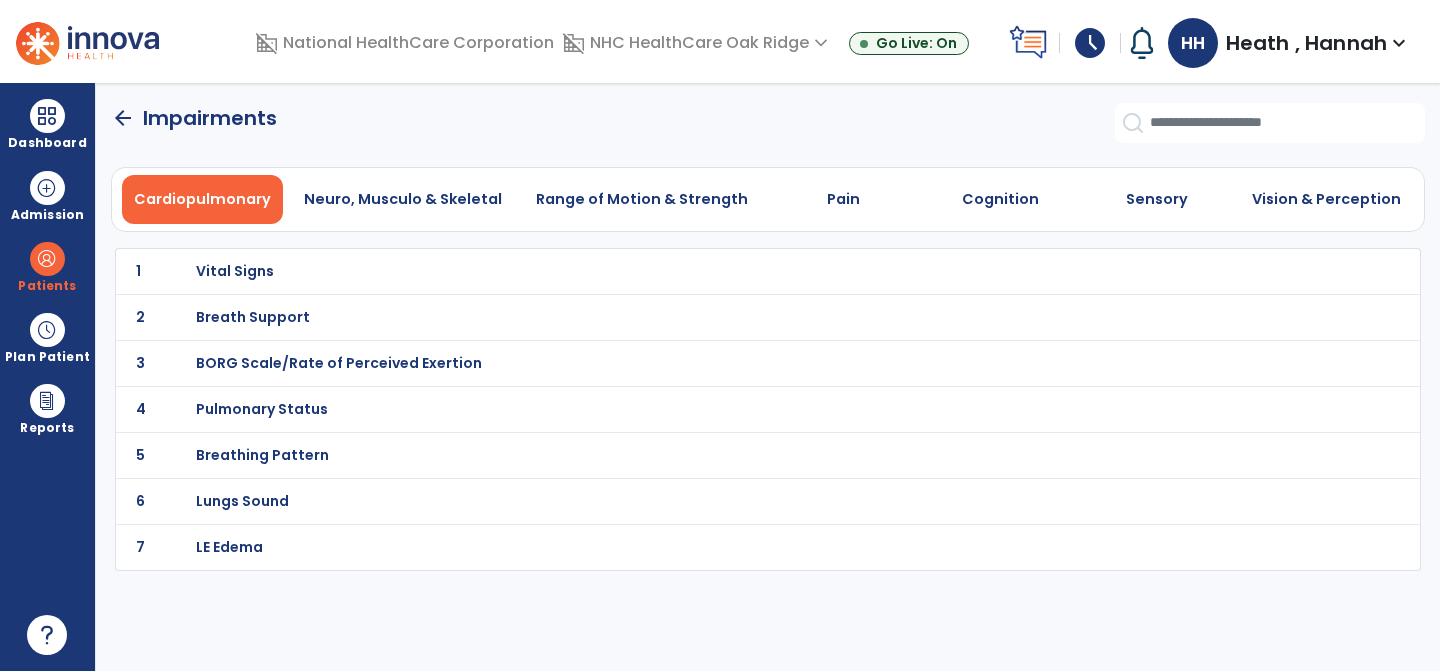 scroll, scrollTop: 0, scrollLeft: 0, axis: both 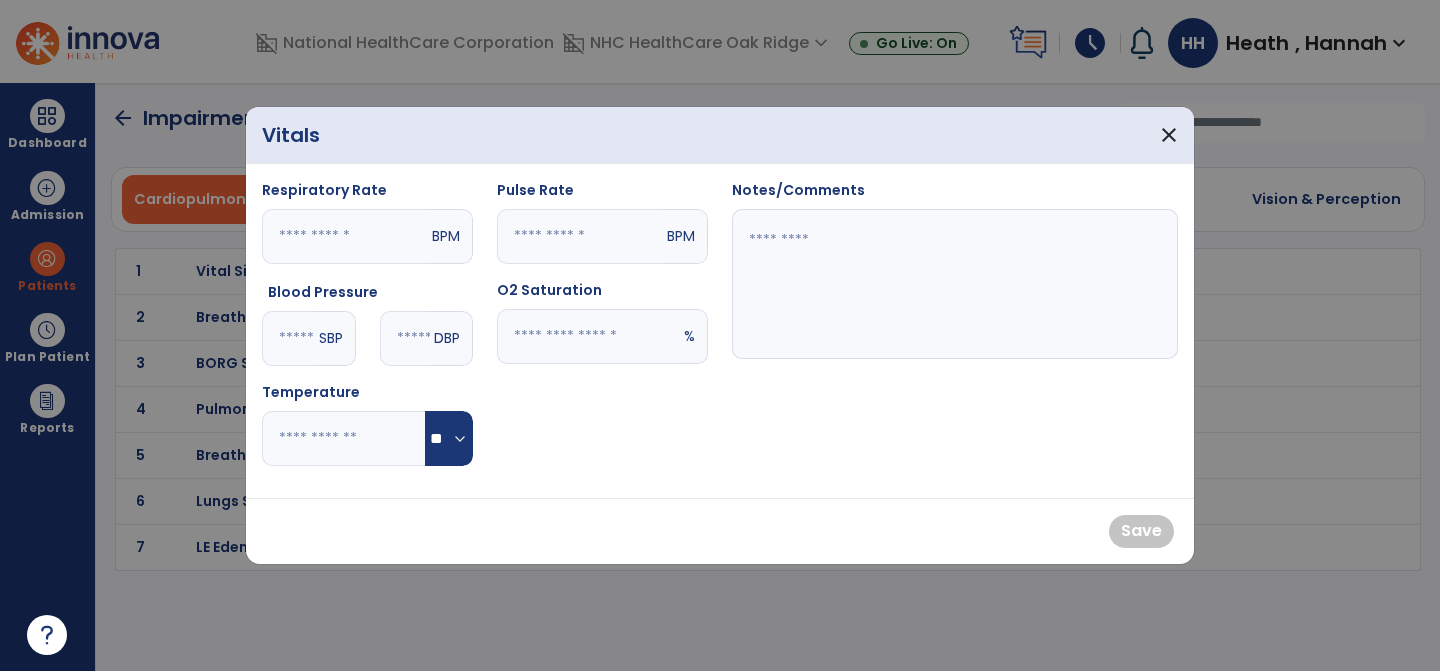 click at bounding box center (288, 338) 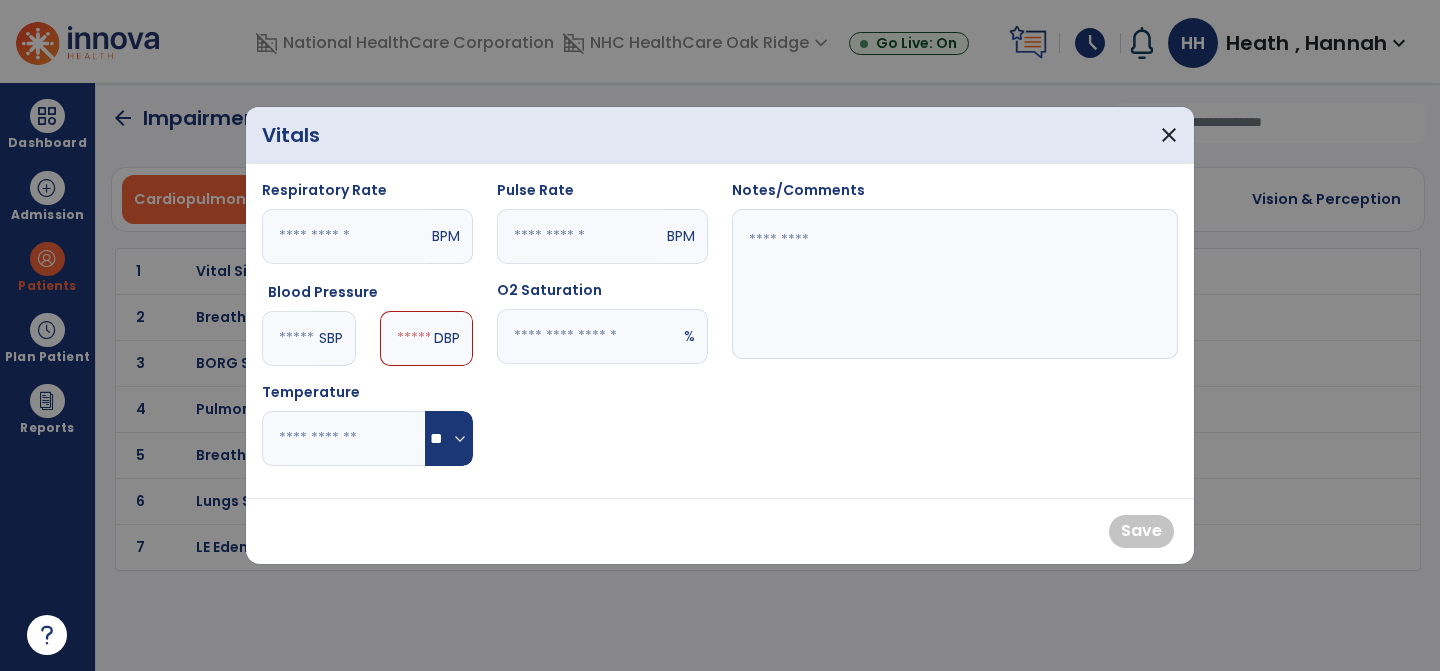 type on "***" 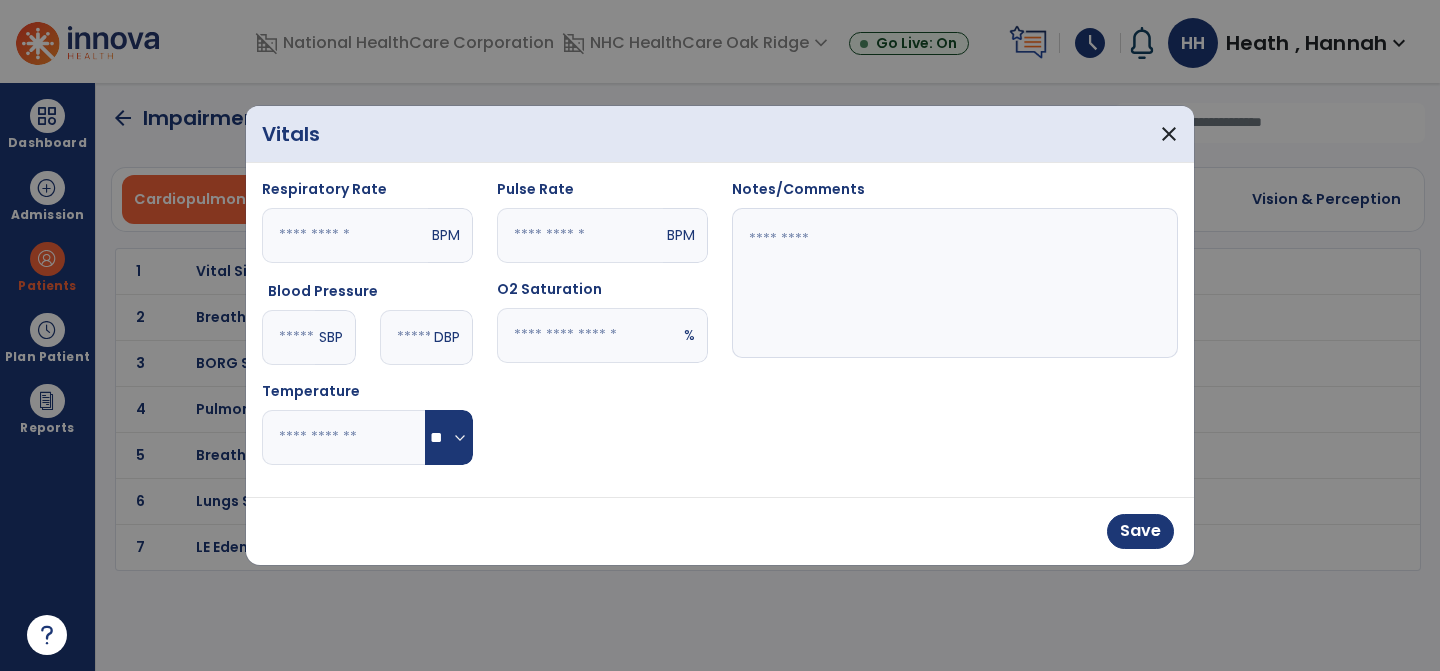type on "**" 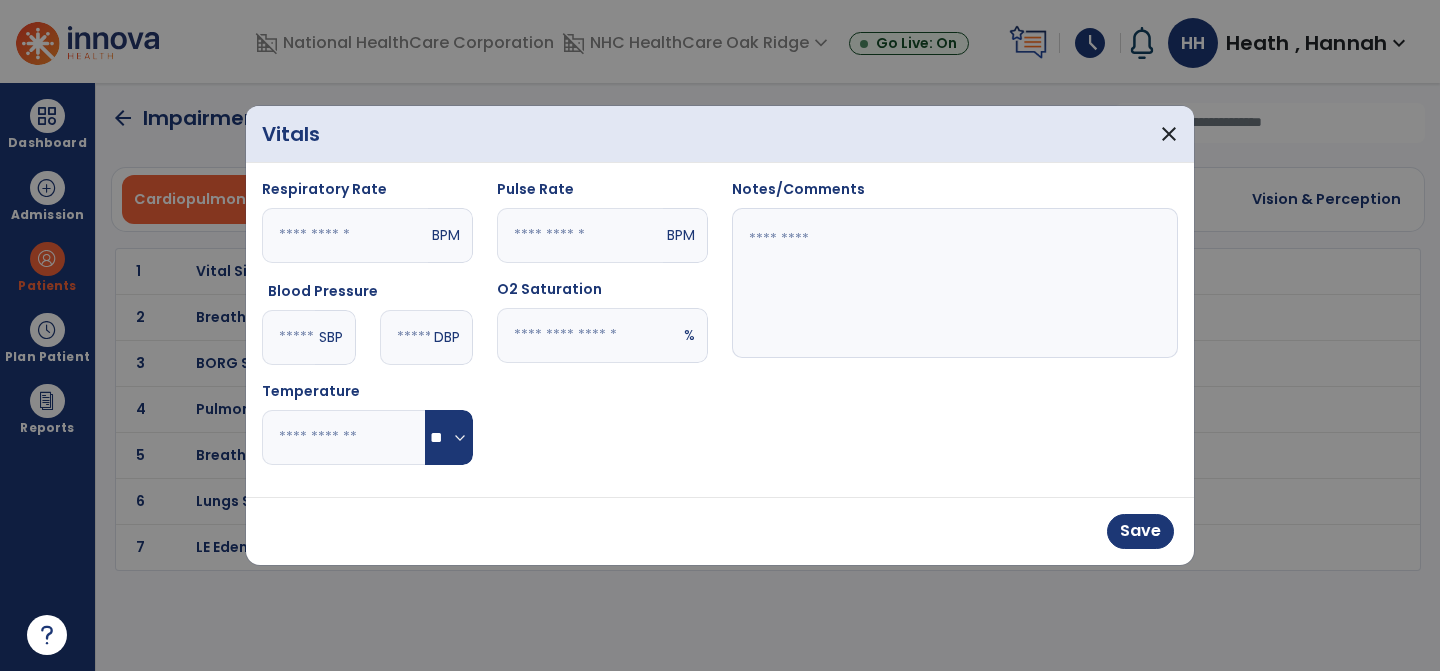 click at bounding box center (580, 235) 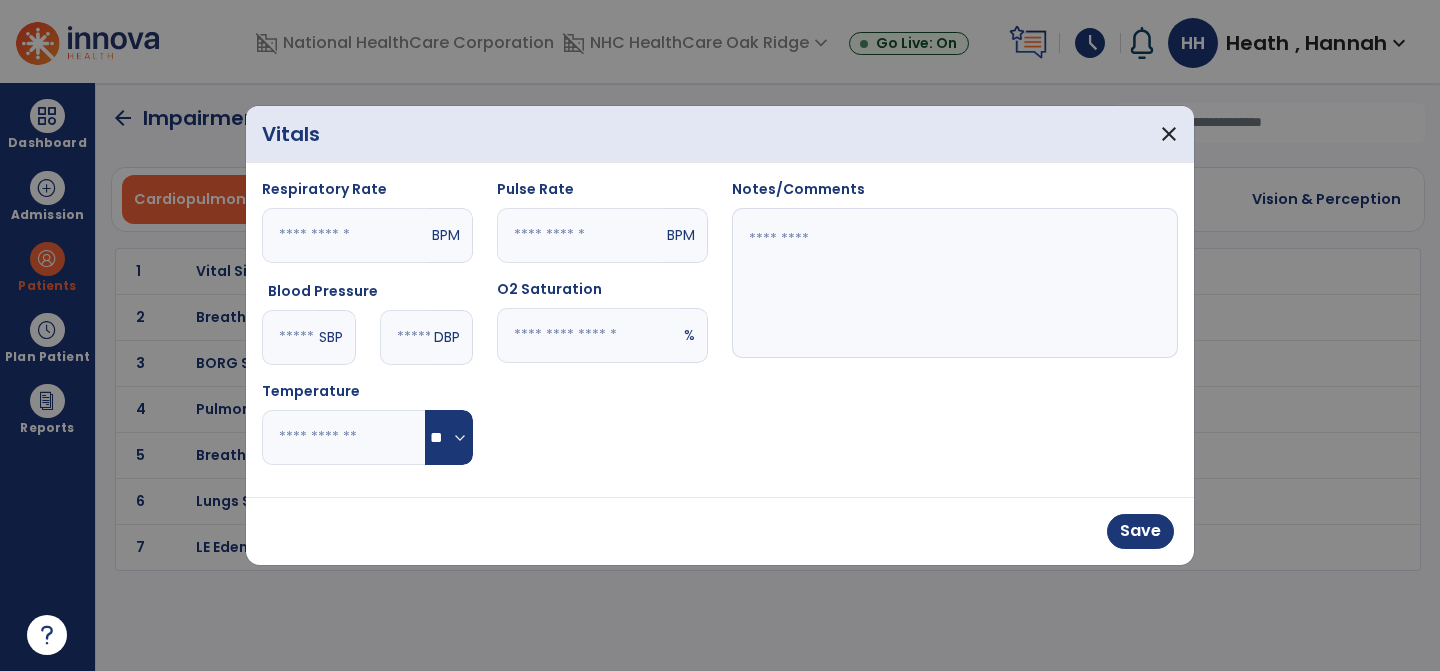 type on "**" 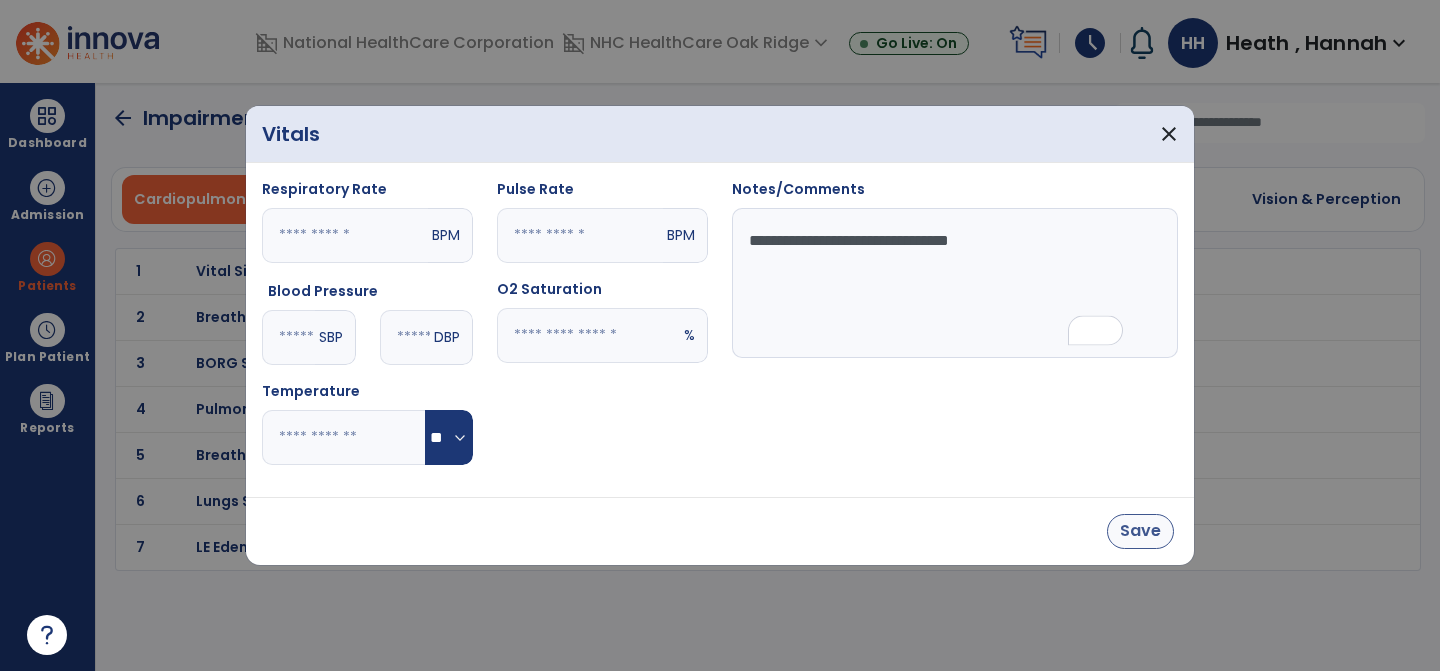 type on "**********" 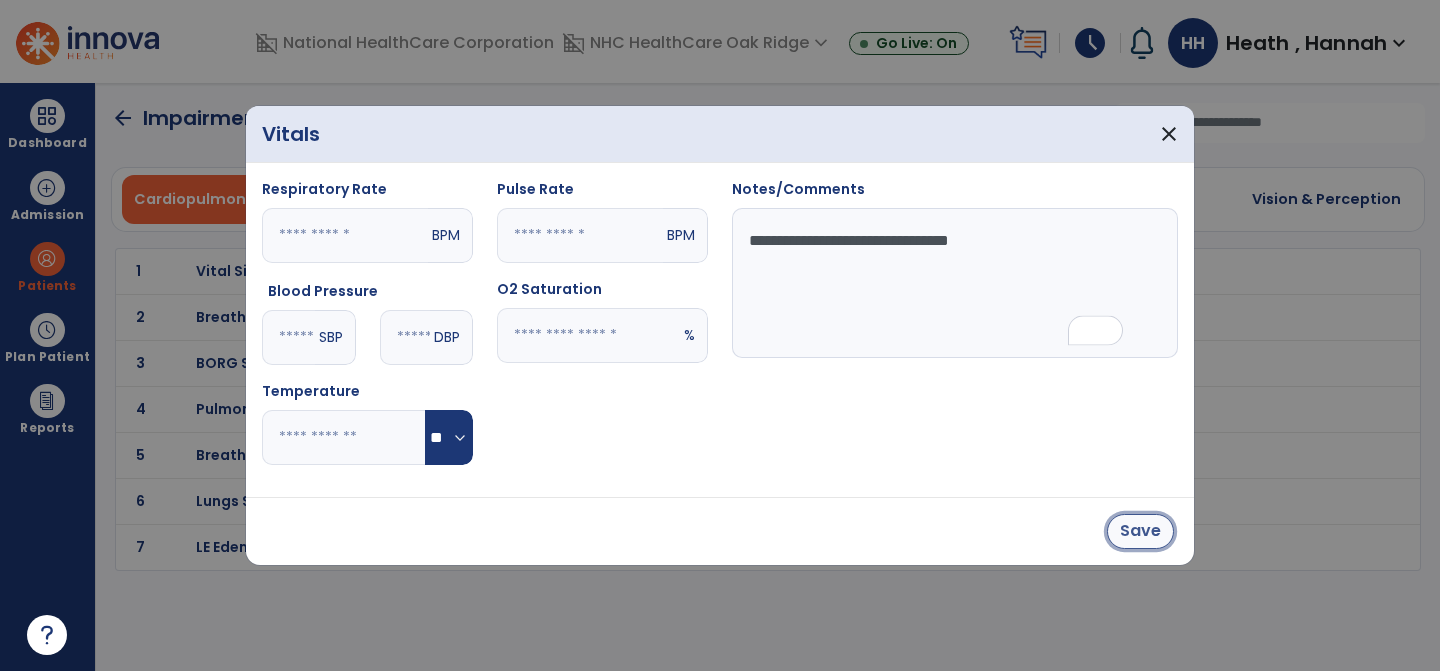 click on "Save" at bounding box center (1140, 531) 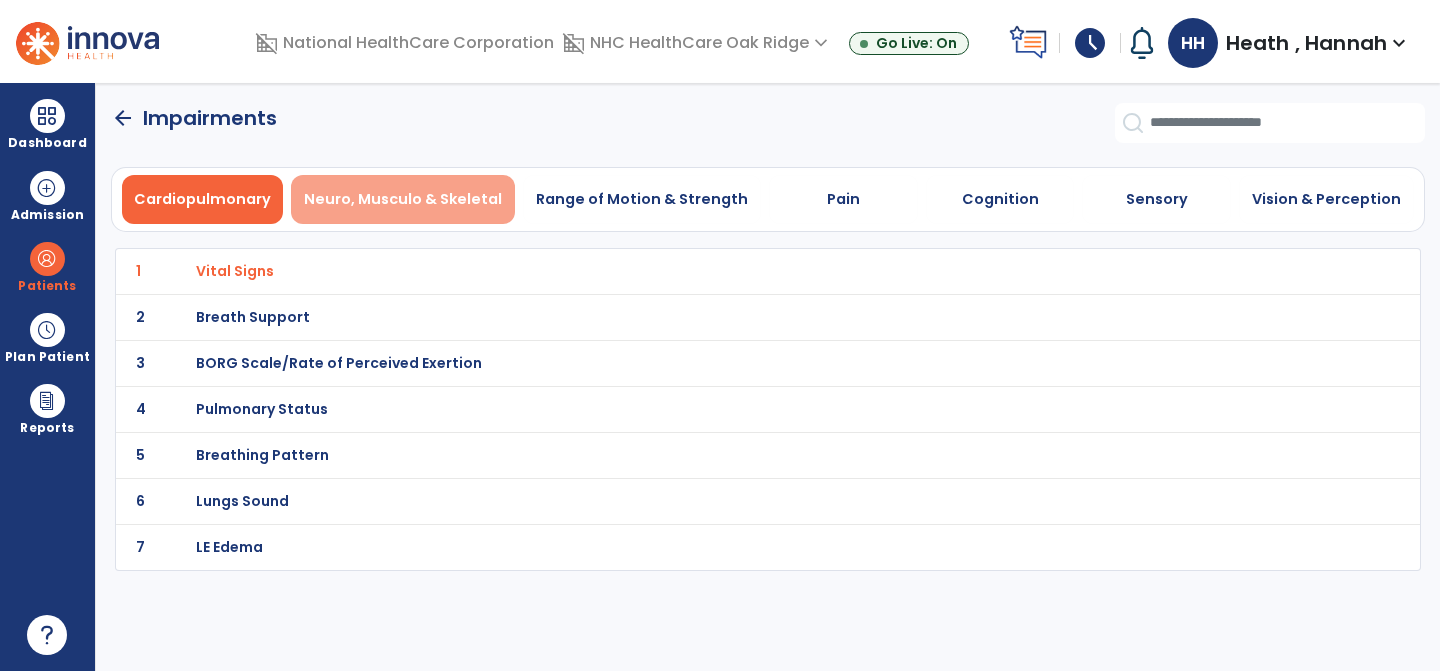 click on "Neuro, Musculo & Skeletal" at bounding box center [403, 199] 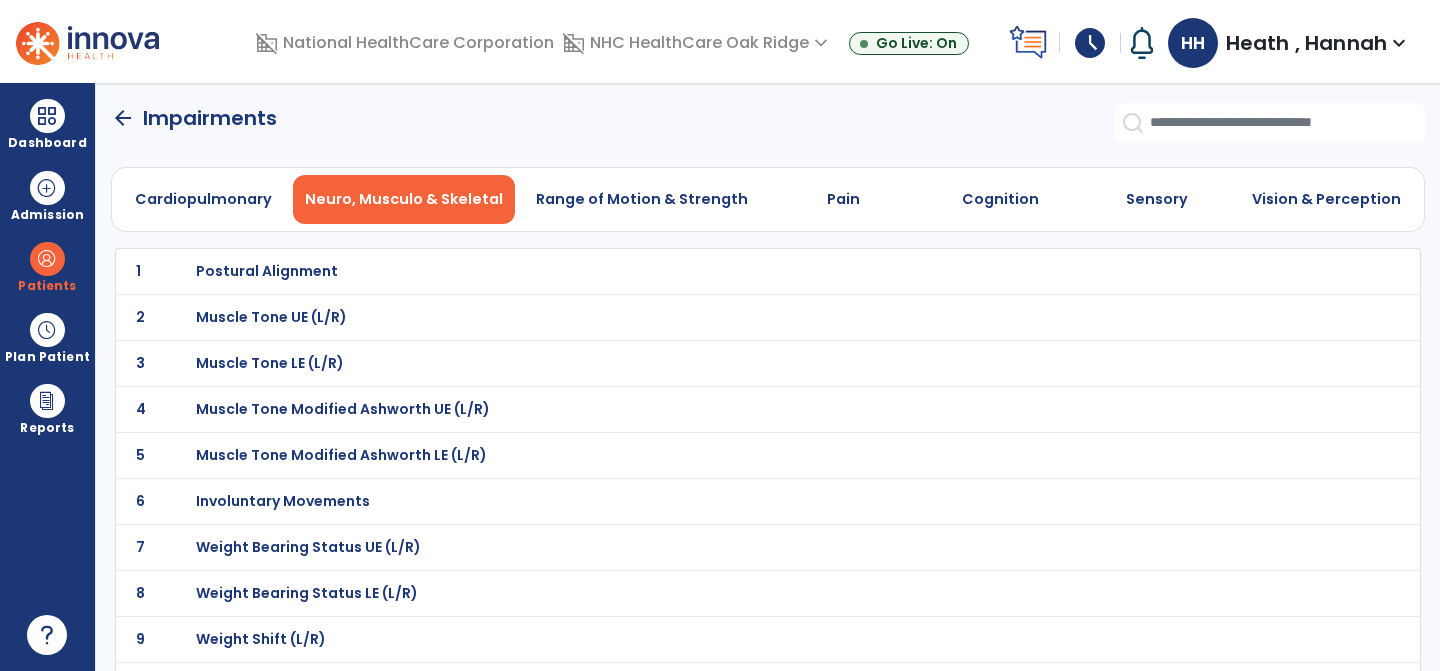 click on "1 Postural Alignment" 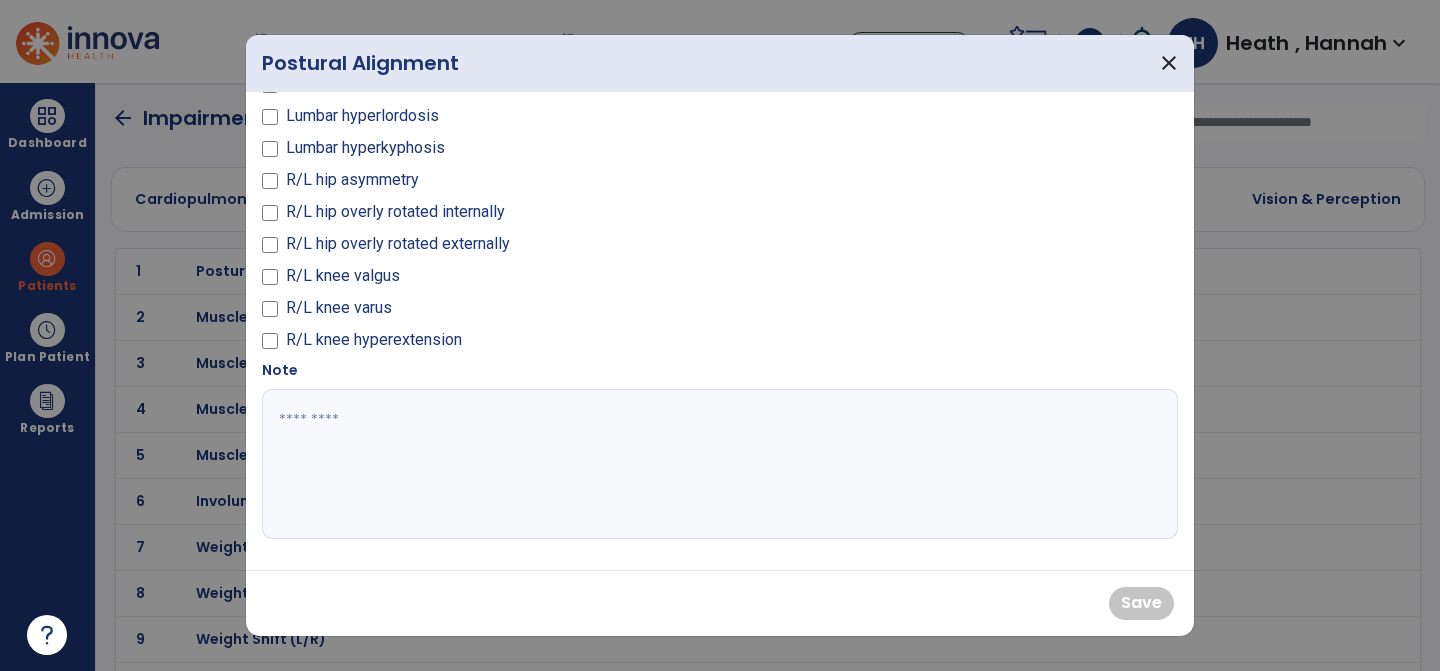 scroll, scrollTop: 0, scrollLeft: 0, axis: both 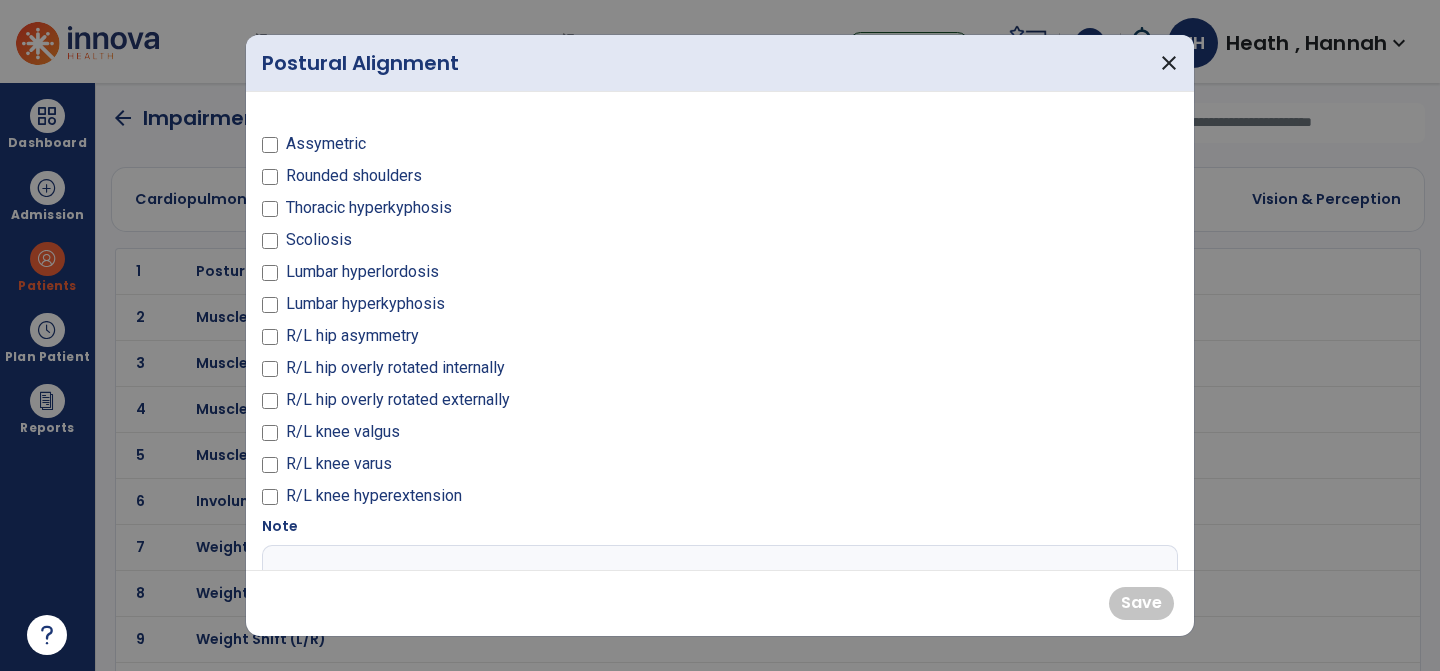 click on "Assymetric" at bounding box center (326, 144) 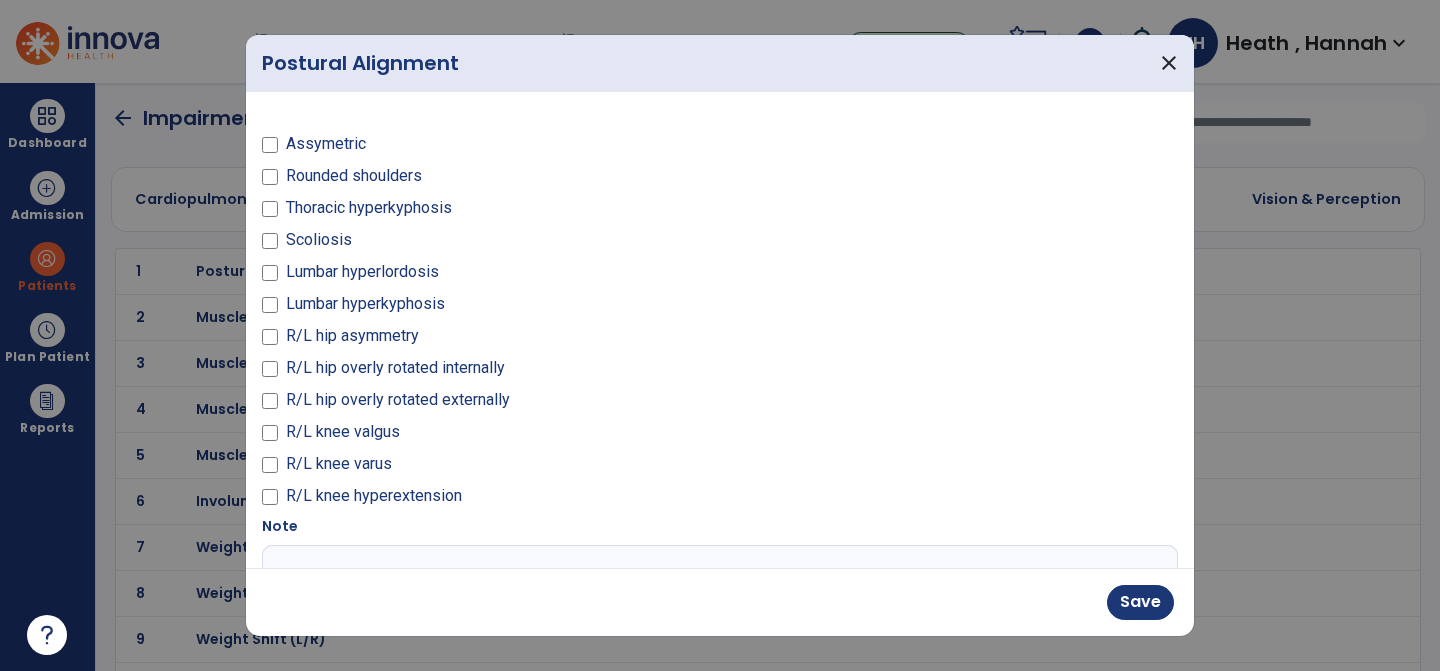 scroll, scrollTop: 158, scrollLeft: 0, axis: vertical 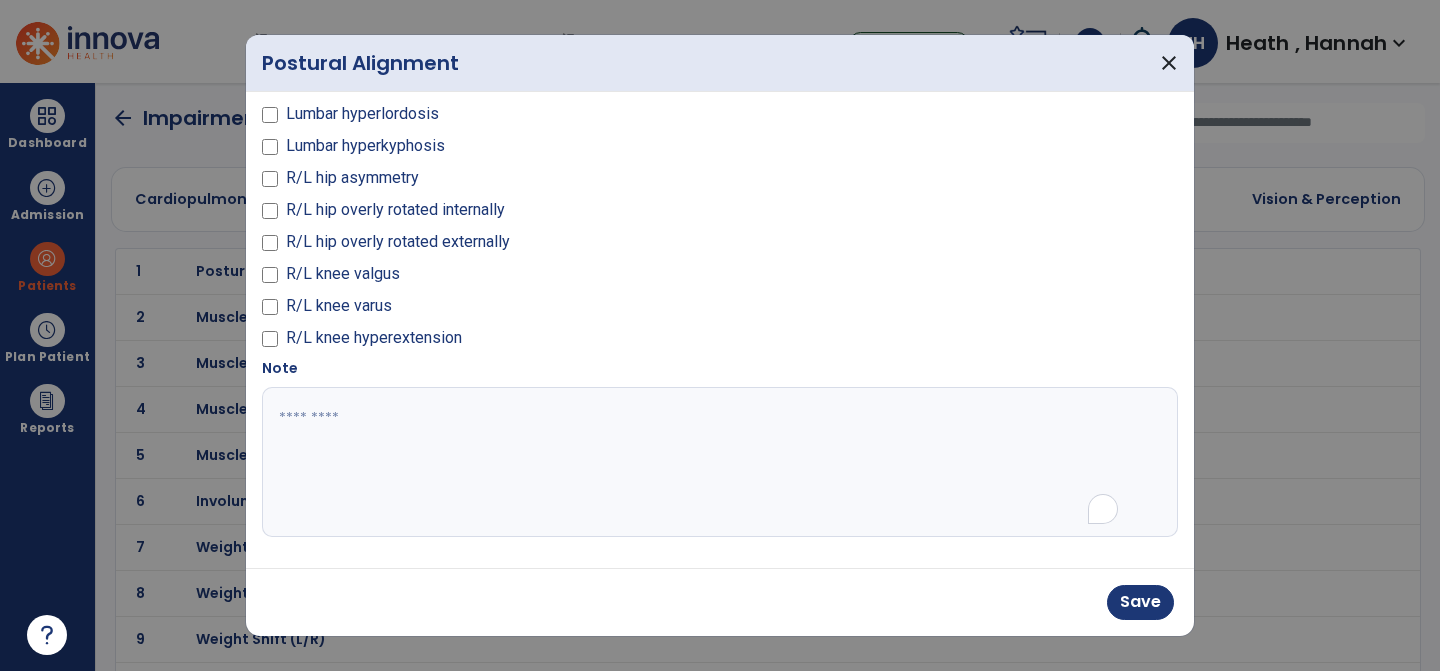 click at bounding box center [717, 462] 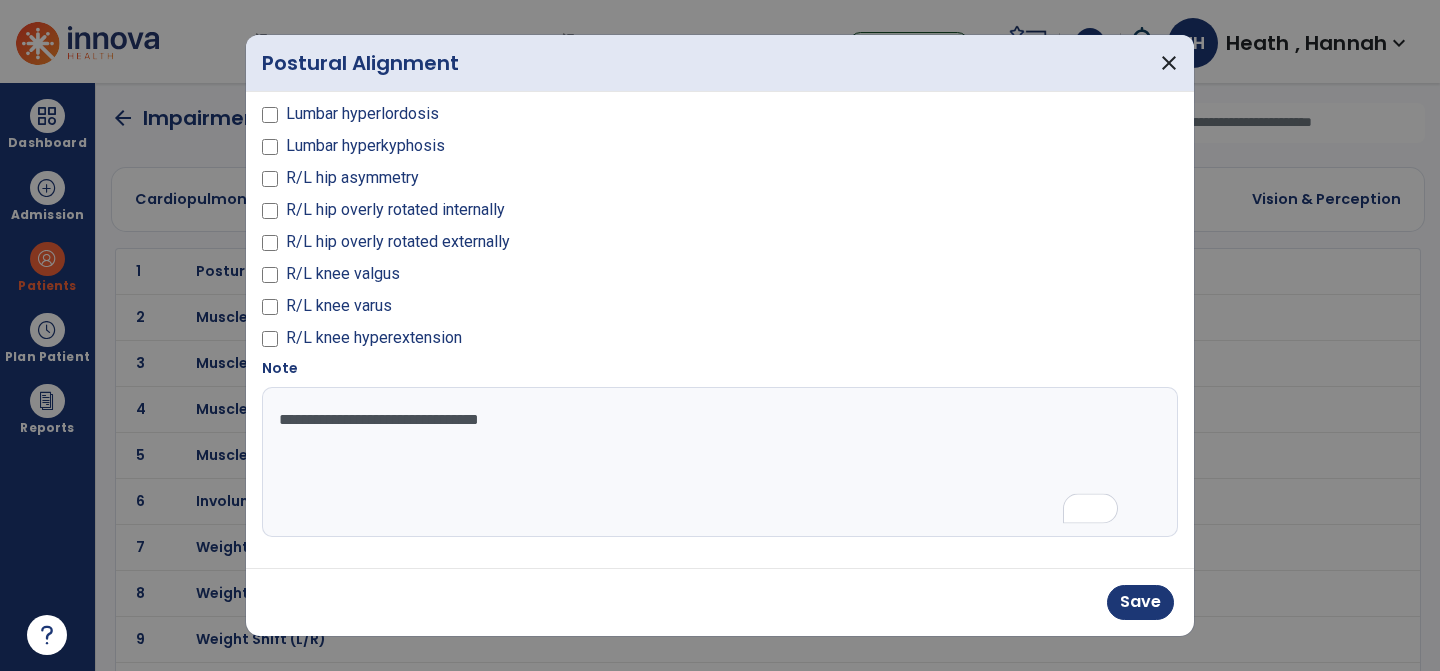 click on "**********" at bounding box center (717, 462) 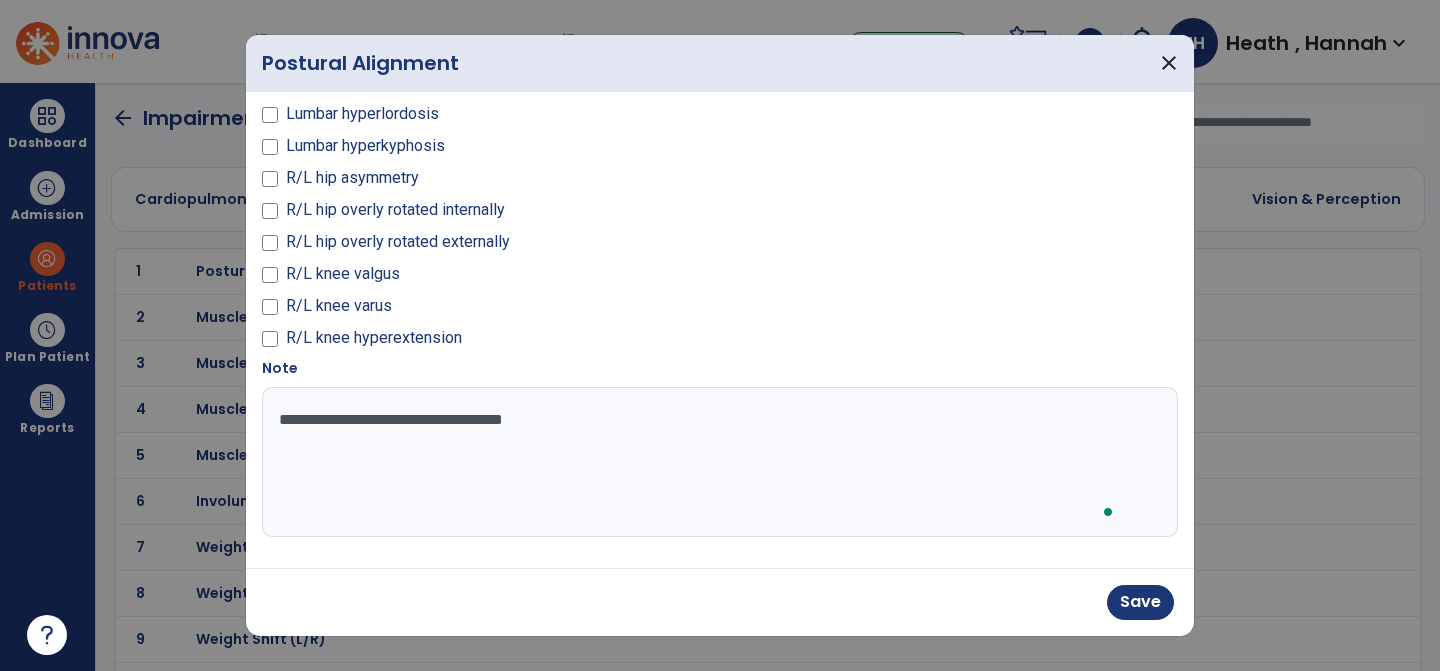 type on "**********" 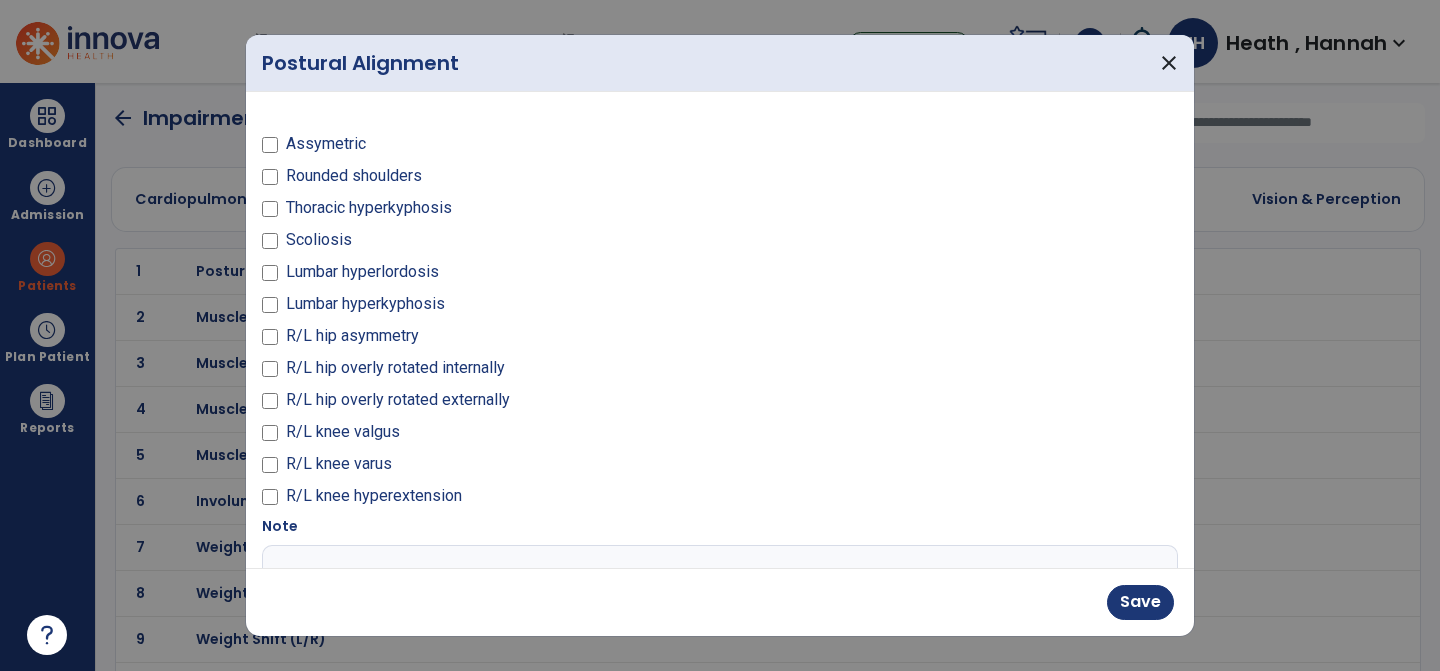 scroll, scrollTop: 0, scrollLeft: 0, axis: both 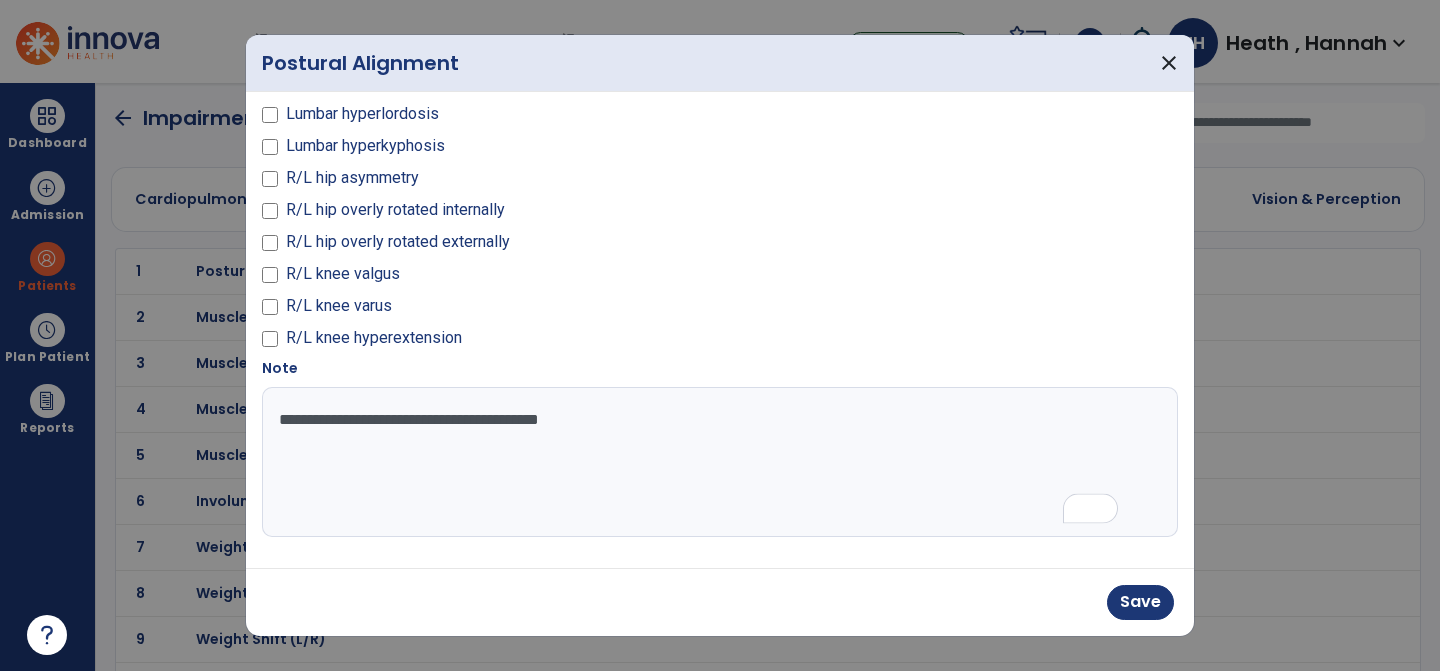 click on "**********" at bounding box center [717, 462] 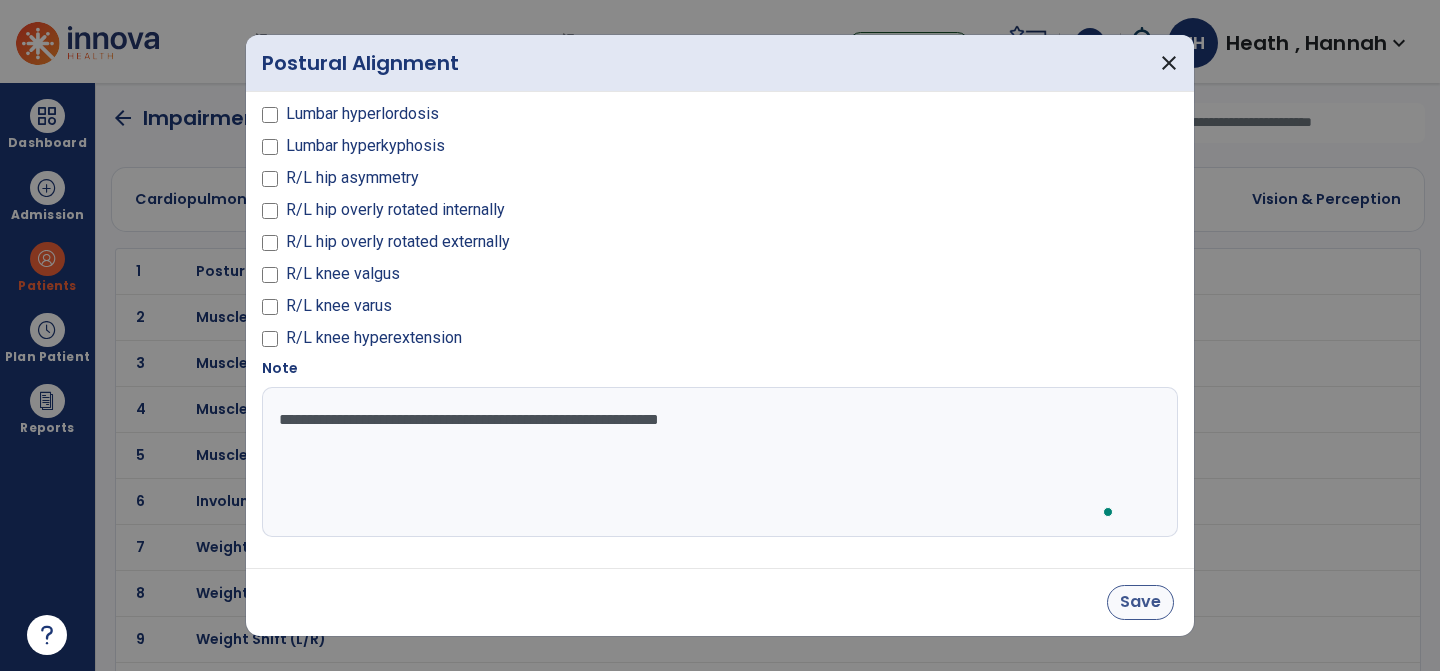 type on "**********" 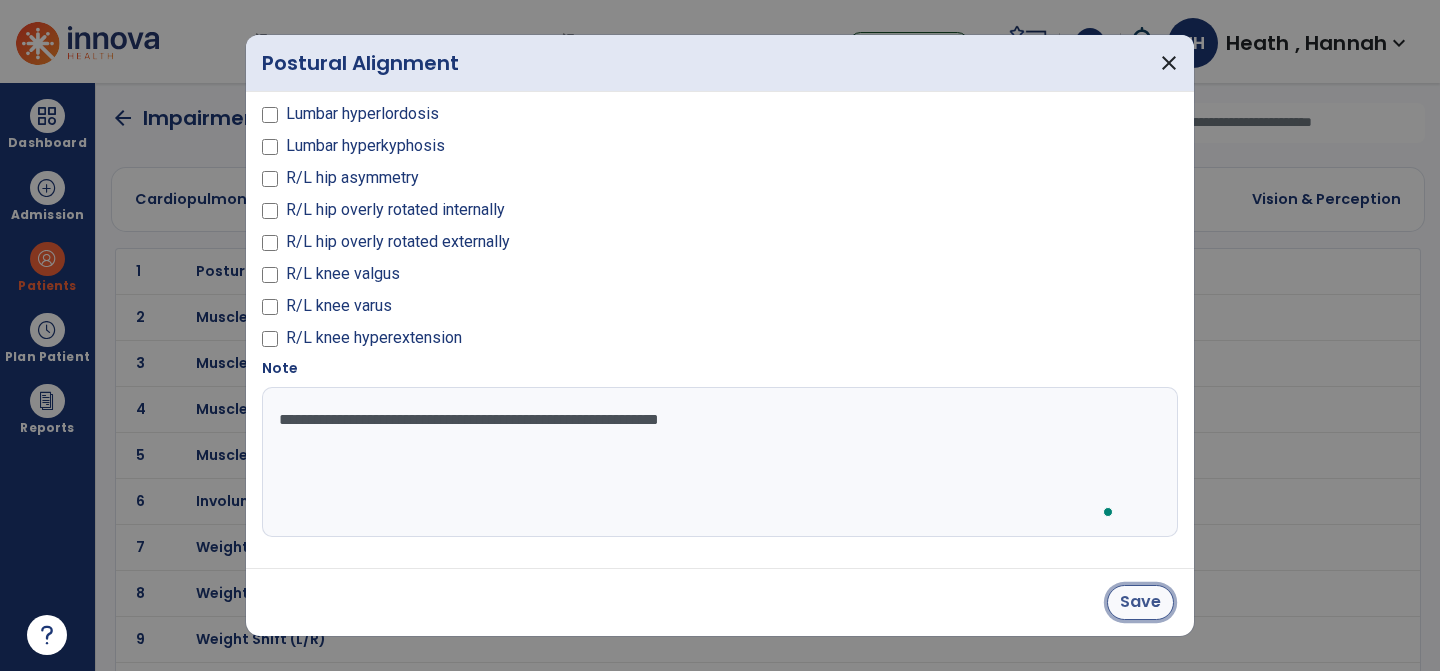 click on "Save" at bounding box center [1140, 602] 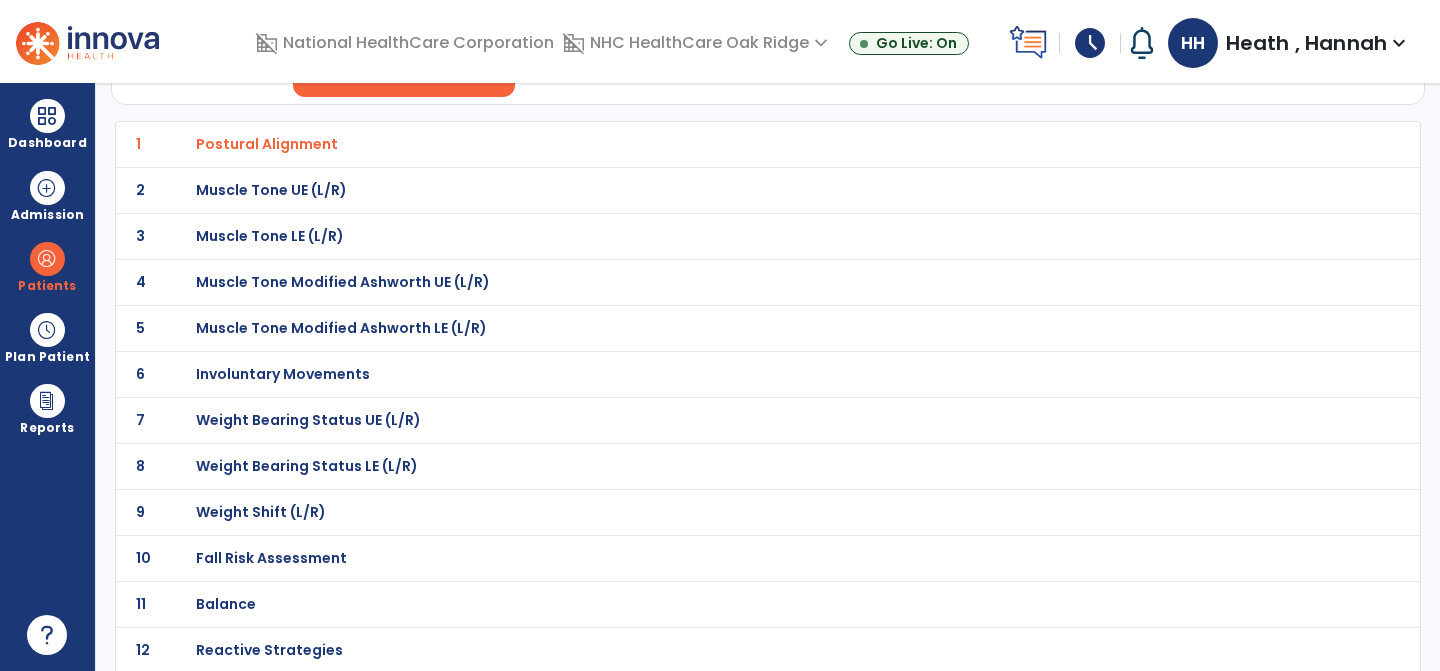 scroll, scrollTop: 132, scrollLeft: 0, axis: vertical 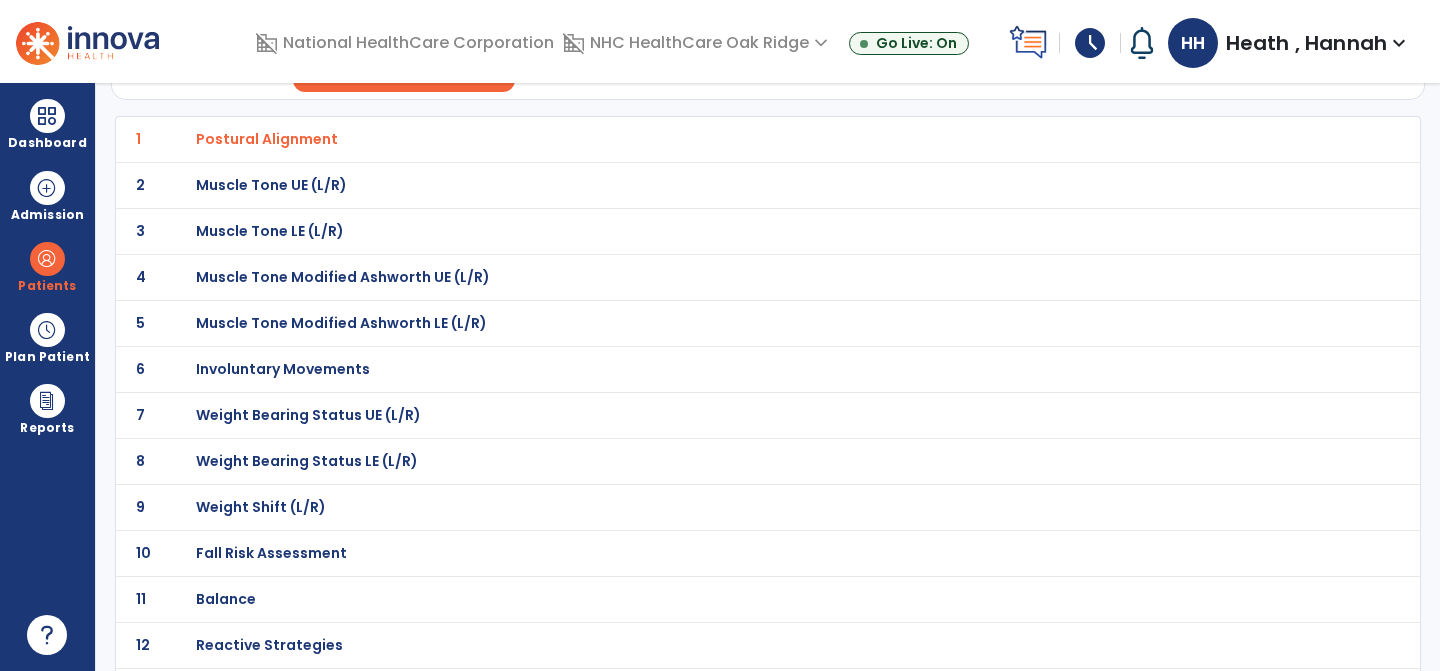click on "Weight Bearing Status LE (L/R)" at bounding box center [724, 139] 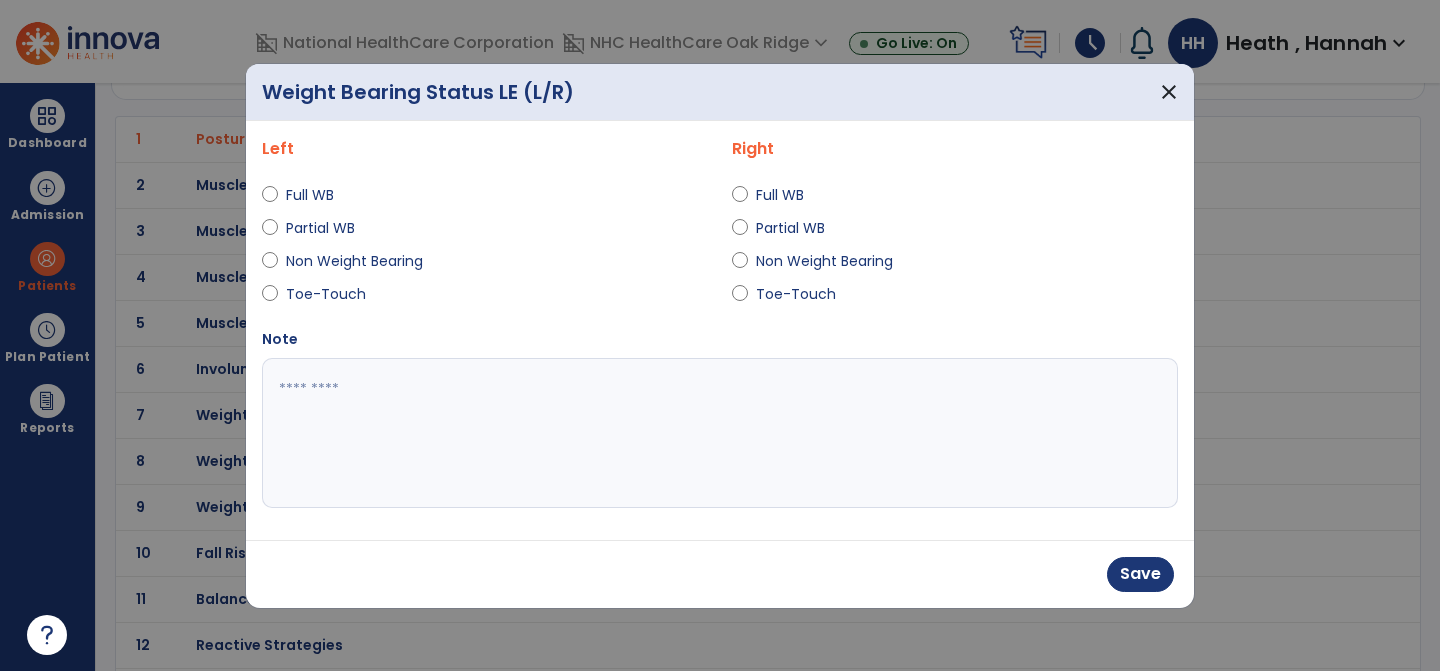 click at bounding box center [720, 433] 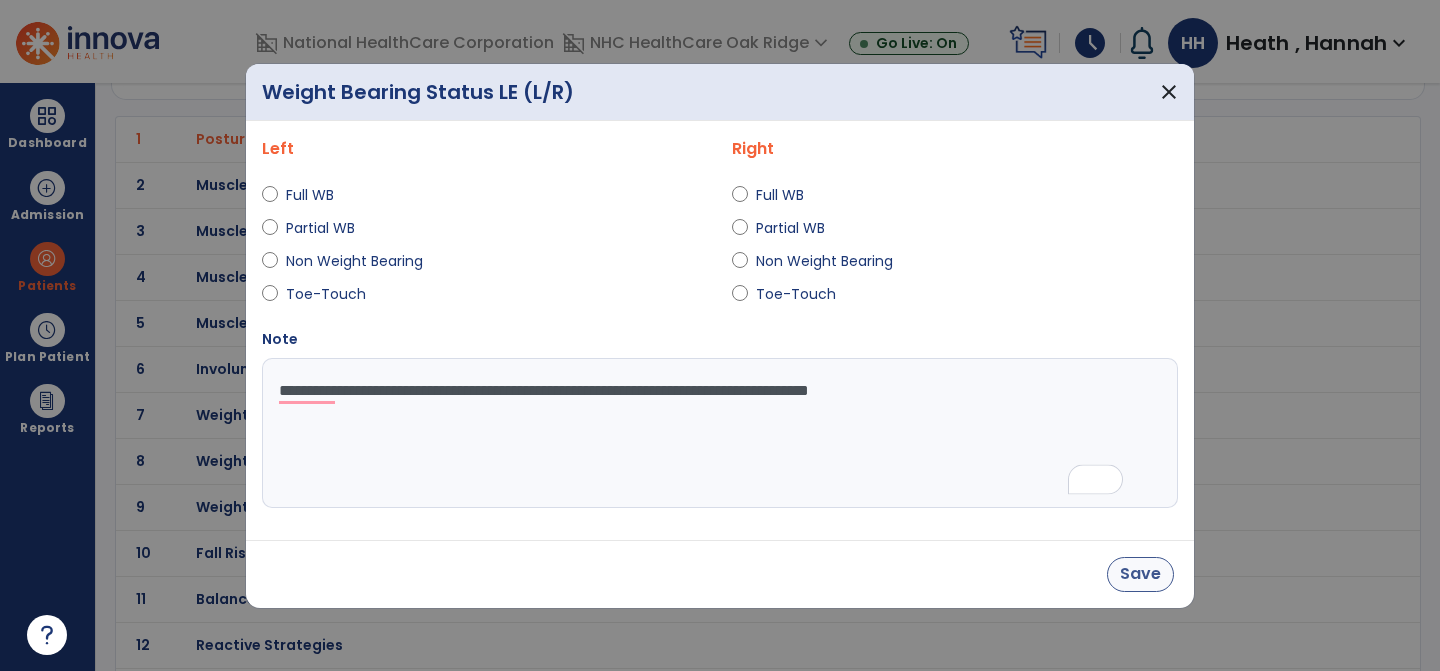 type on "**********" 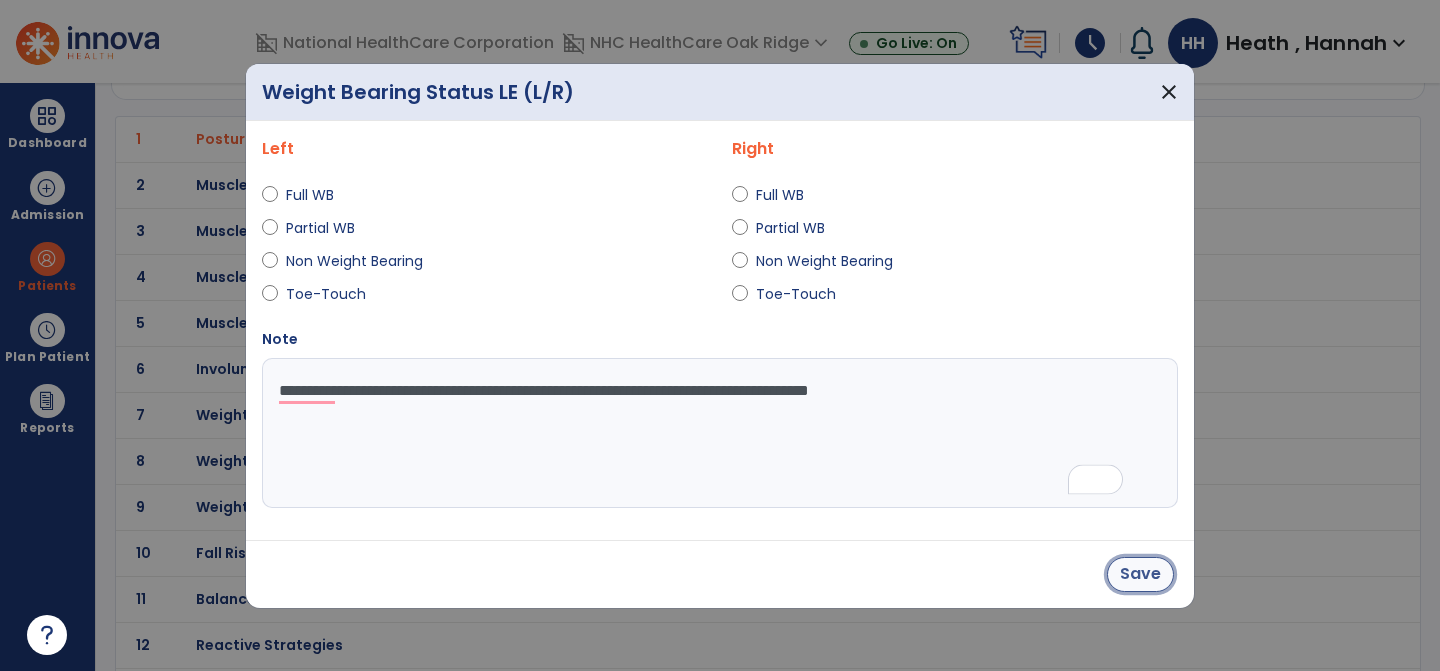 click on "Save" at bounding box center [1140, 574] 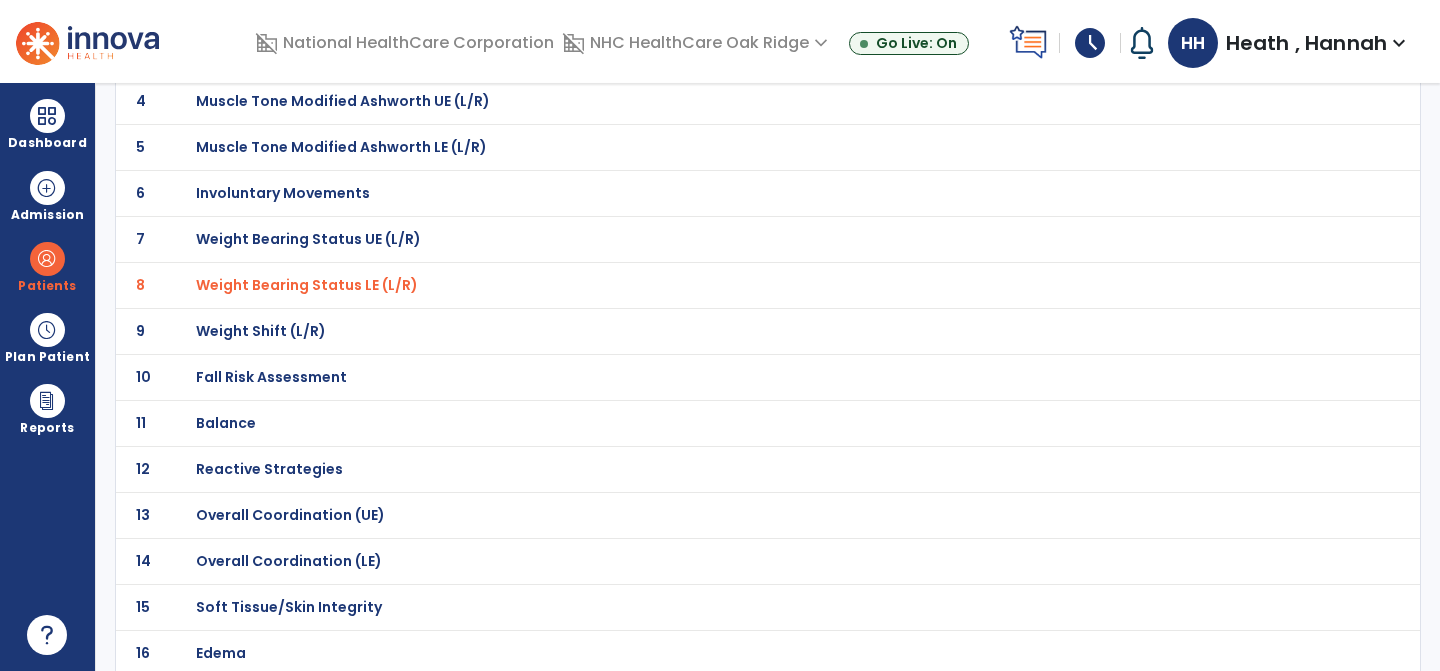 scroll, scrollTop: 309, scrollLeft: 0, axis: vertical 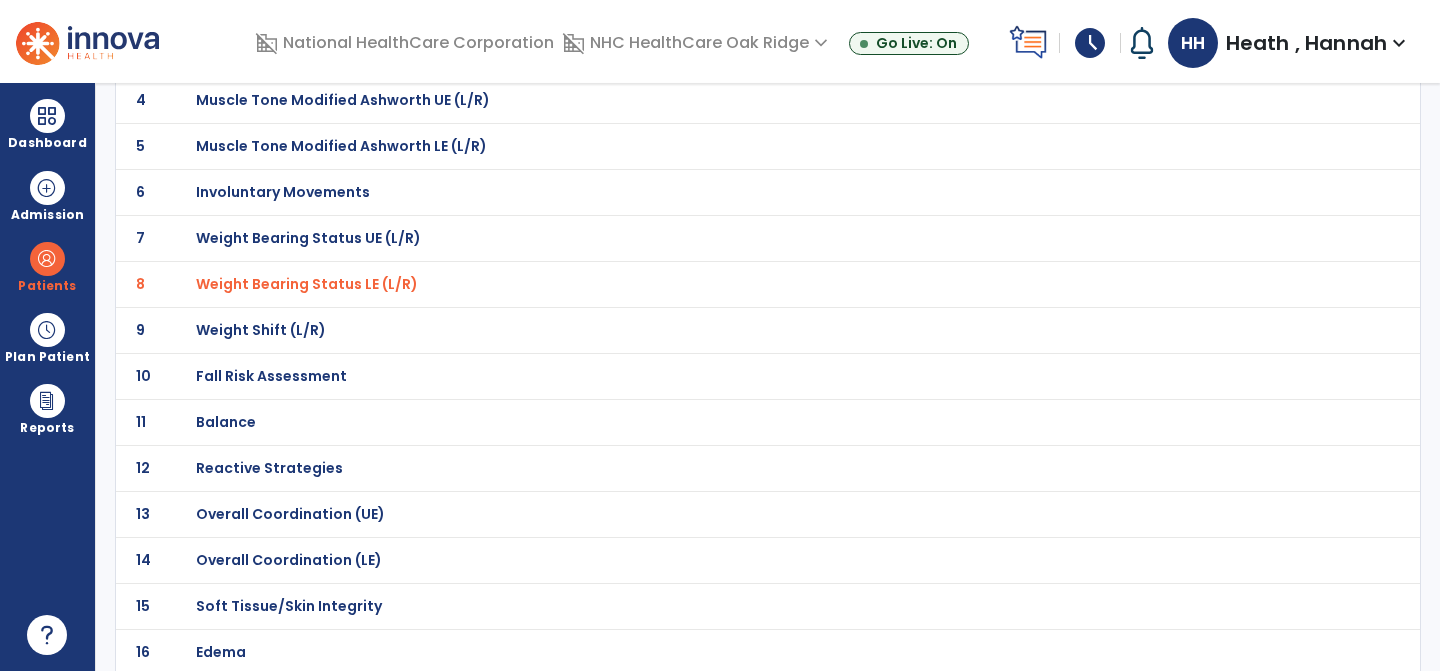 click on "Fall Risk Assessment" at bounding box center [267, -38] 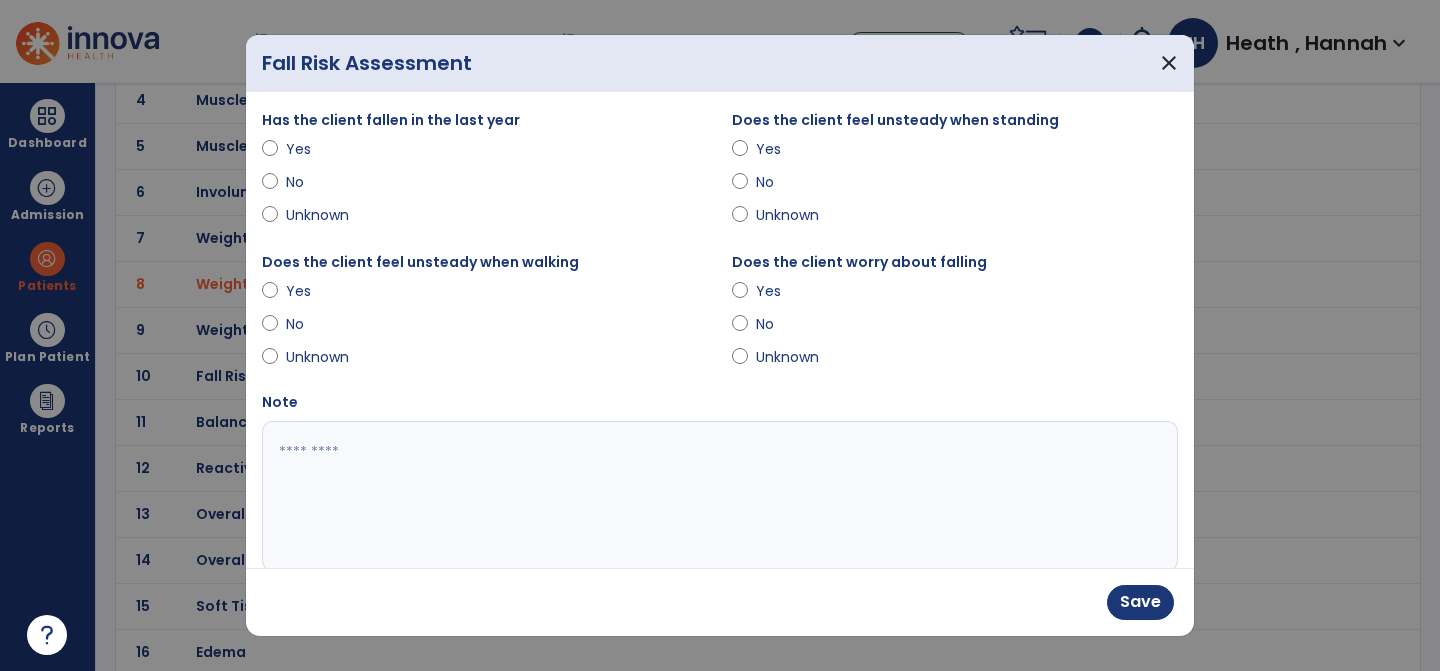 click at bounding box center (740, 153) 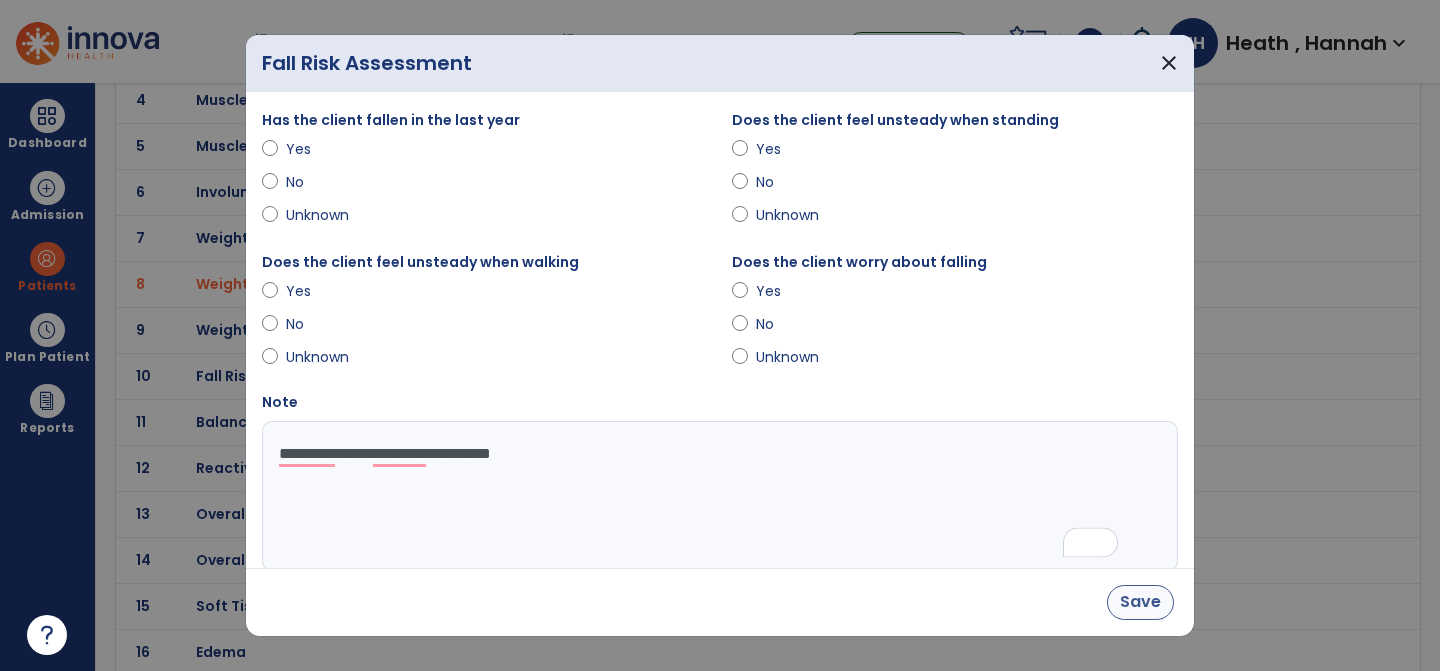 type on "**********" 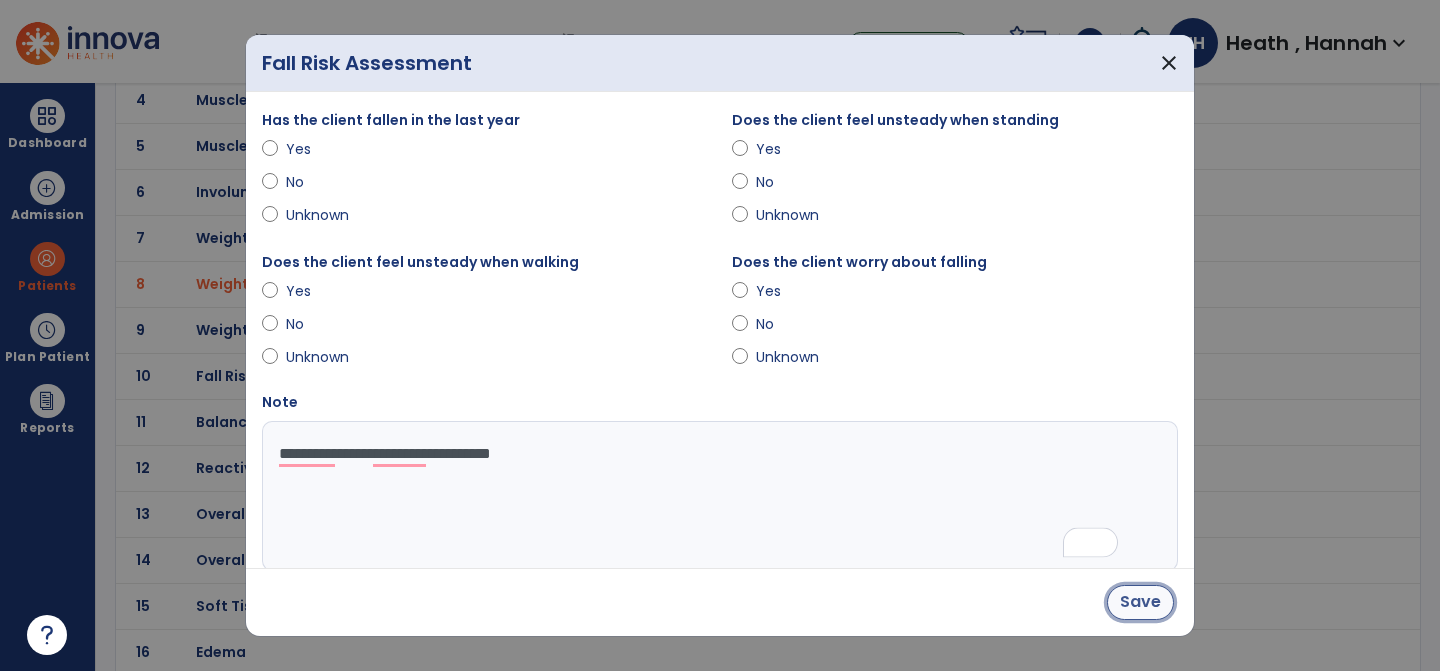 click on "Save" at bounding box center (1140, 602) 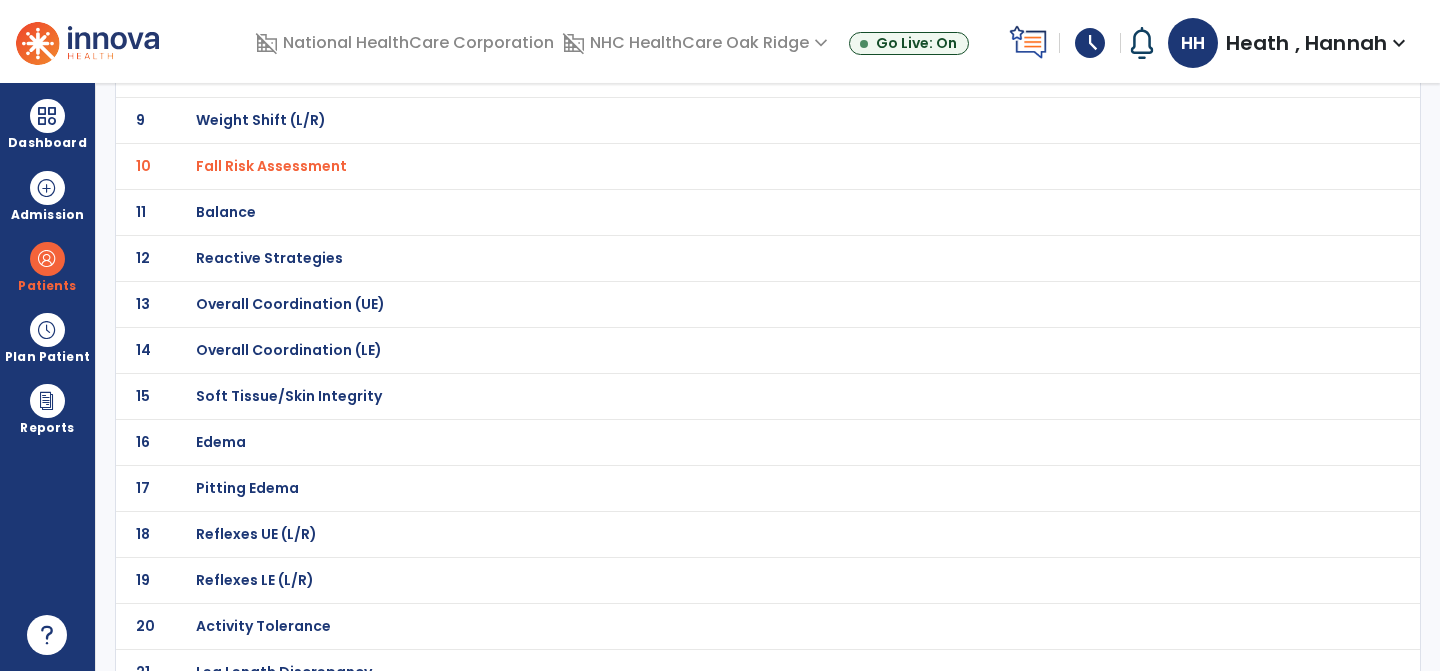 scroll, scrollTop: 536, scrollLeft: 0, axis: vertical 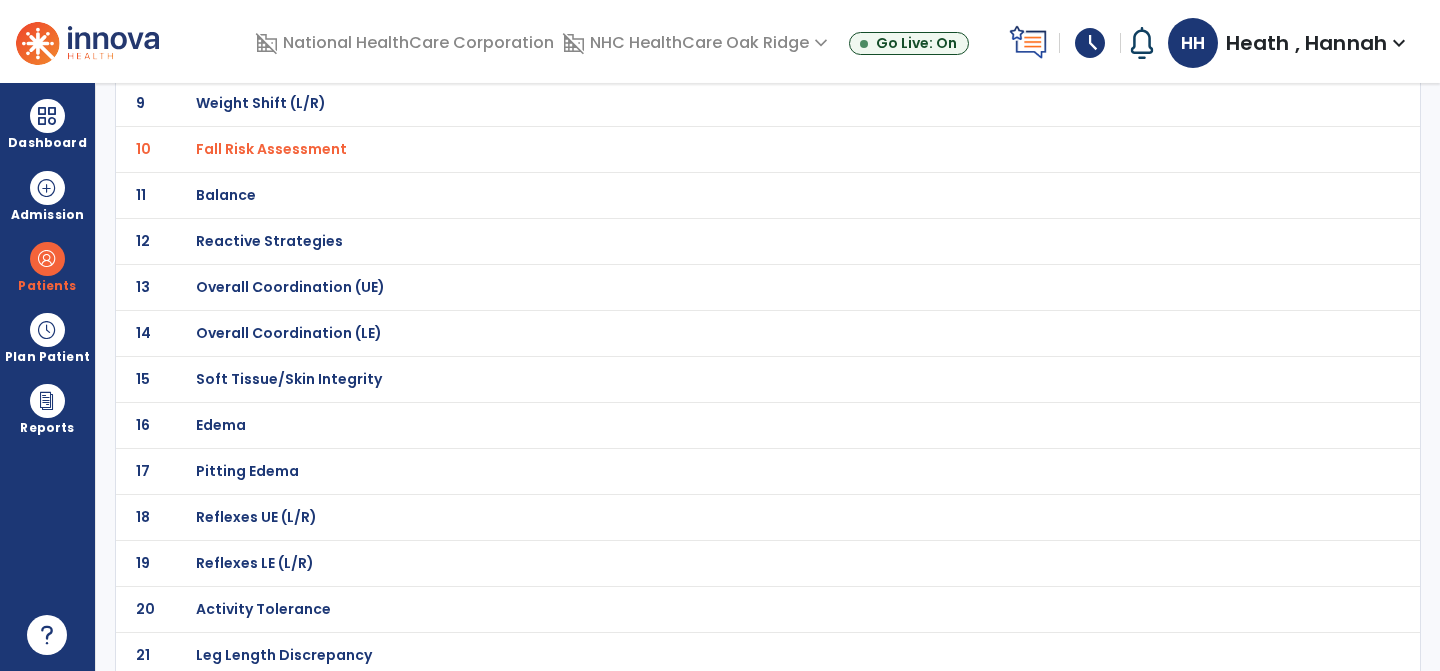 click on "Soft Tissue/Skin Integrity" at bounding box center [267, -265] 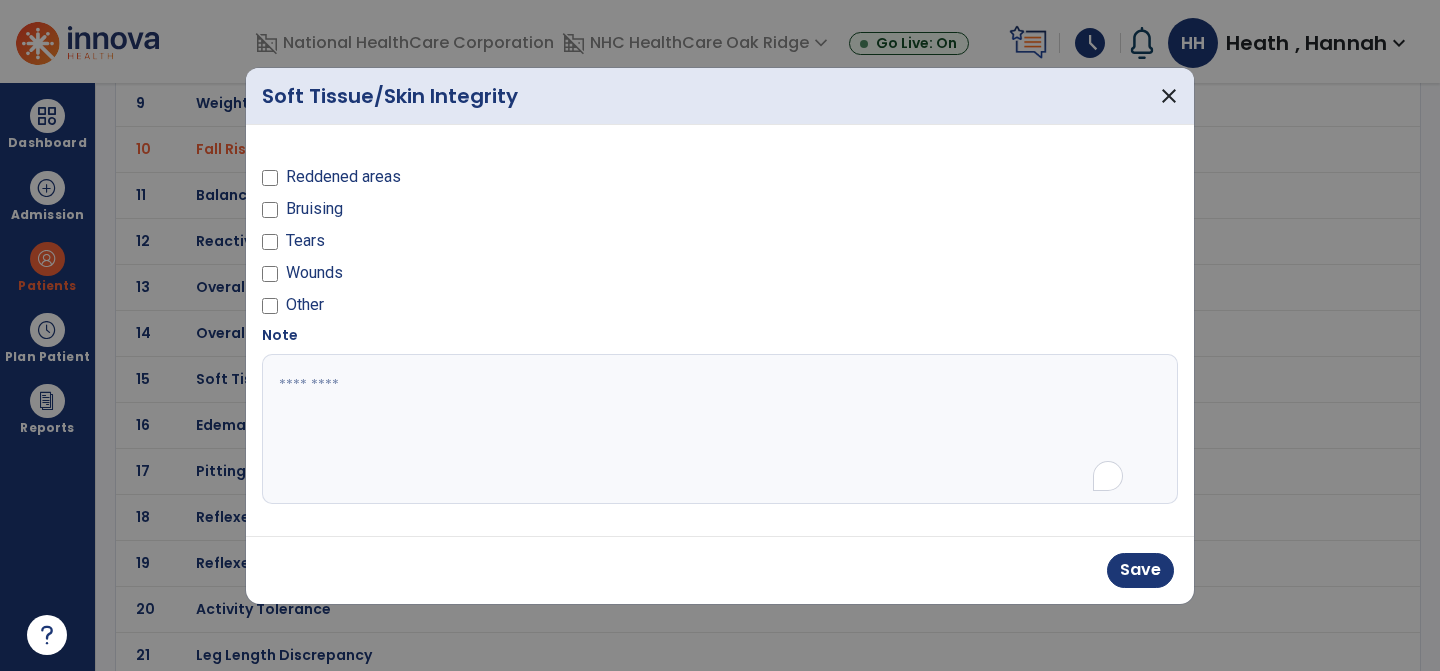click at bounding box center [720, 429] 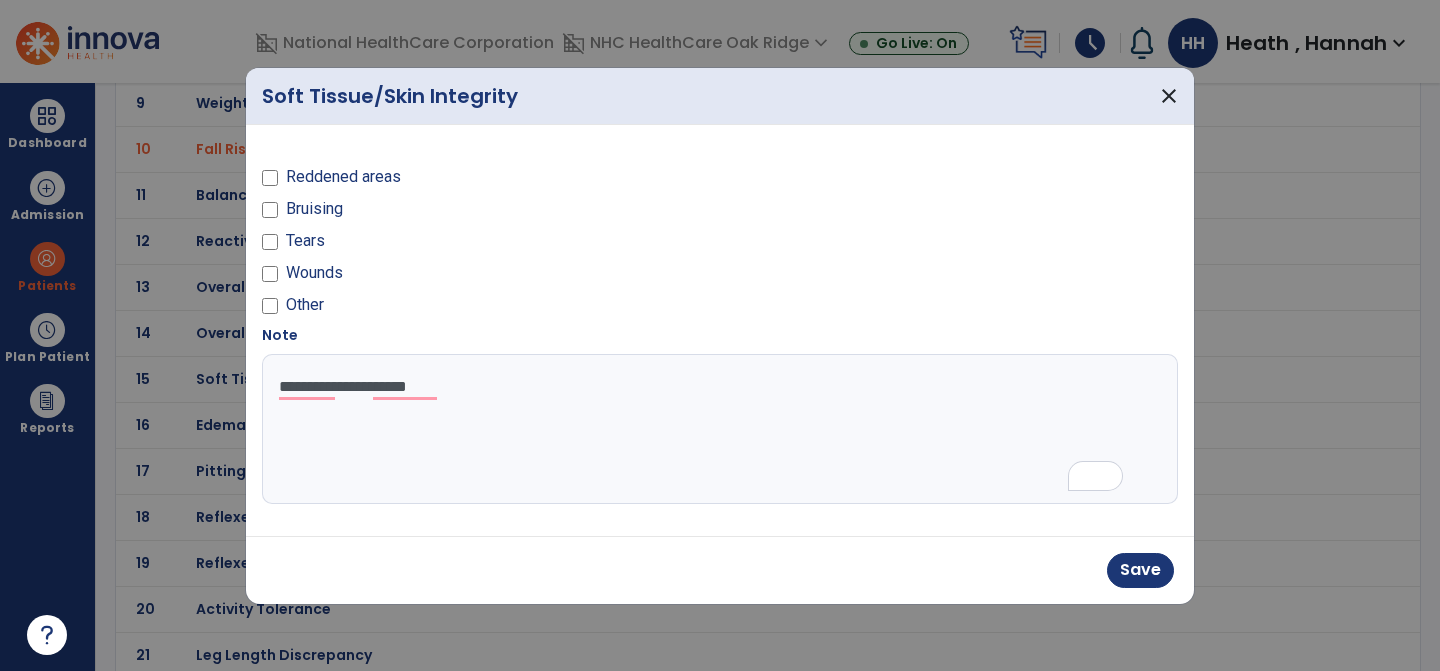 click on "**********" at bounding box center (720, 429) 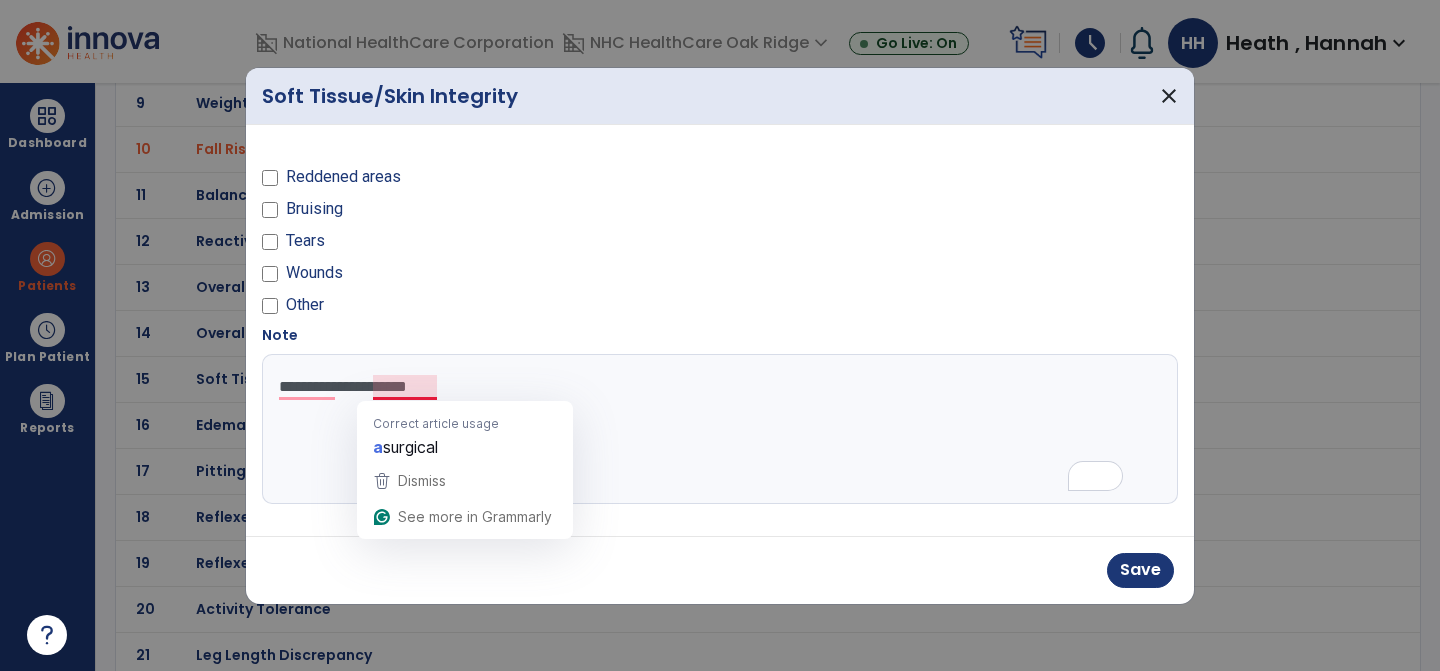 click on "**********" at bounding box center [720, 429] 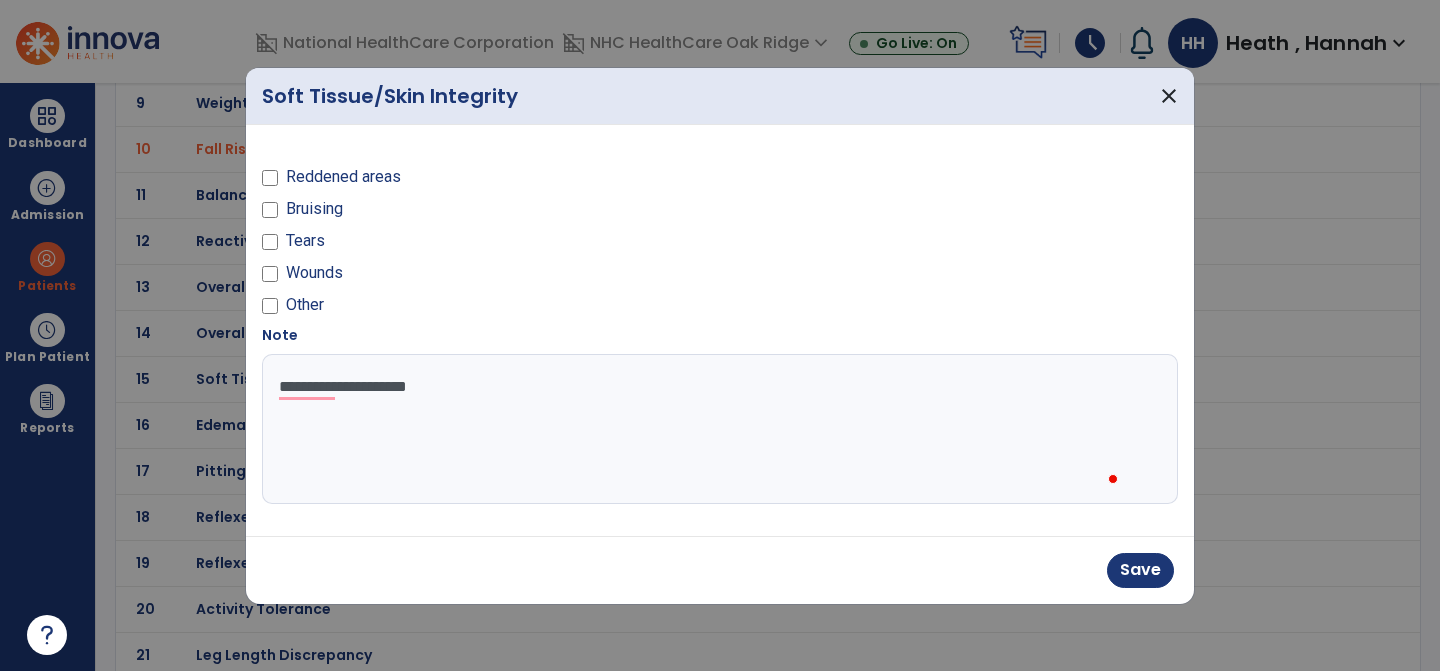 click on "**********" at bounding box center [720, 429] 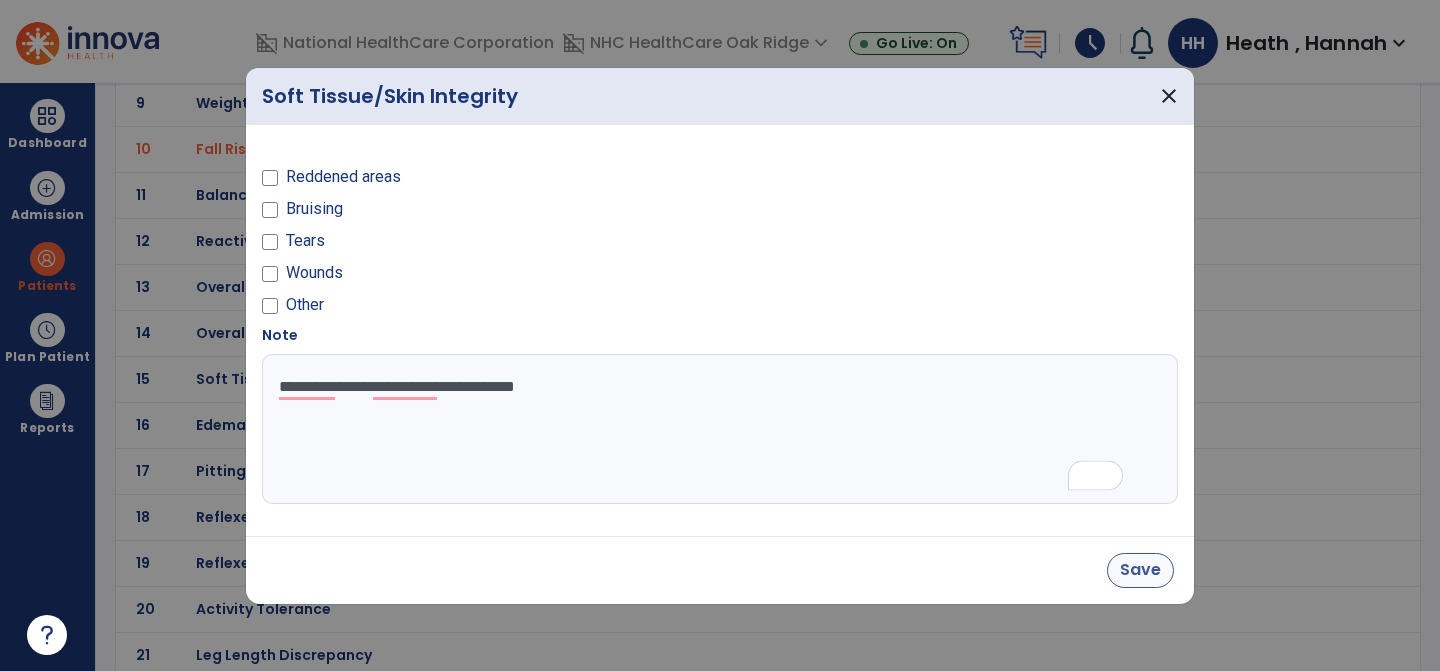 type on "**********" 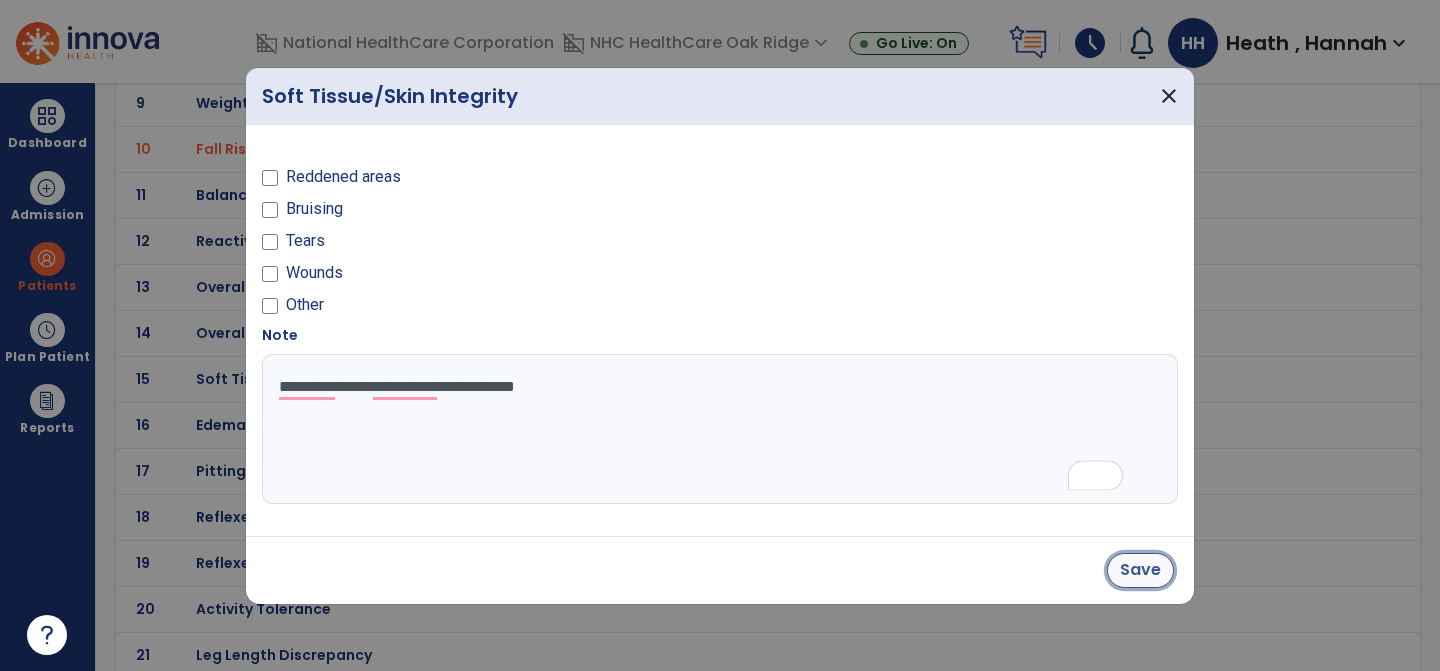 click on "Save" at bounding box center (1140, 570) 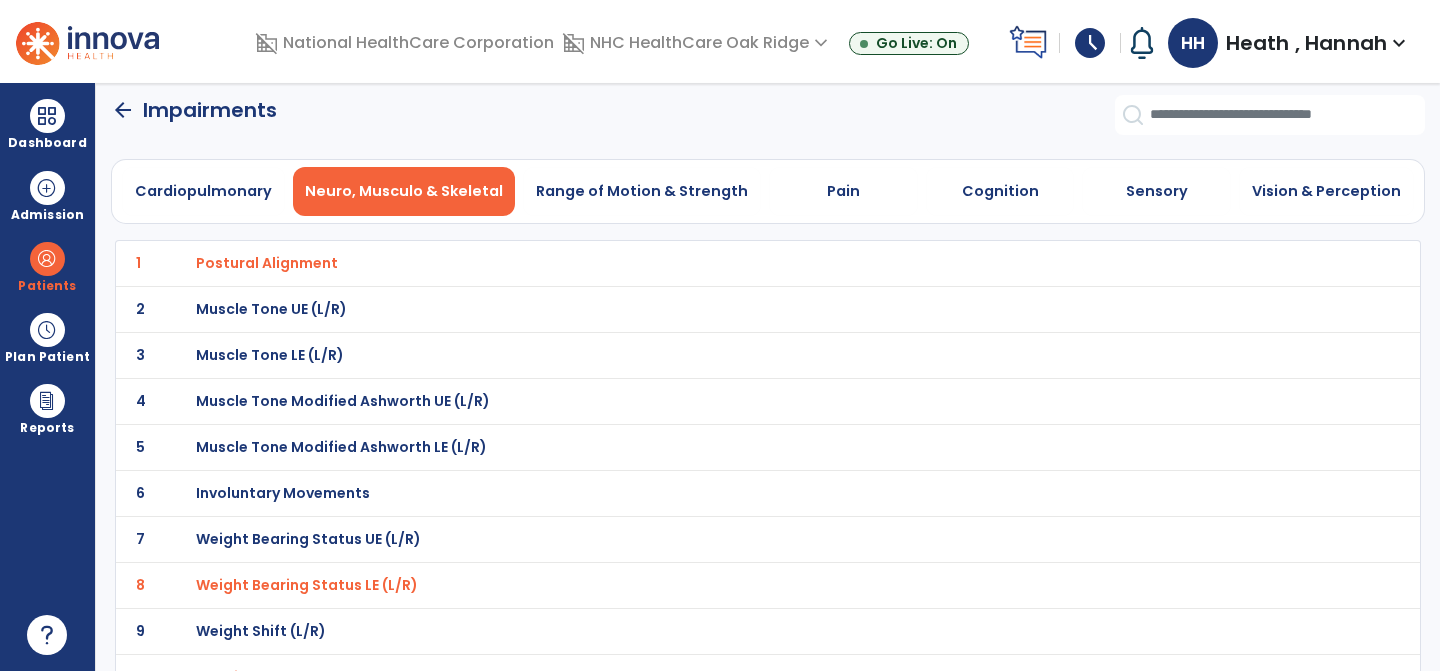 scroll, scrollTop: 0, scrollLeft: 0, axis: both 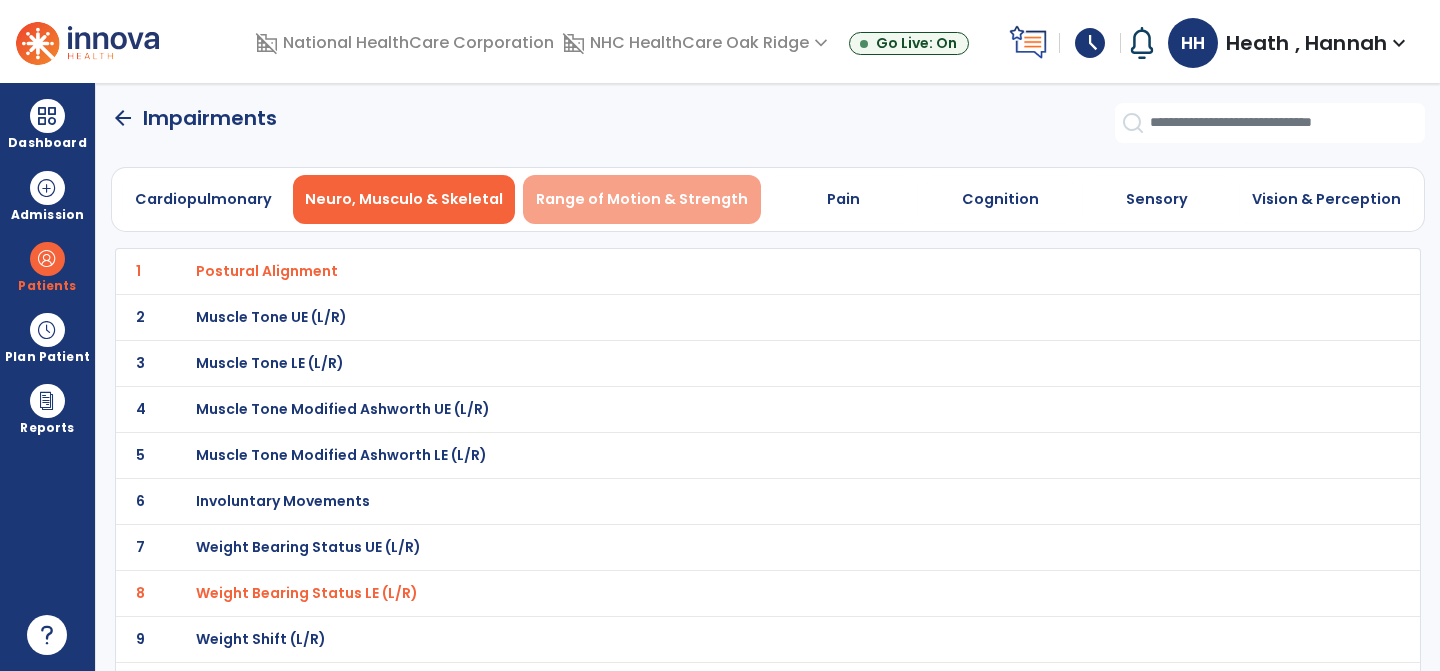 click on "Range of Motion & Strength" at bounding box center (642, 199) 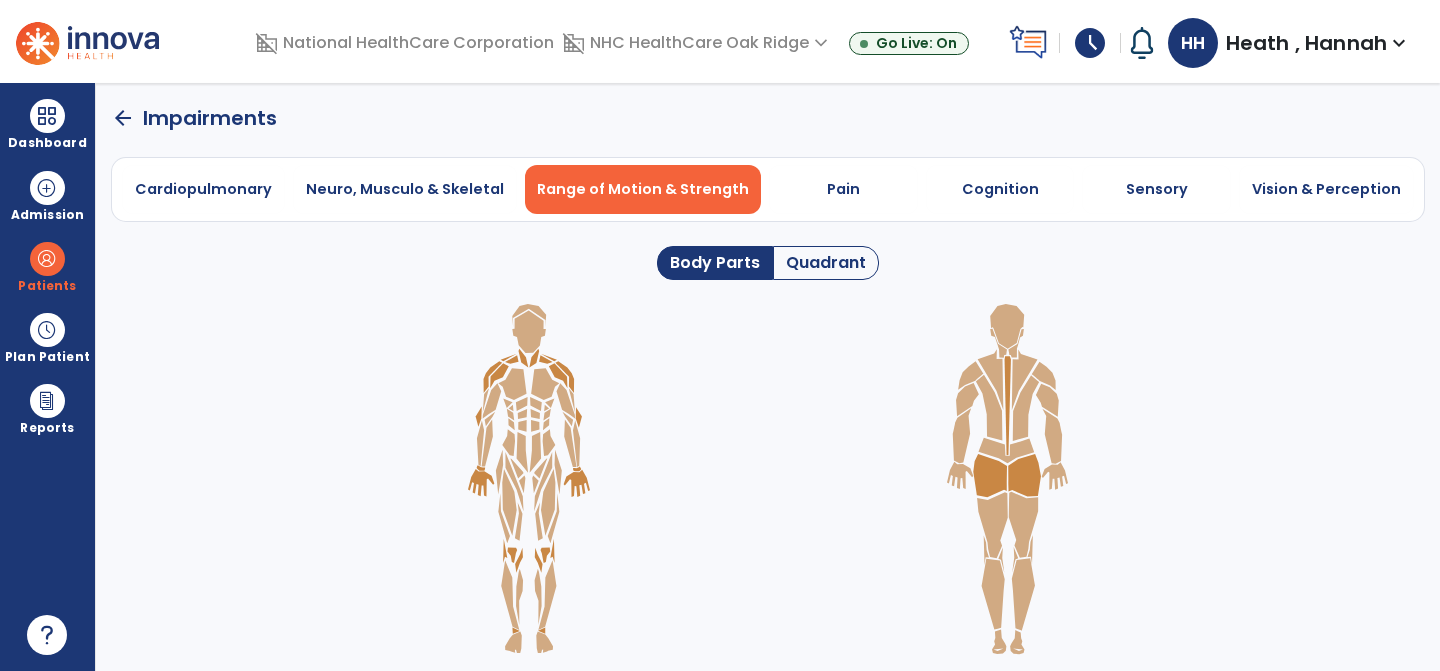 click on "Quadrant" 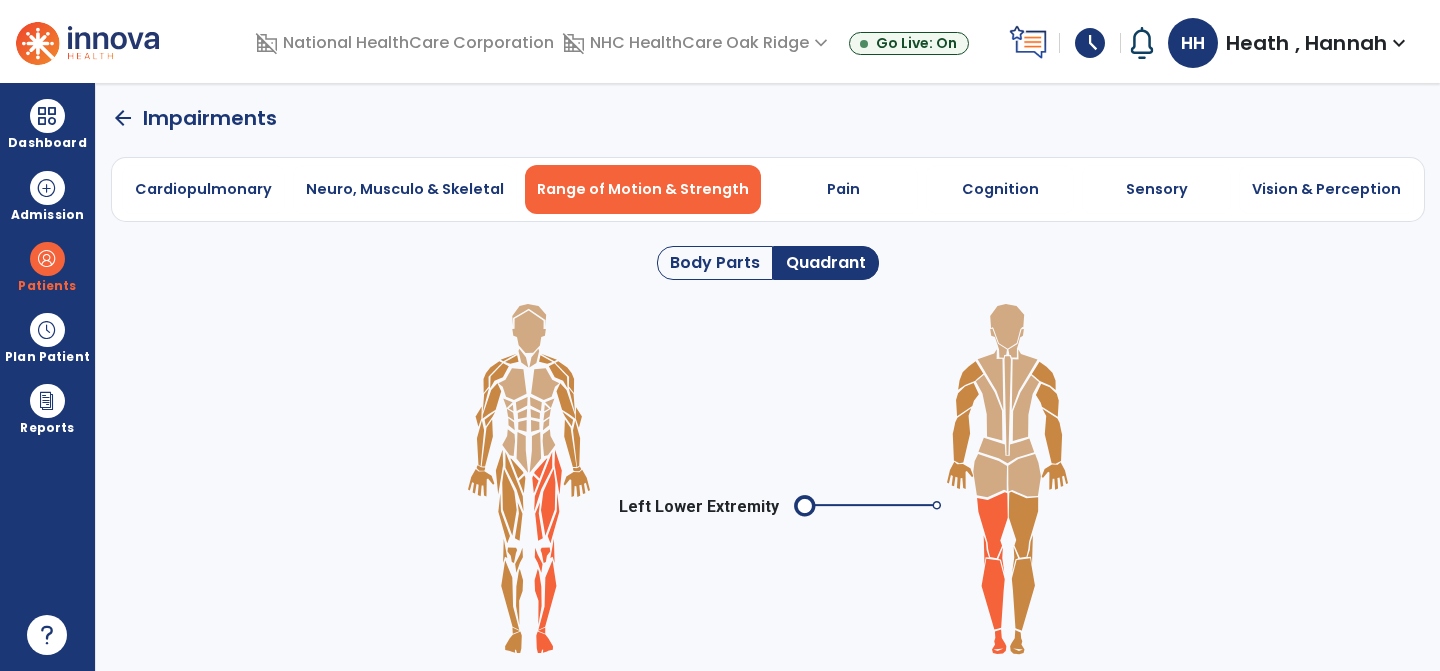 click 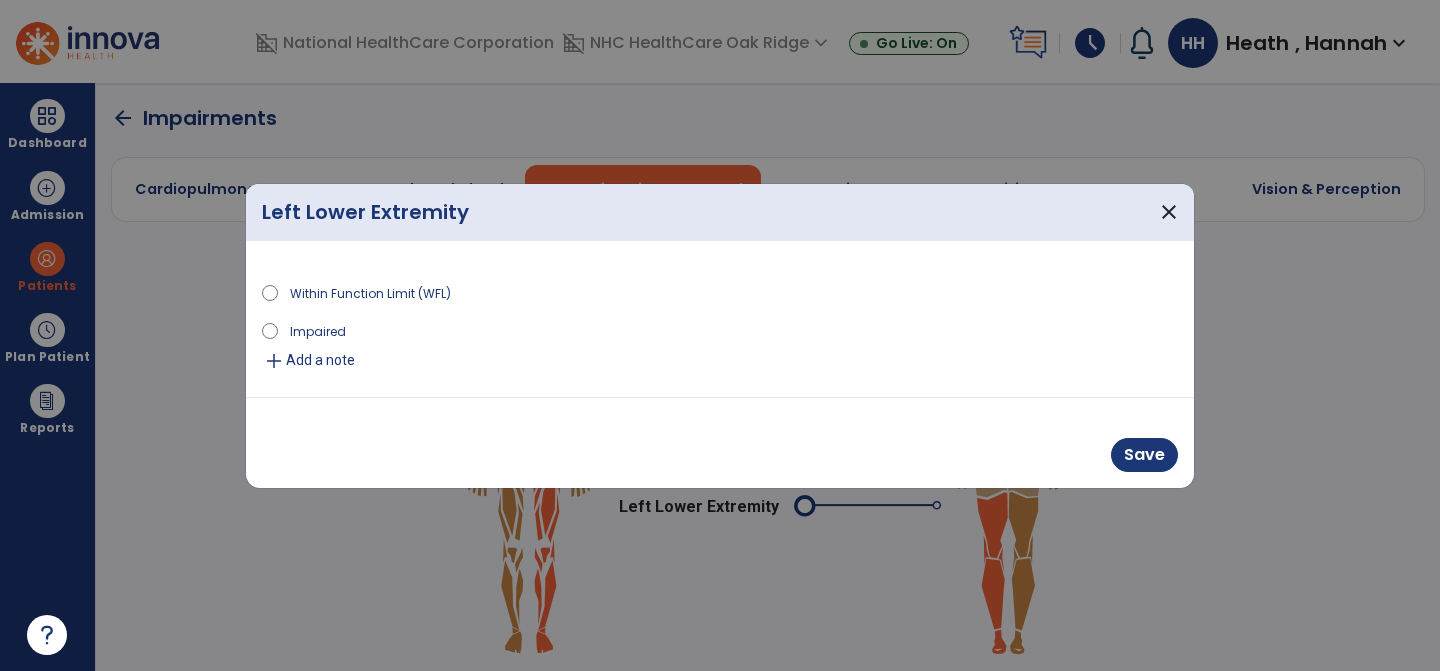 click on "Impaired" at bounding box center (720, 334) 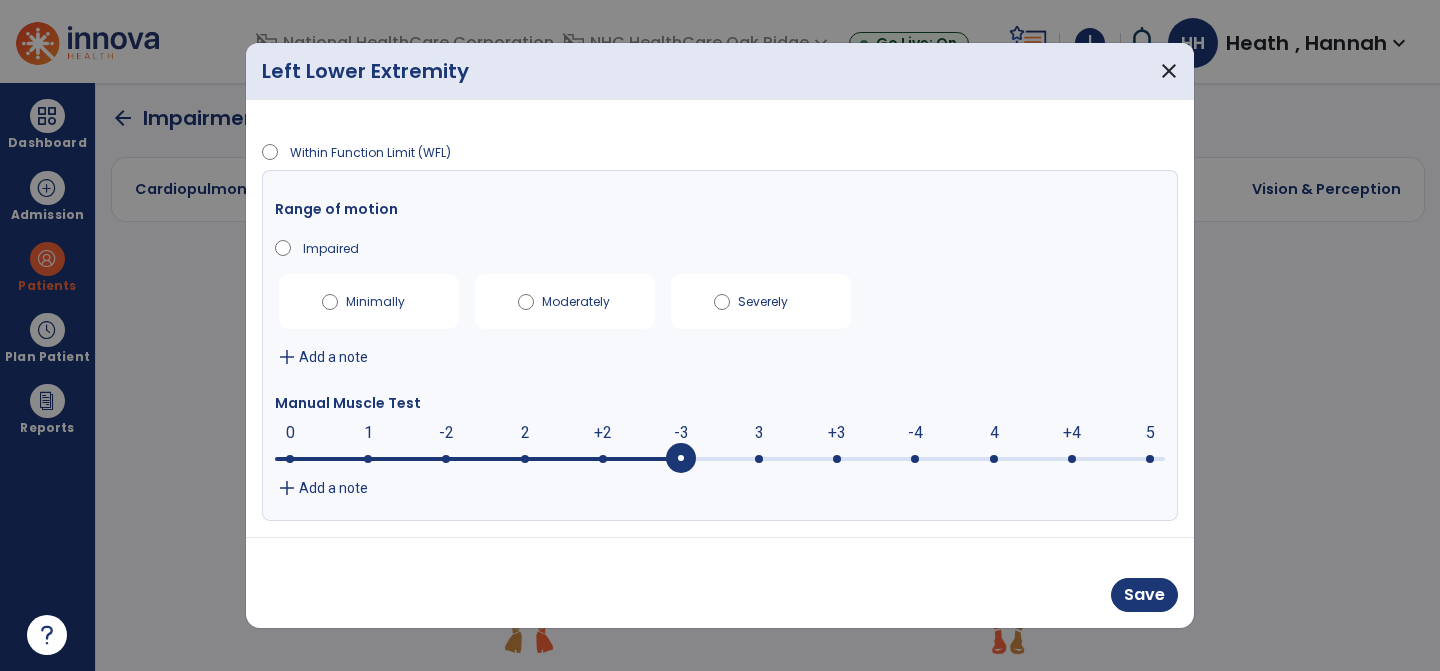 click at bounding box center [720, 459] 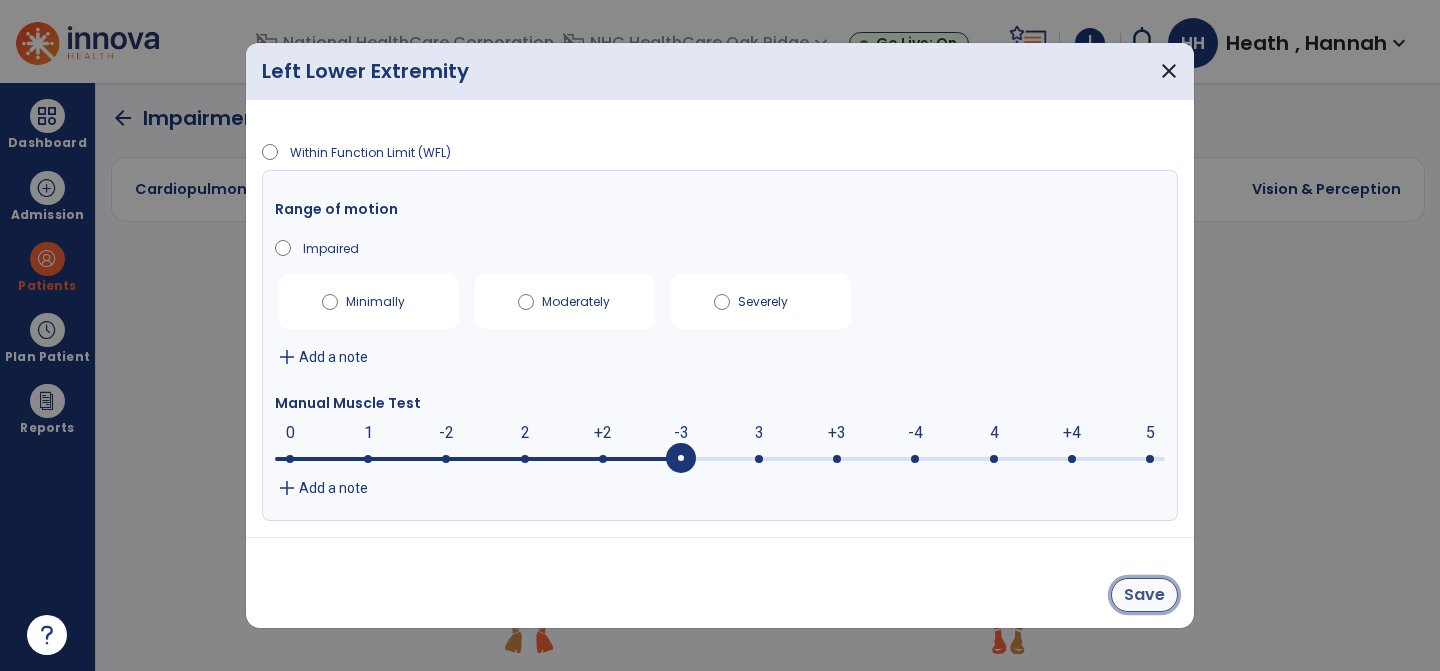 click on "Save" at bounding box center [1144, 595] 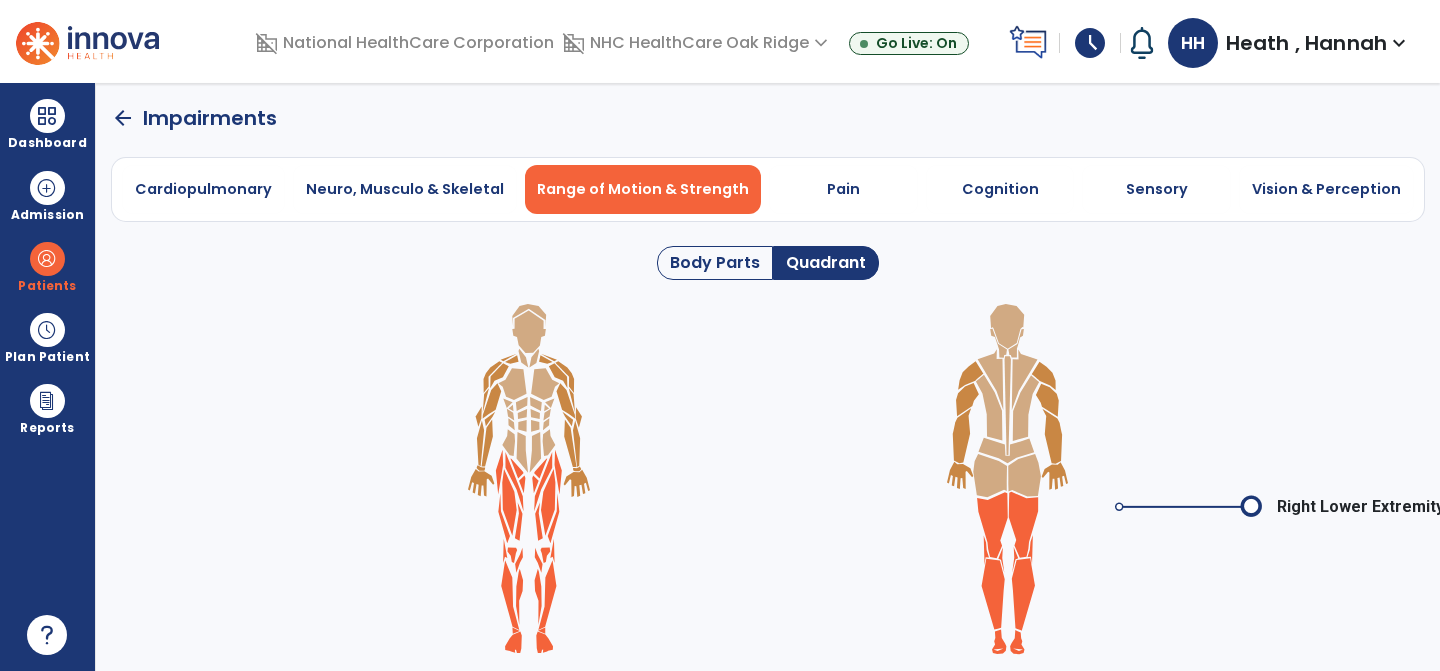 click 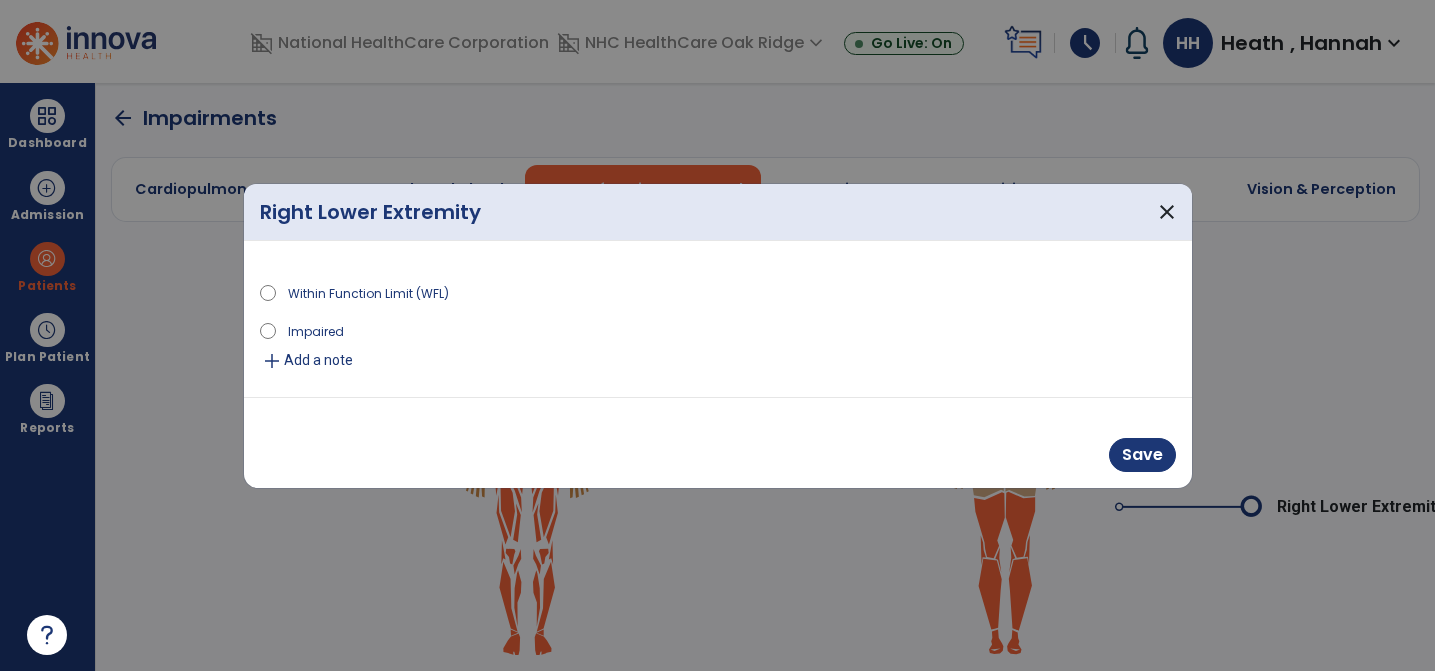 click on "Impaired" at bounding box center (316, 330) 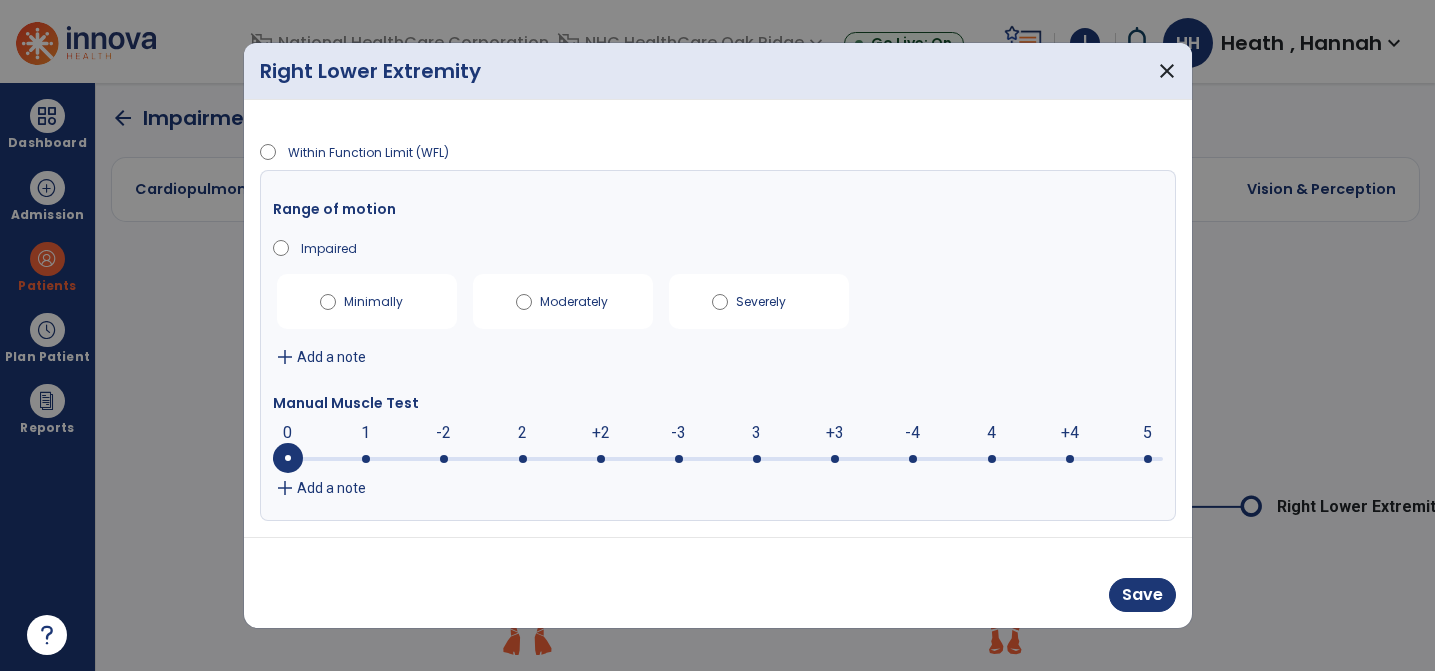 click at bounding box center (679, 459) 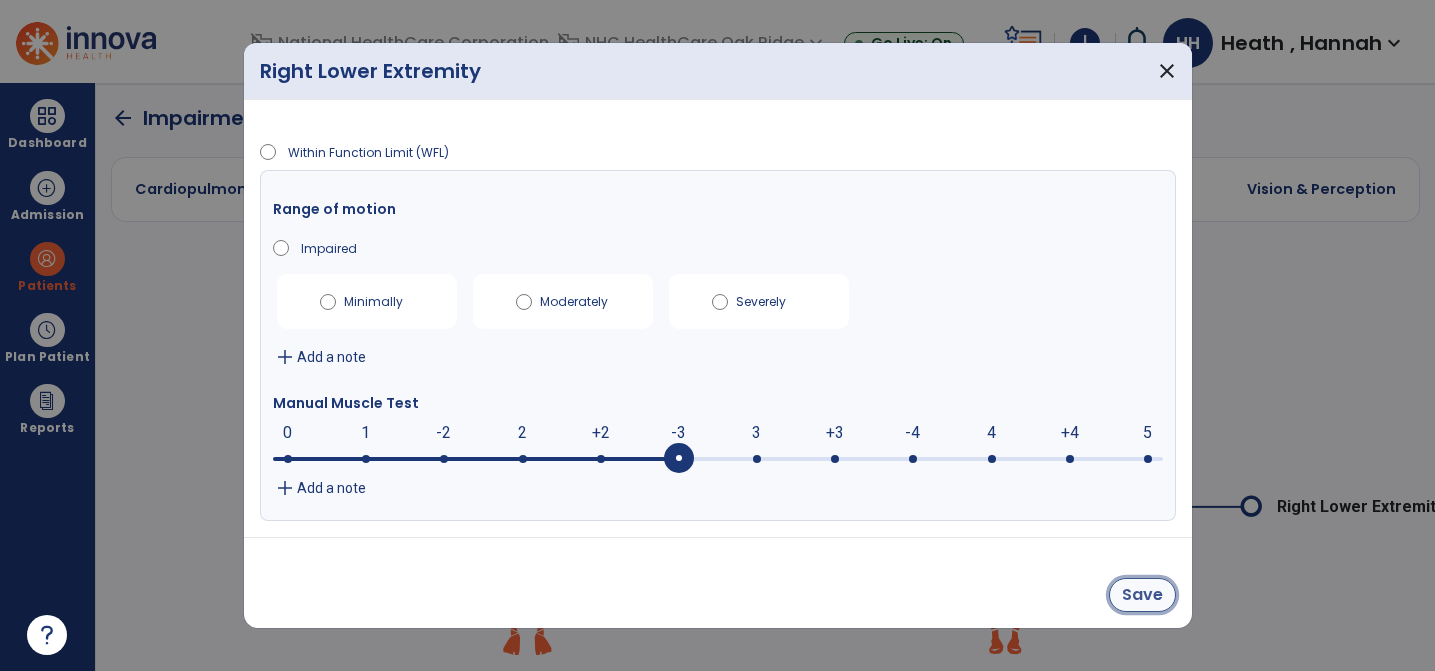 click on "Save" at bounding box center (1142, 595) 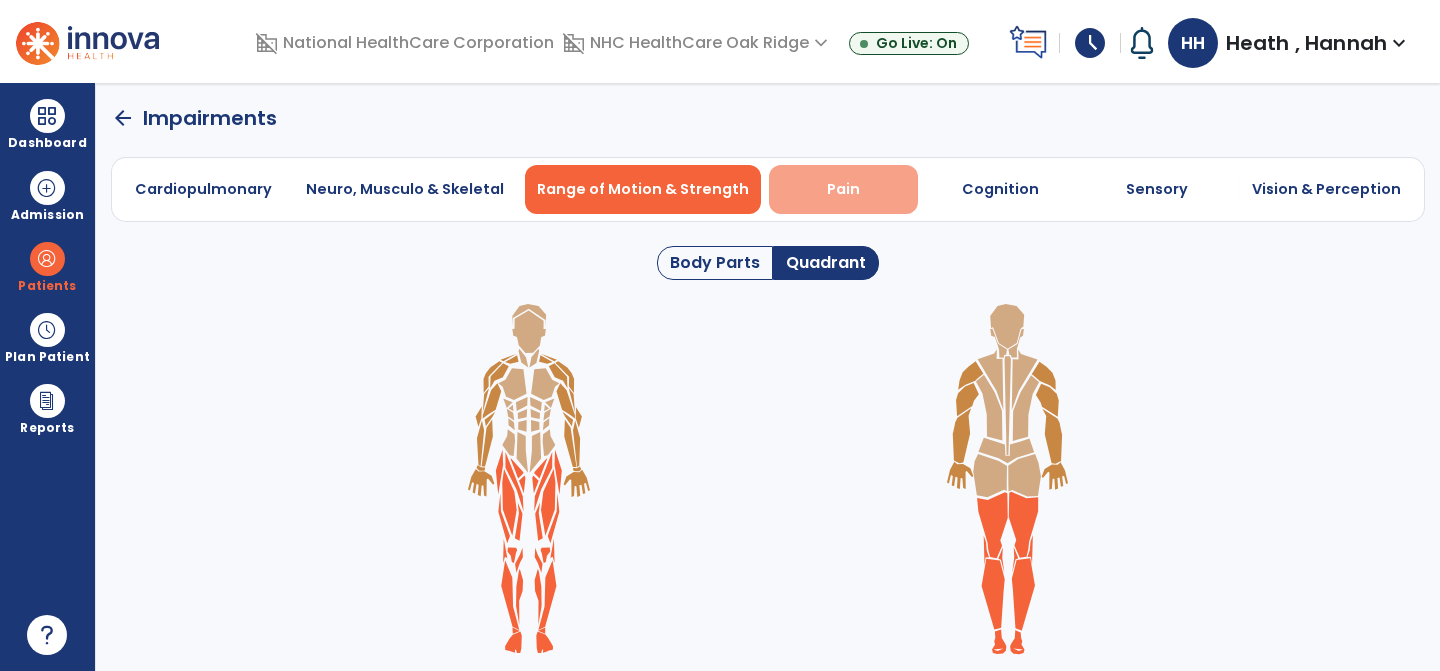 click on "Pain" at bounding box center [843, 189] 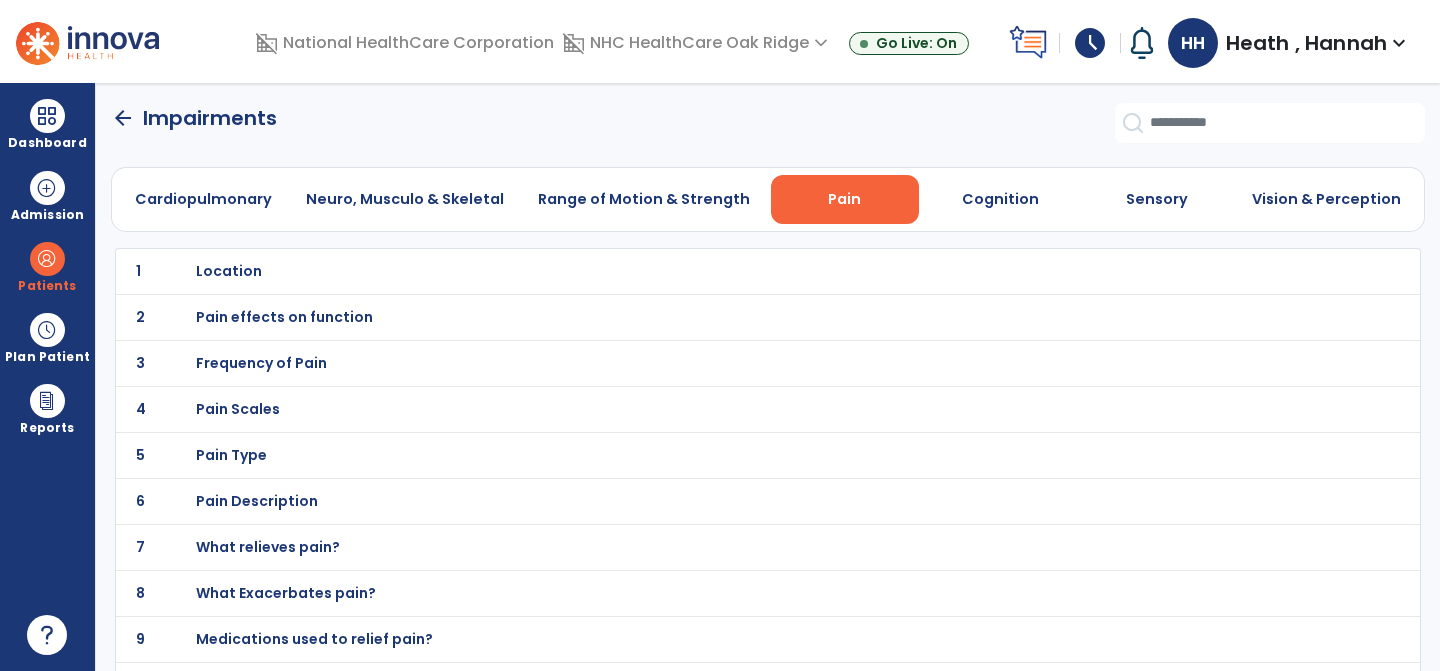 click on "2 Pain effects on function" 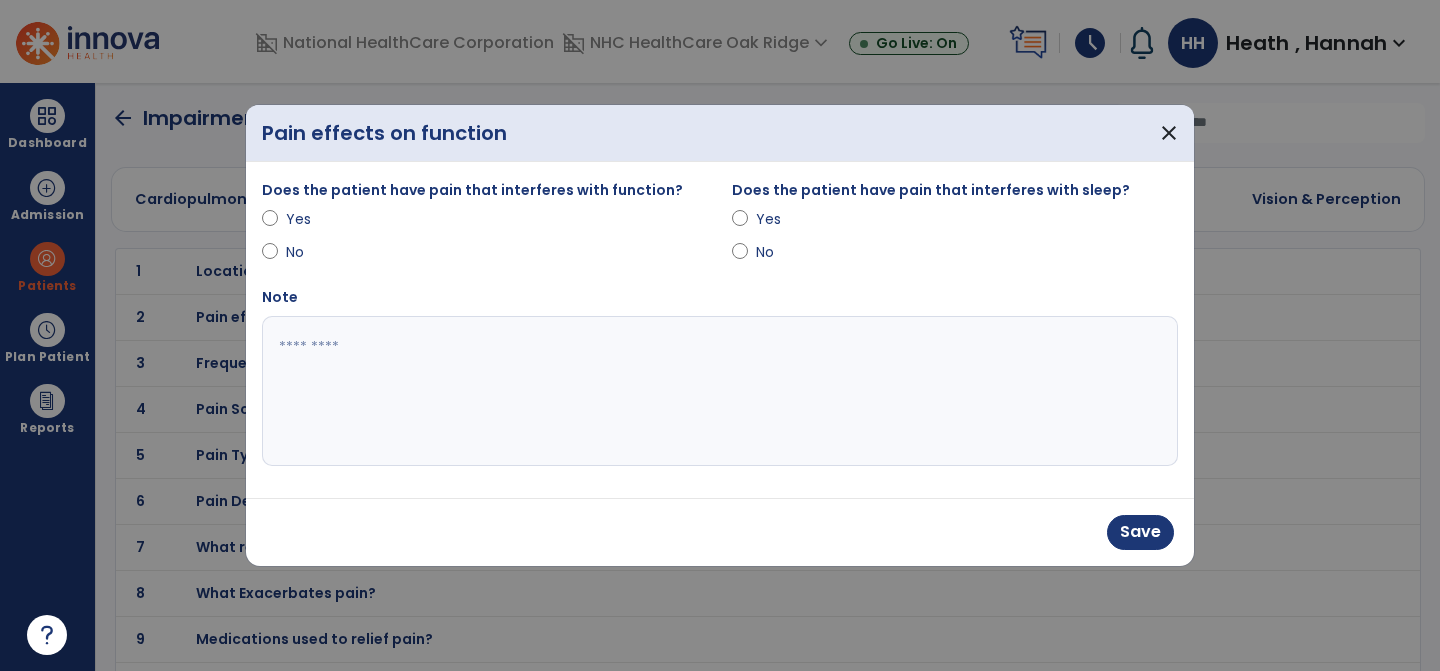 click on "Note" at bounding box center (720, 376) 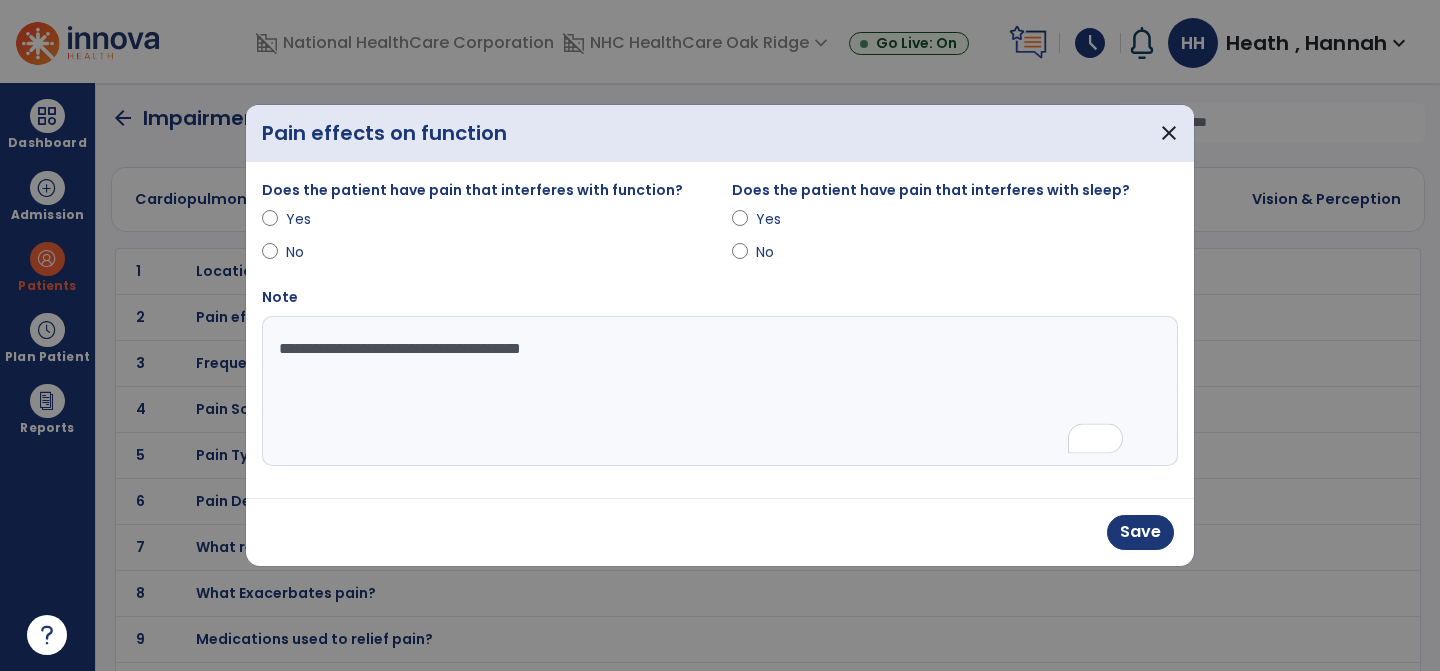 click on "**********" at bounding box center [720, 391] 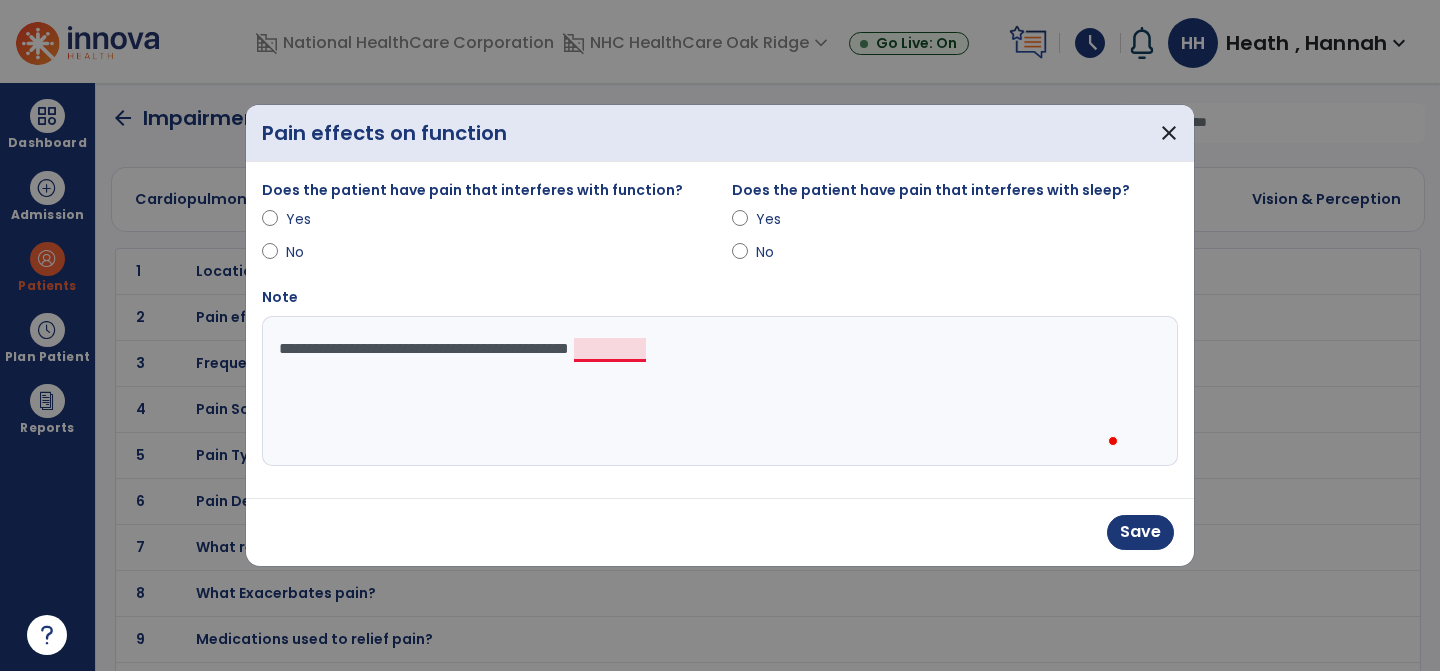 click on "**********" at bounding box center (720, 391) 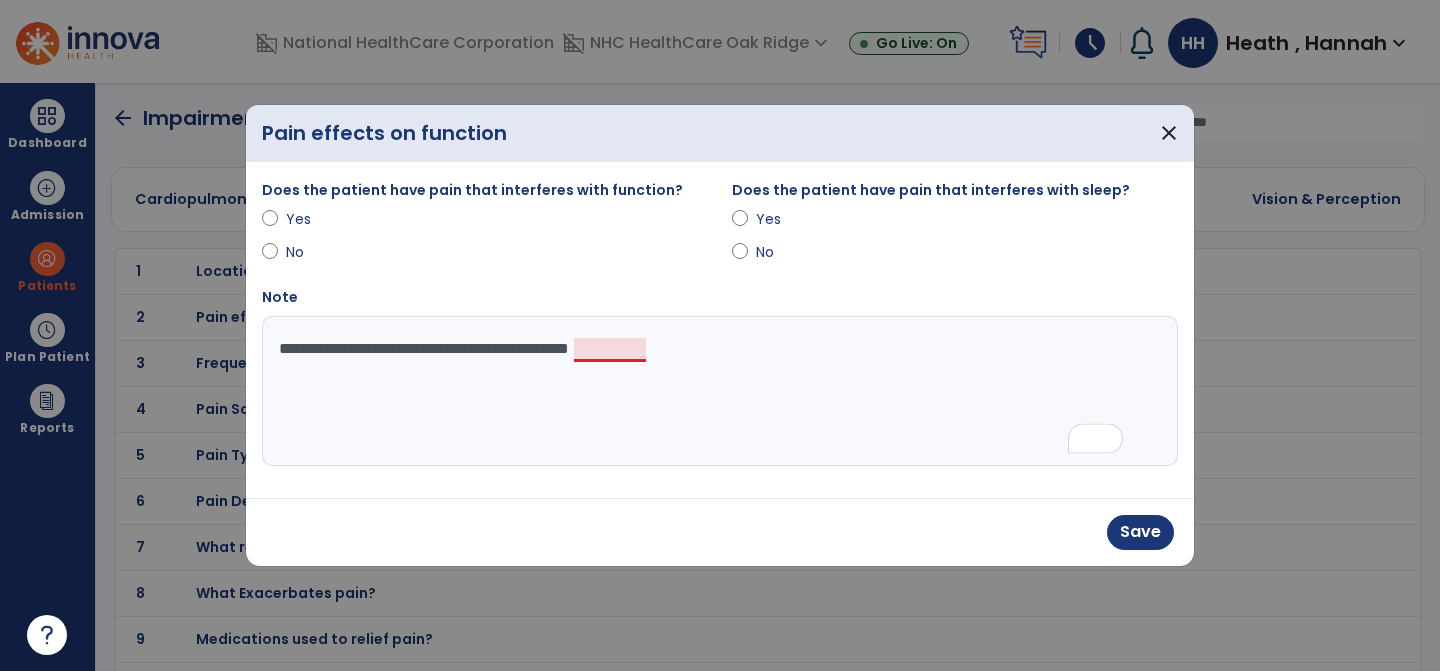click on "**********" at bounding box center [720, 391] 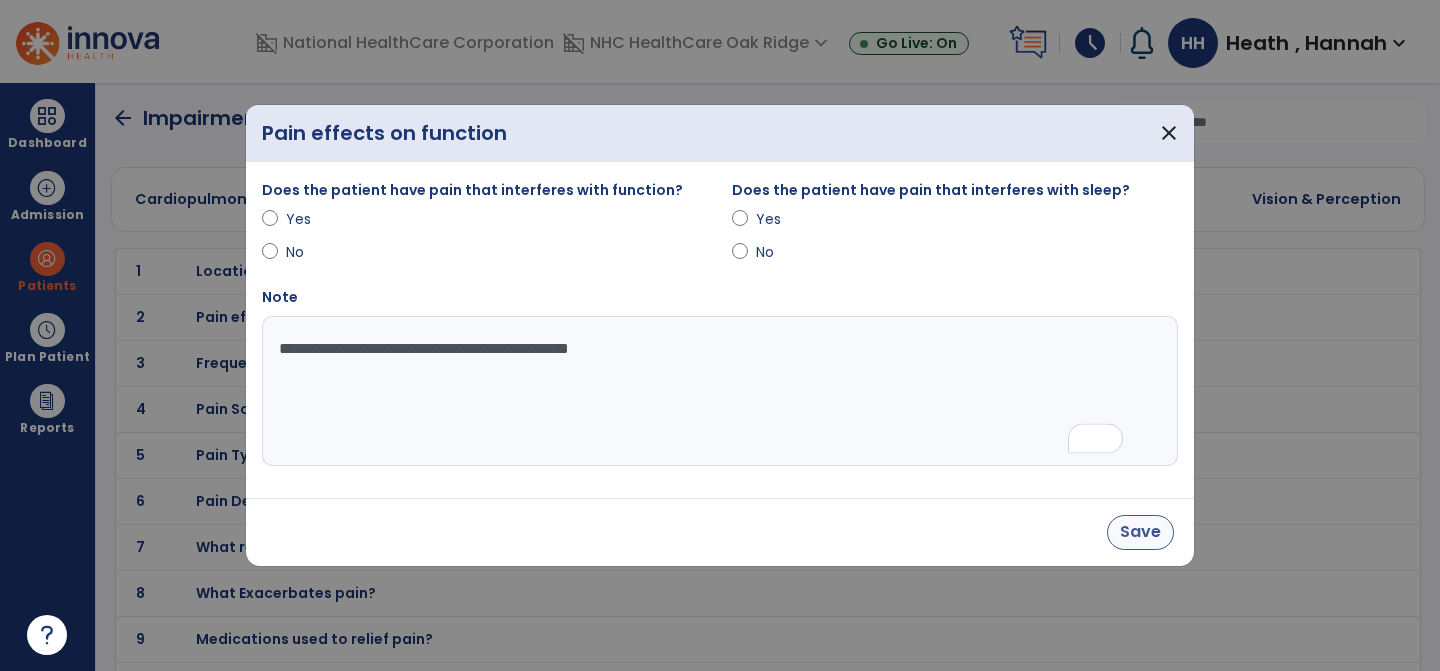 type on "**********" 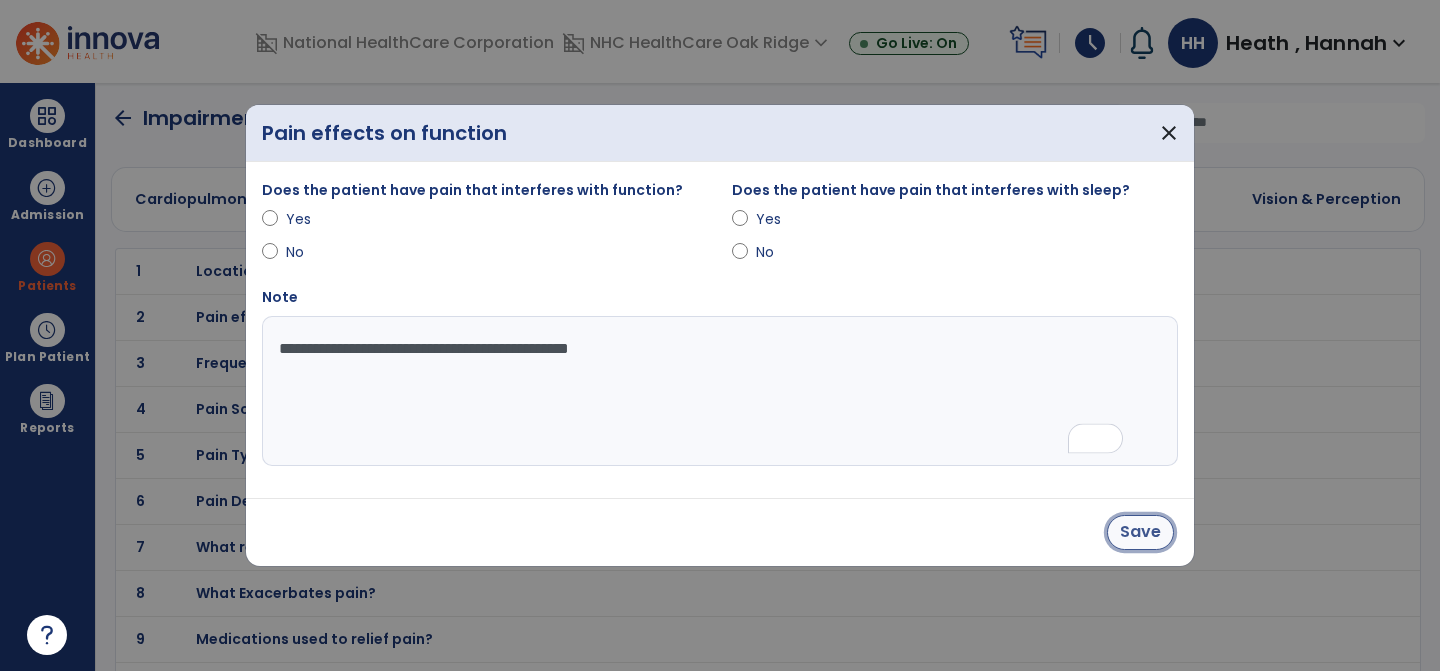click on "Save" at bounding box center [1140, 532] 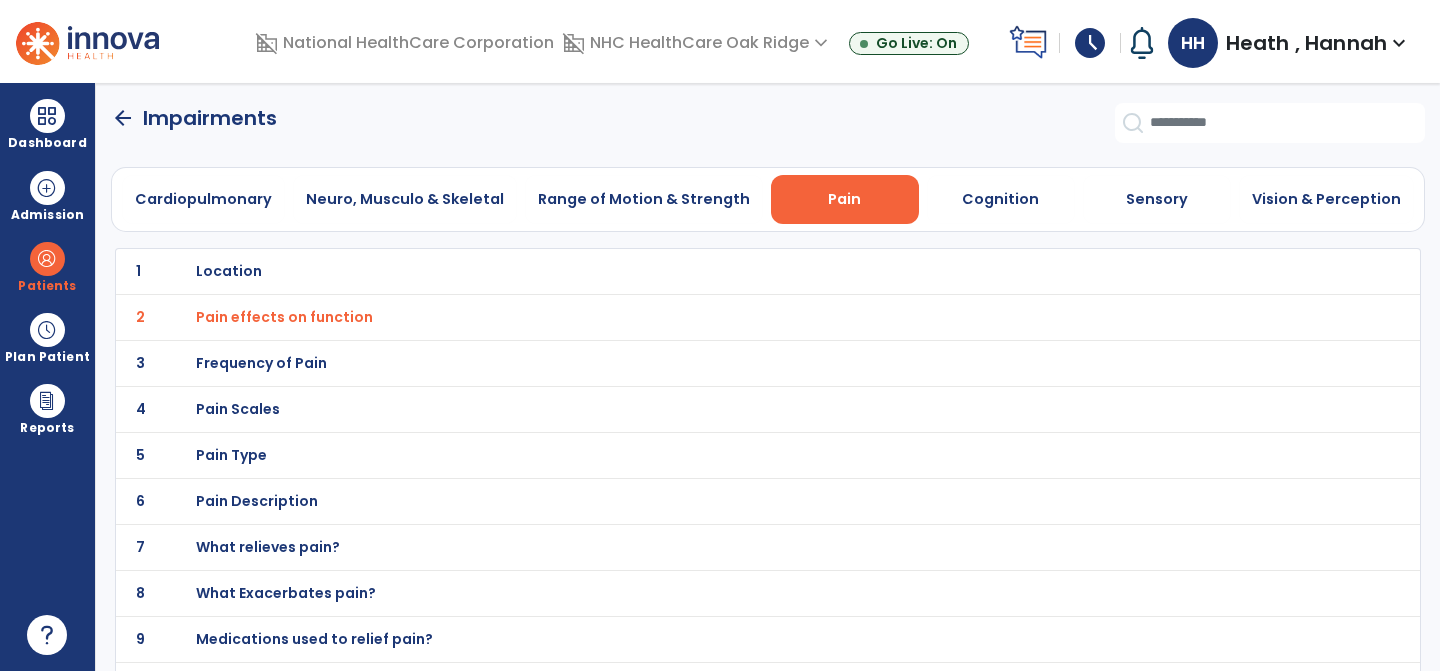 scroll, scrollTop: 38, scrollLeft: 0, axis: vertical 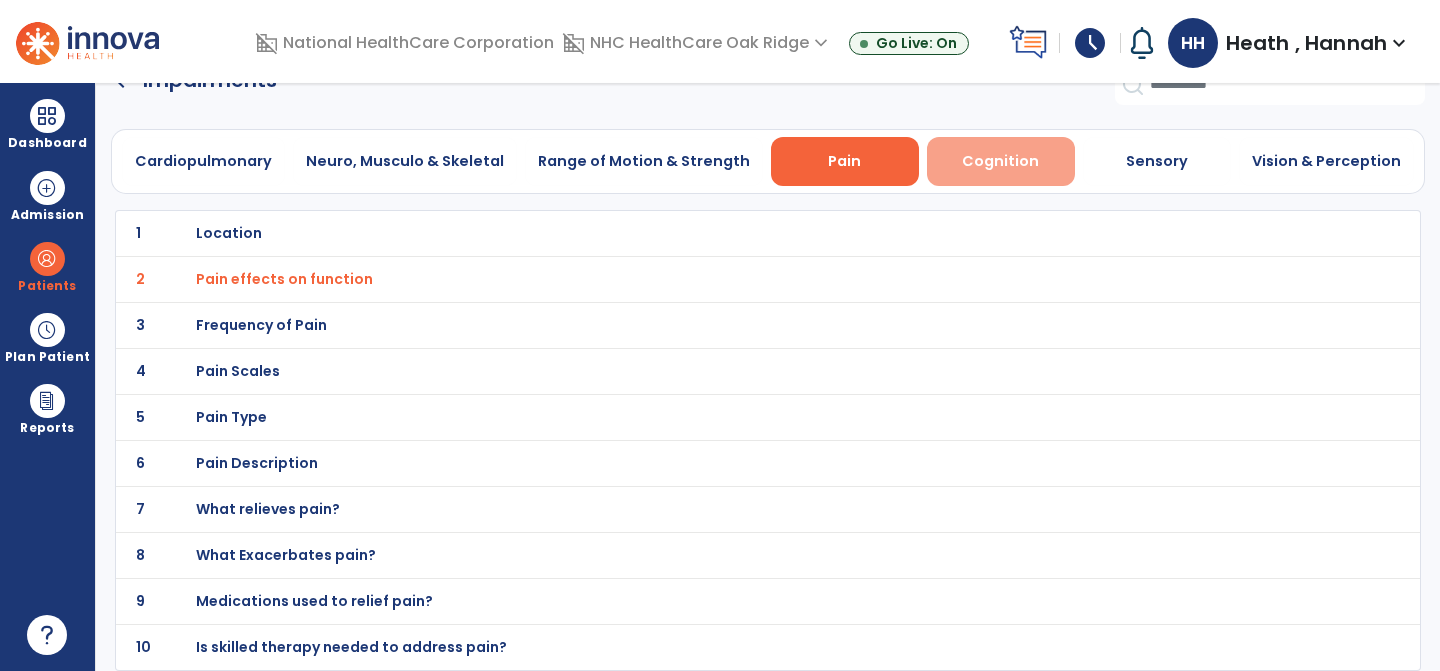 click on "Cognition" at bounding box center [1000, 161] 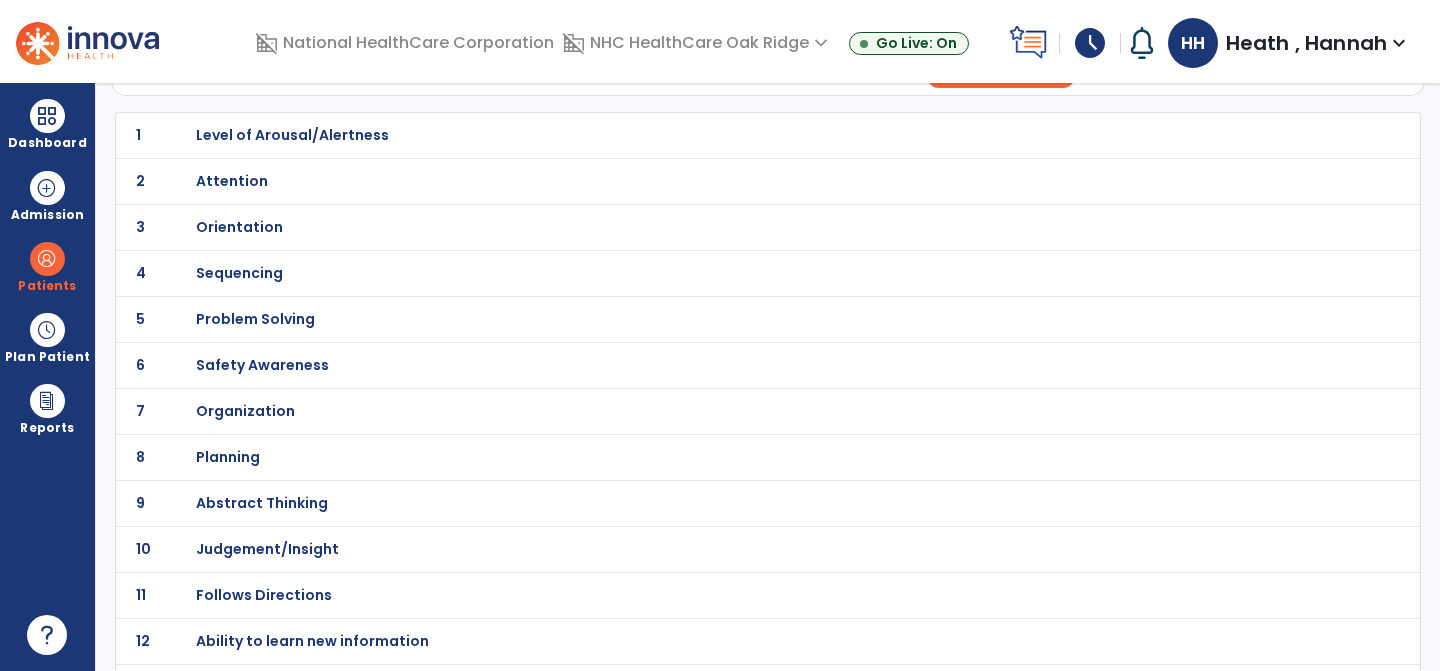 scroll, scrollTop: 176, scrollLeft: 0, axis: vertical 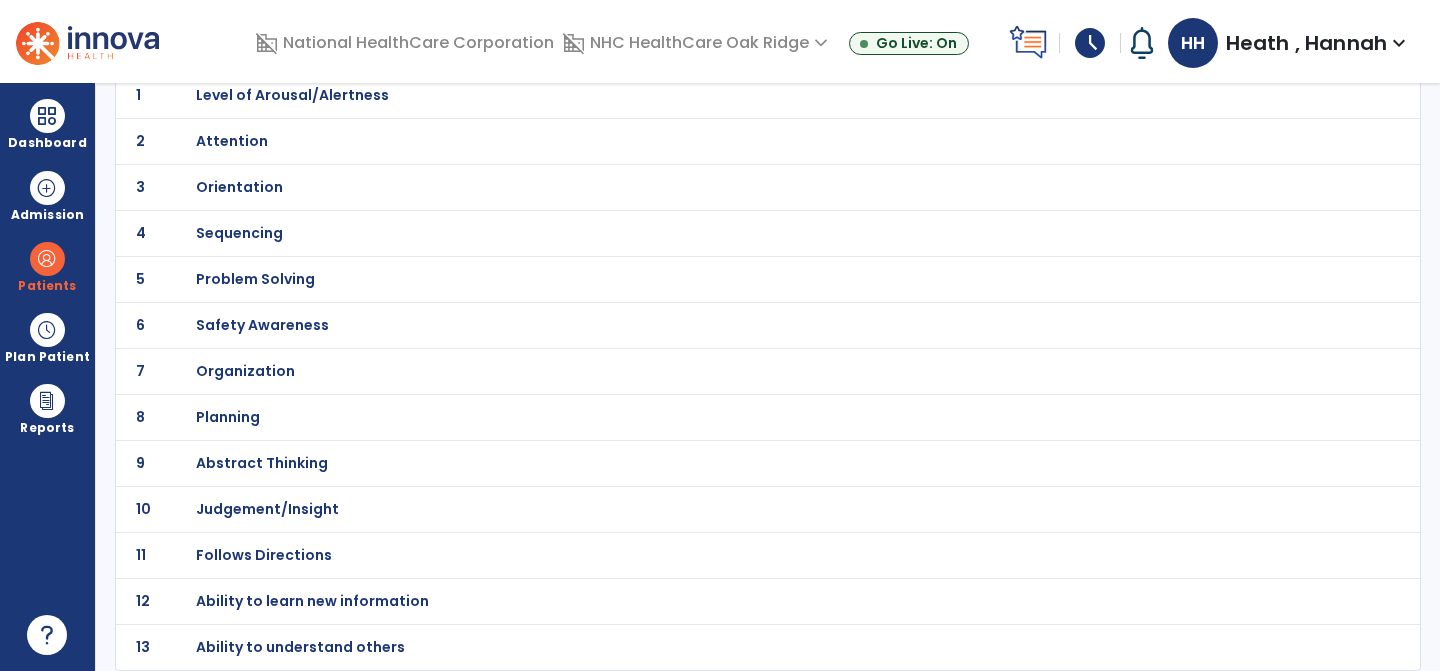 click on "11 Follows Directions" 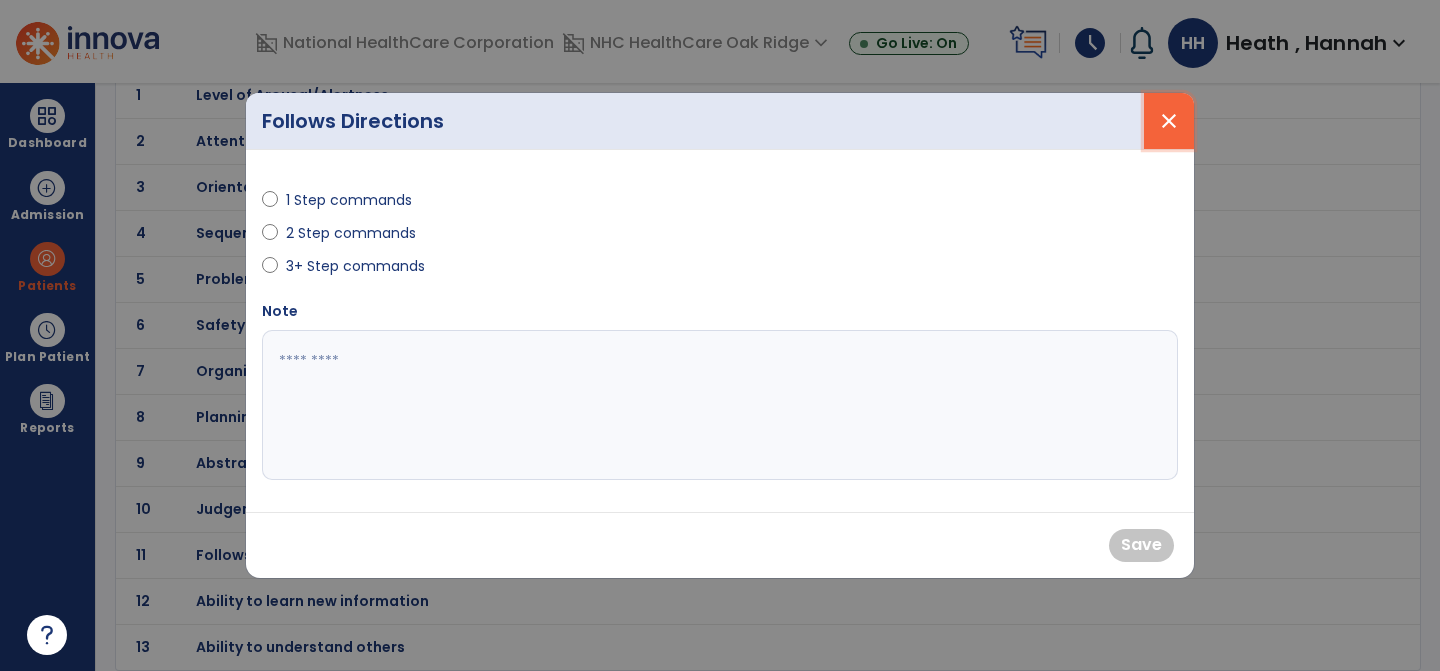 click on "close" at bounding box center [1169, 121] 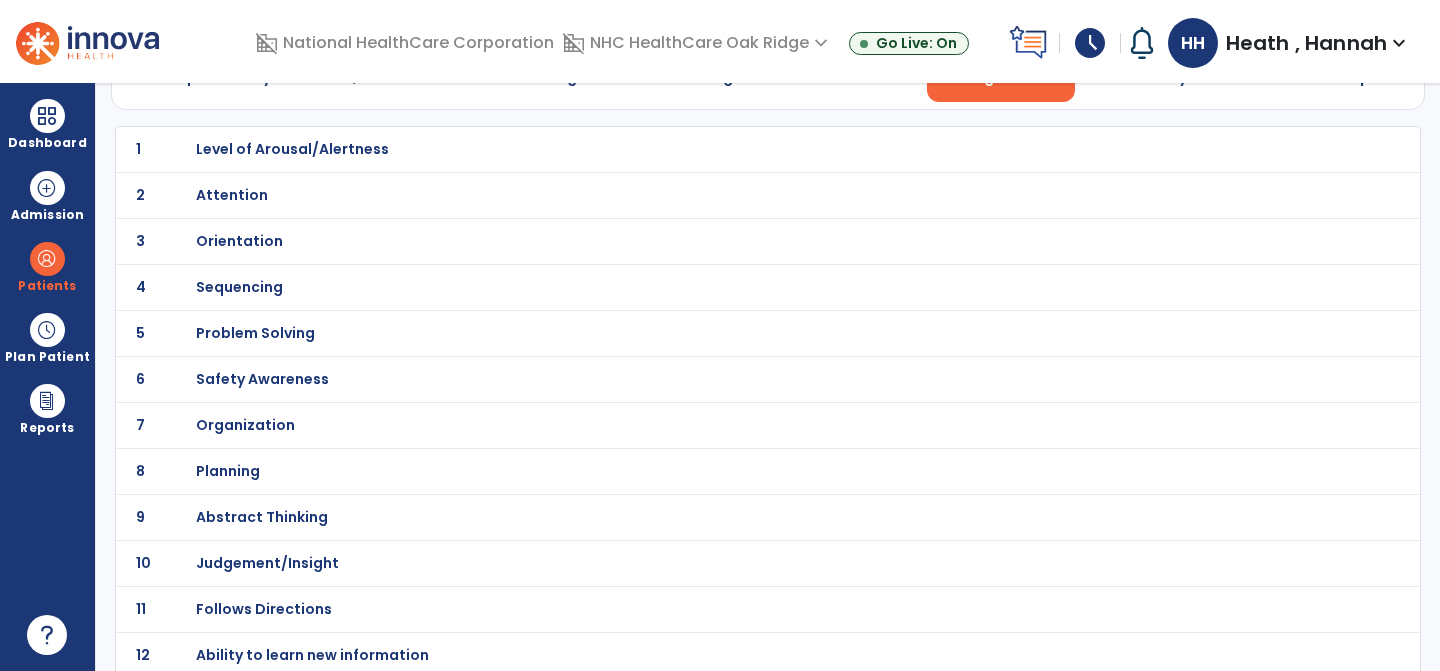 scroll, scrollTop: 176, scrollLeft: 0, axis: vertical 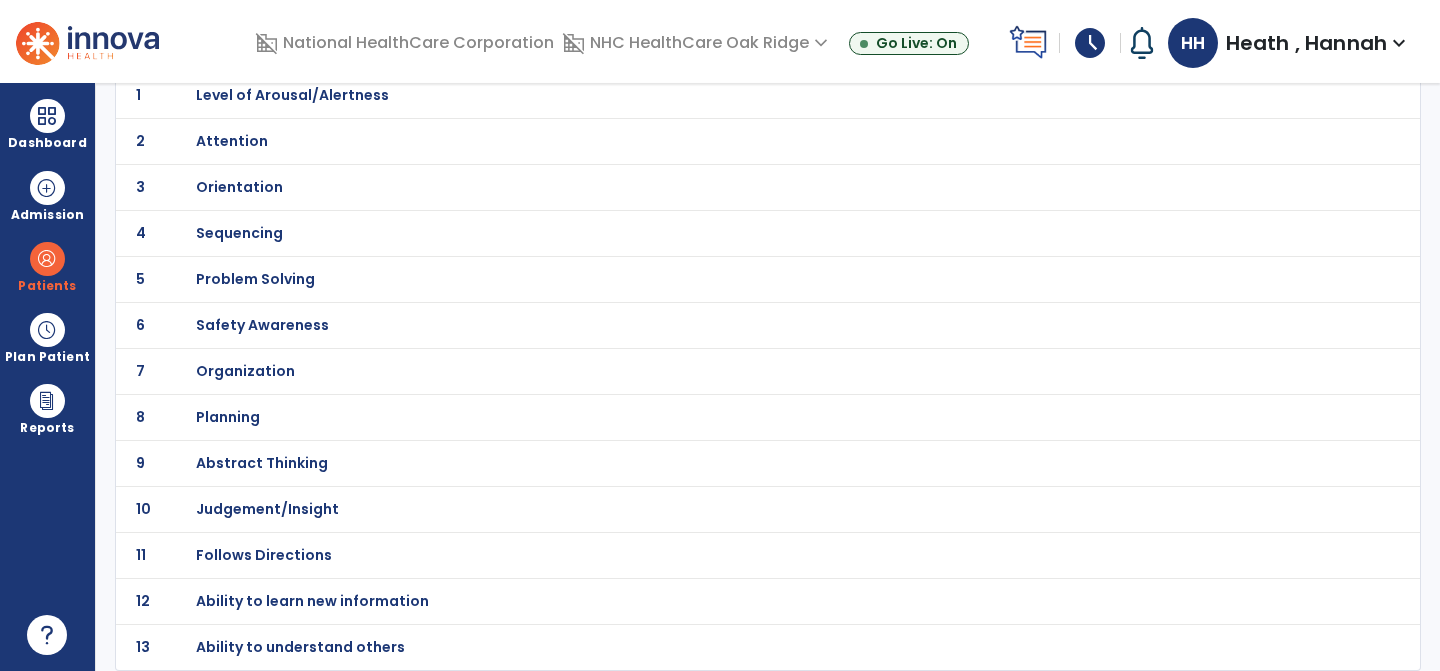 click on "Orientation" at bounding box center [292, 95] 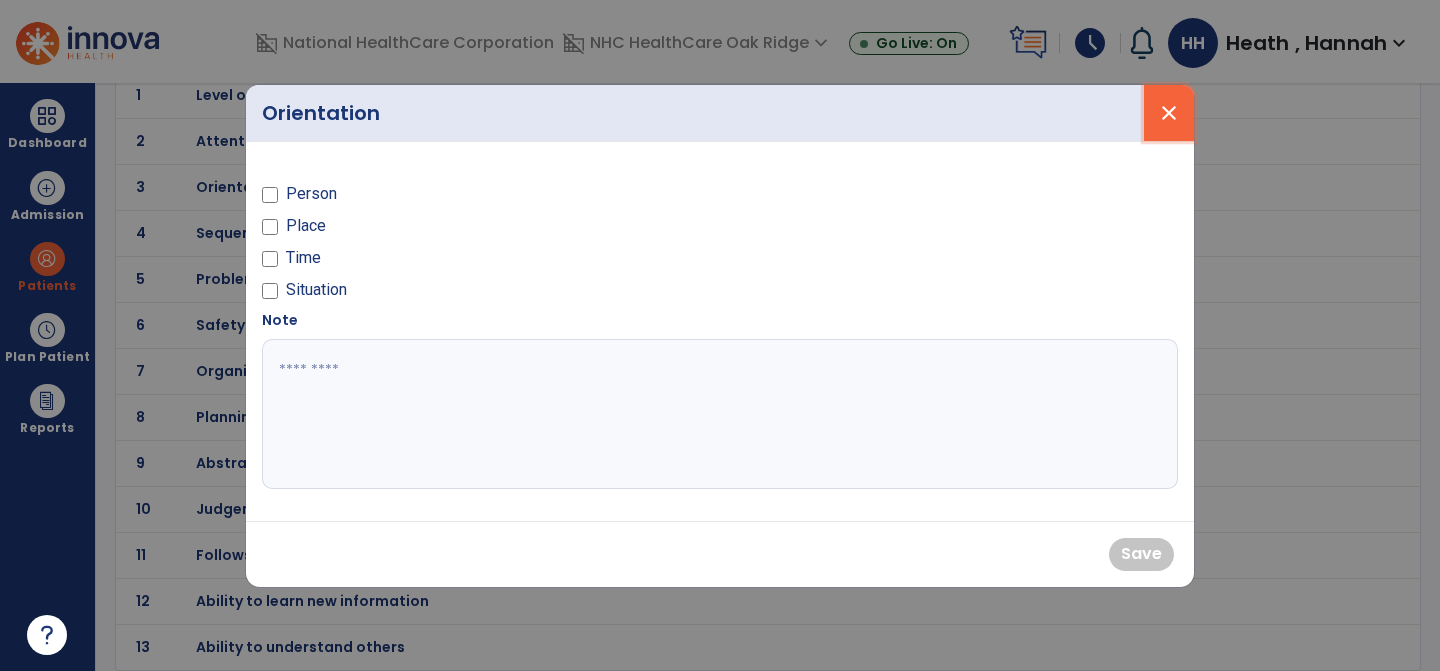 click on "close" at bounding box center (1169, 113) 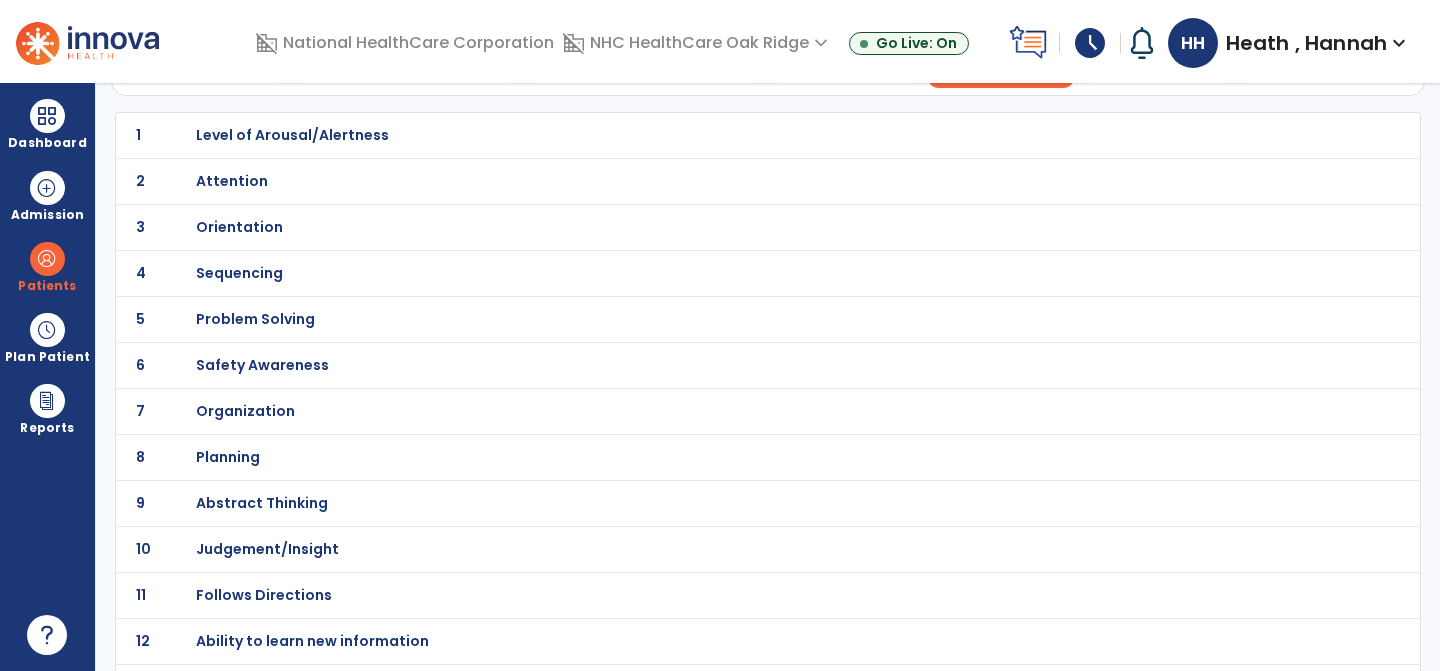 scroll, scrollTop: 132, scrollLeft: 0, axis: vertical 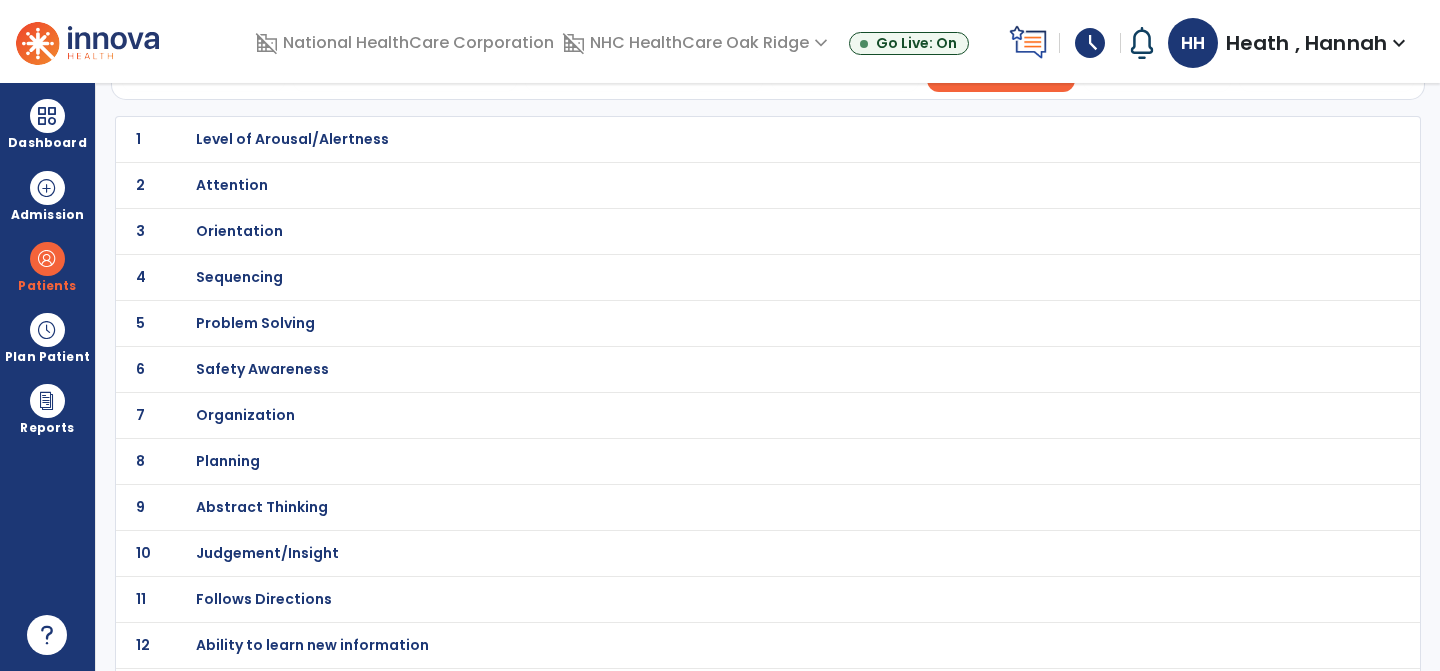 click on "6 Safety Awareness" 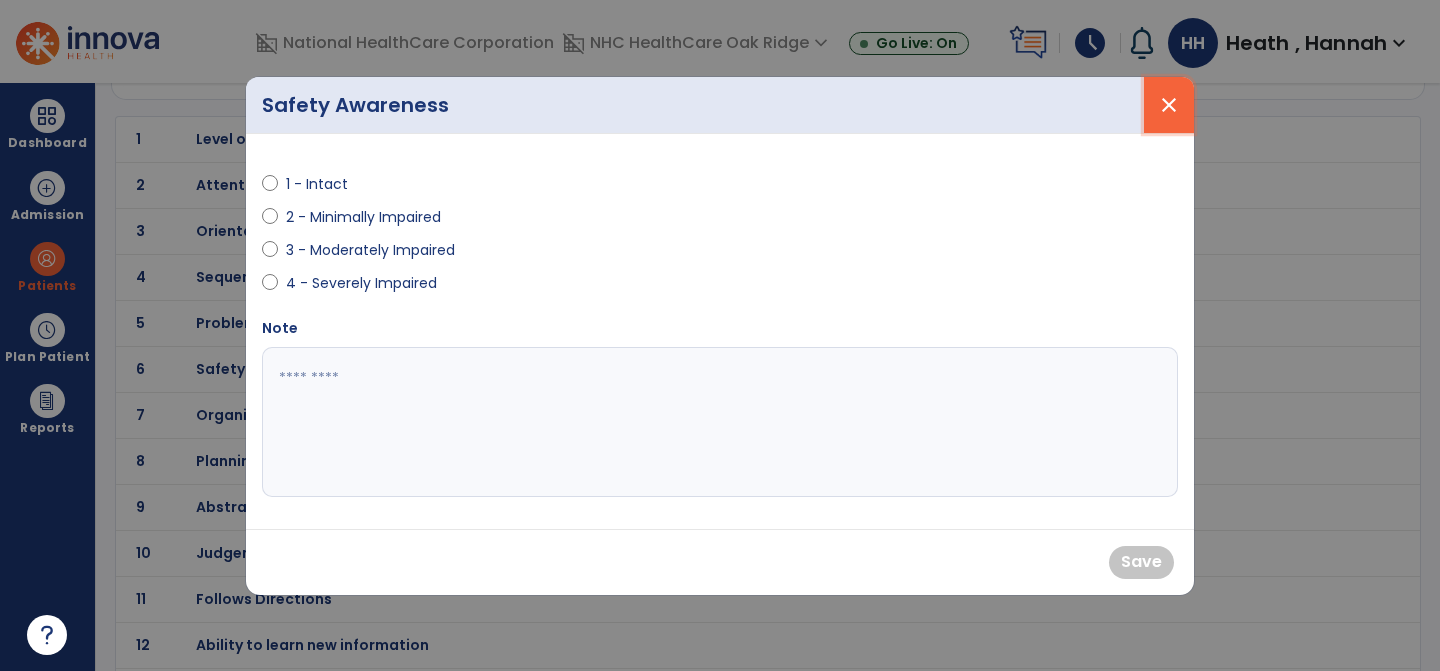 click on "close" at bounding box center [1169, 105] 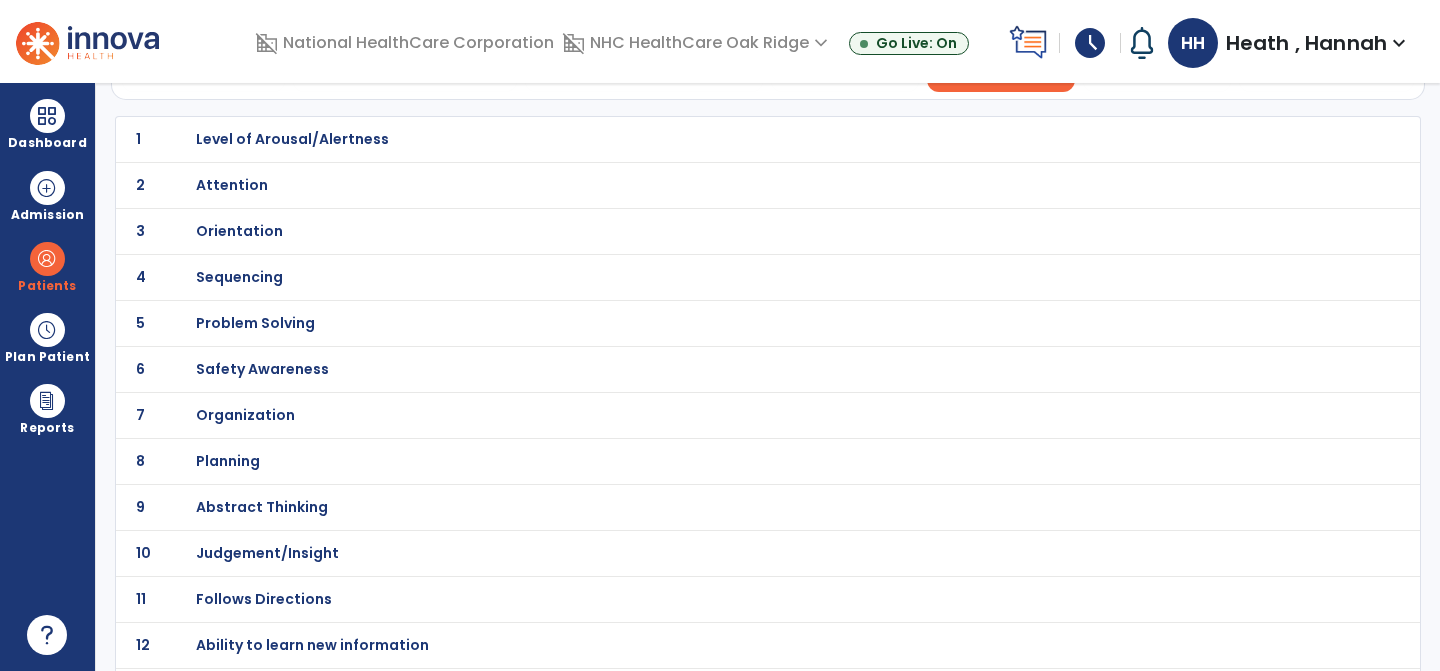 click on "Sequencing" at bounding box center (724, 139) 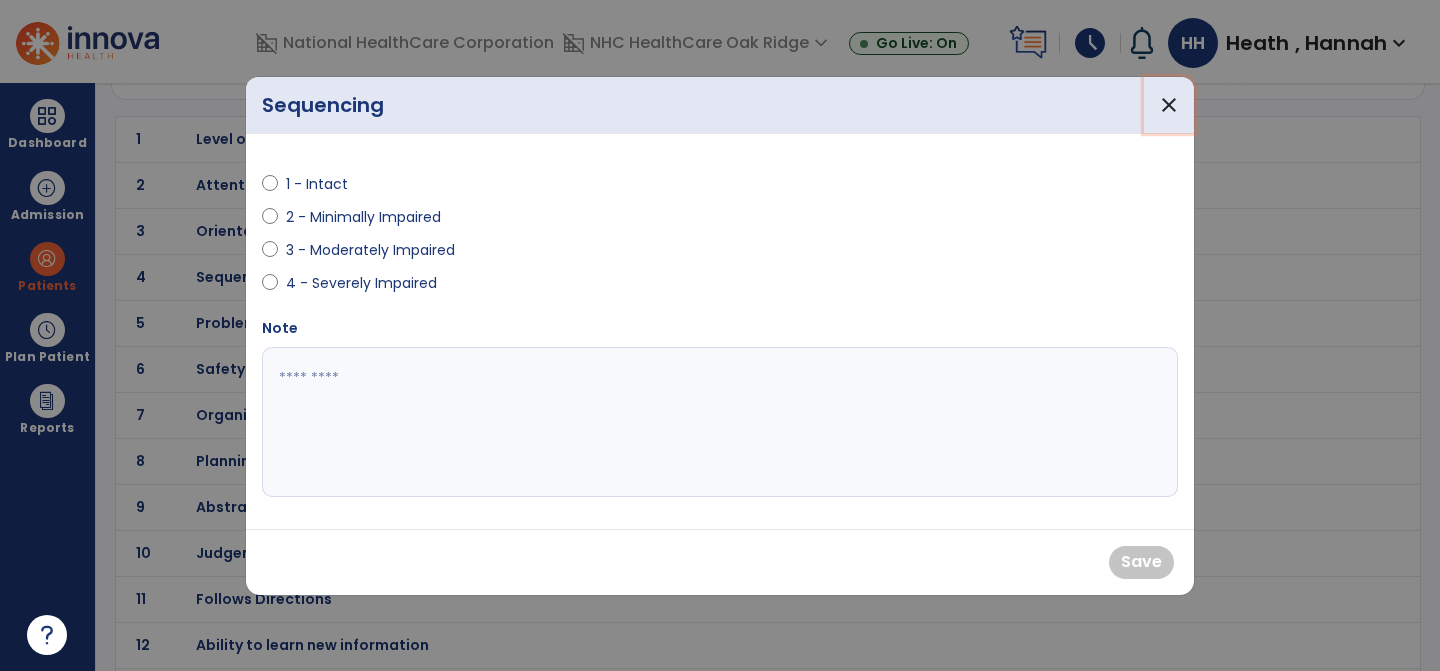 click on "close" at bounding box center (1169, 105) 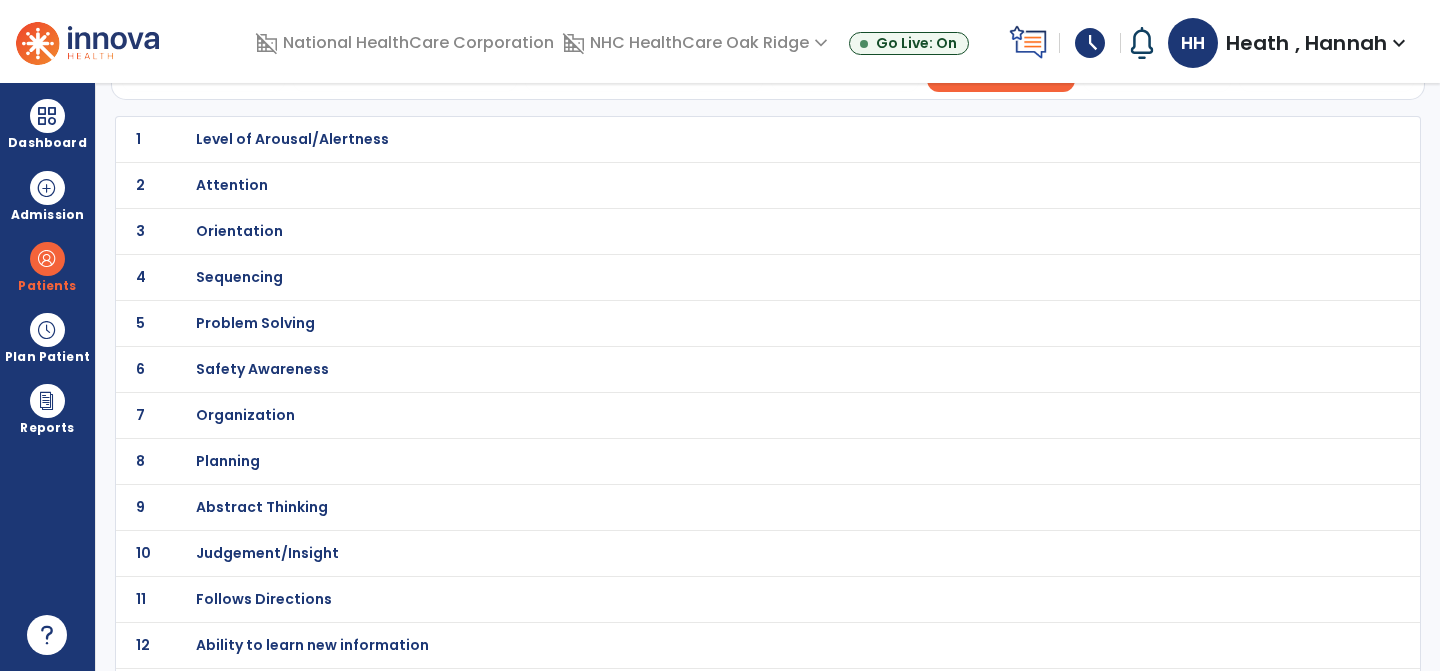 scroll, scrollTop: 176, scrollLeft: 0, axis: vertical 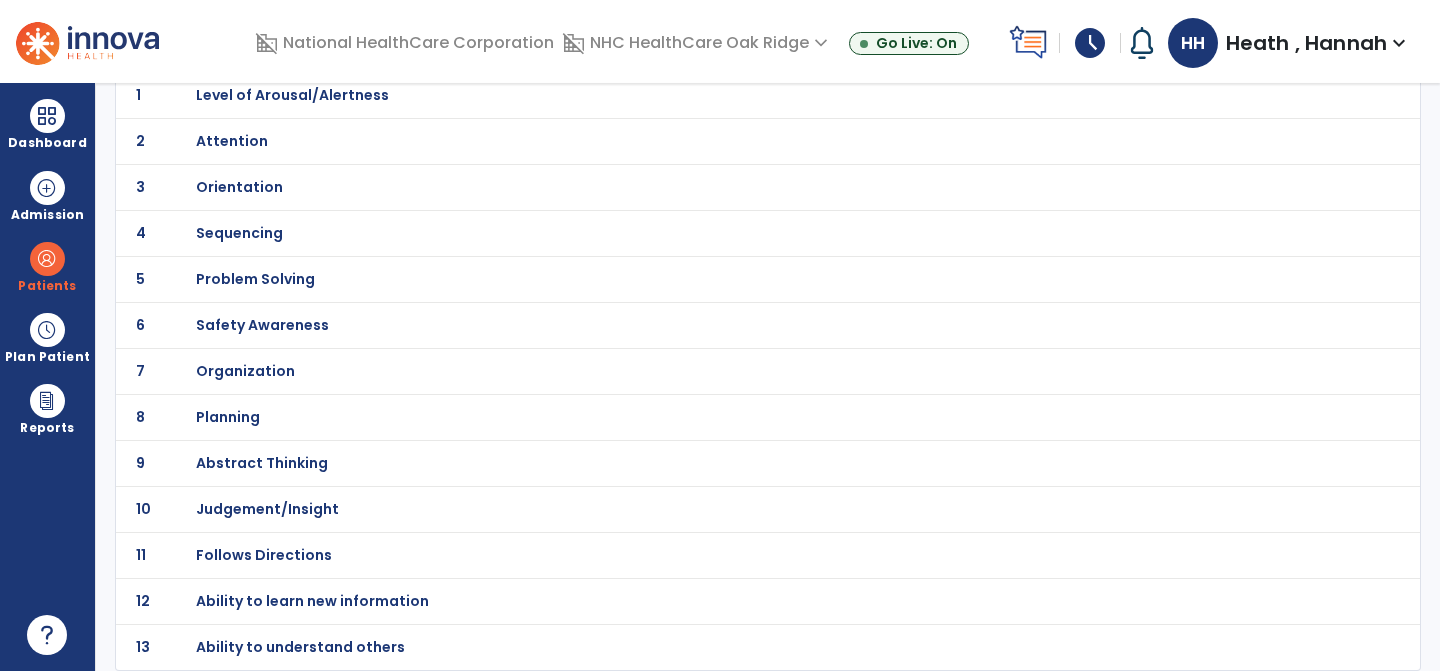 click on "Orientation" at bounding box center (292, 95) 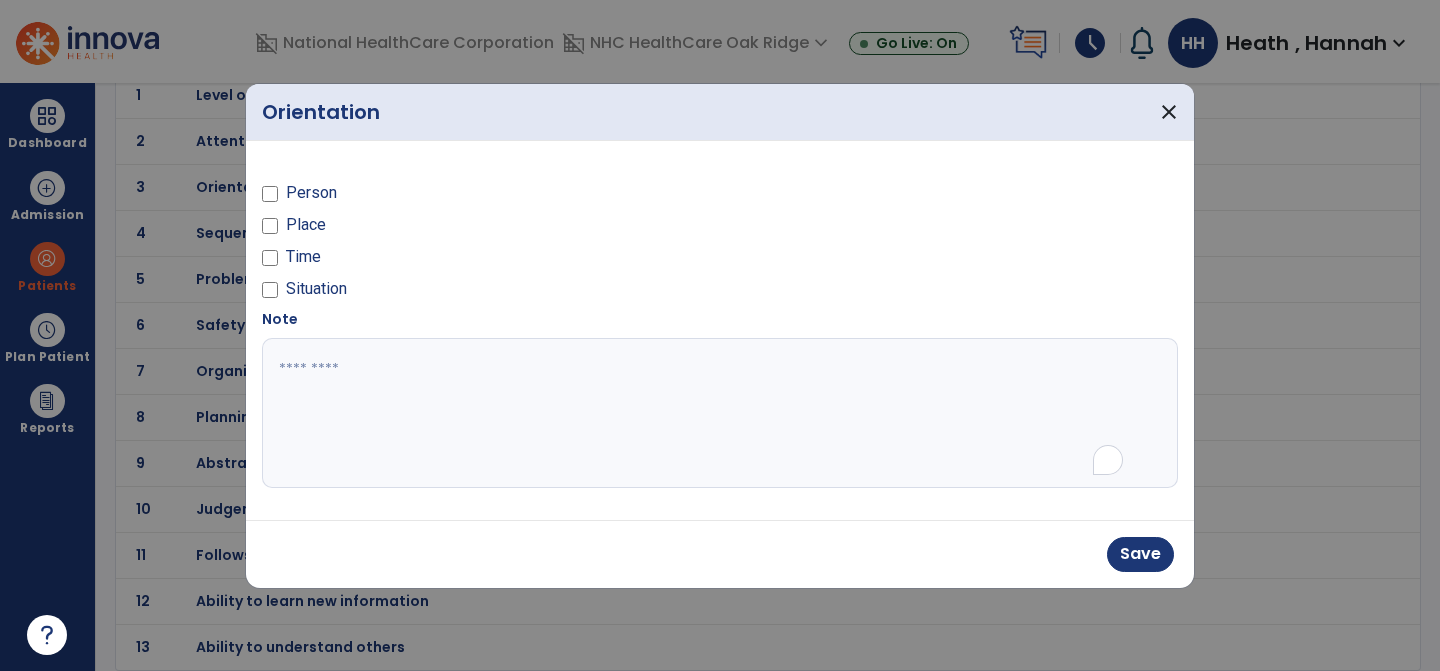 click at bounding box center [720, 413] 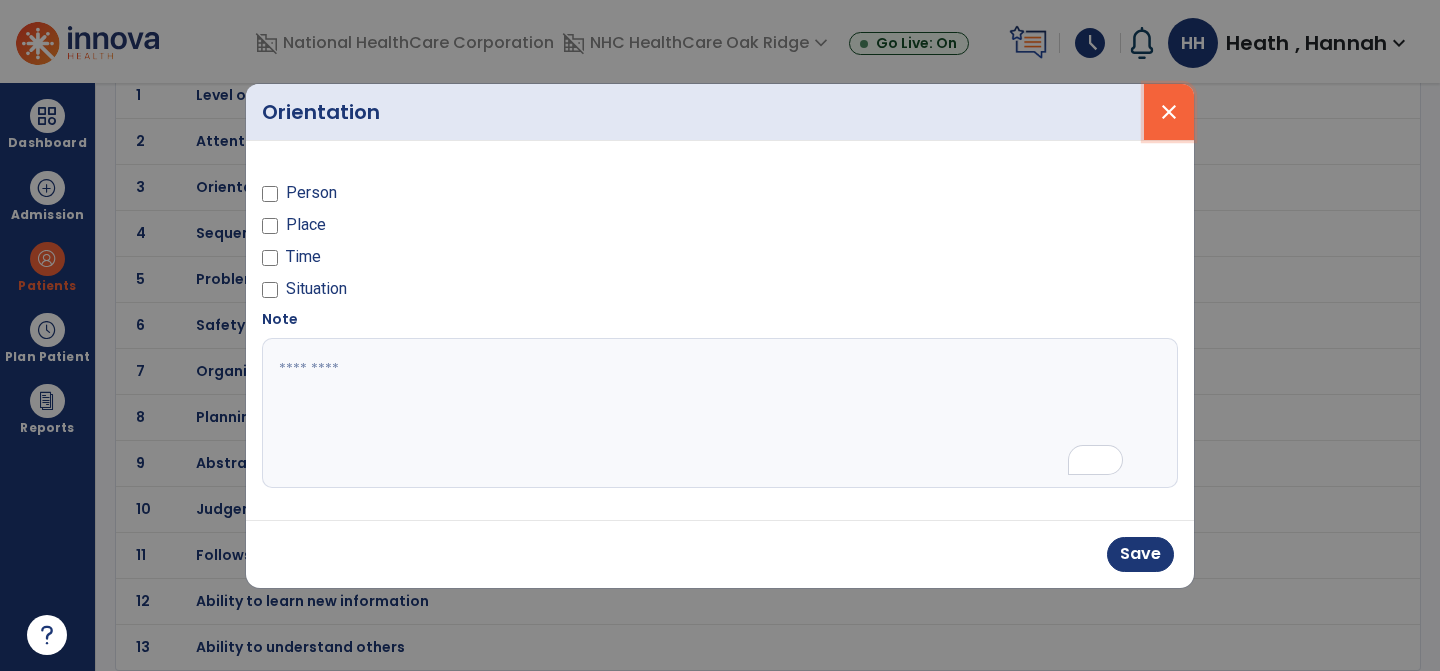 click on "close" at bounding box center [1169, 112] 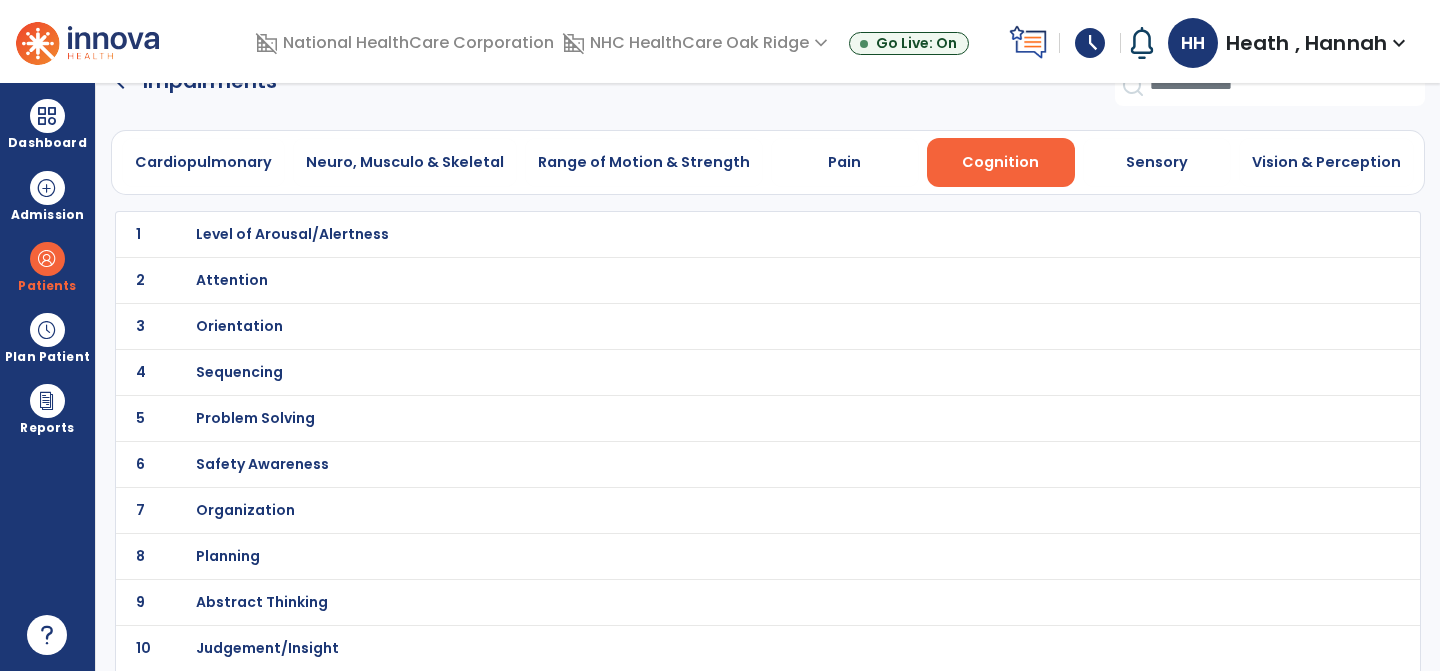 scroll, scrollTop: 31, scrollLeft: 0, axis: vertical 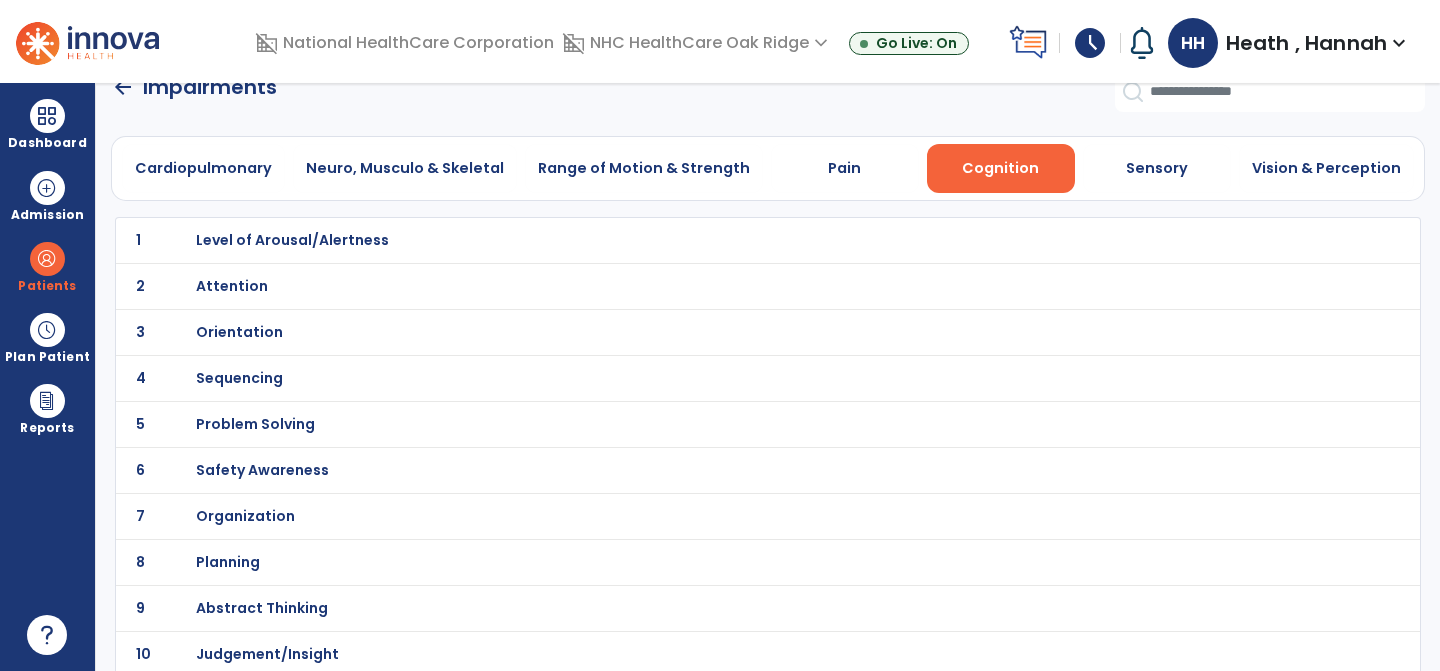 click on "Level of Arousal/Alertness" at bounding box center [292, 240] 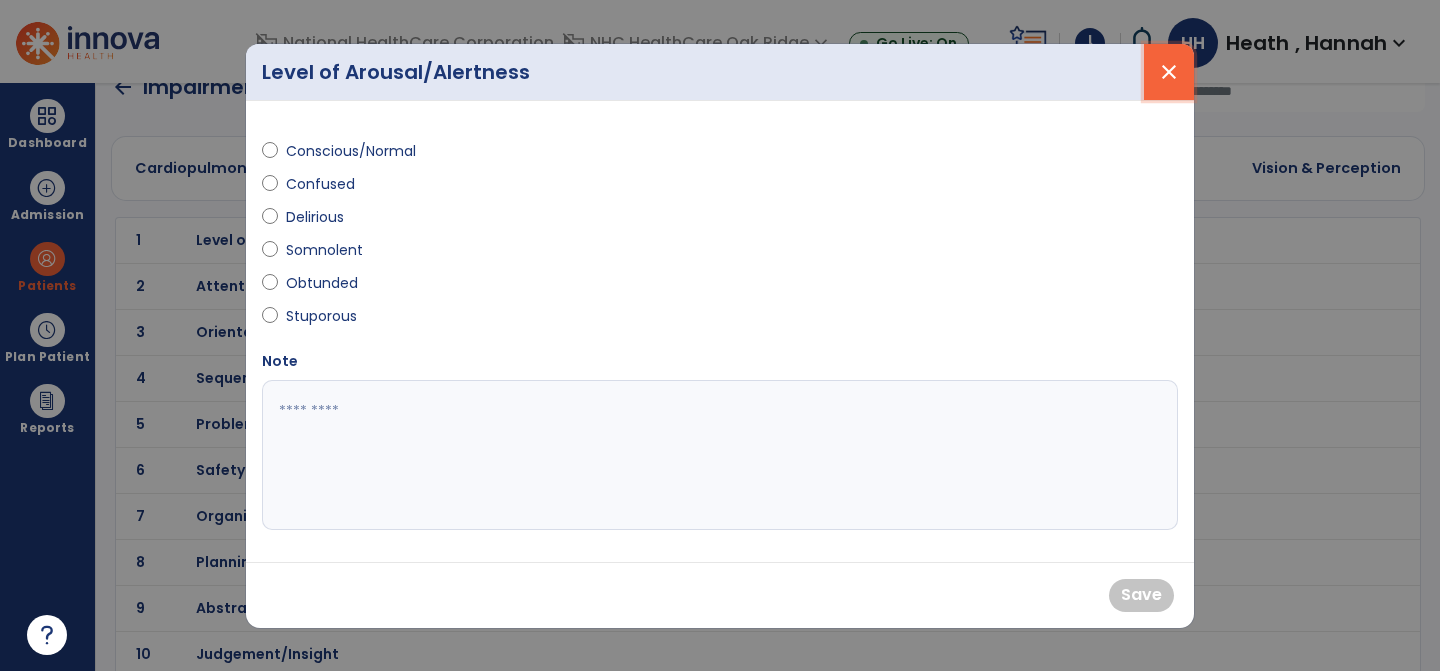 click on "close" at bounding box center (1169, 72) 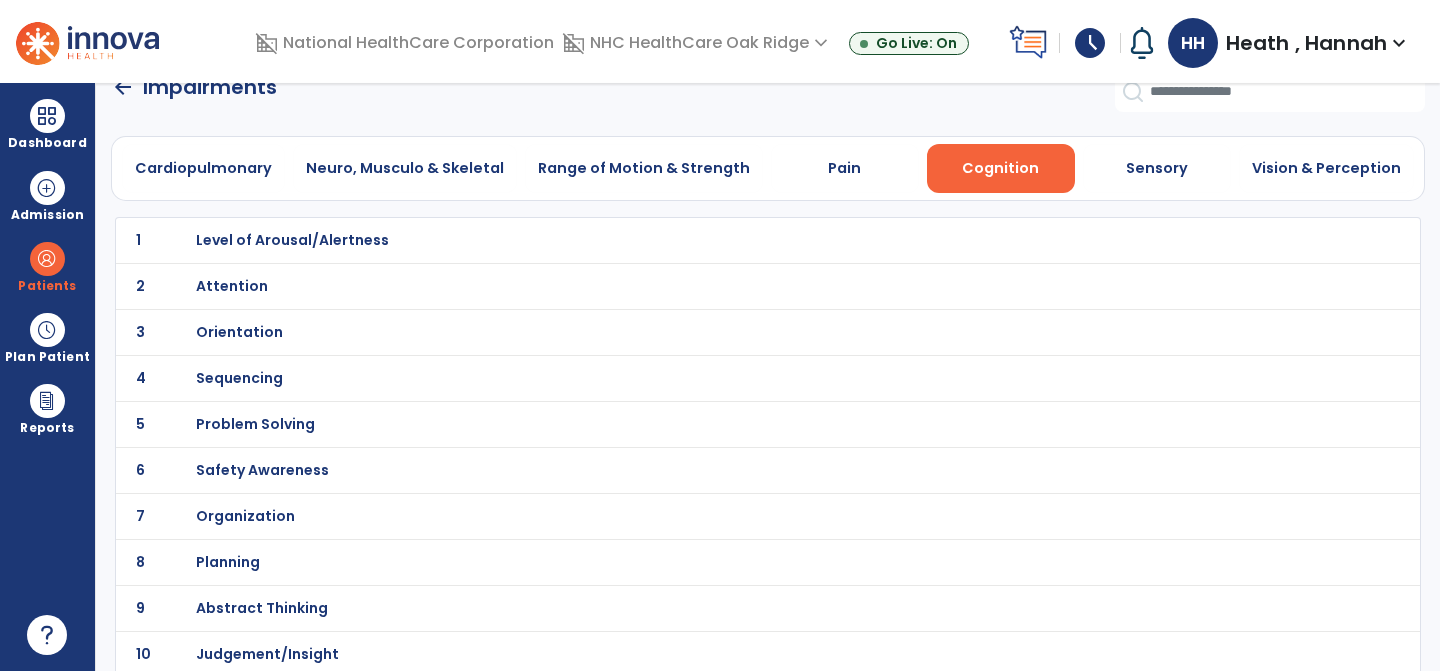 click on "Orientation" at bounding box center (292, 240) 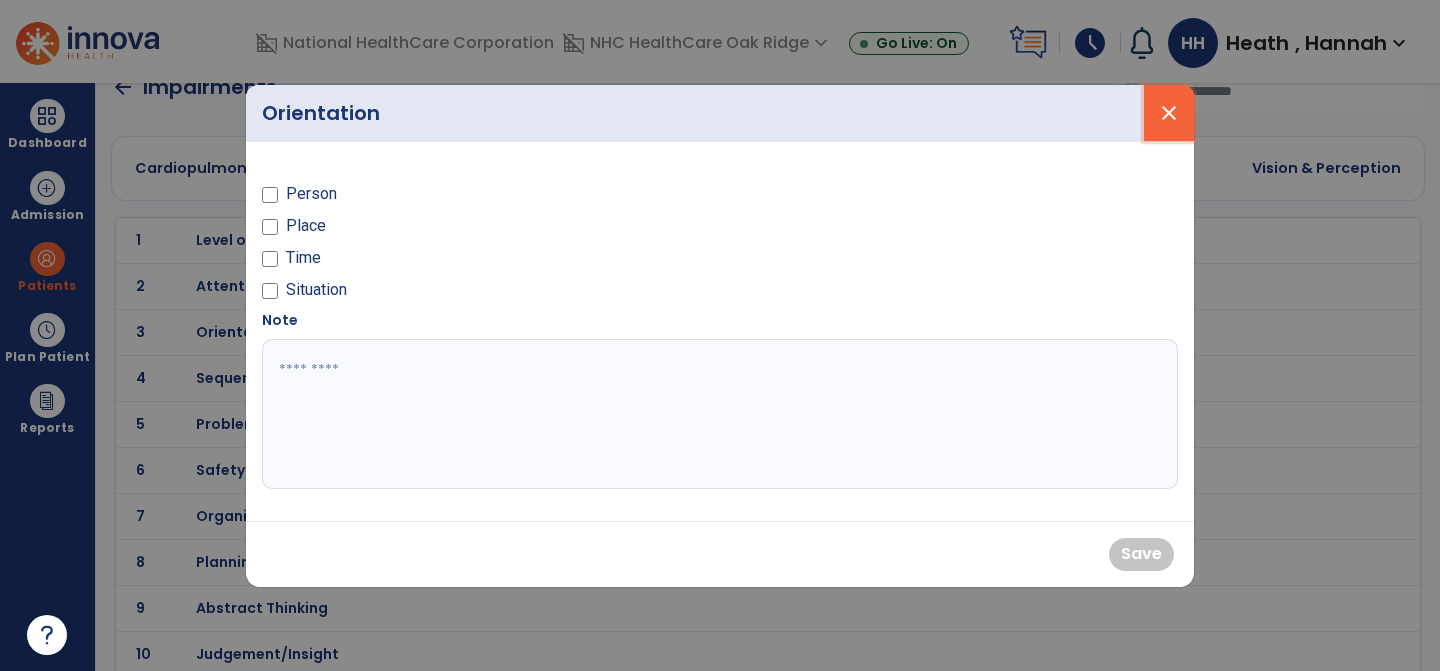 click on "close" at bounding box center (1169, 113) 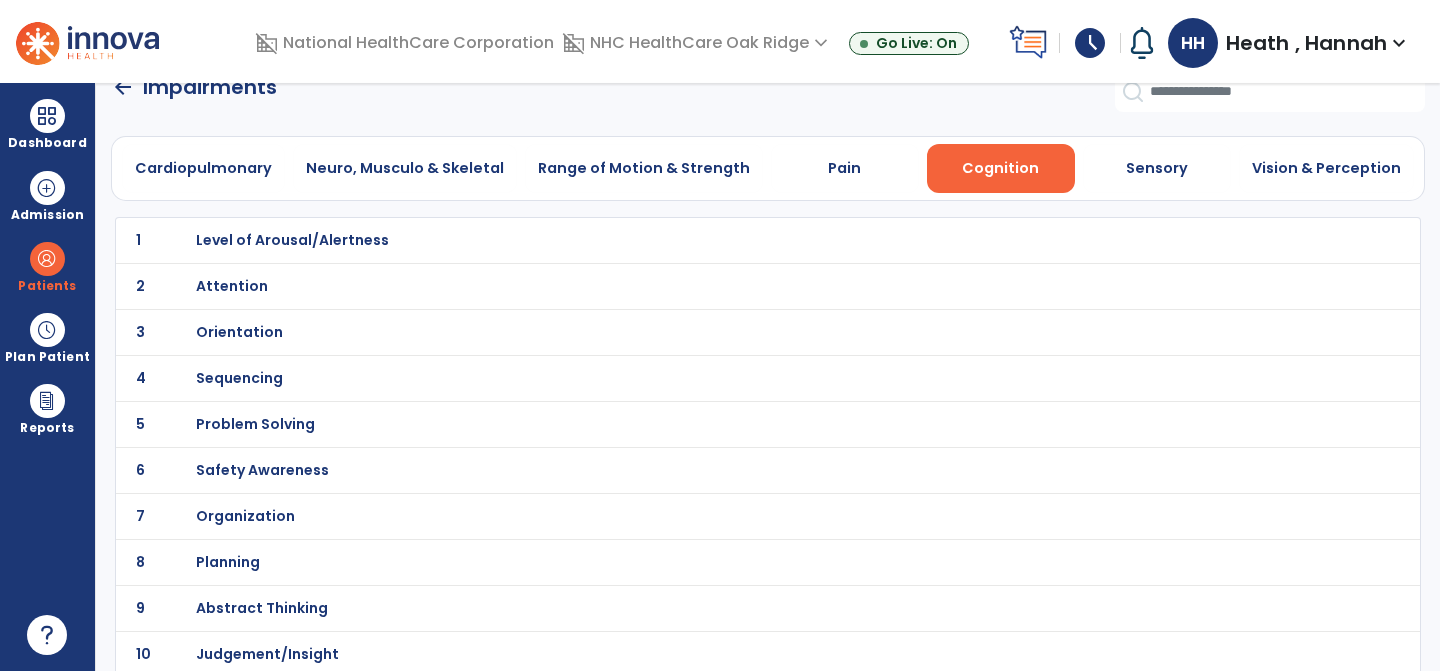 click on "Attention" at bounding box center [724, 240] 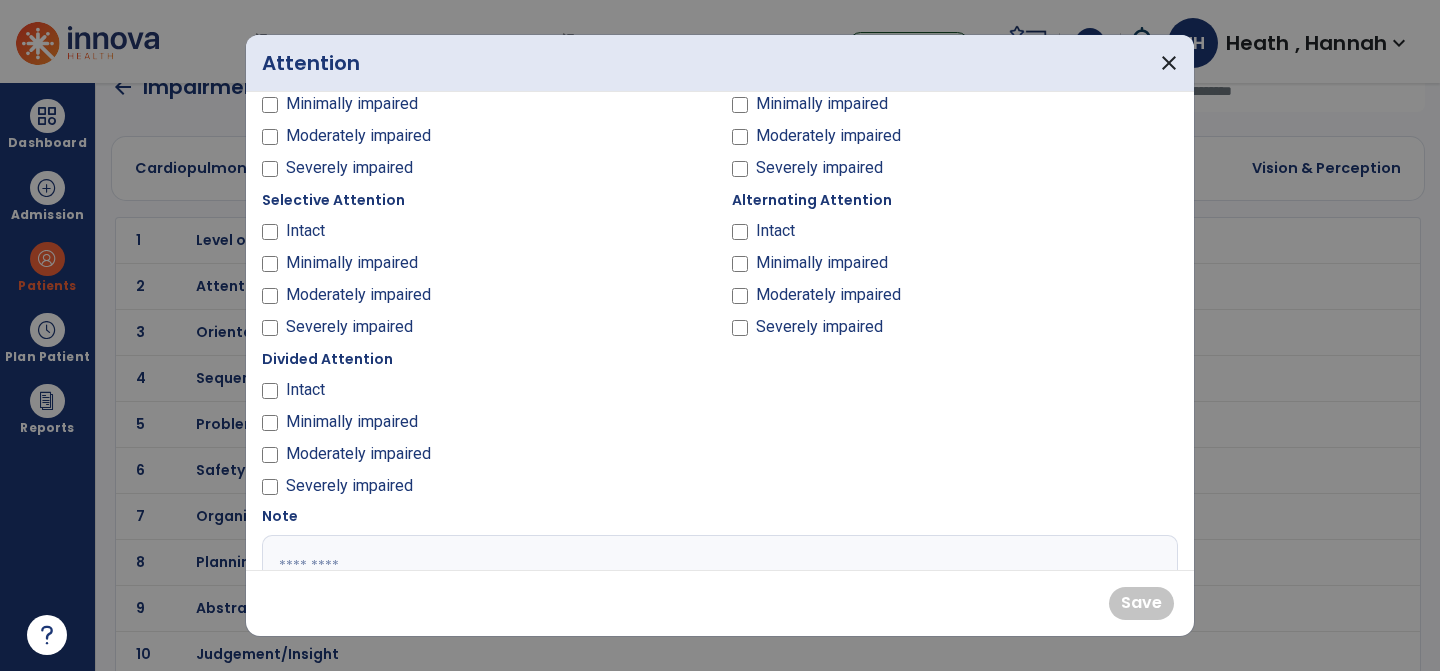 scroll, scrollTop: 0, scrollLeft: 0, axis: both 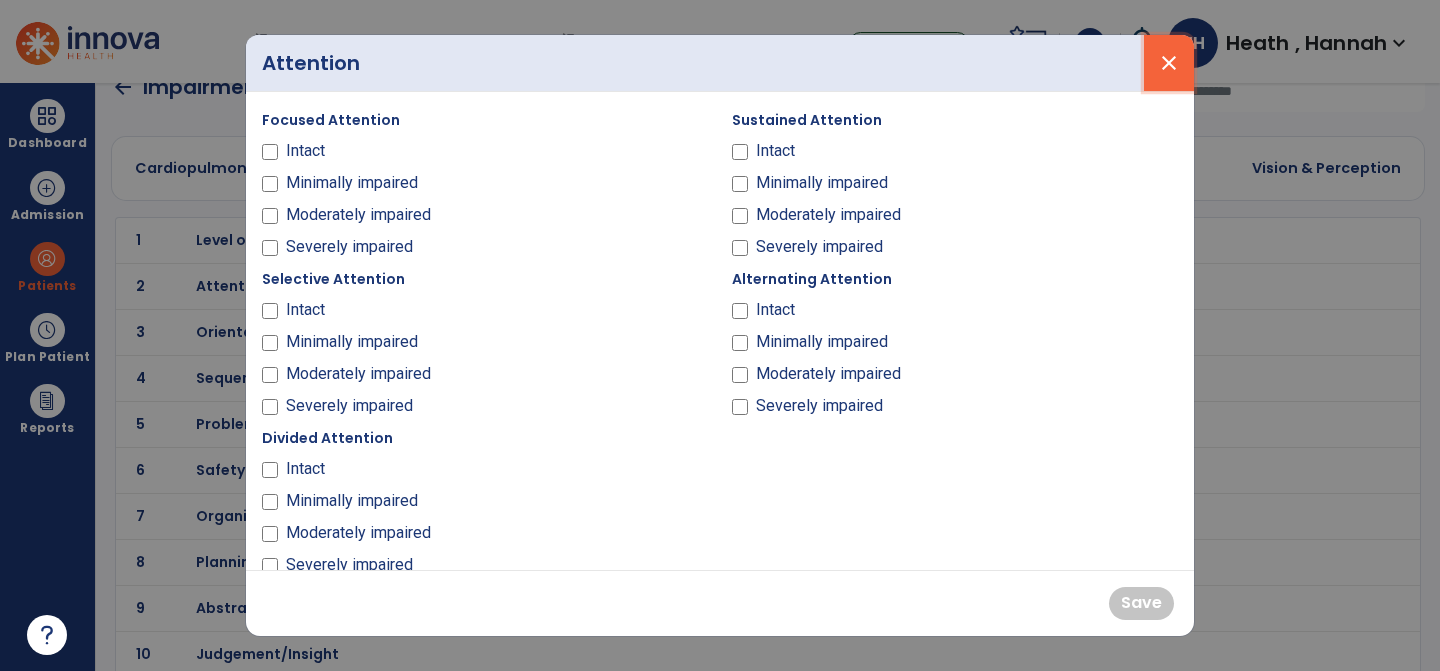 click on "close" at bounding box center (1169, 63) 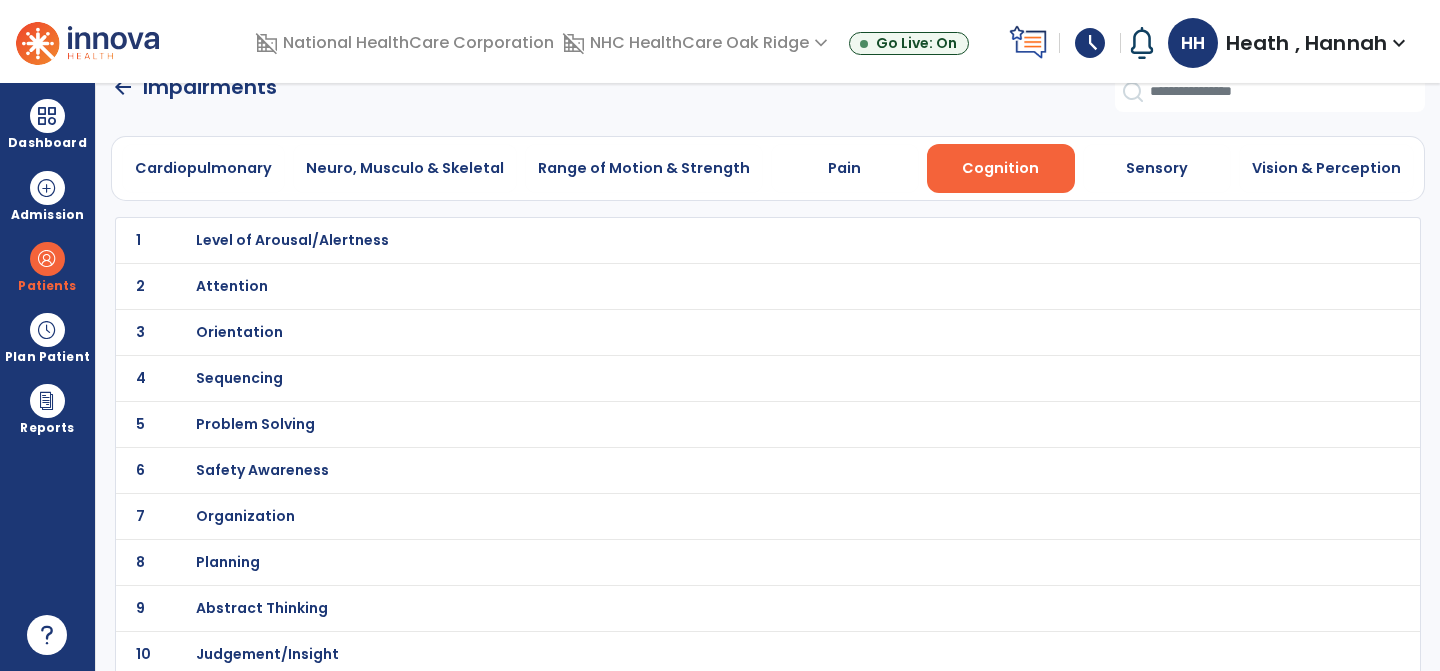 click on "Sequencing" at bounding box center [724, 240] 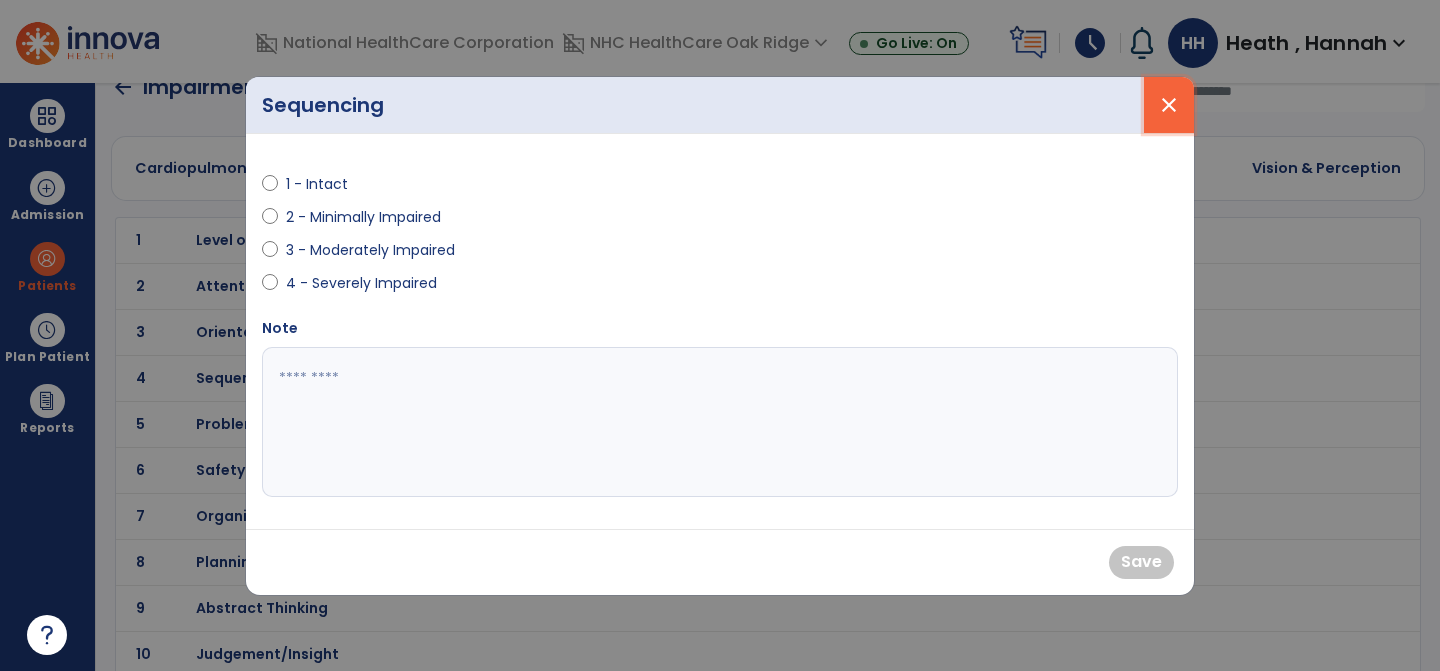 click on "close" at bounding box center [1169, 105] 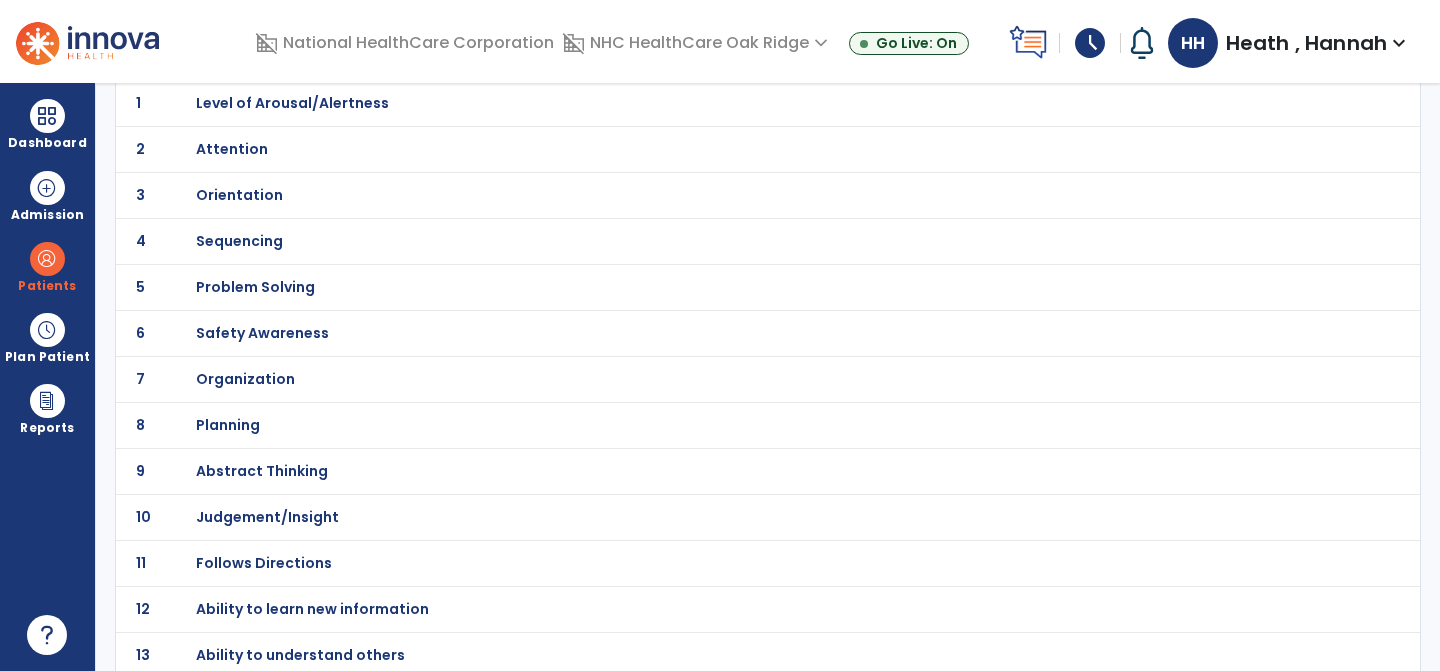 scroll, scrollTop: 176, scrollLeft: 0, axis: vertical 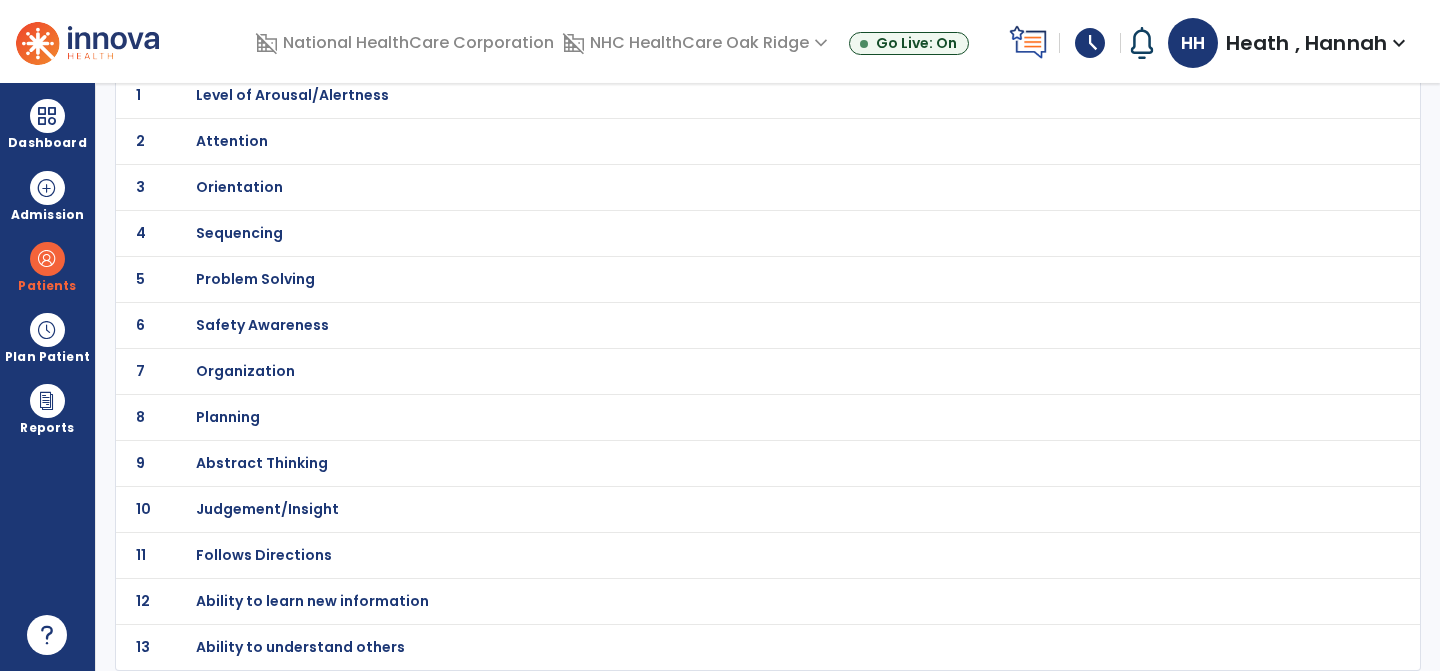 click on "10 Judgement/Insight" 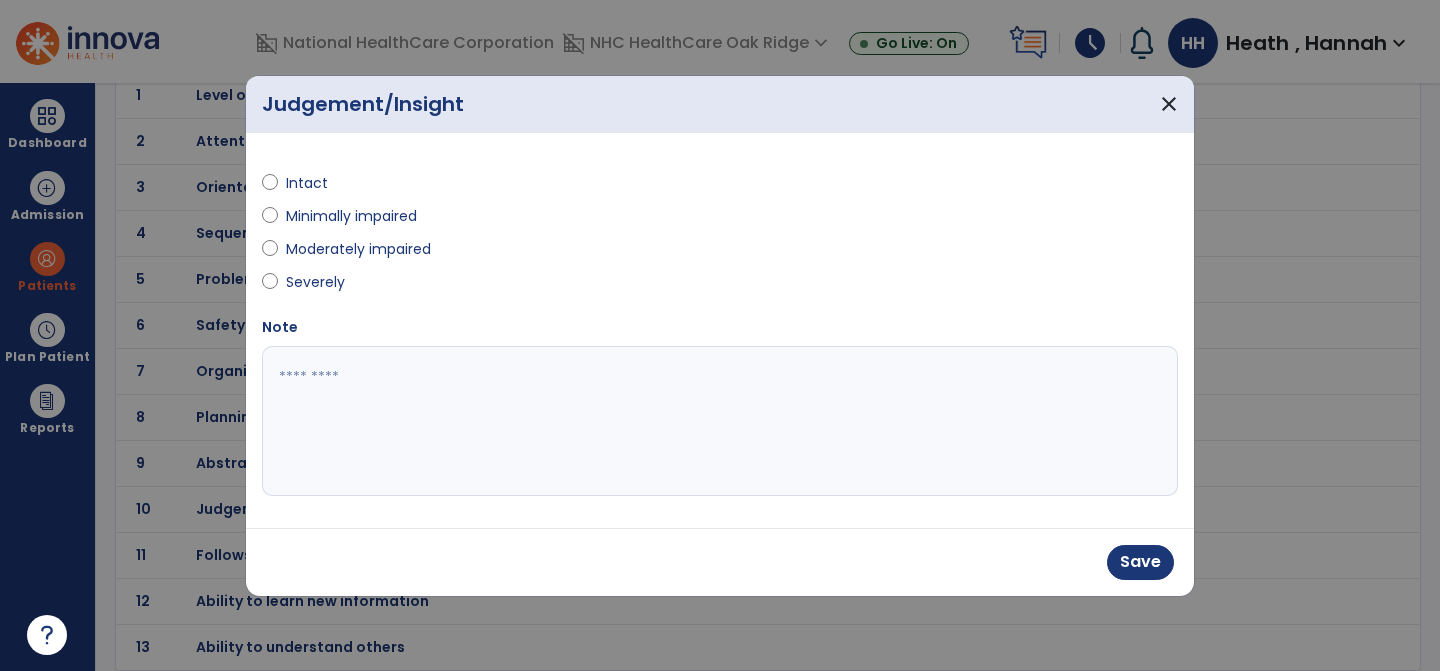 click at bounding box center (720, 421) 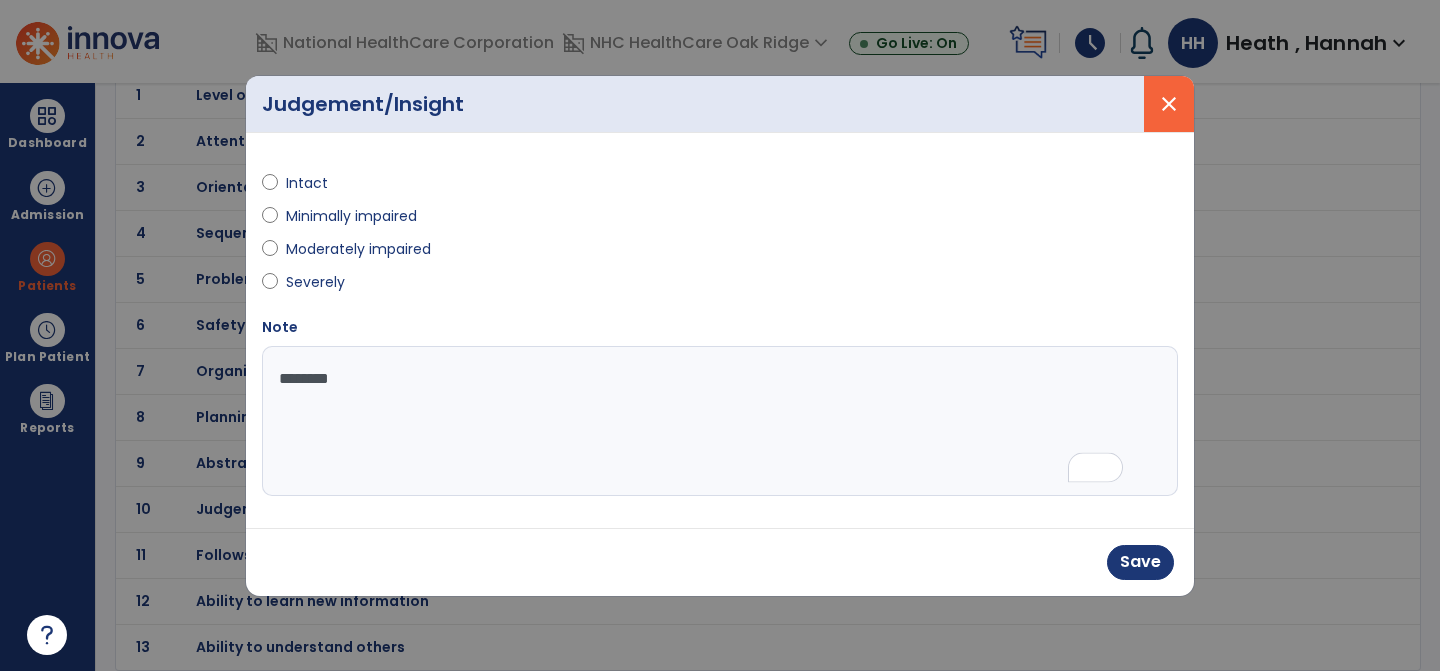 type on "*******" 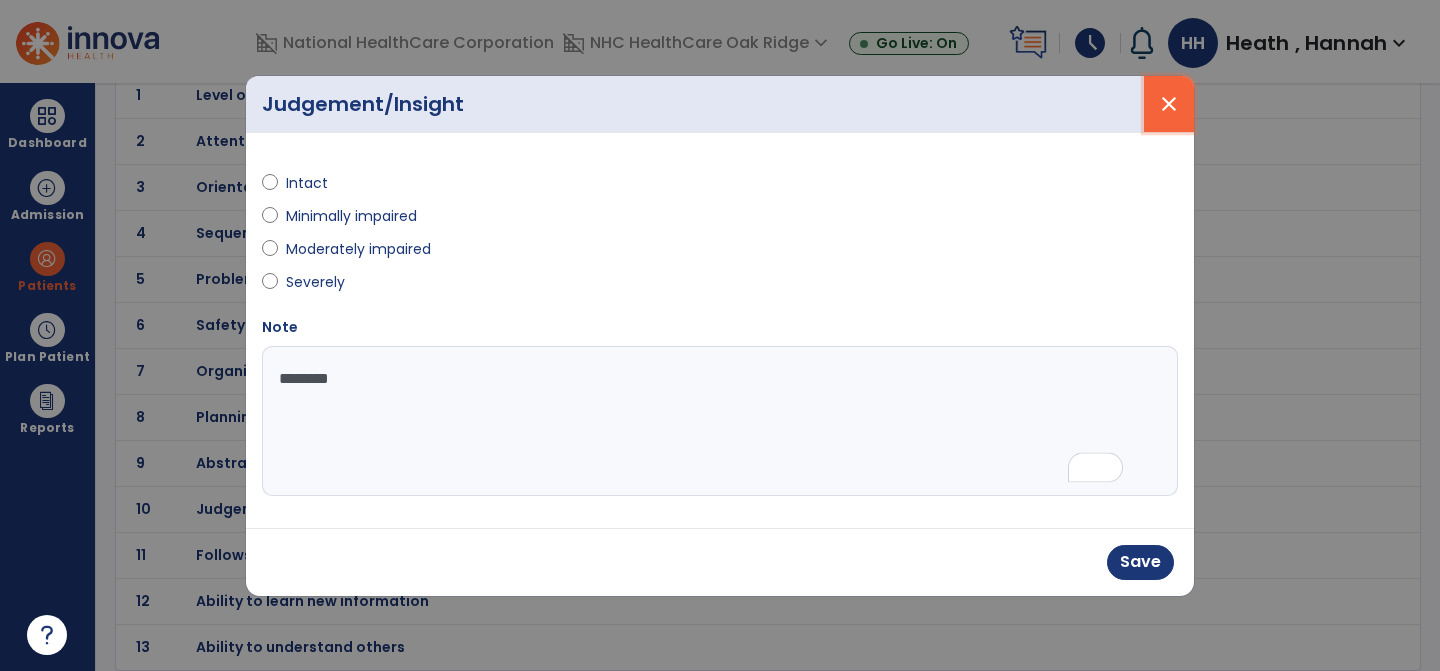 click on "close" at bounding box center (1169, 104) 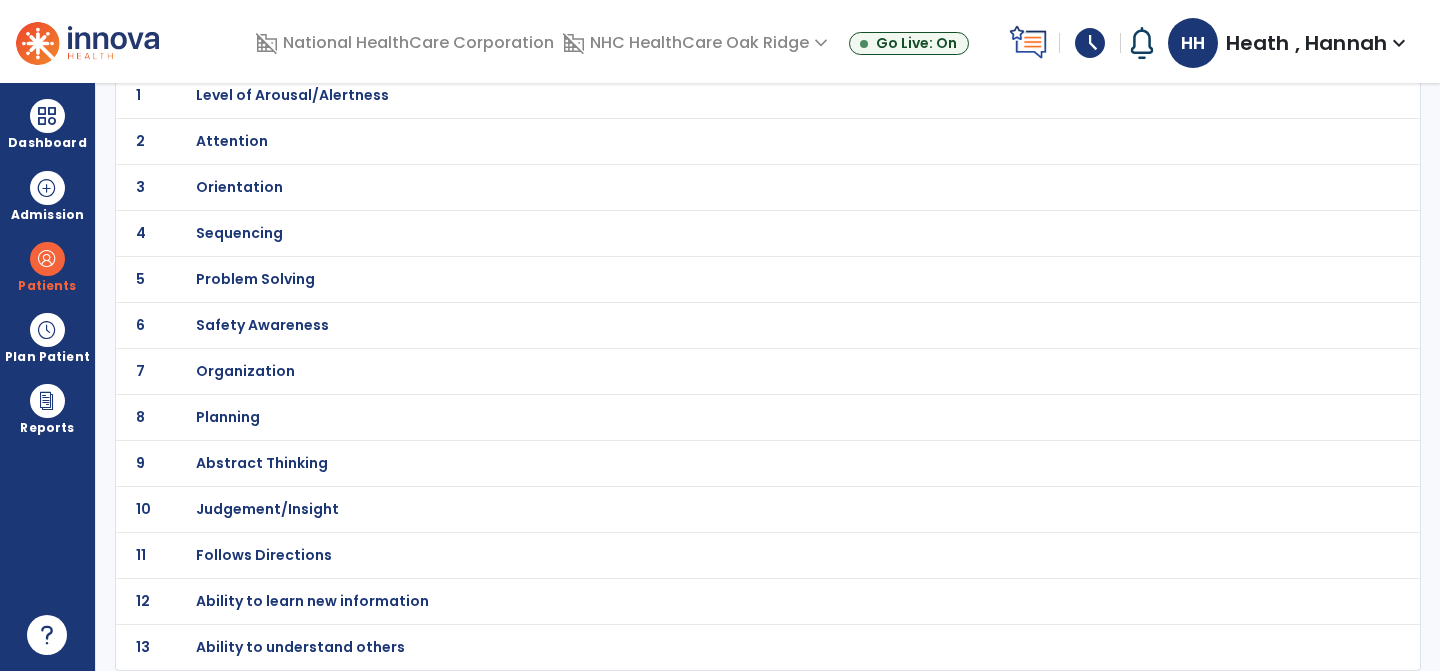 click on "Safety Awareness" at bounding box center [724, 95] 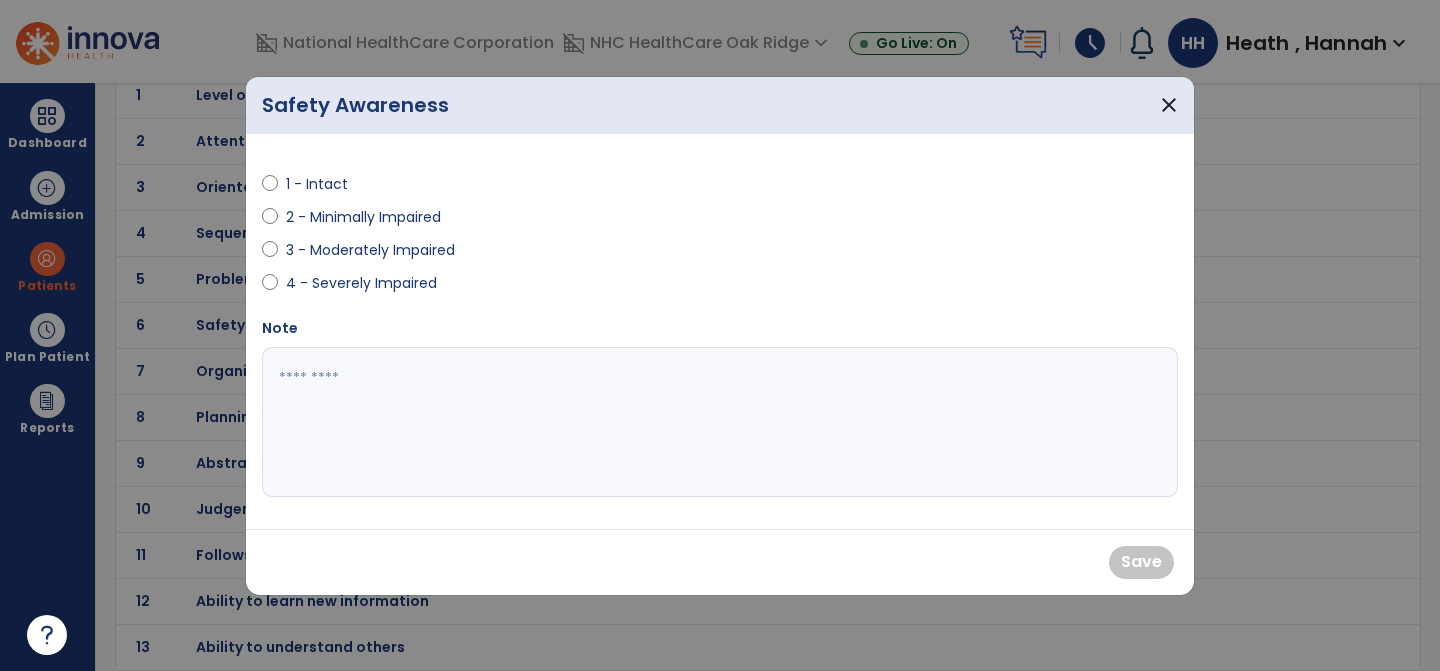 click on "2 - Minimally Impaired" at bounding box center [485, 221] 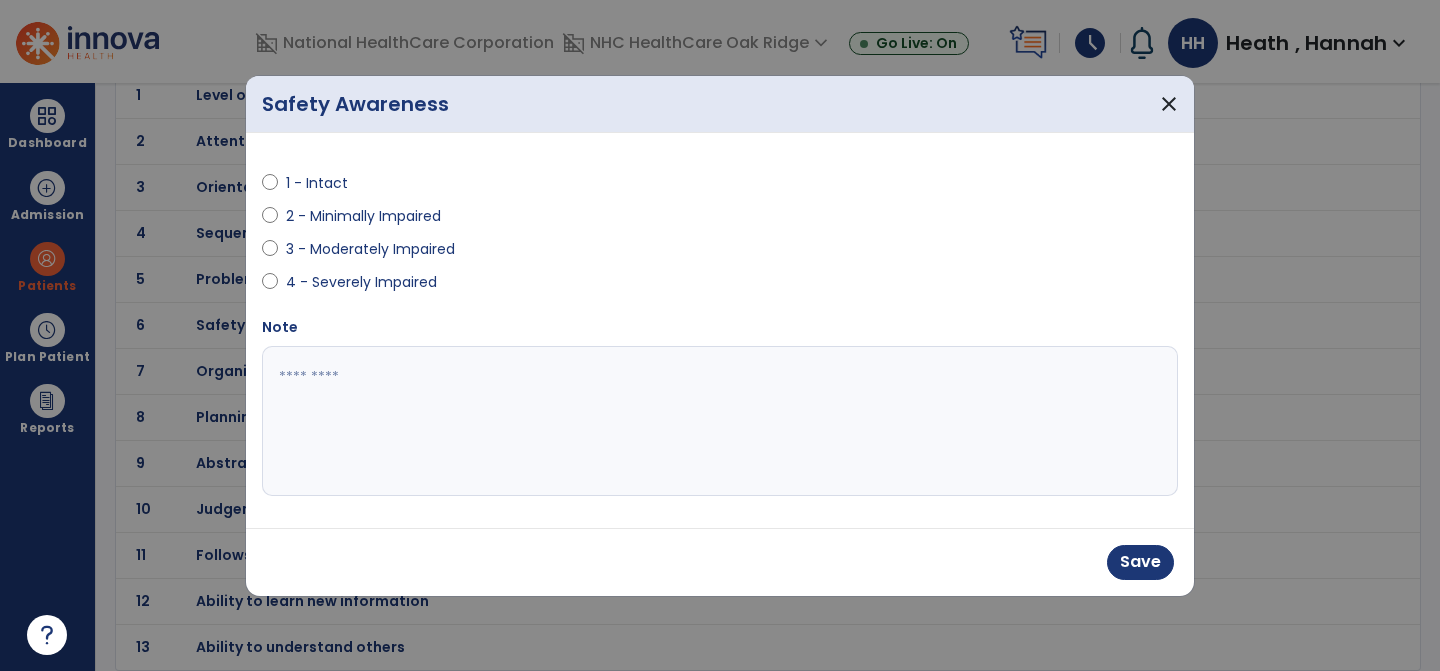 click at bounding box center (720, 421) 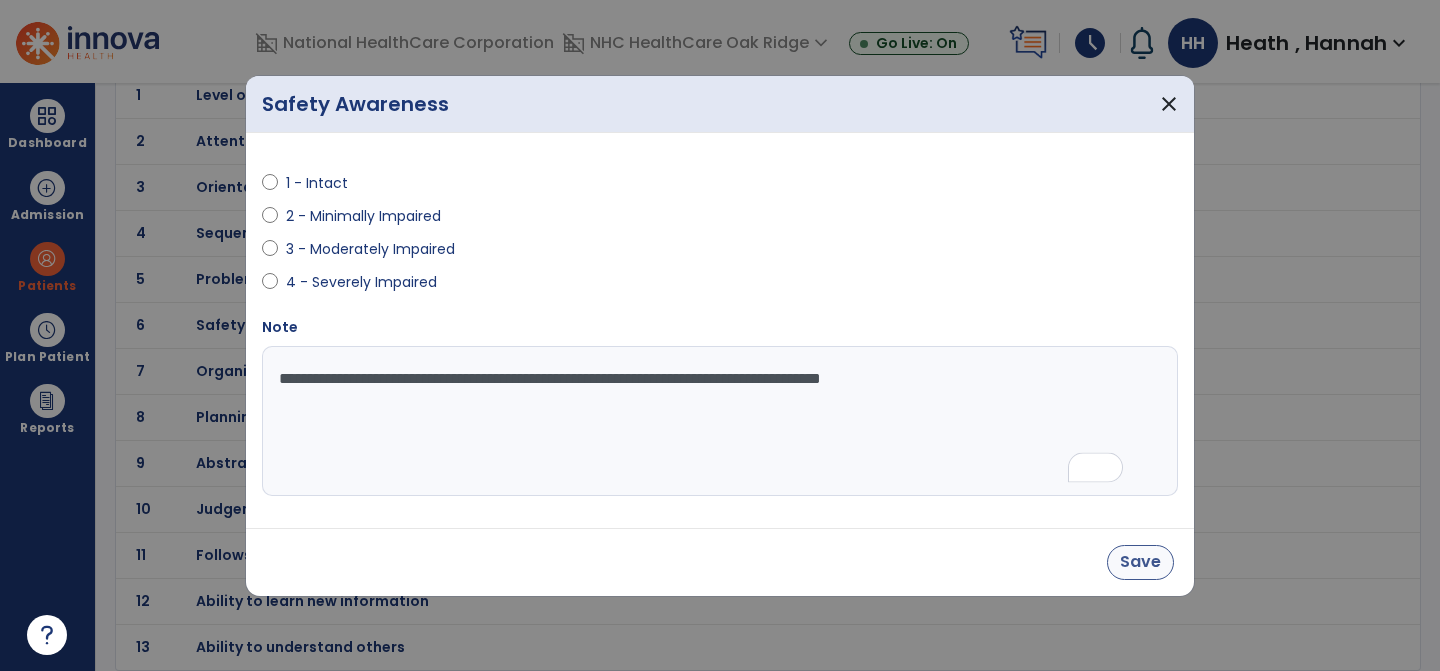 type on "**********" 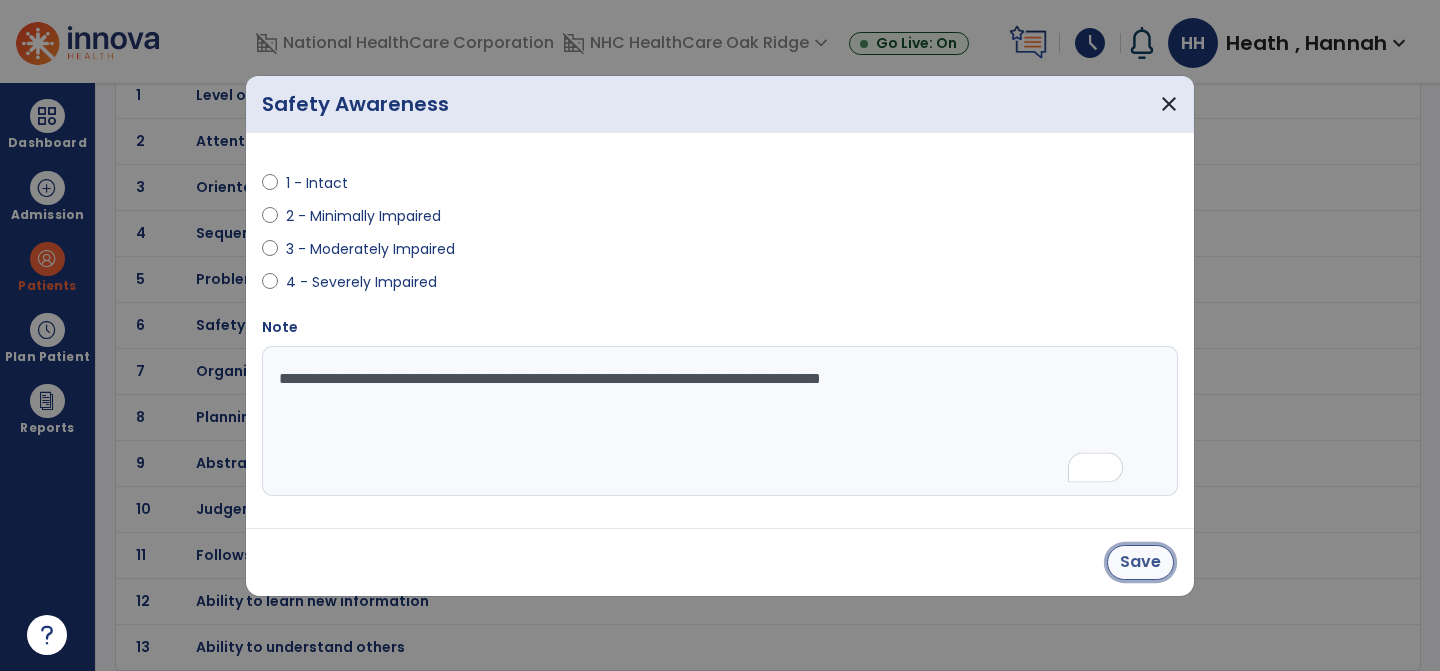 click on "Save" at bounding box center (1140, 562) 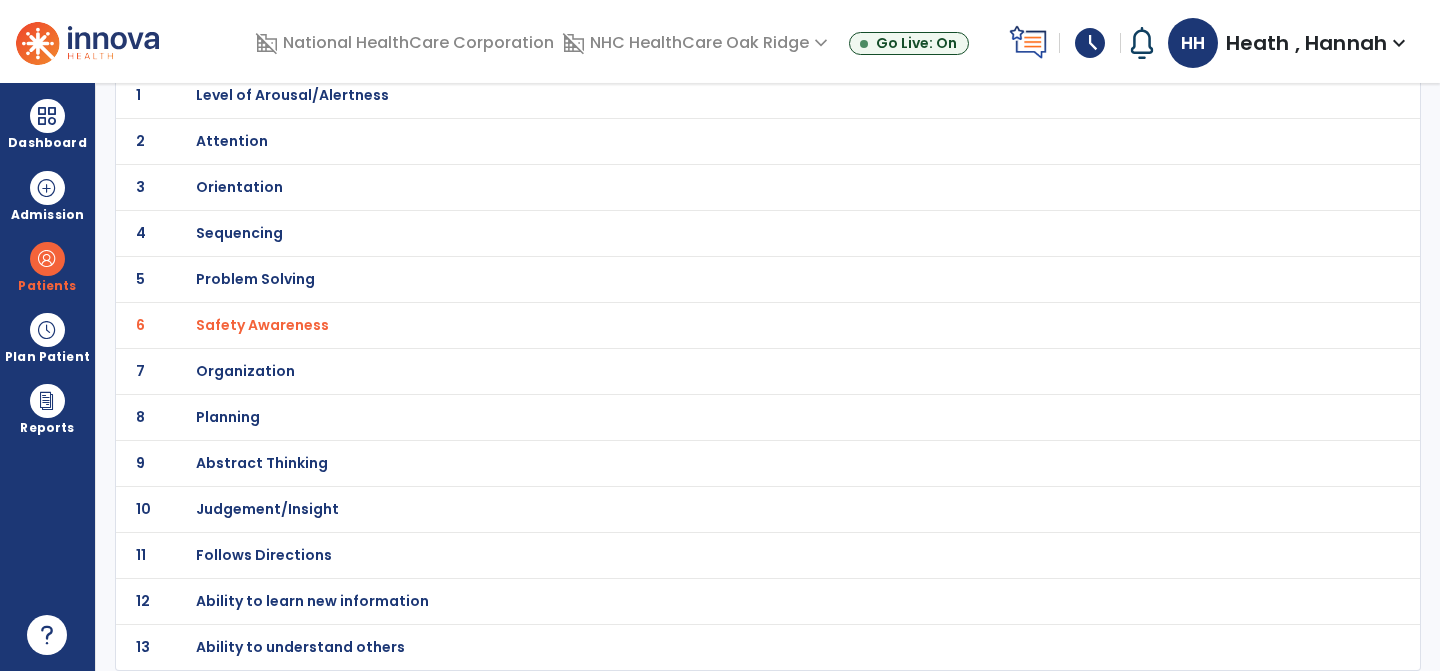 click on "Judgement/Insight" at bounding box center (292, 95) 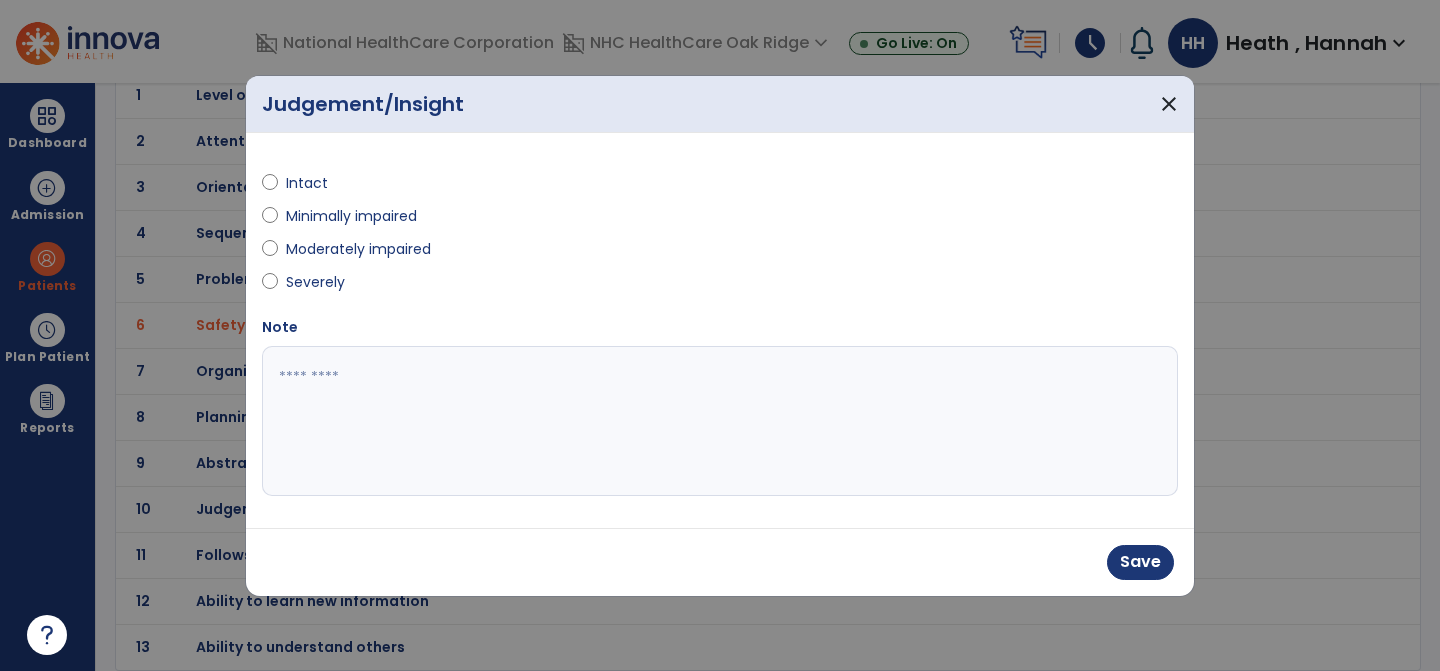 click on "Note" at bounding box center [720, 406] 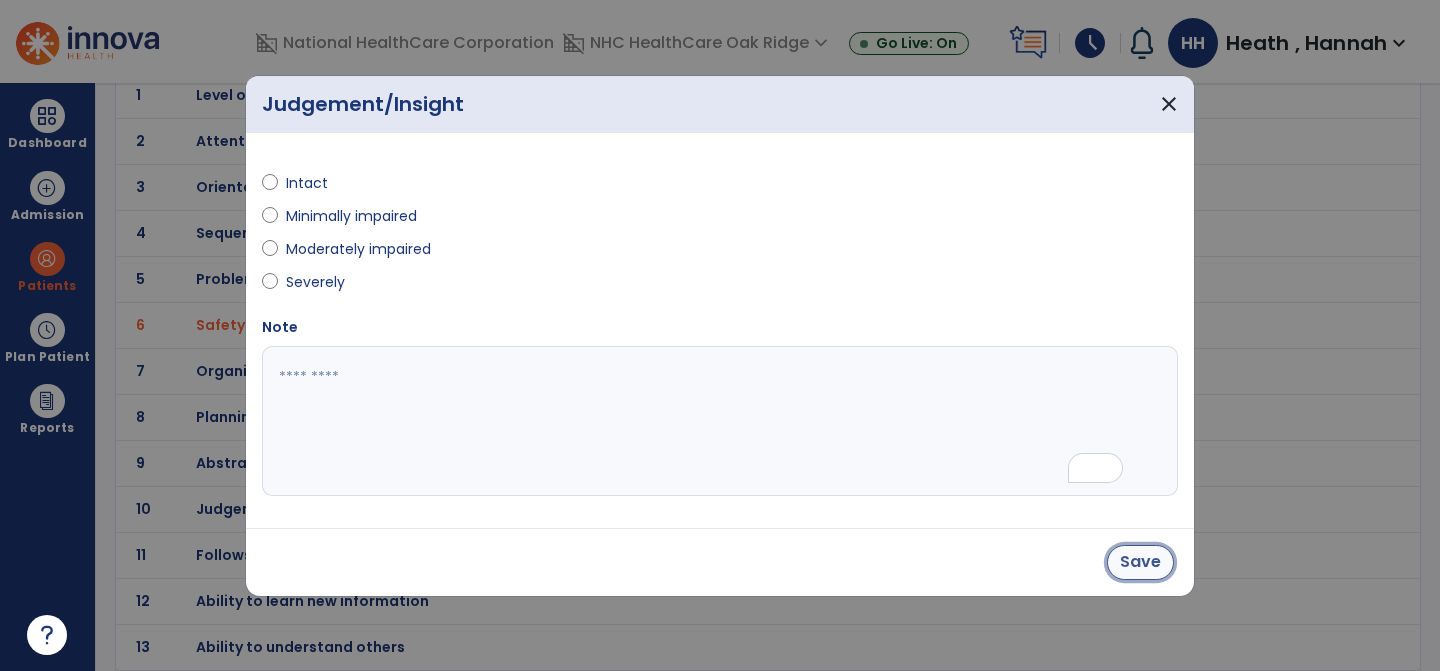 click on "Save" at bounding box center [1140, 562] 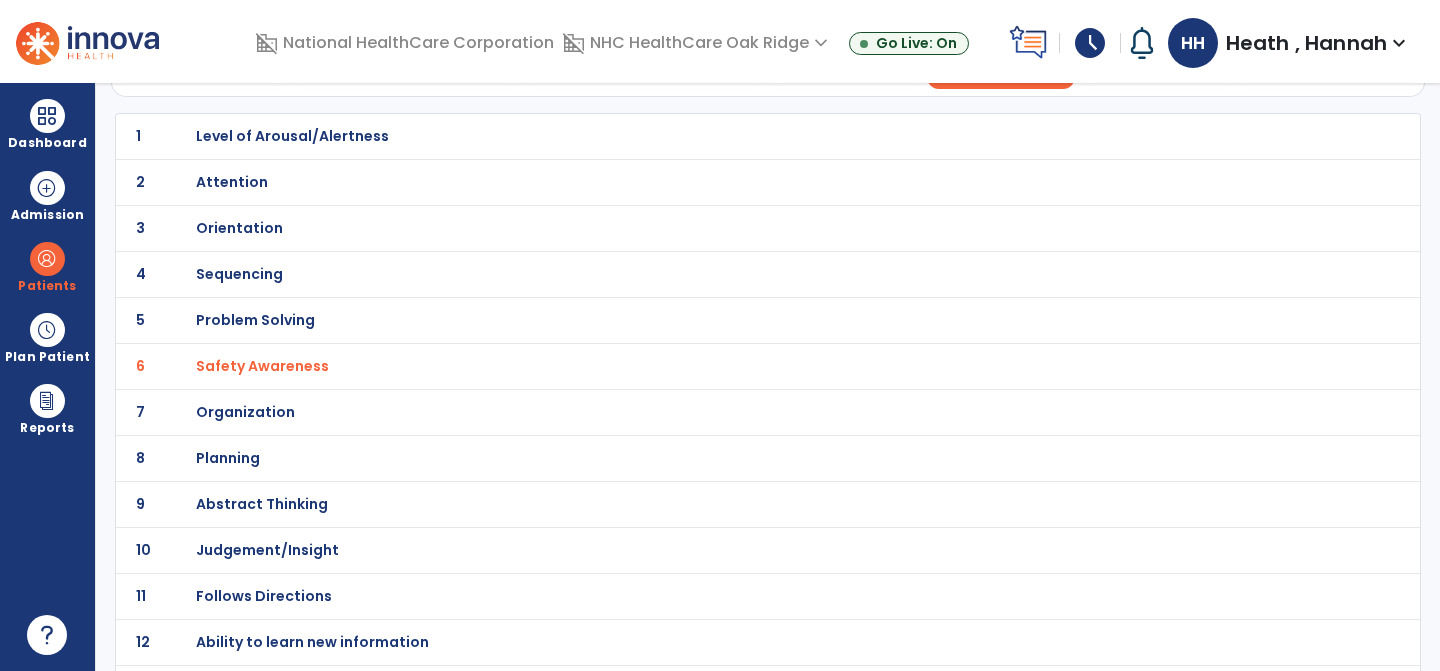 scroll, scrollTop: 176, scrollLeft: 0, axis: vertical 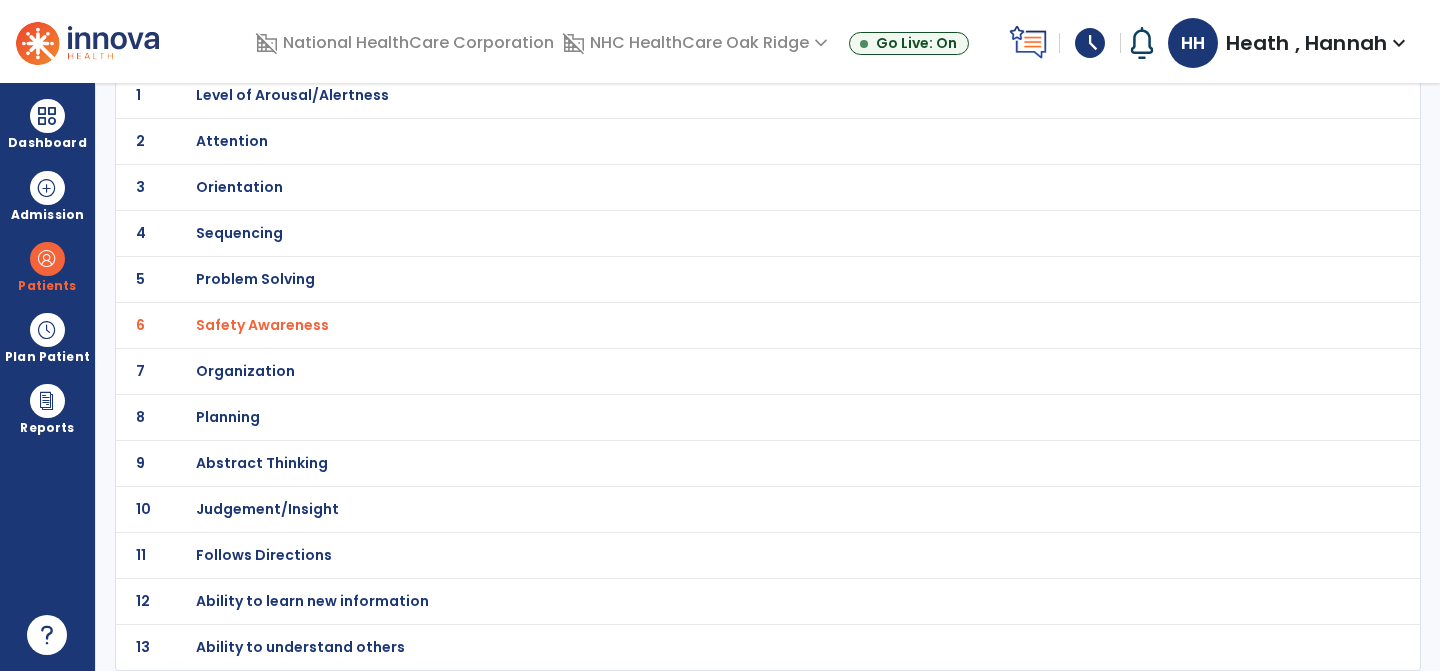 click on "Judgement/Insight" at bounding box center (292, 95) 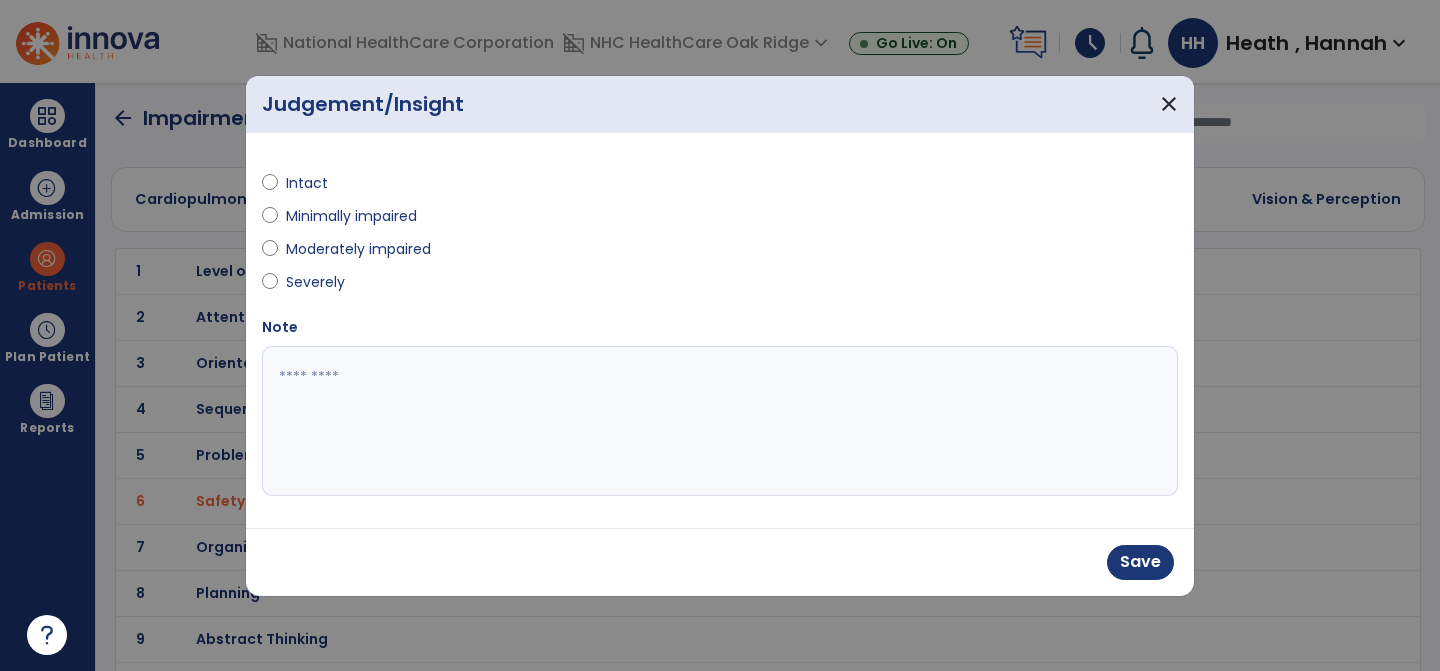 click on "Save" at bounding box center [1140, 562] 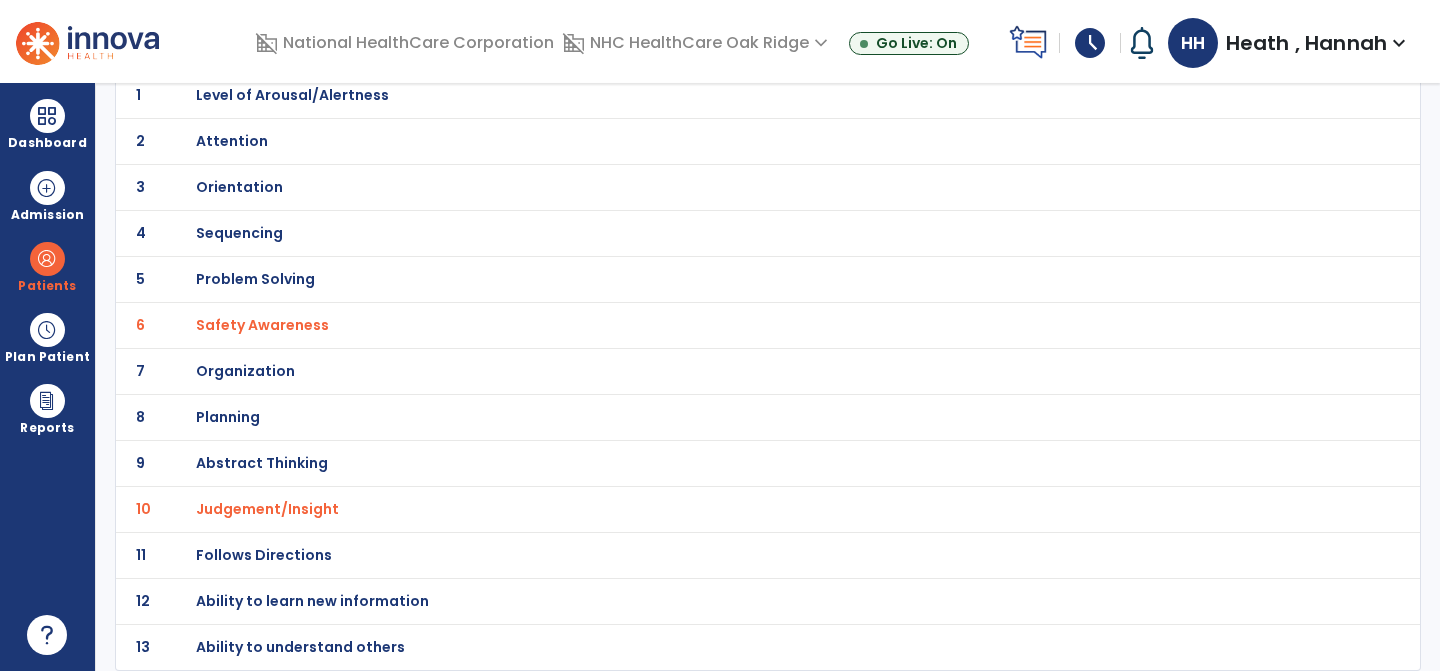 scroll, scrollTop: 0, scrollLeft: 0, axis: both 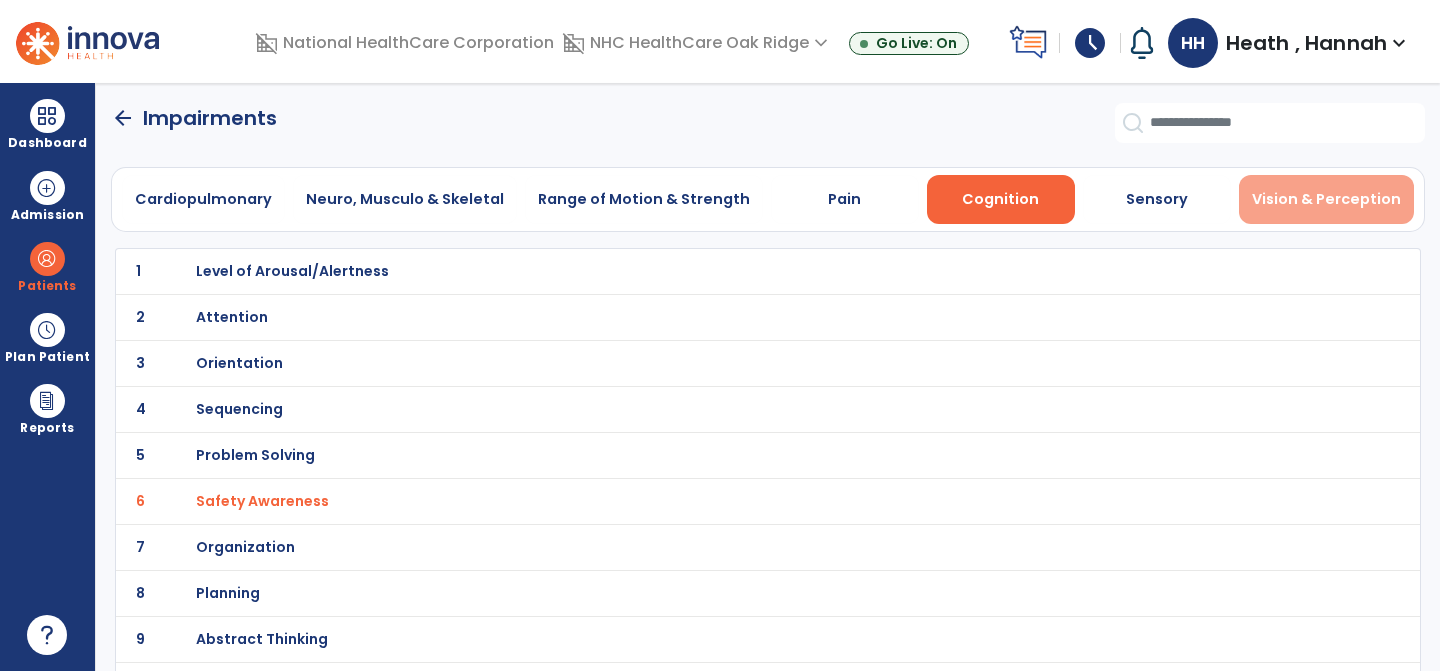 click on "Vision & Perception" at bounding box center (1326, 199) 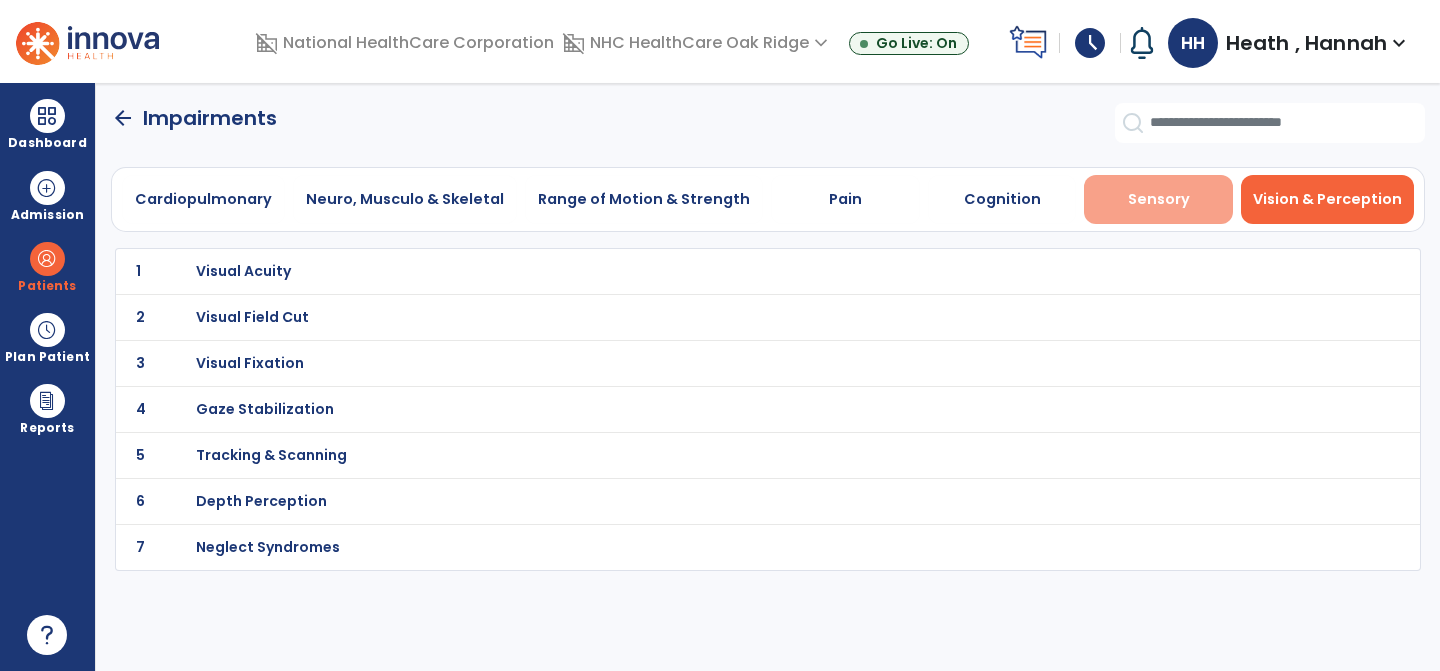 click on "Sensory" at bounding box center (1158, 199) 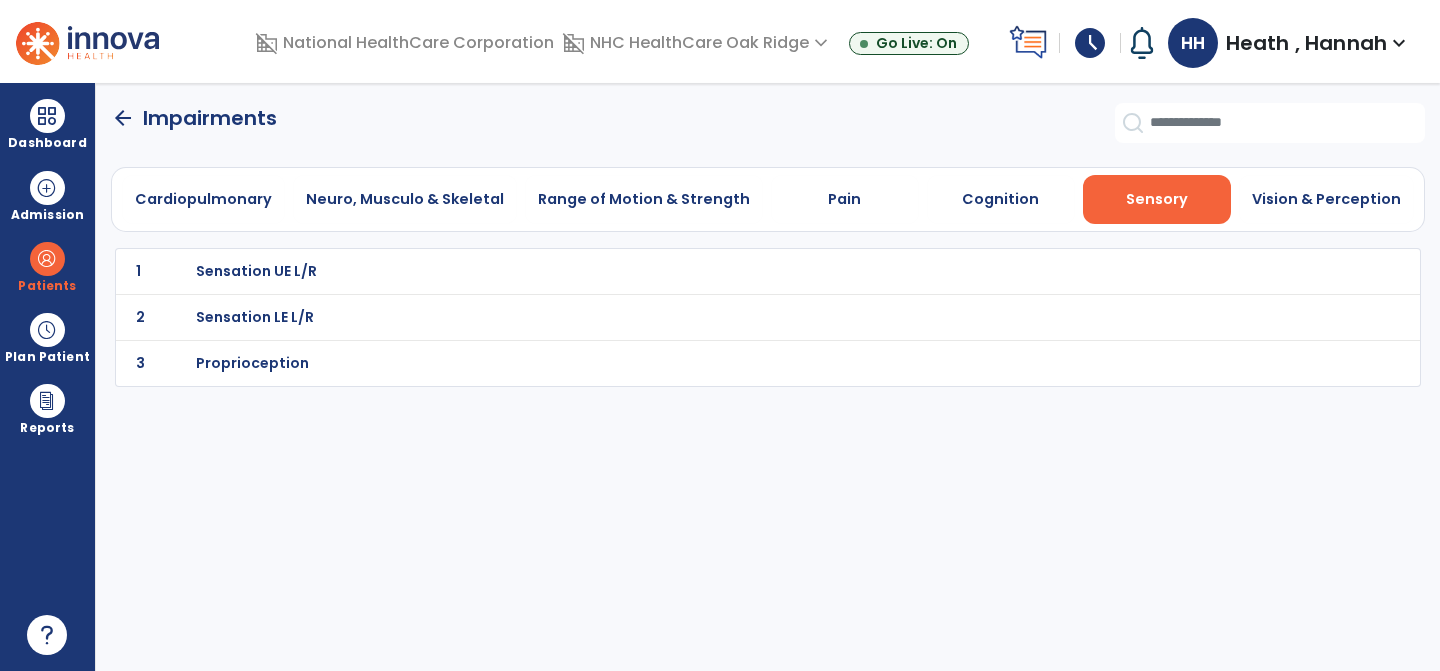 click on "arrow_back" 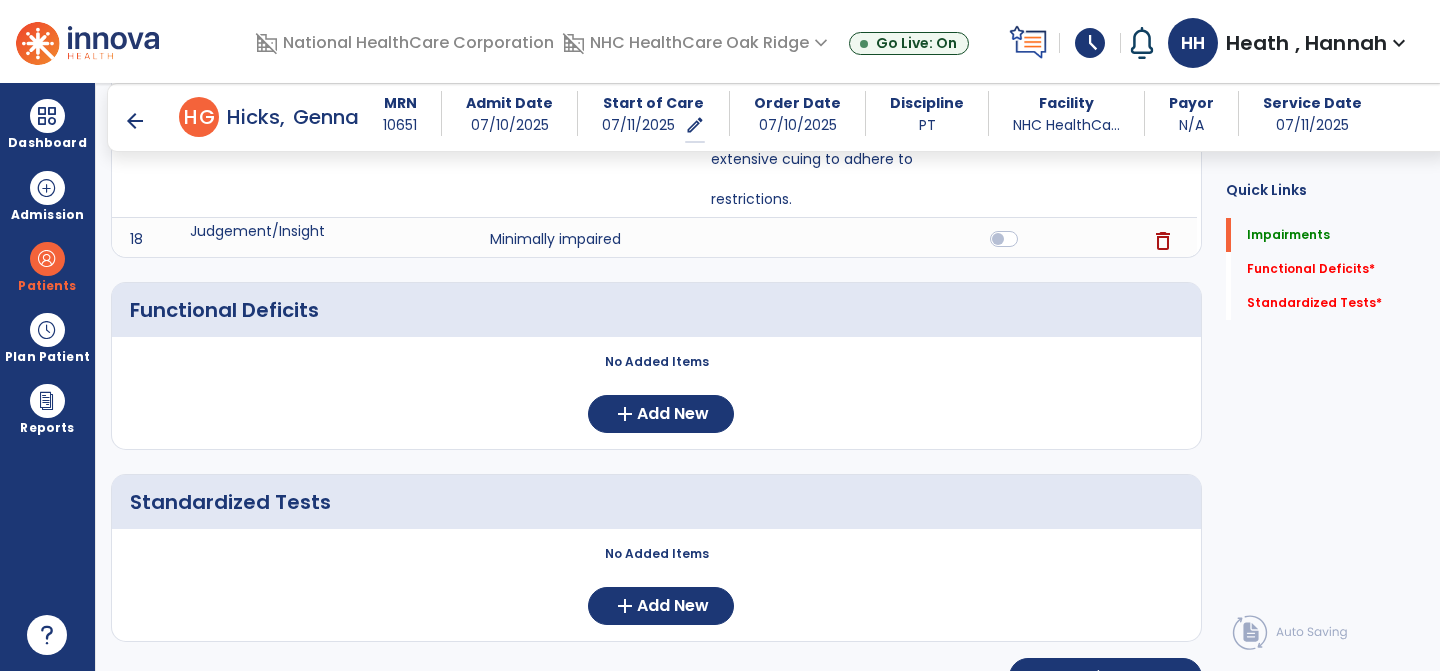 scroll, scrollTop: 1627, scrollLeft: 0, axis: vertical 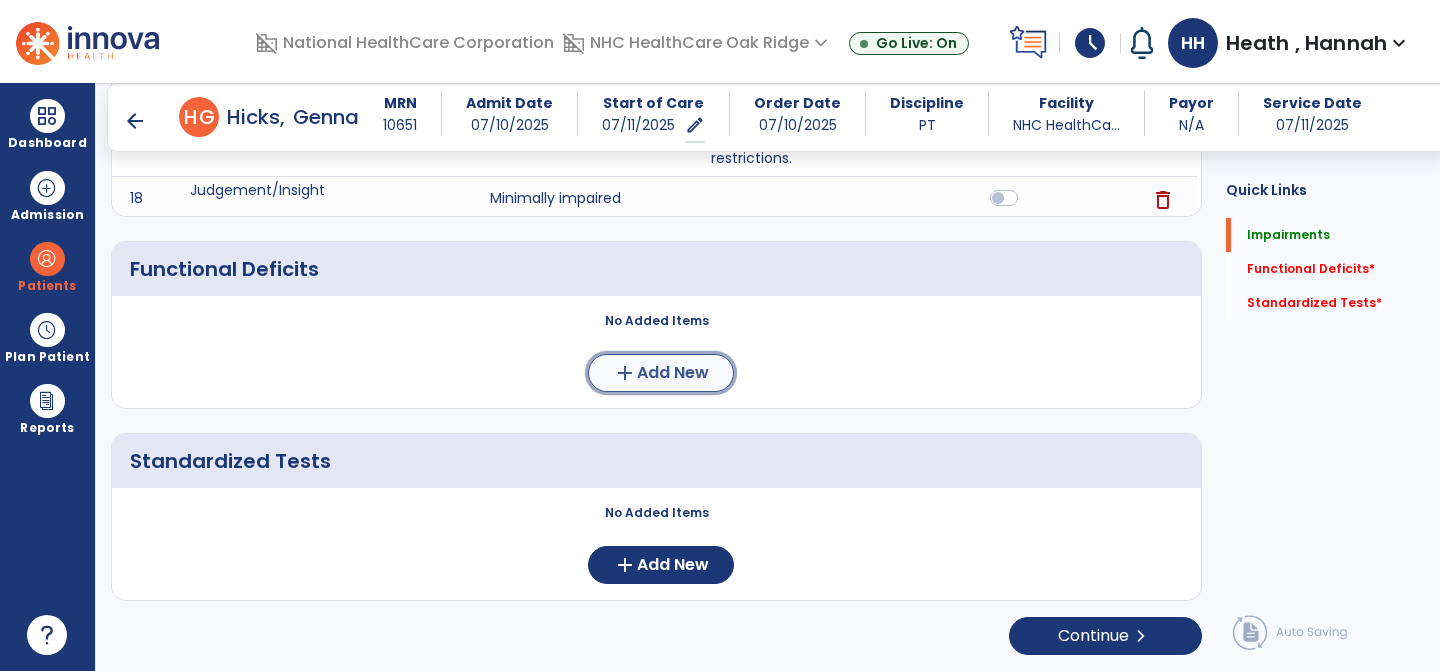 click on "Add New" 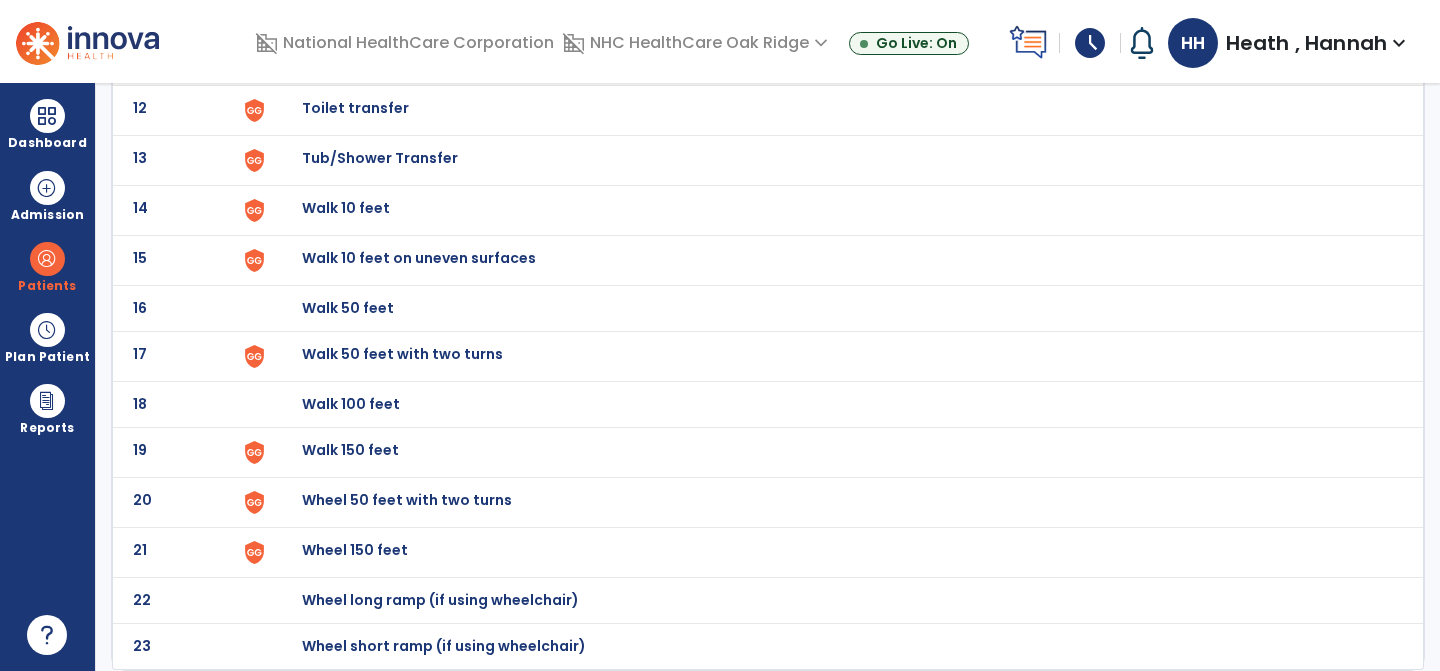 scroll, scrollTop: 0, scrollLeft: 0, axis: both 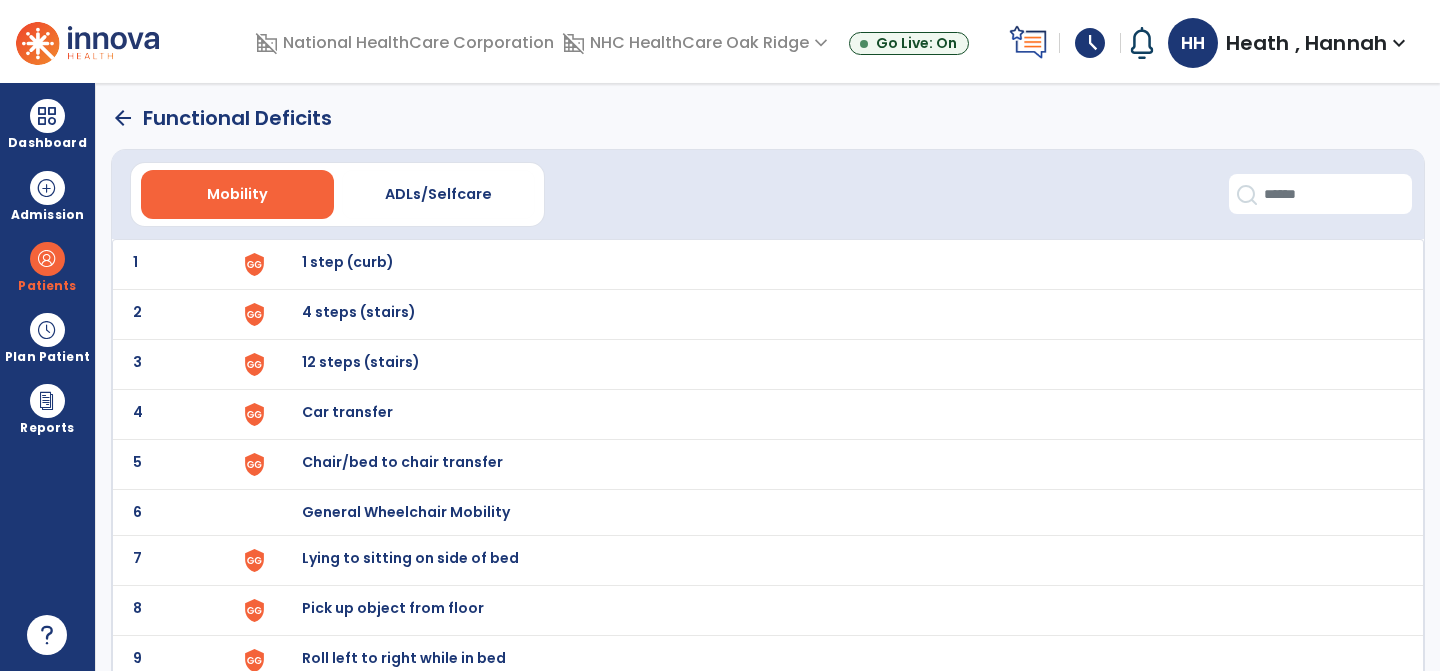 click on "1 1 step (curb)" 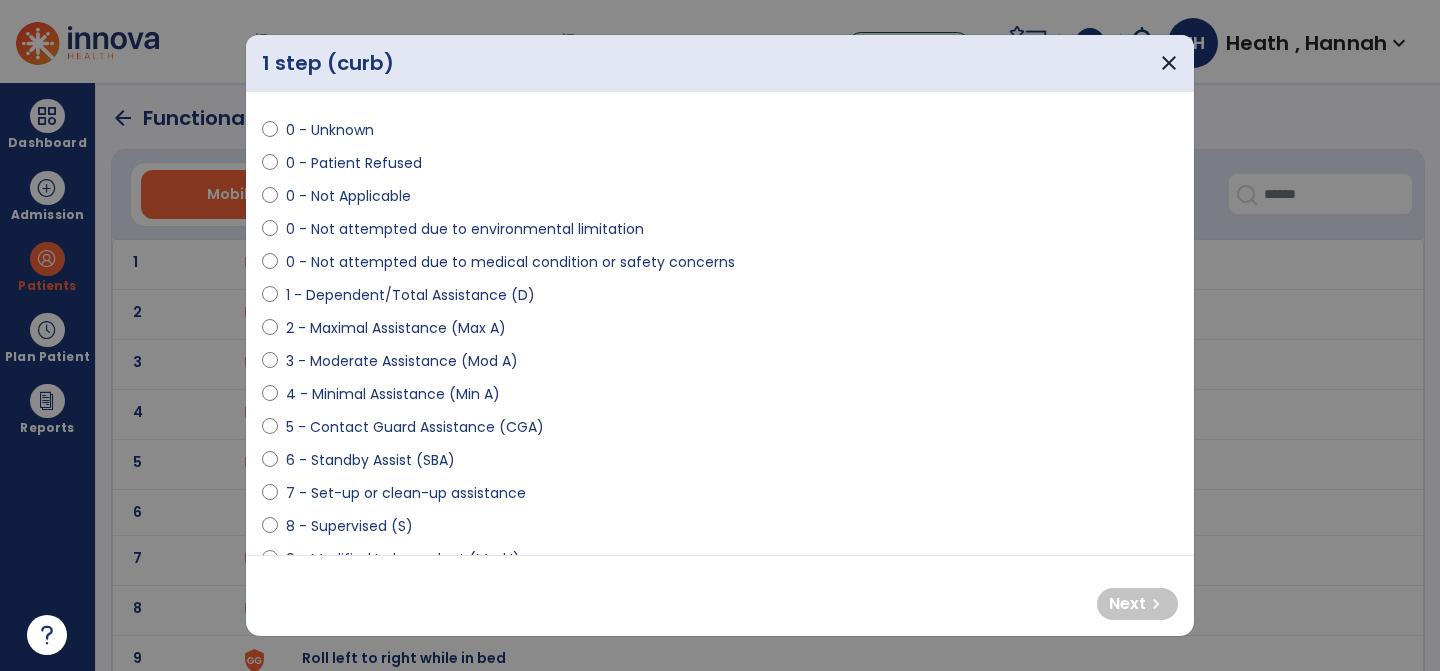 scroll, scrollTop: 37, scrollLeft: 0, axis: vertical 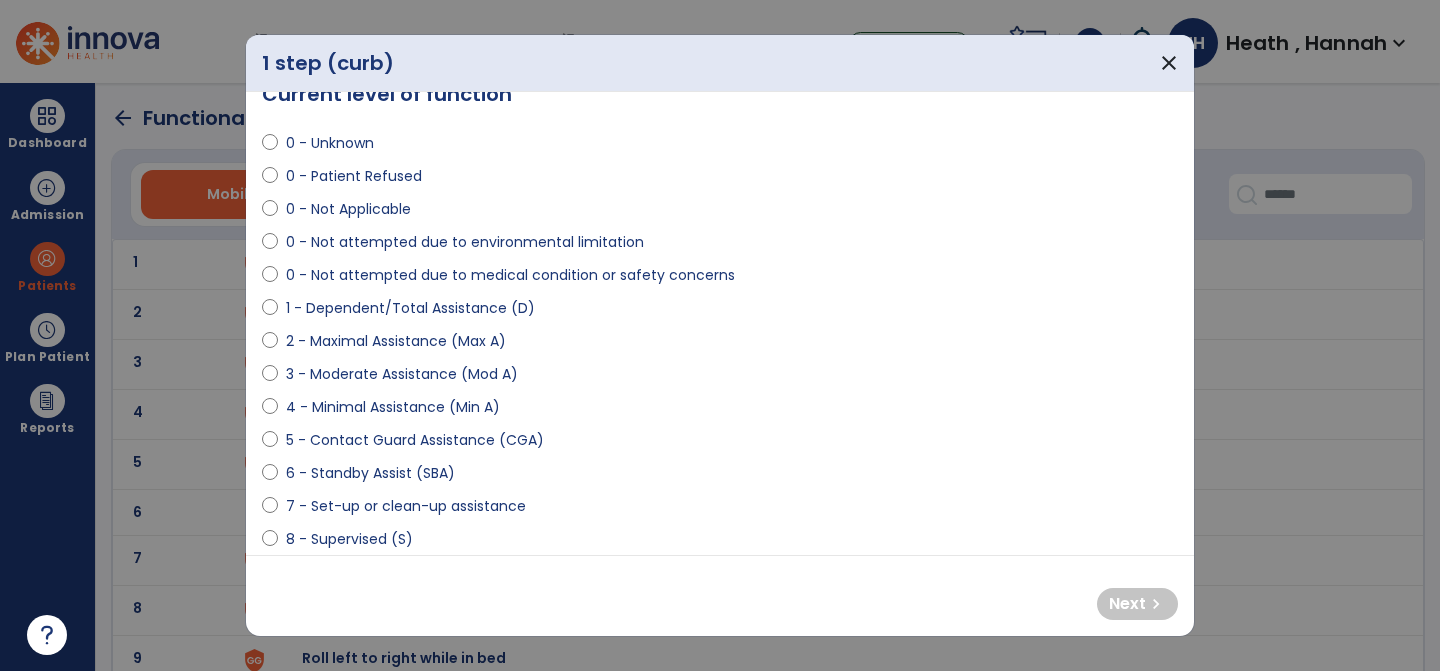 select on "**********" 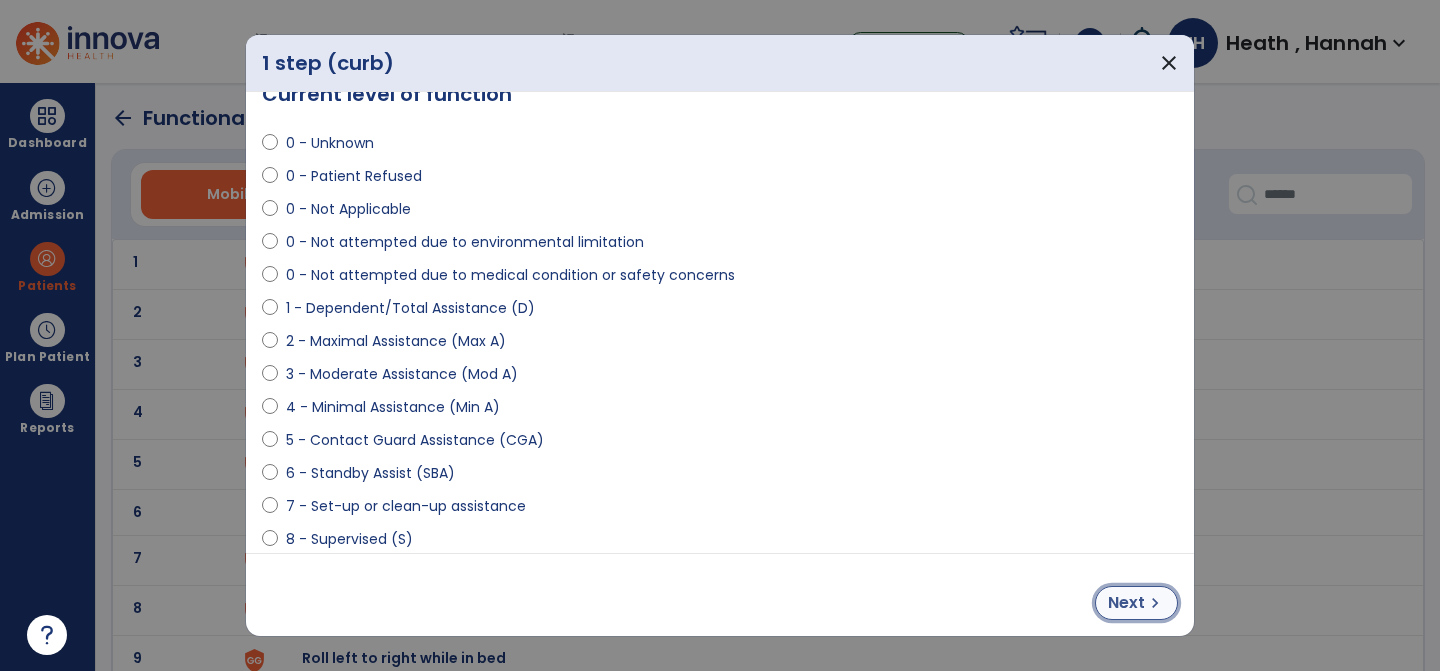 click on "Next" at bounding box center [1126, 603] 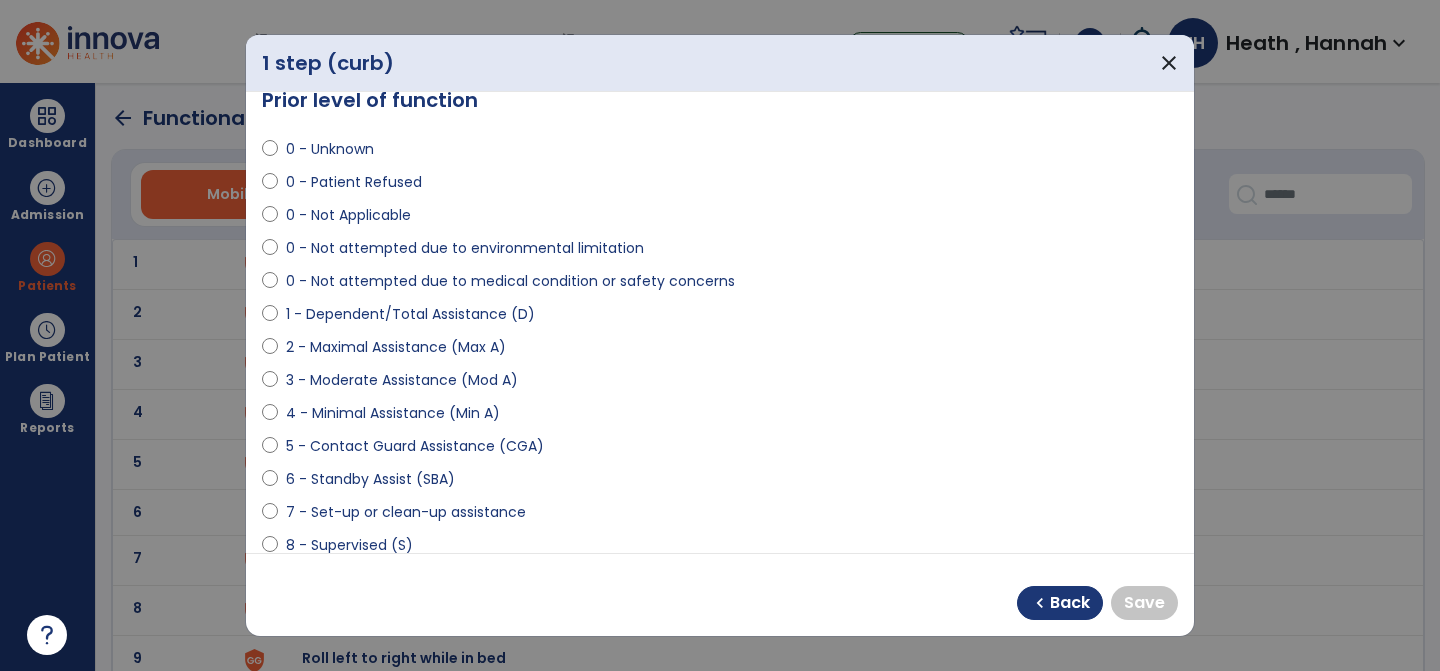 scroll, scrollTop: 28, scrollLeft: 0, axis: vertical 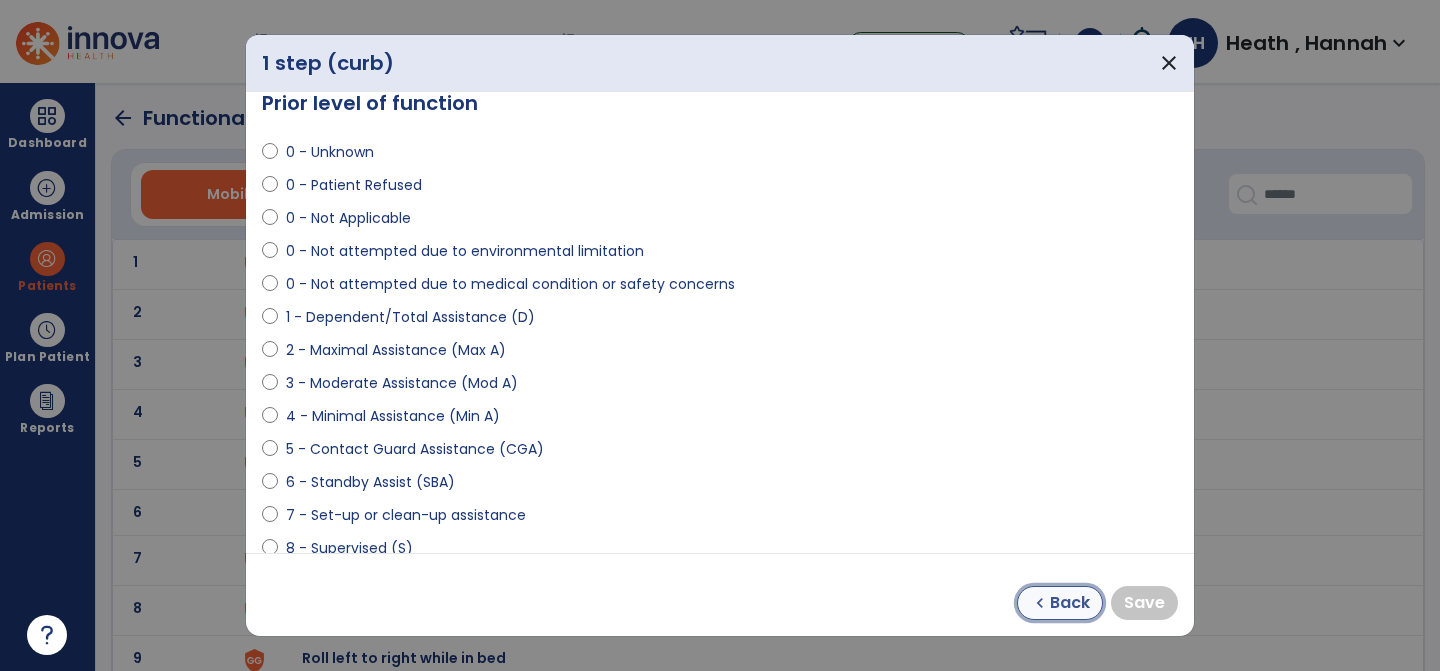click on "chevron_left  Back" at bounding box center (1060, 603) 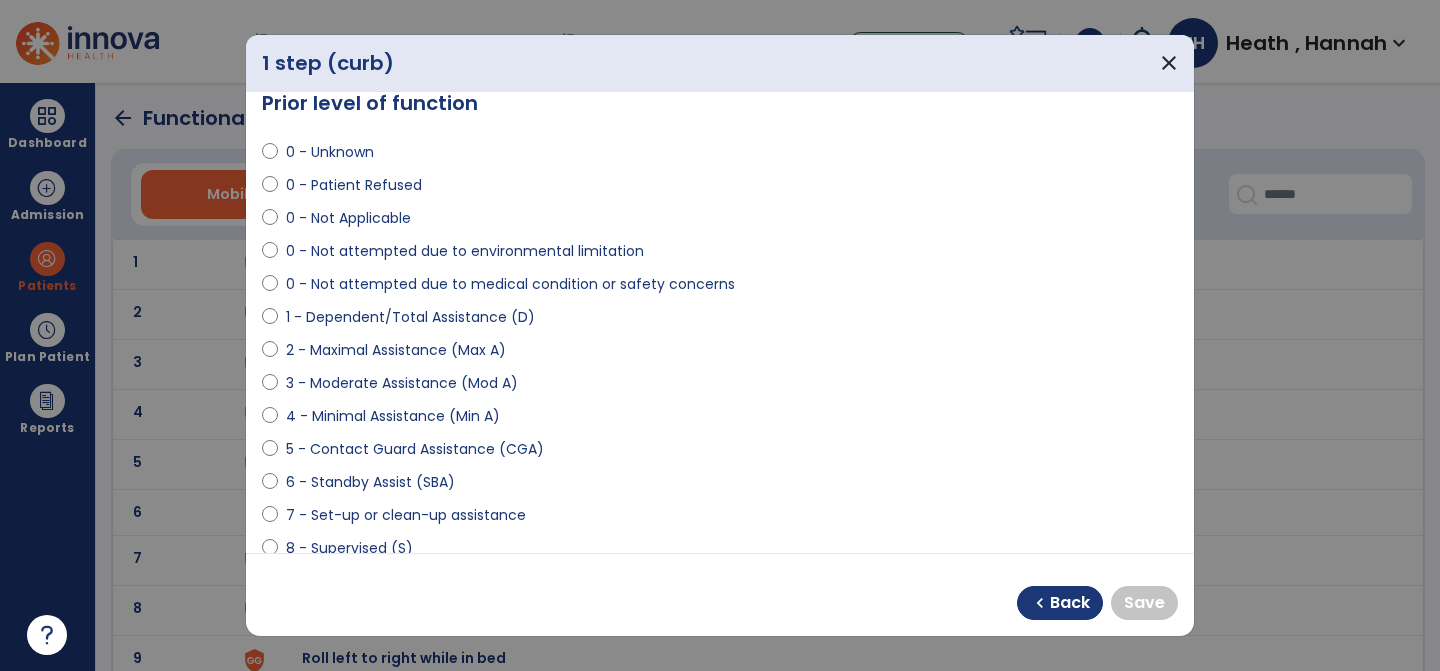 select on "**********" 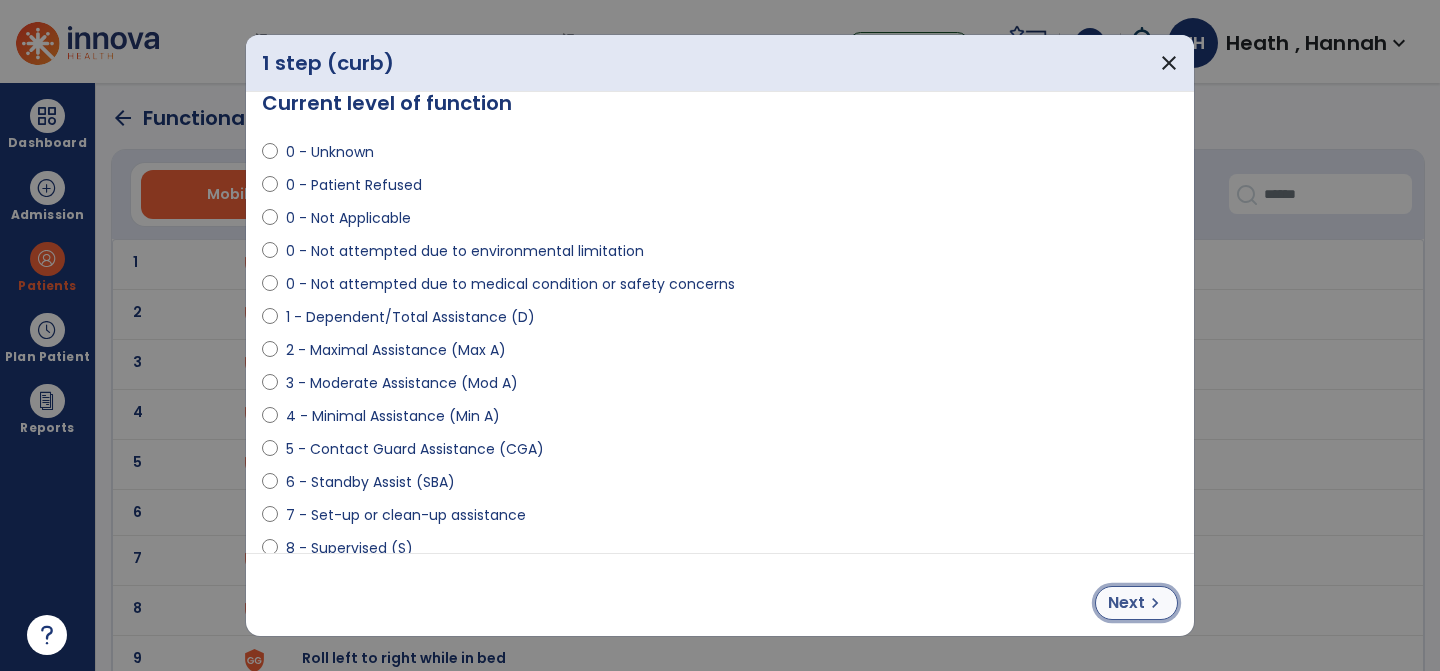 click on "chevron_right" at bounding box center (1155, 603) 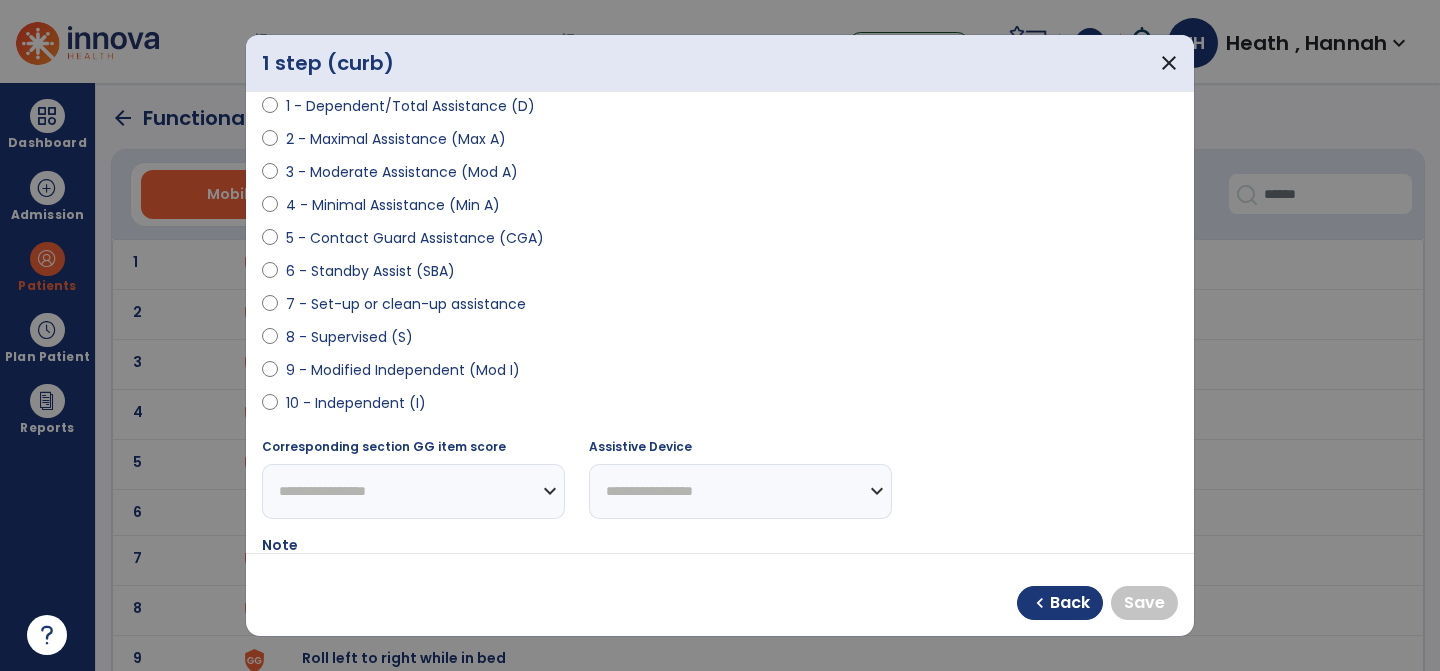 scroll, scrollTop: 0, scrollLeft: 0, axis: both 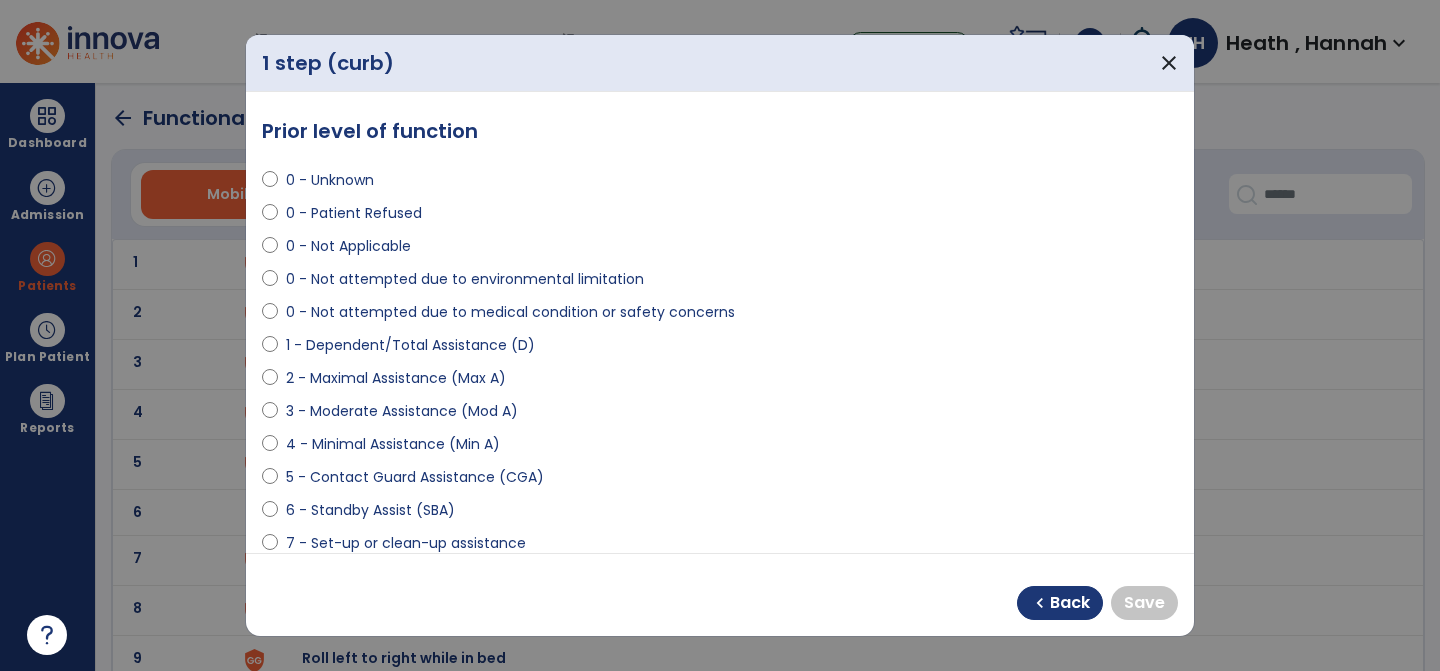 select on "**********" 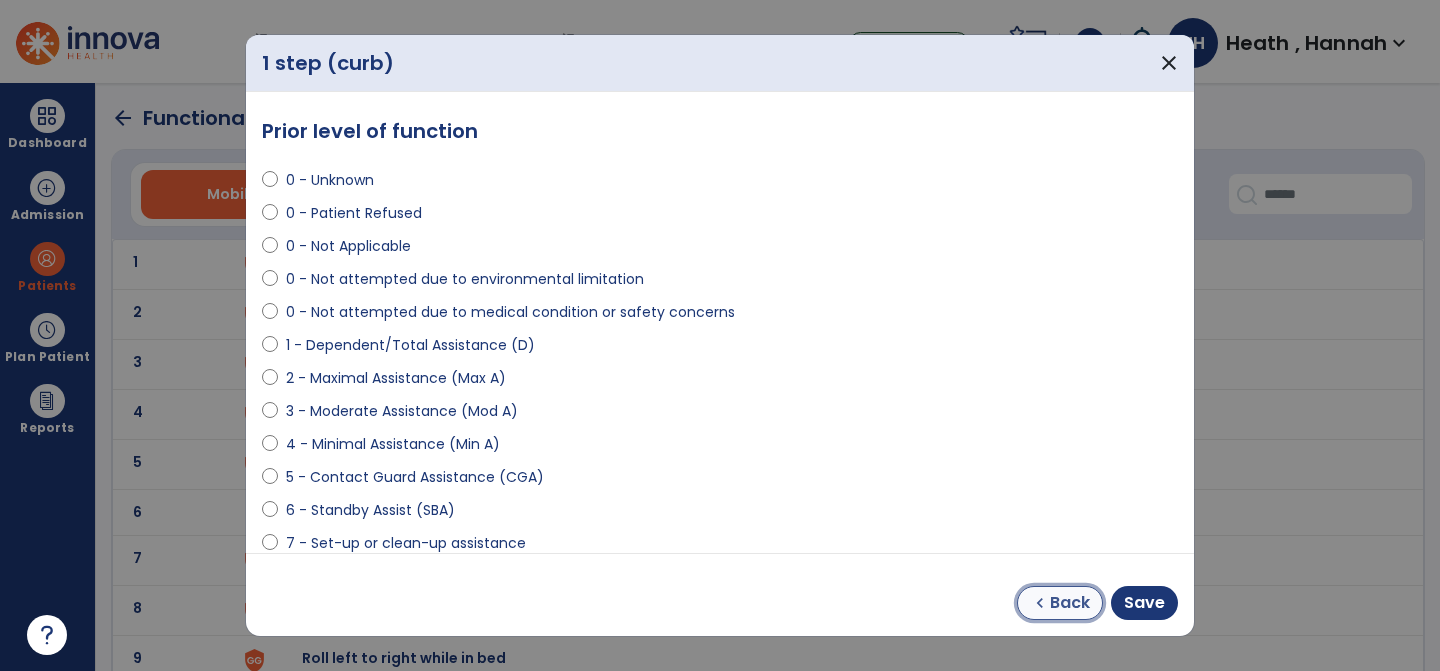 click on "chevron_left  Back" at bounding box center [1060, 603] 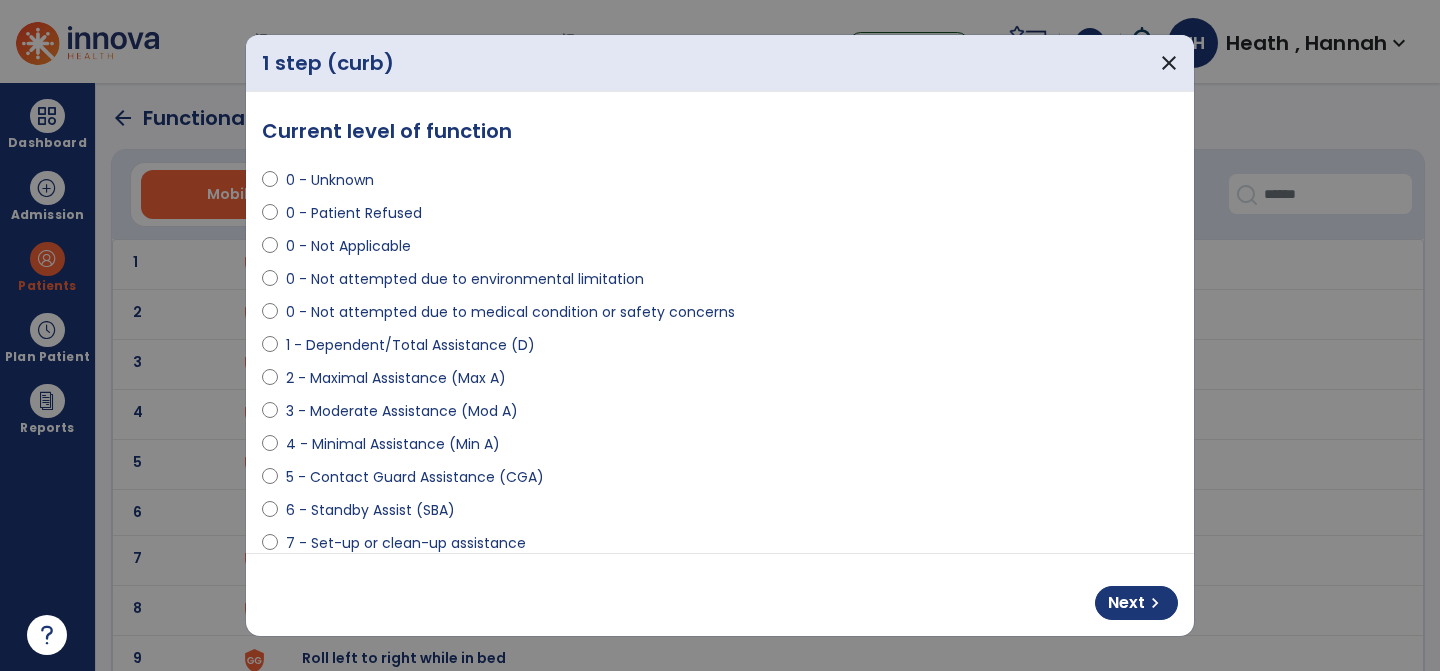 select on "**********" 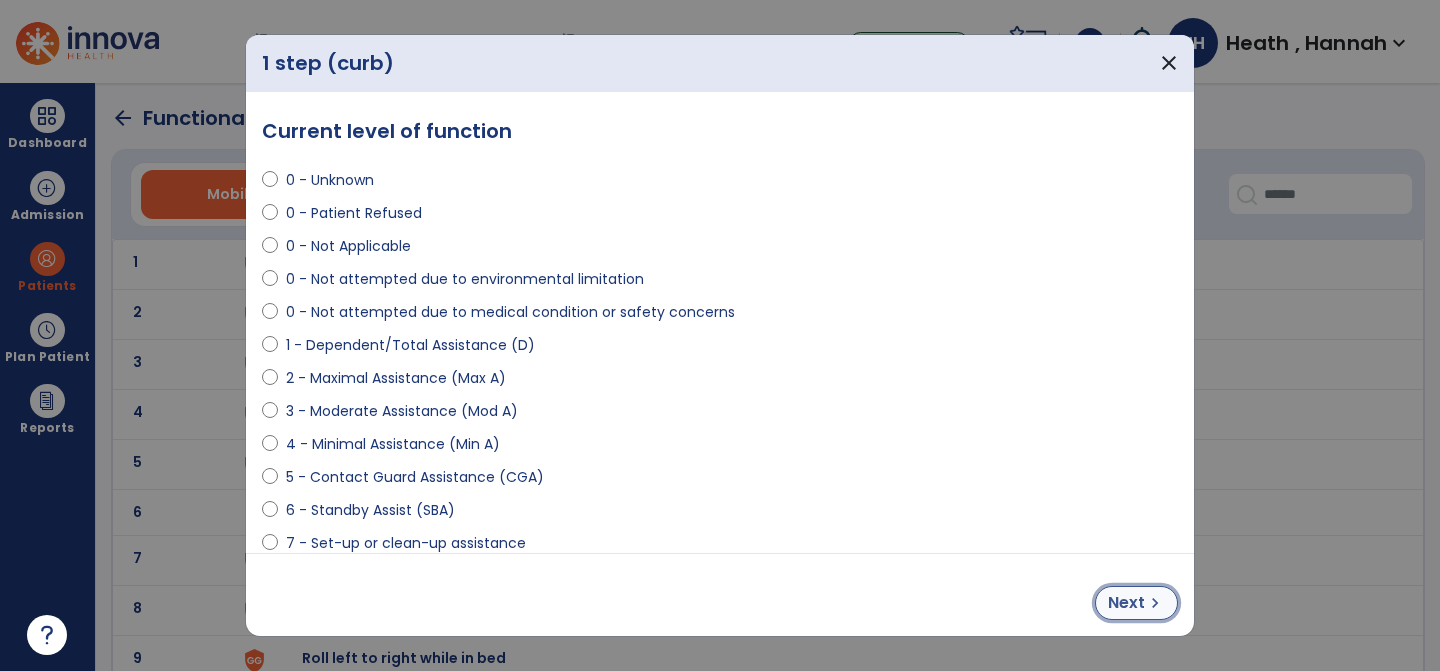 click on "Next" at bounding box center [1126, 603] 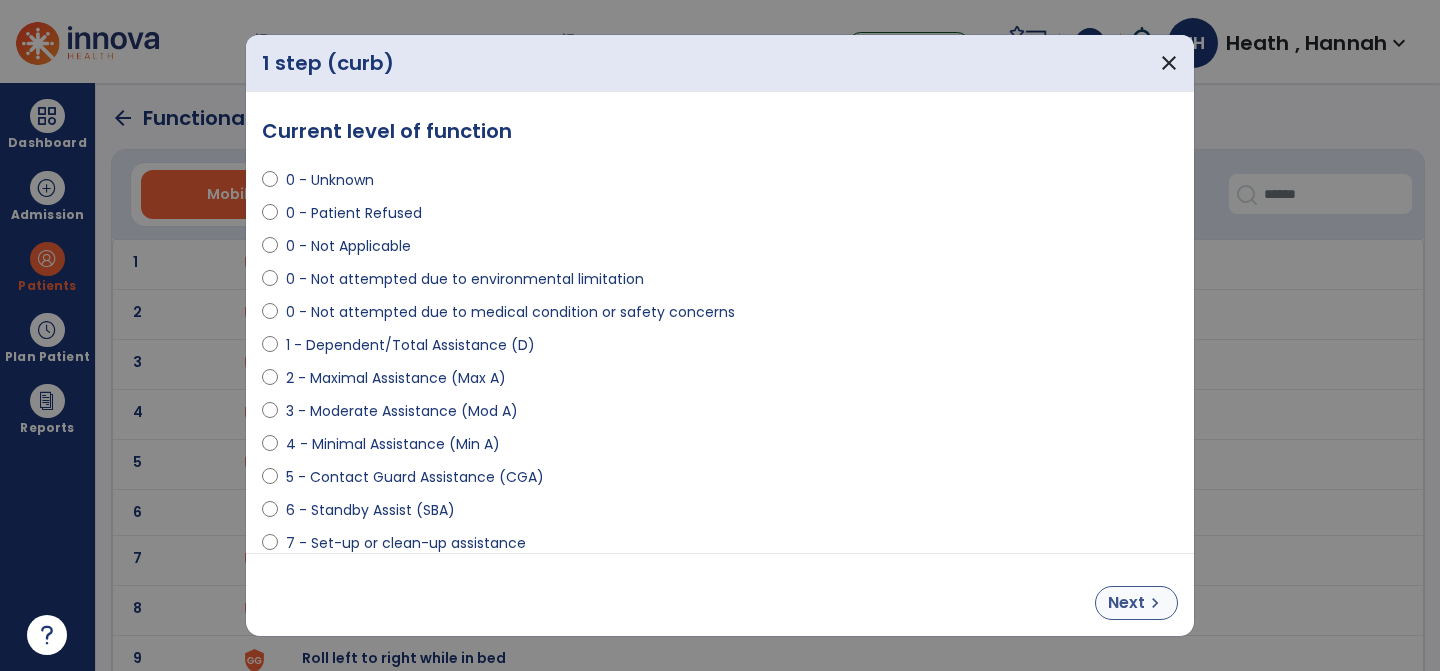 select on "**********" 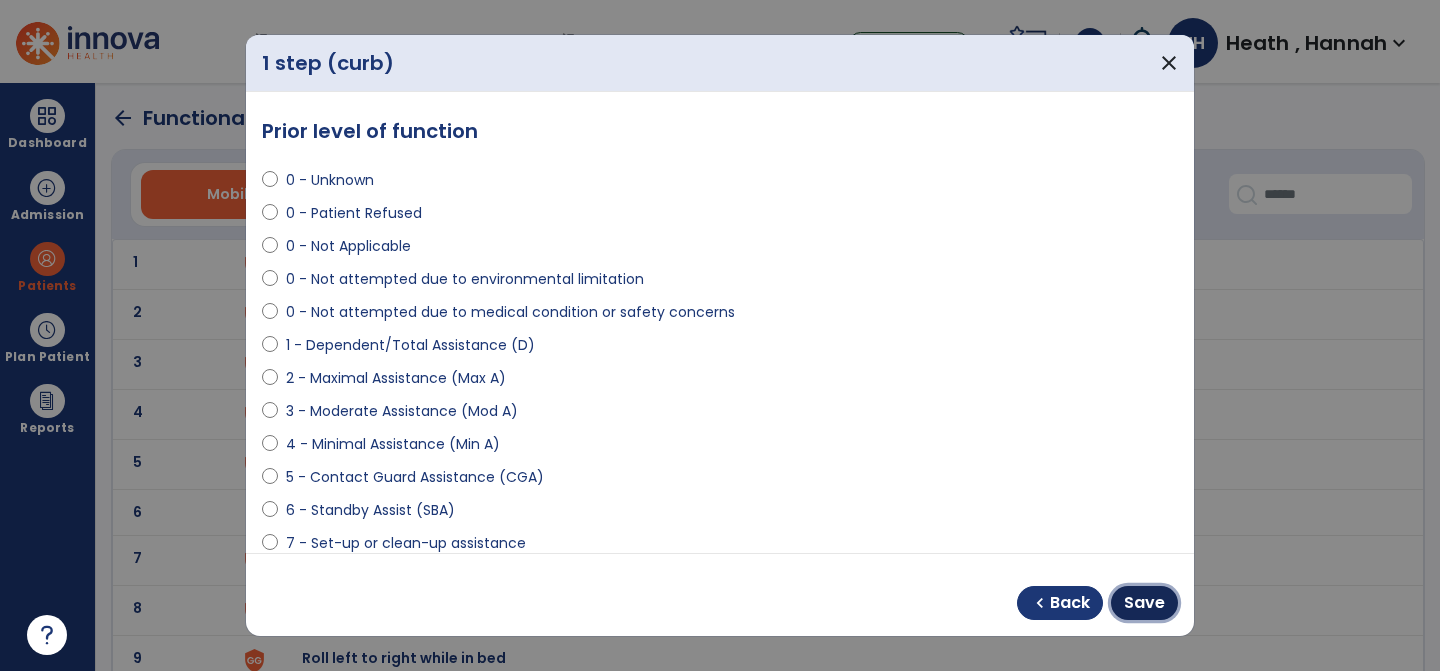 click on "Save" at bounding box center [1144, 603] 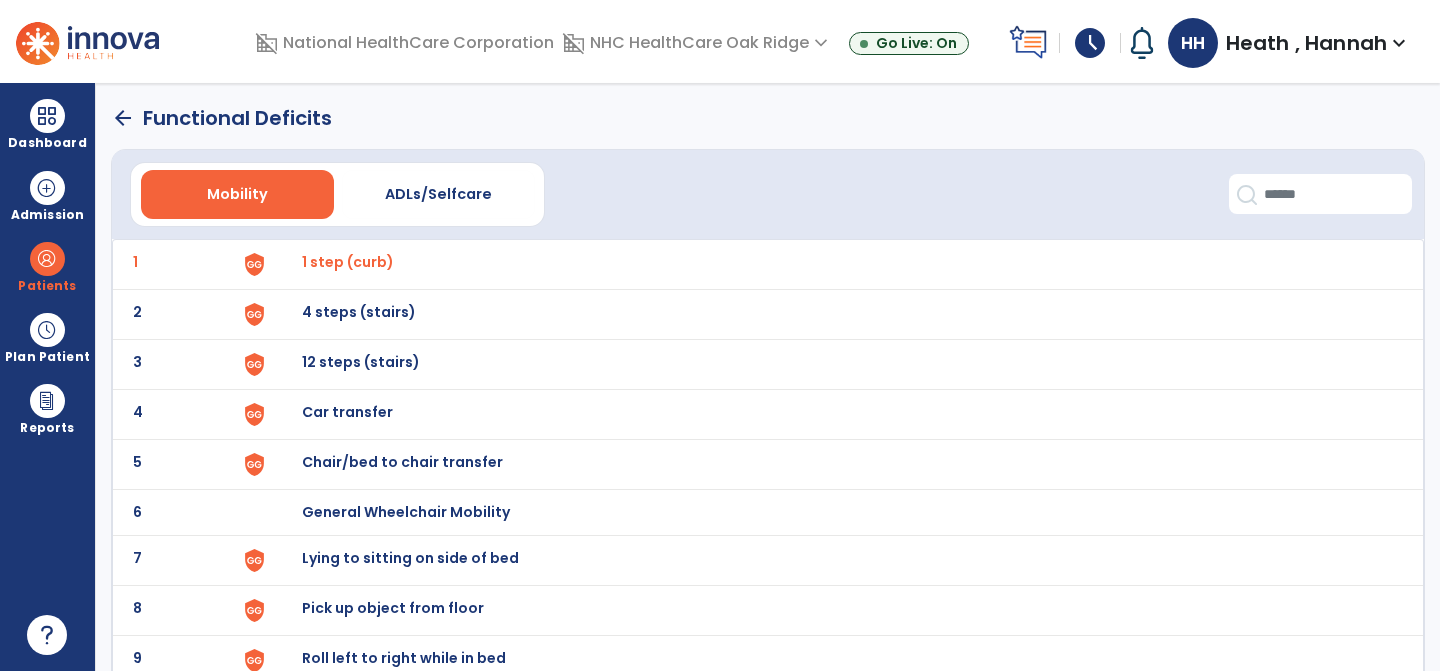 click on "4 steps (stairs)" at bounding box center (832, 264) 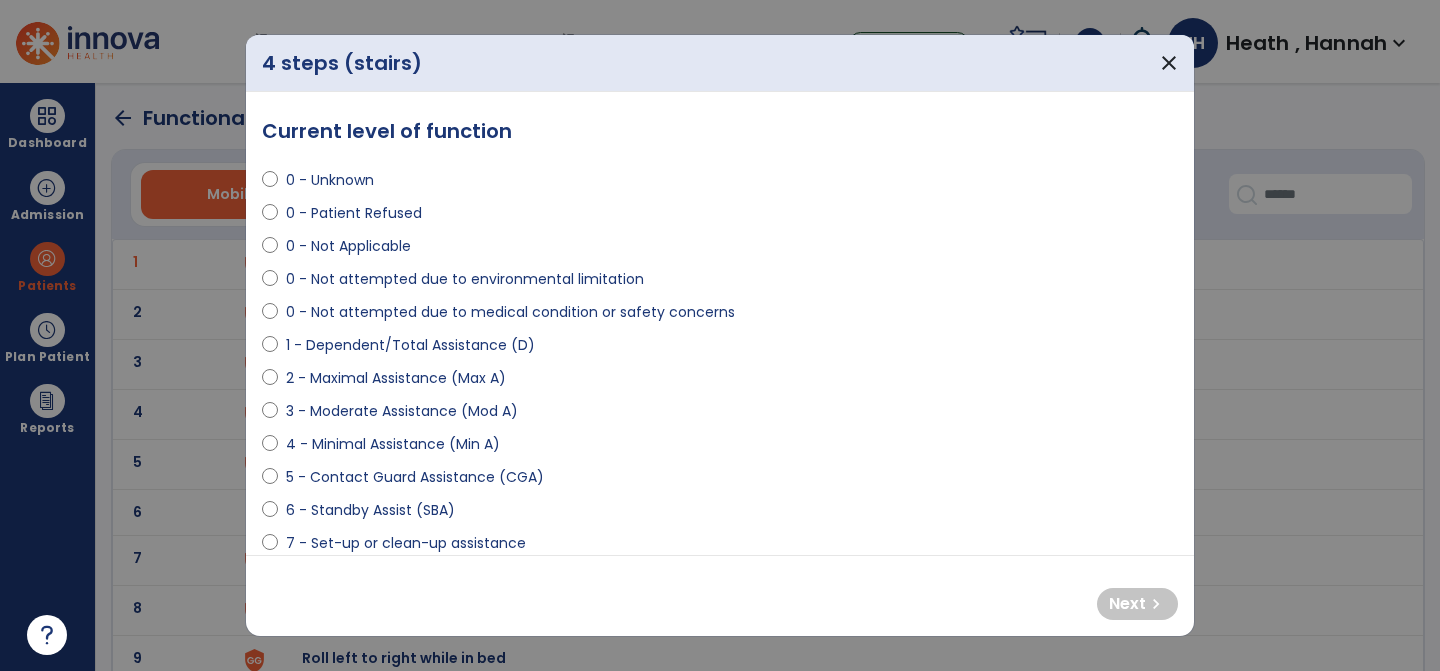 click on "0 - Not Applicable" at bounding box center [348, 246] 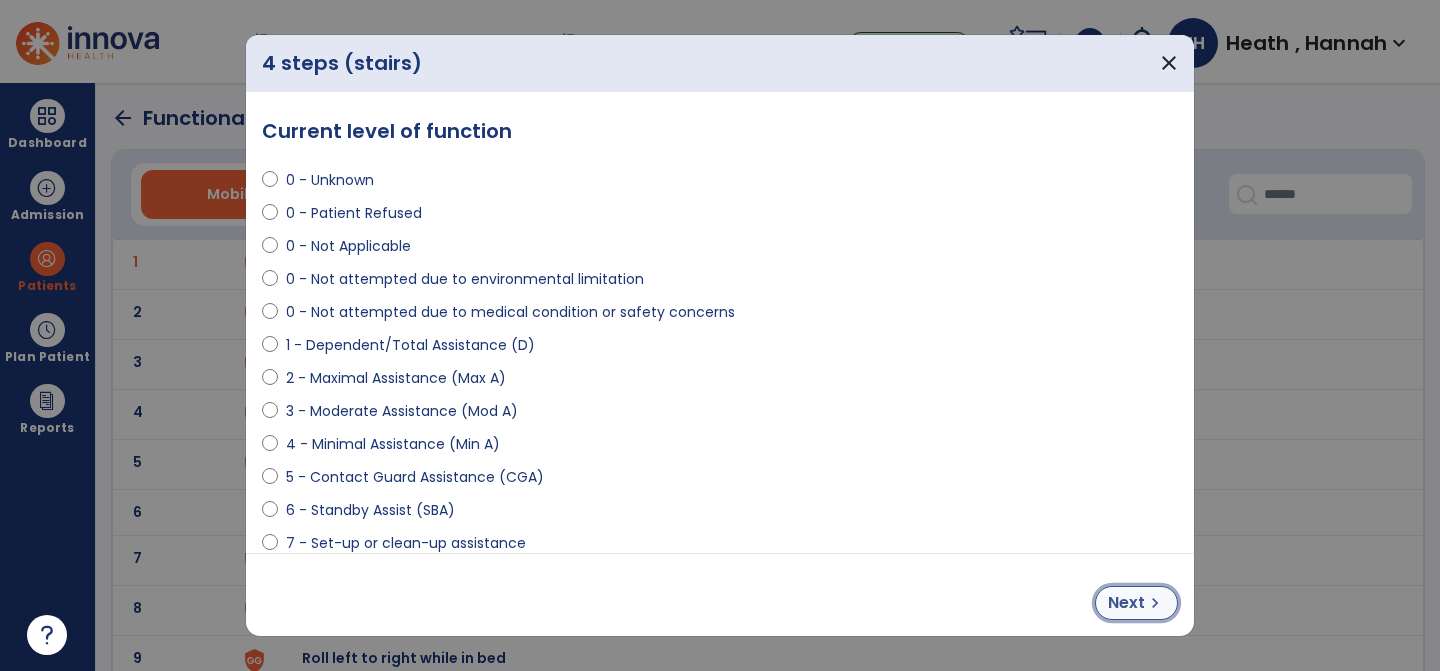 click on "Next" at bounding box center (1126, 603) 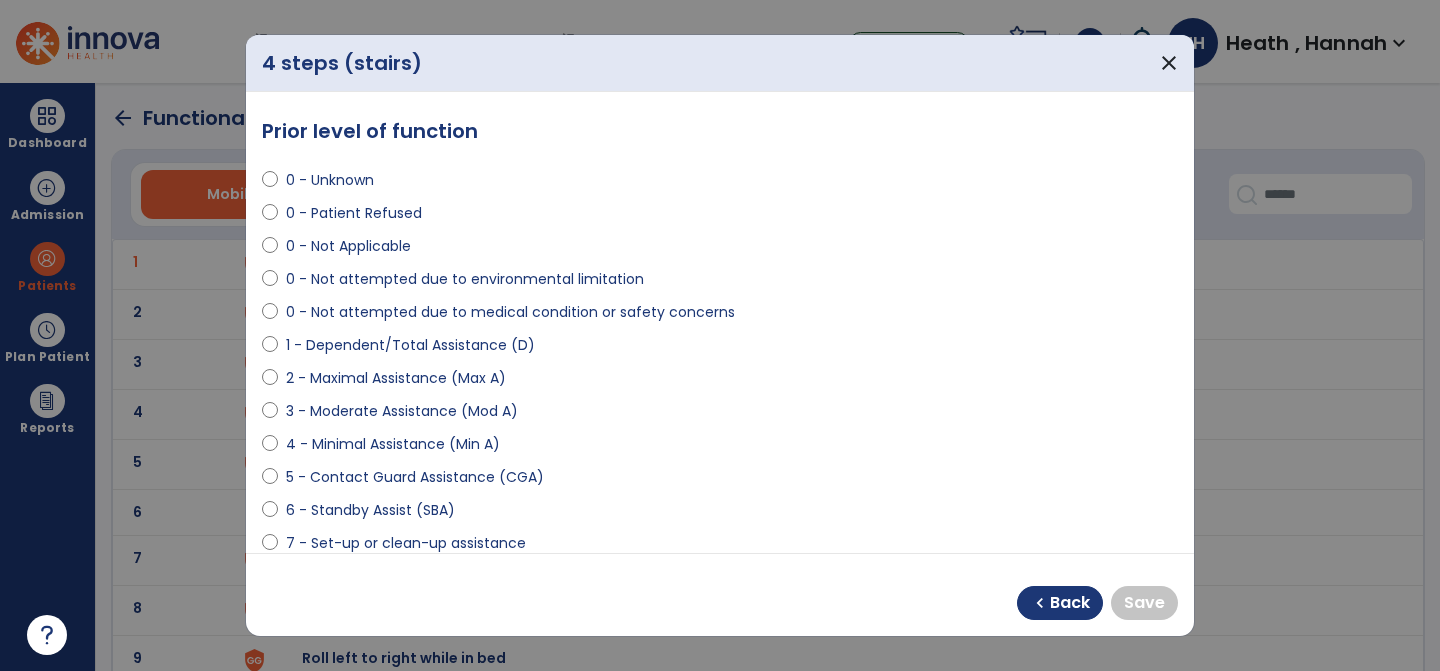 click on "0 - Not Applicable" at bounding box center (348, 246) 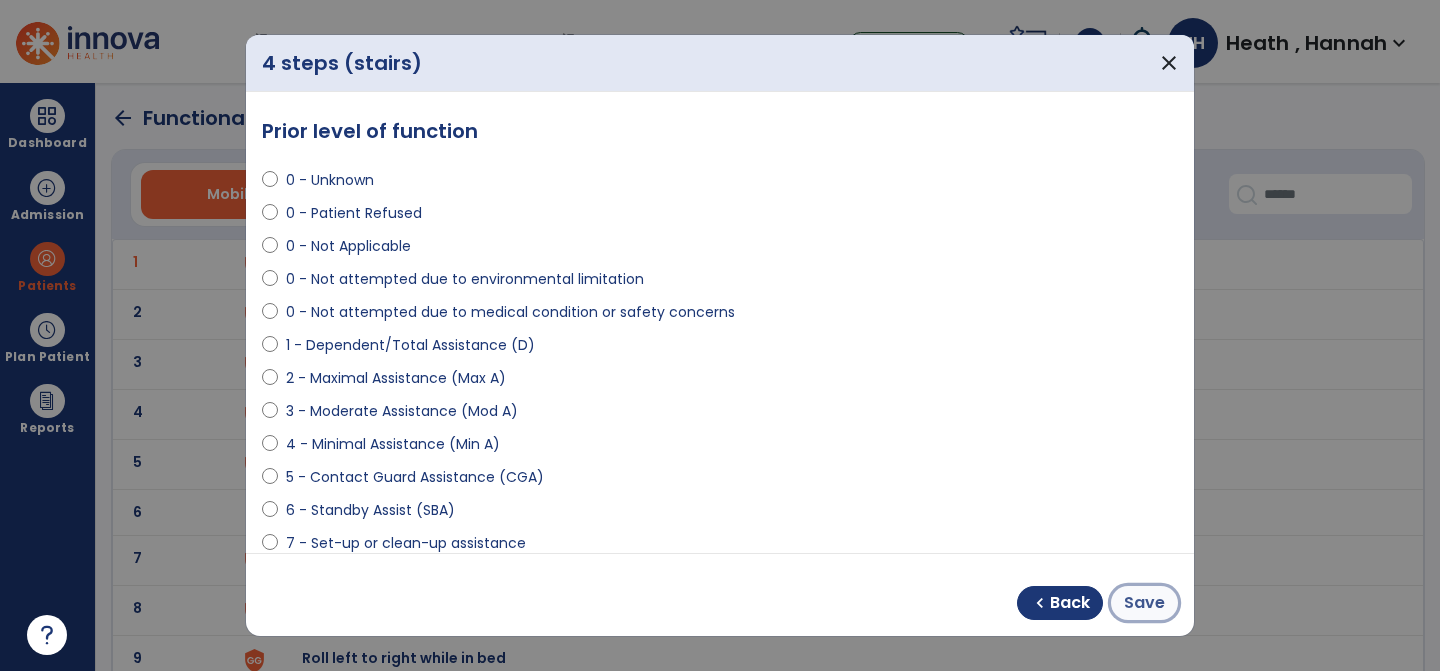 click on "Save" at bounding box center (1144, 603) 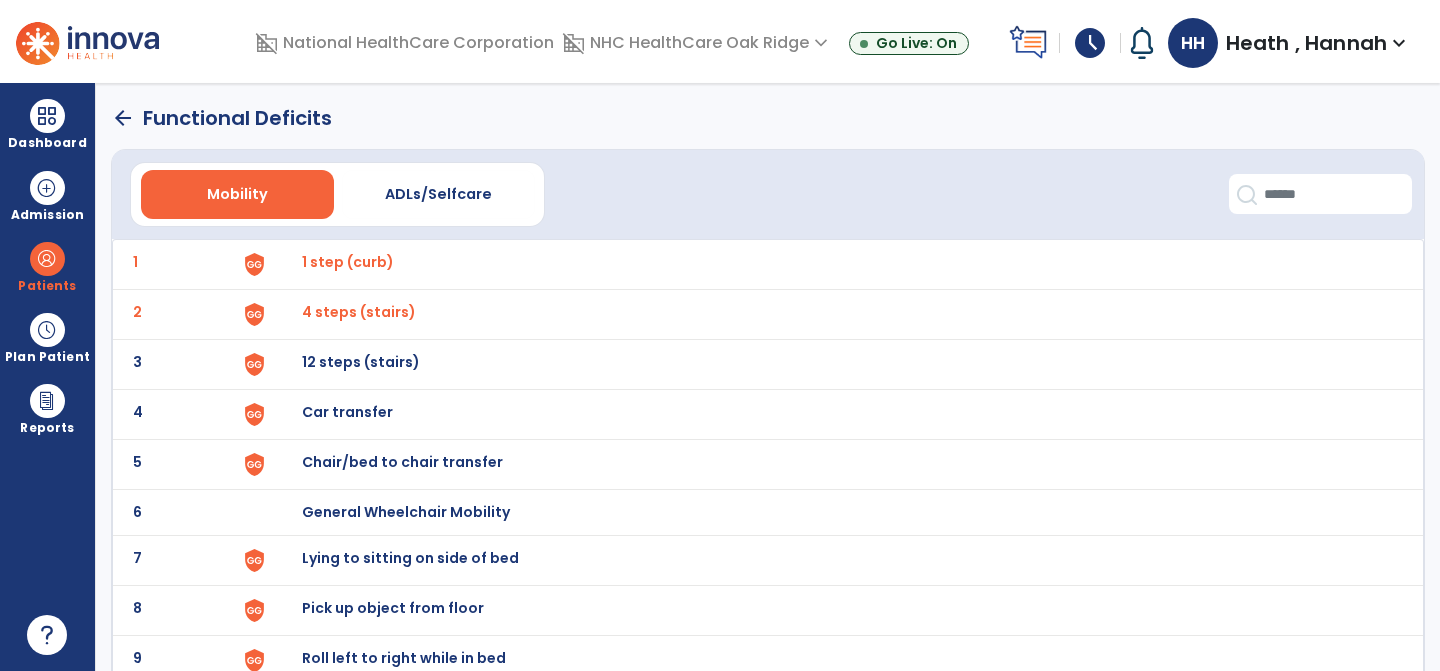 click on "12 steps (stairs)" at bounding box center [348, 262] 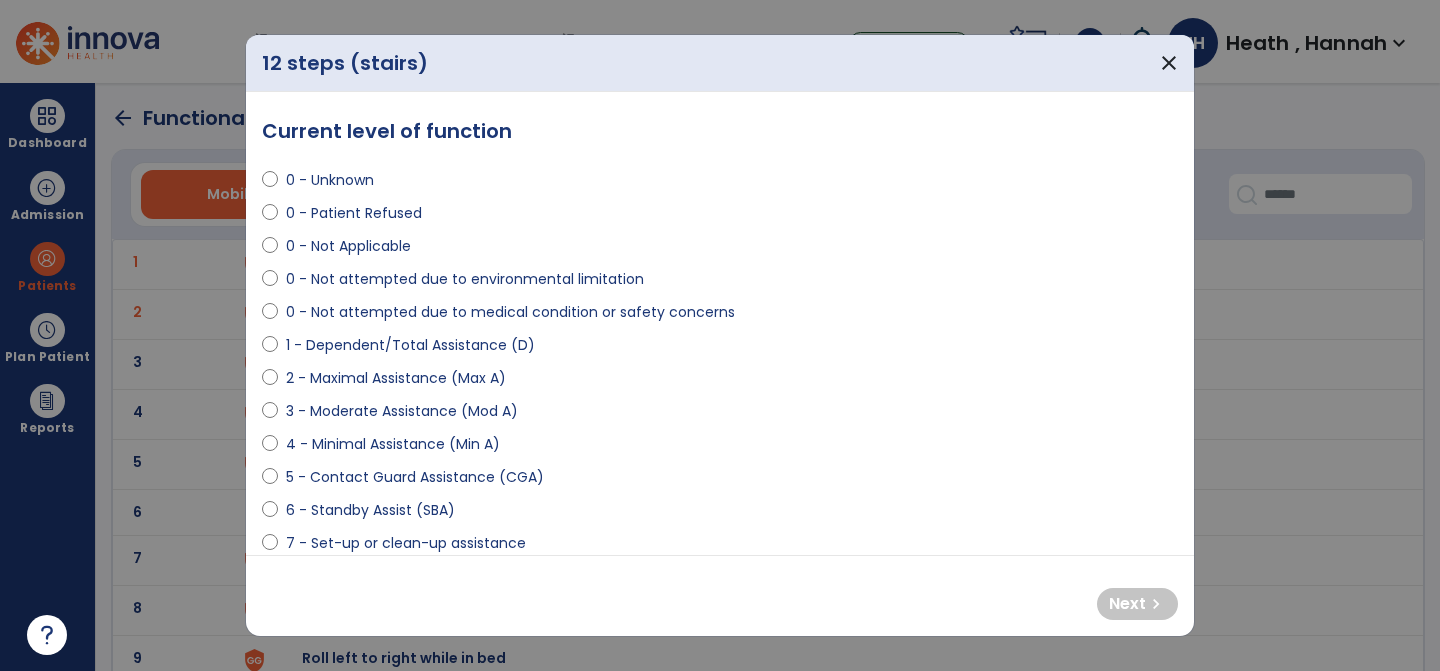 click on "0 - Not Applicable" at bounding box center (348, 246) 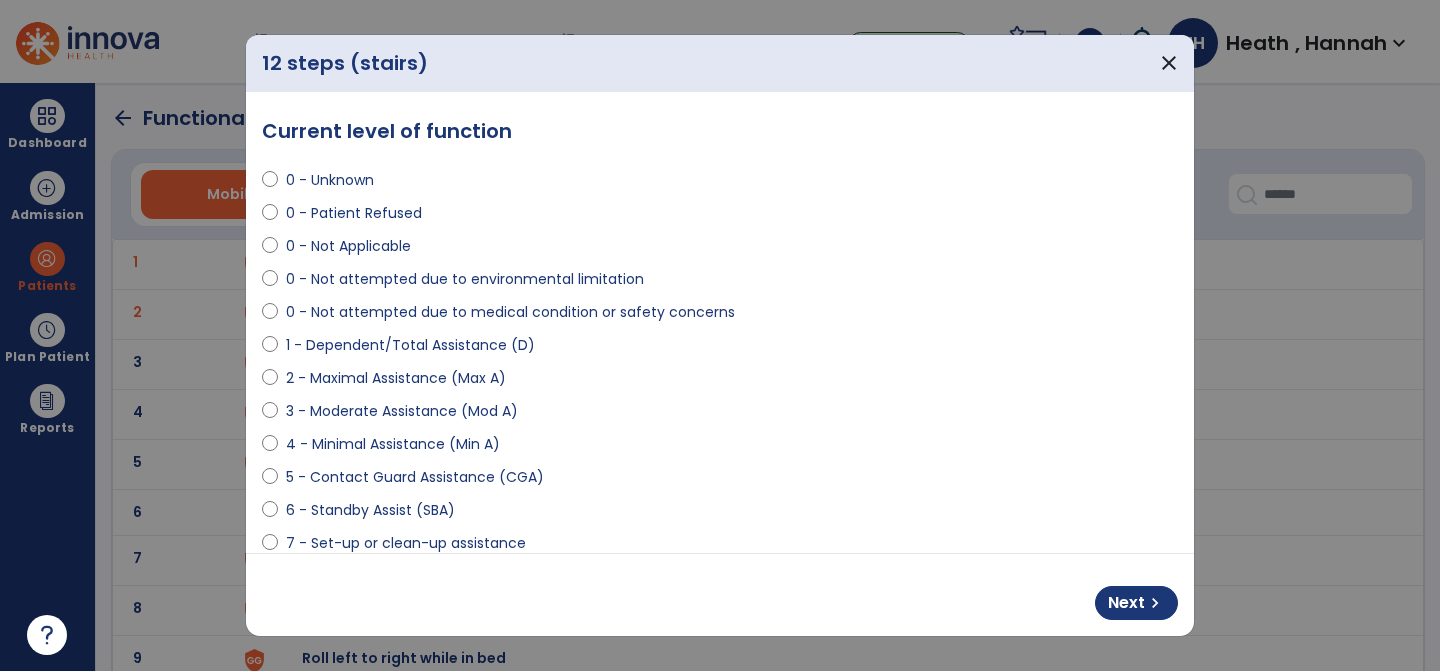 click on "Next  chevron_right" at bounding box center [720, 595] 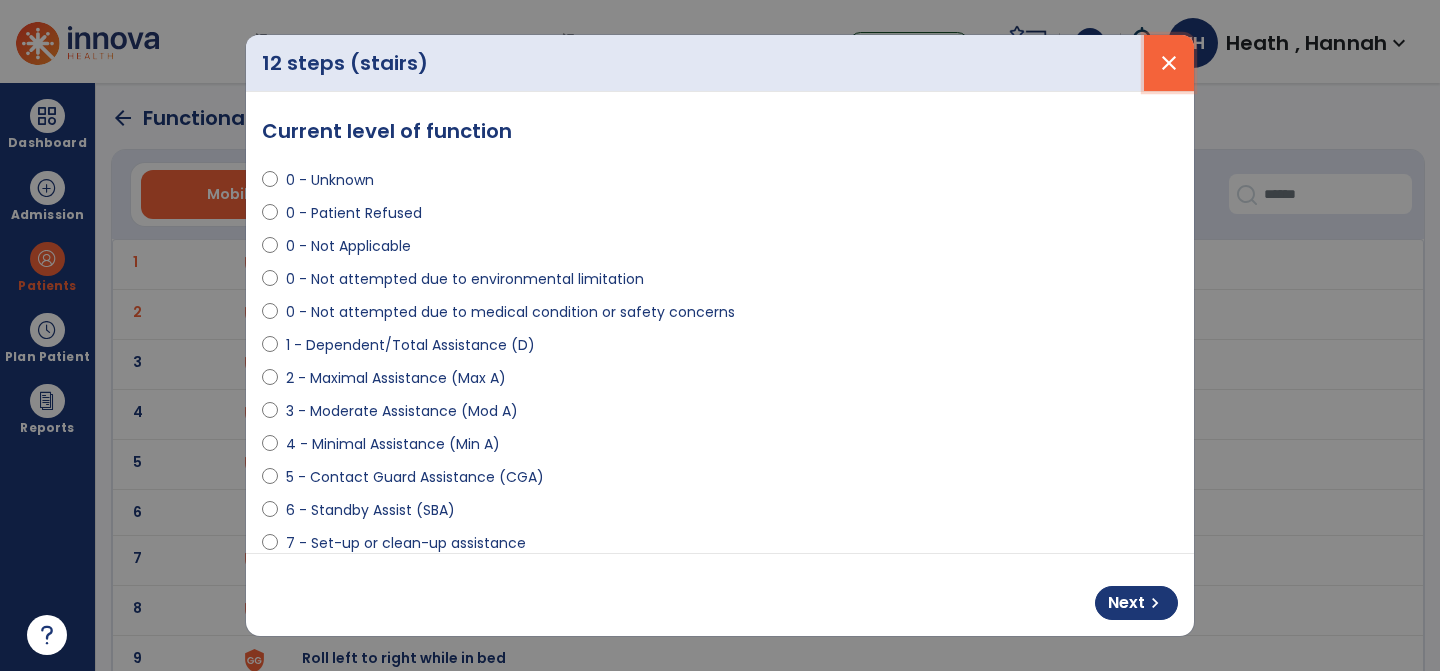 click on "close" at bounding box center (1169, 63) 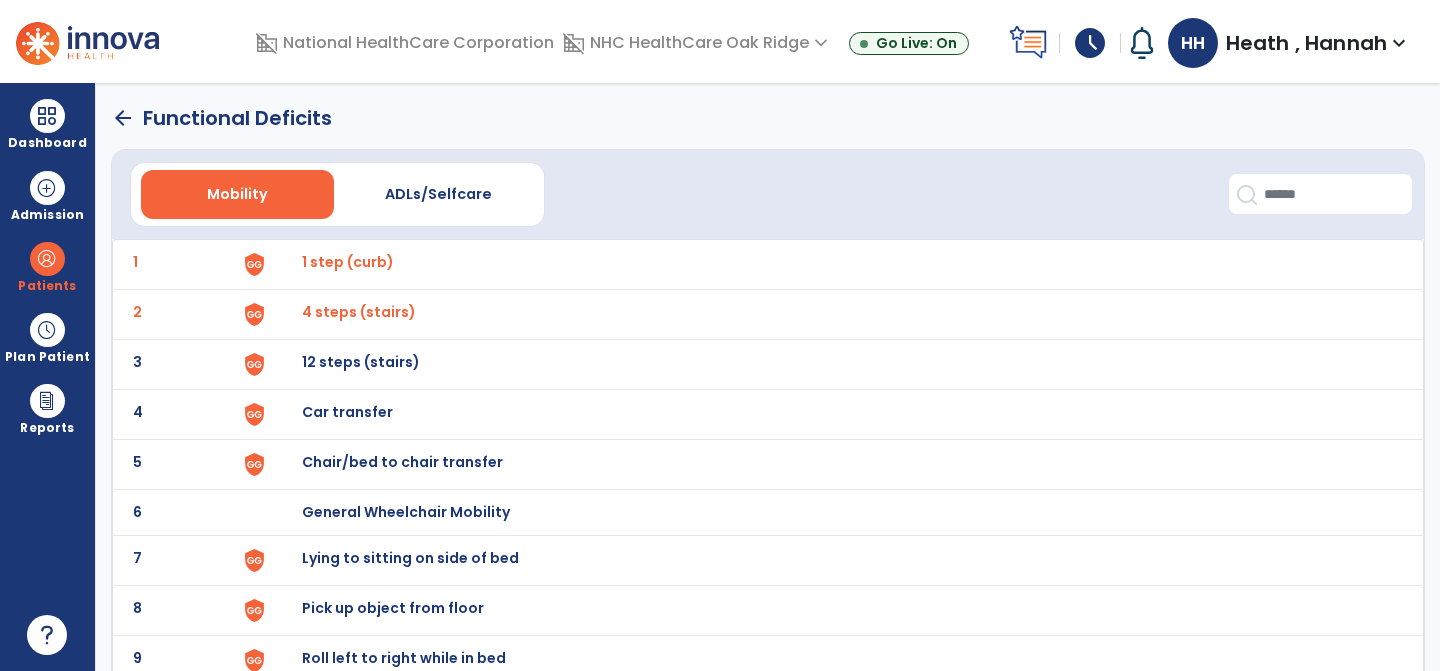 click on "Car transfer" at bounding box center [832, 264] 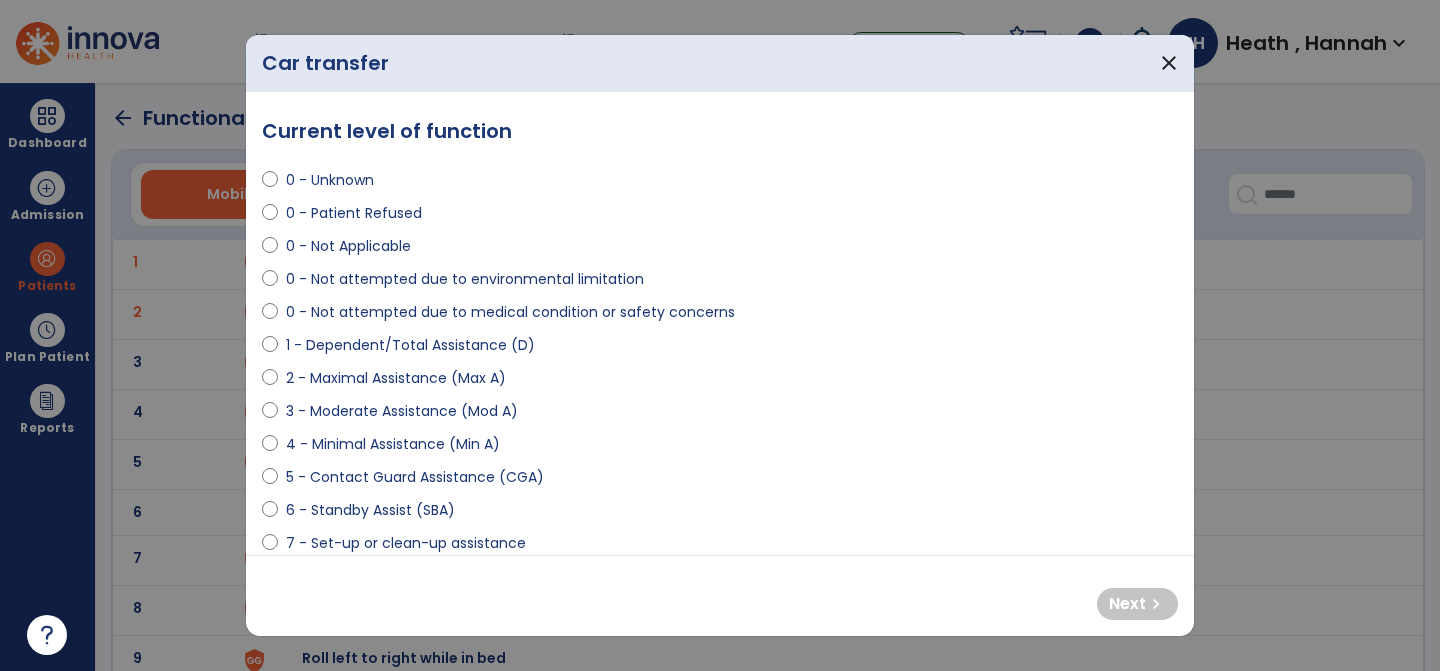 click on "0 - Not attempted due to medical condition or safety concerns" at bounding box center [510, 312] 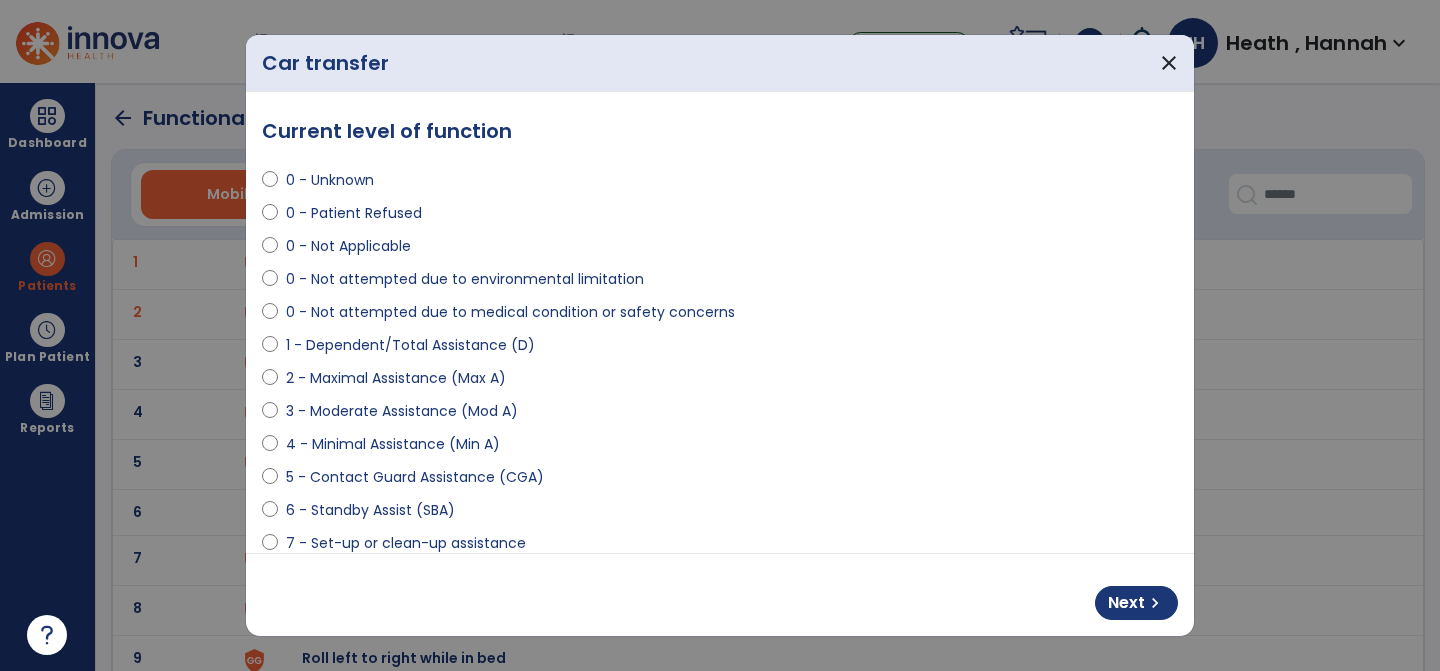 click on "Next  chevron_right" at bounding box center (720, 595) 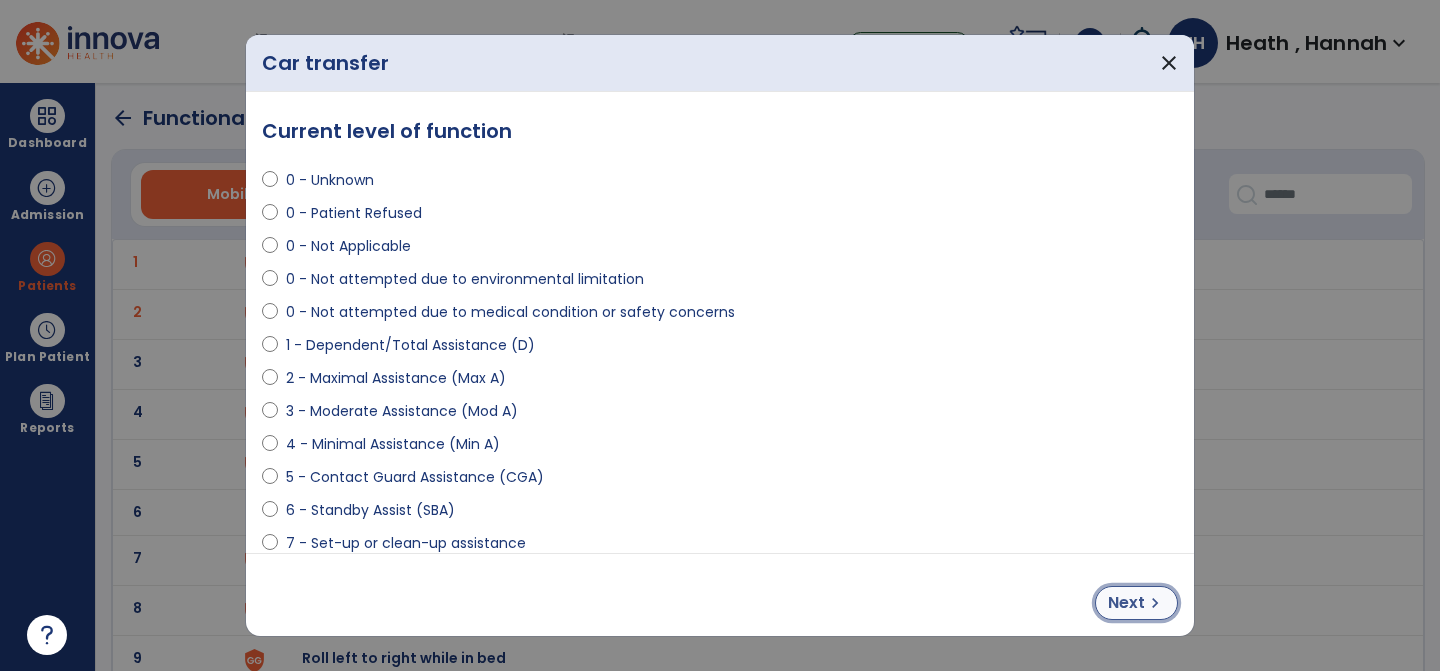 click on "Next  chevron_right" at bounding box center [1136, 603] 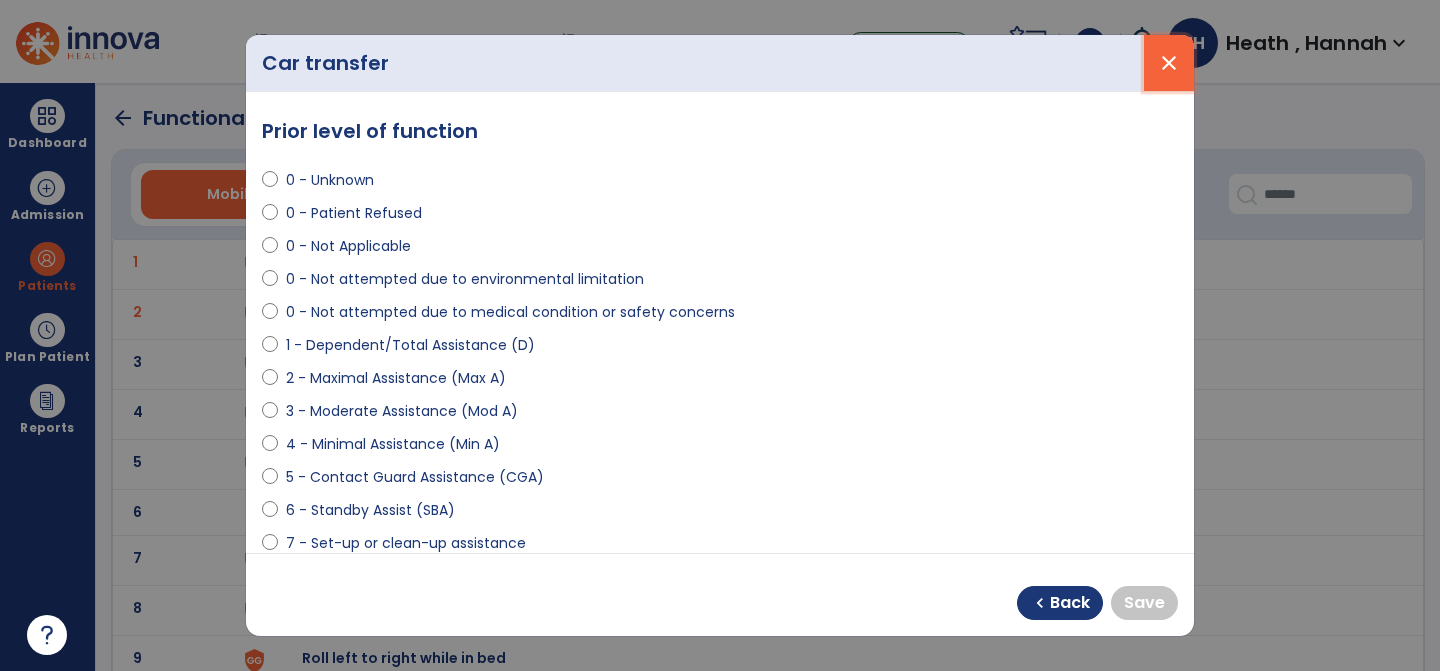 click on "close" at bounding box center (1169, 63) 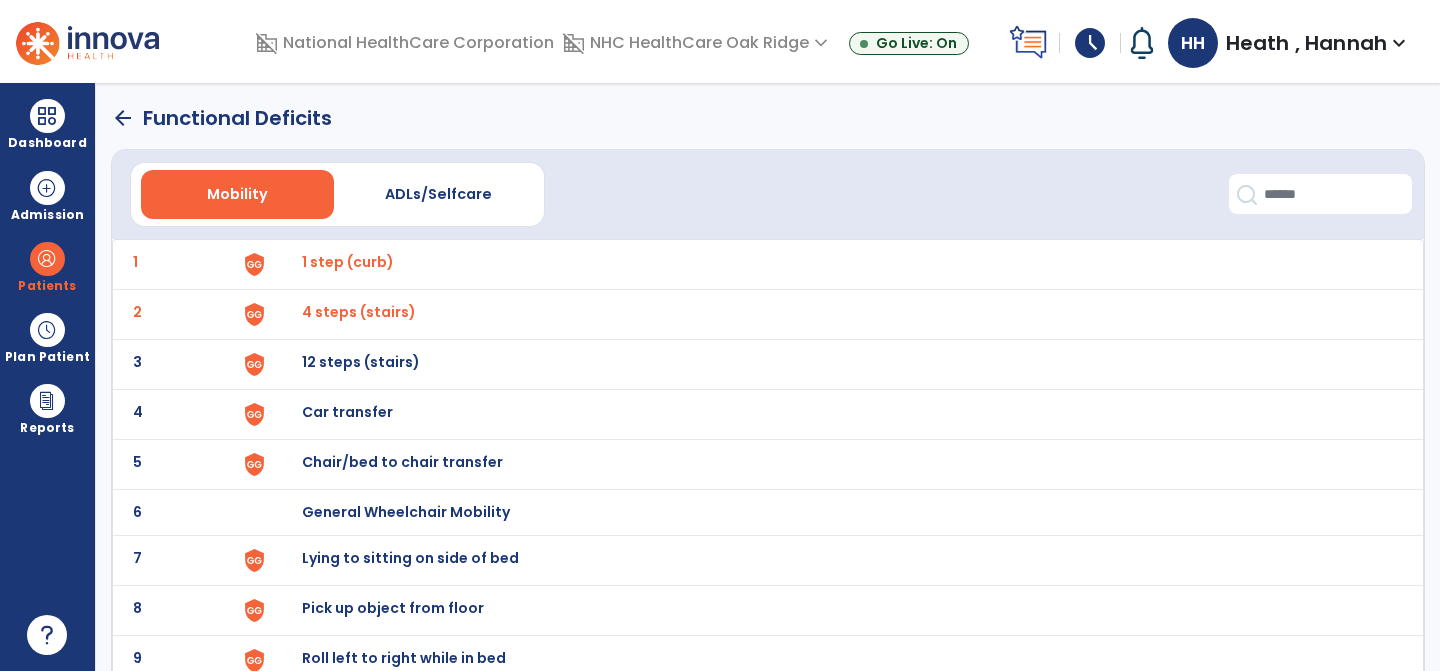 click on "arrow_back   Functional Deficits" 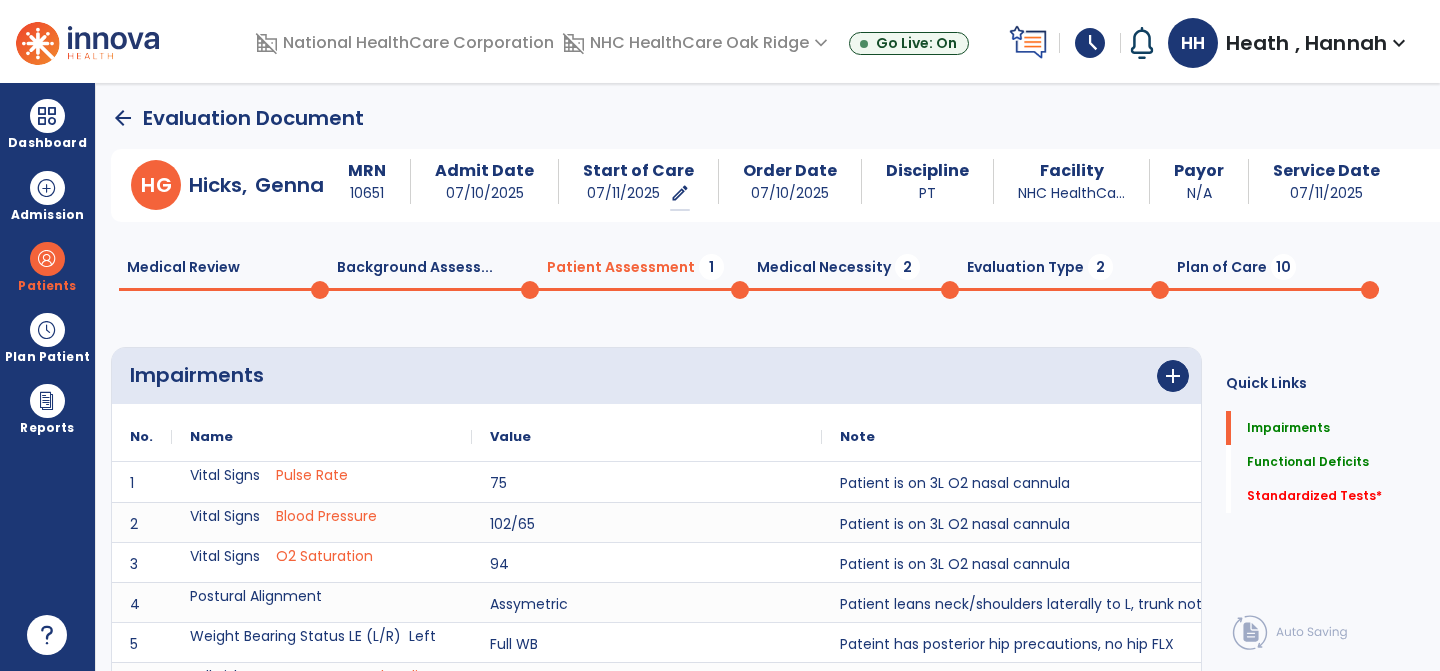 scroll, scrollTop: 20, scrollLeft: 0, axis: vertical 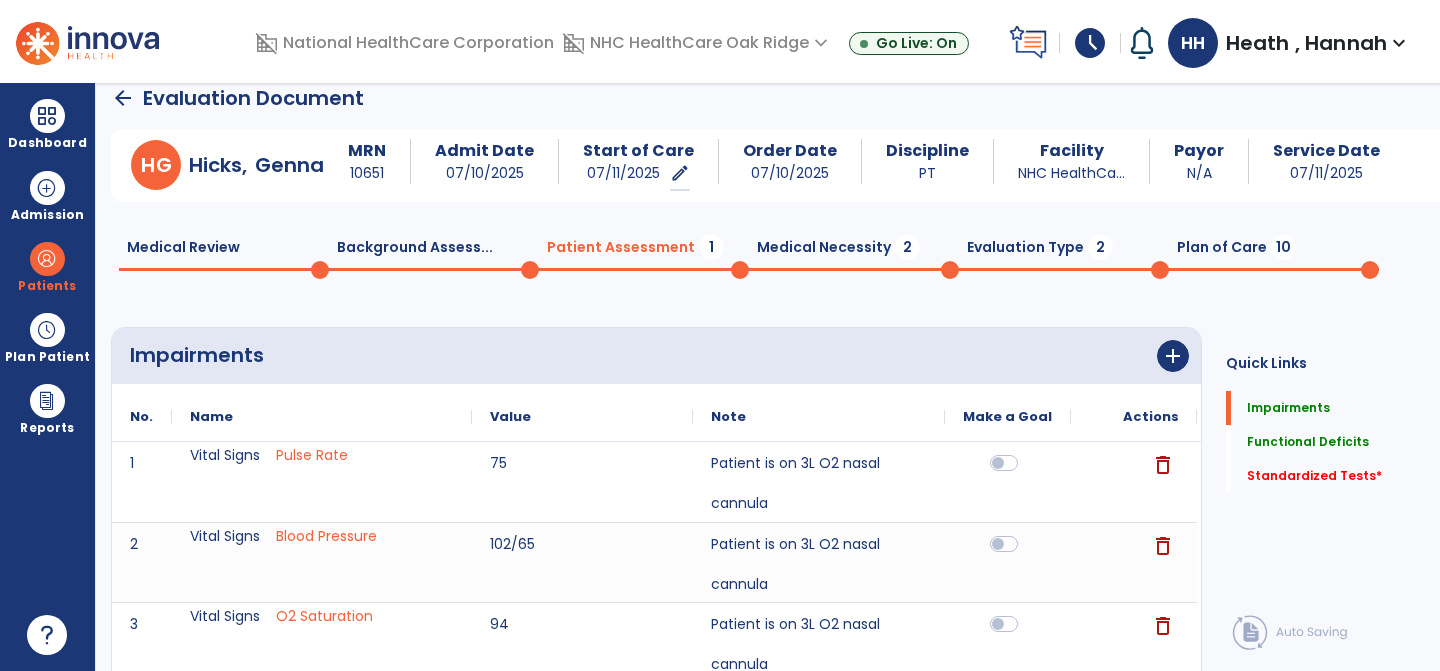 click on "arrow_back" 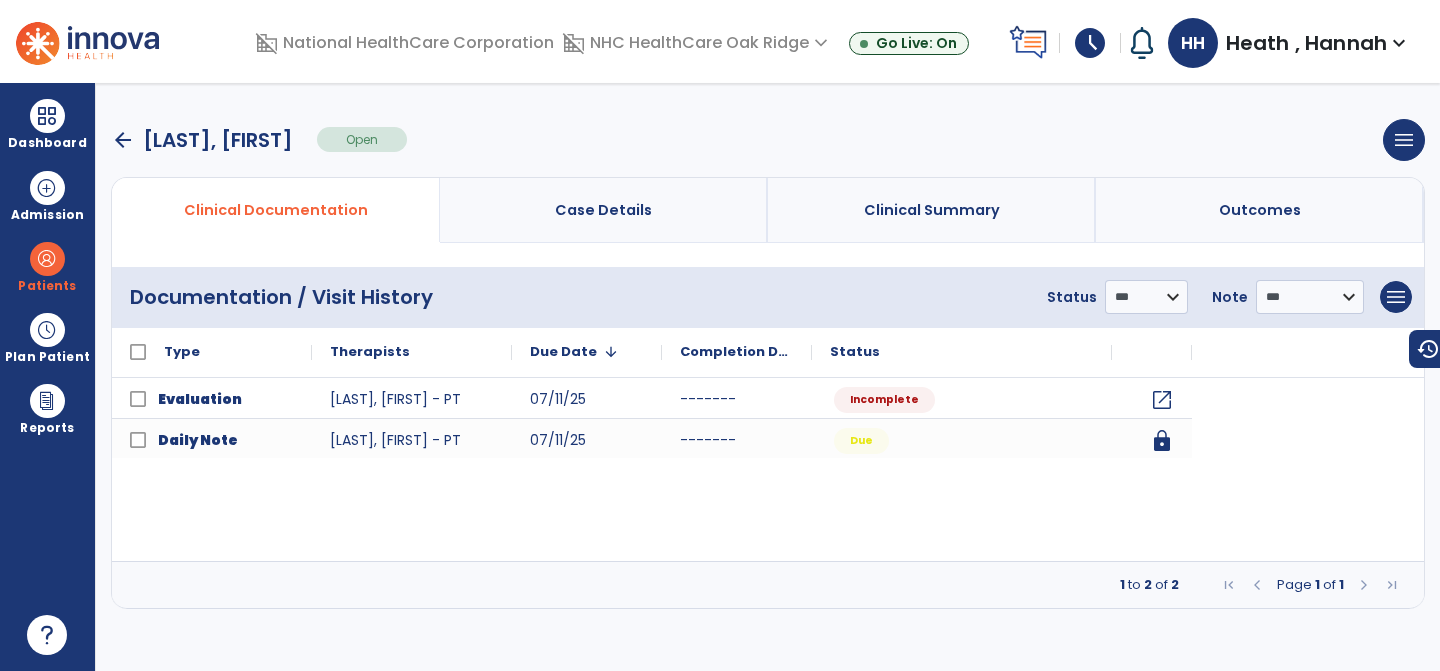 scroll, scrollTop: 0, scrollLeft: 0, axis: both 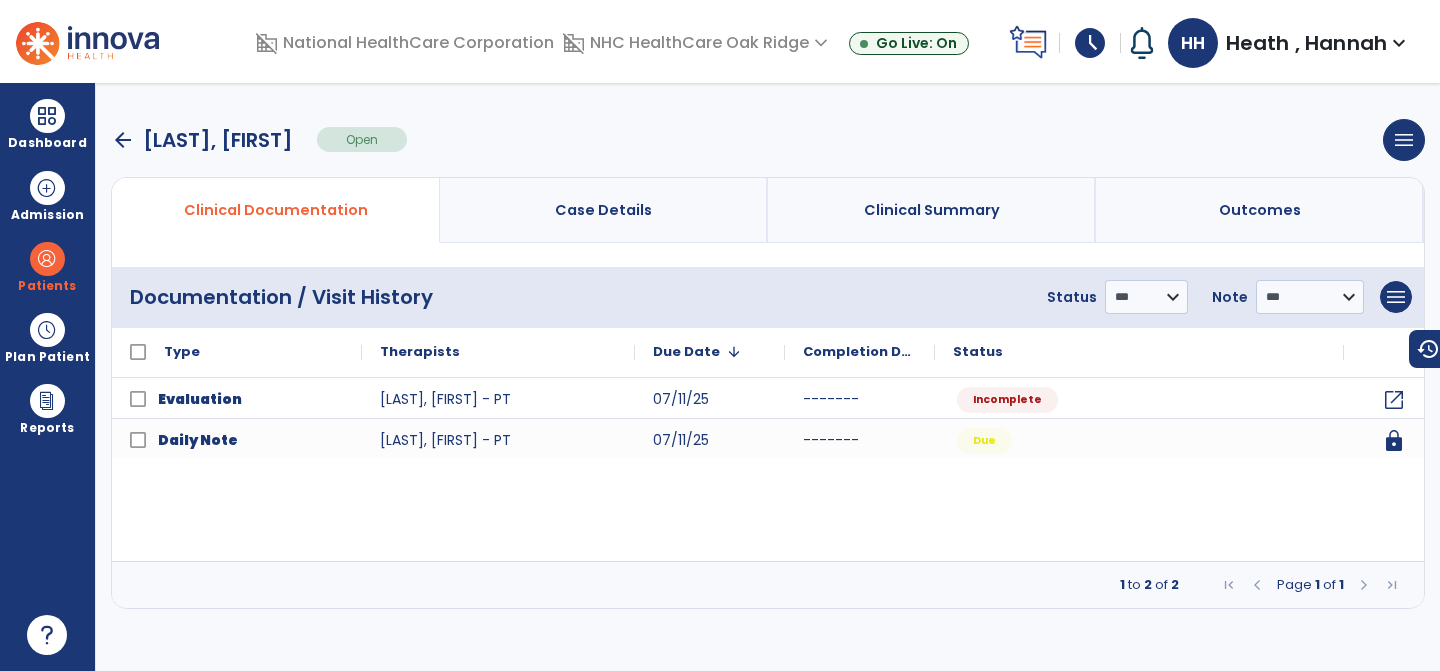 click on "arrow_back" at bounding box center (123, 140) 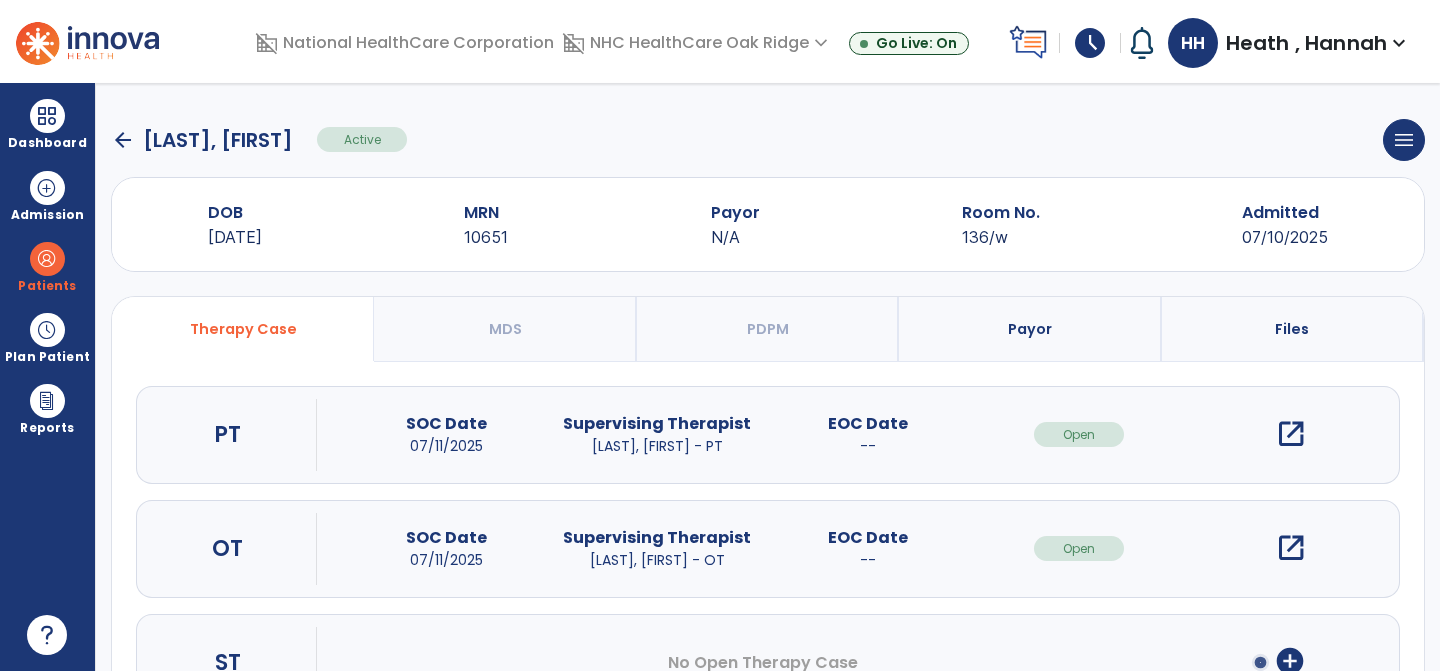 click on "arrow_back" 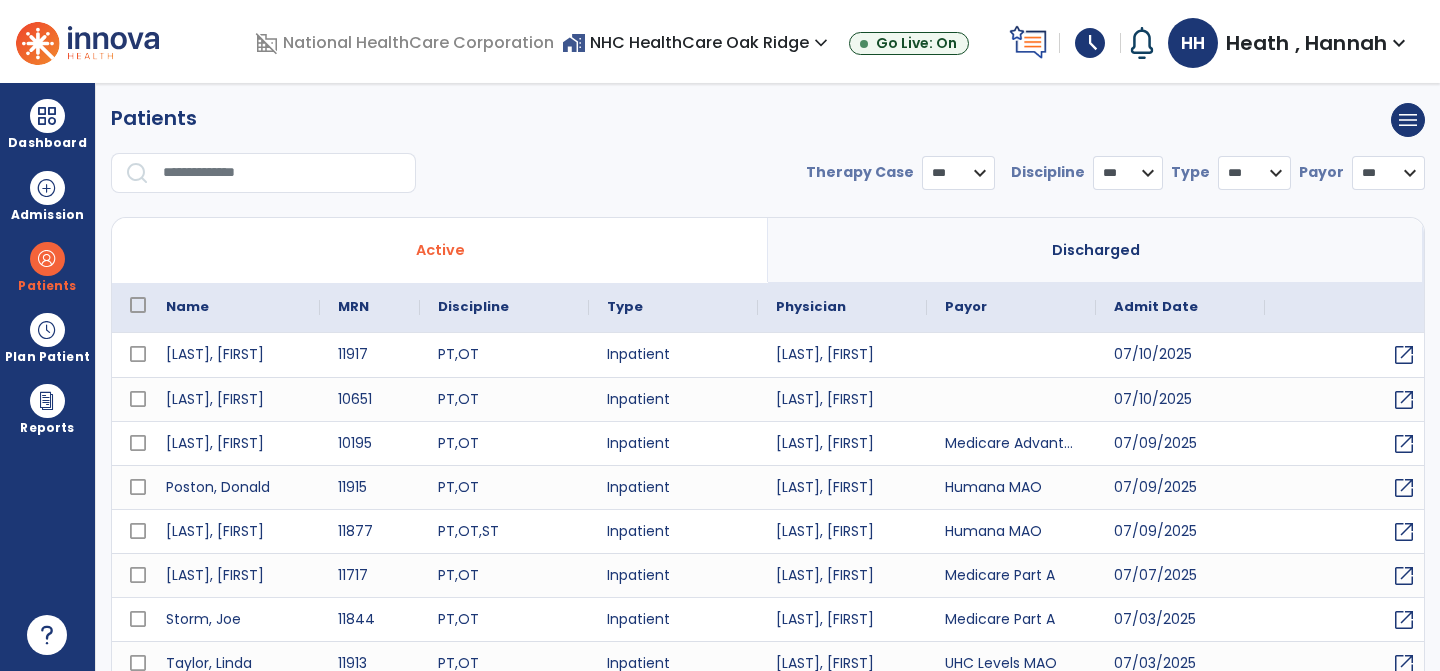 select on "***" 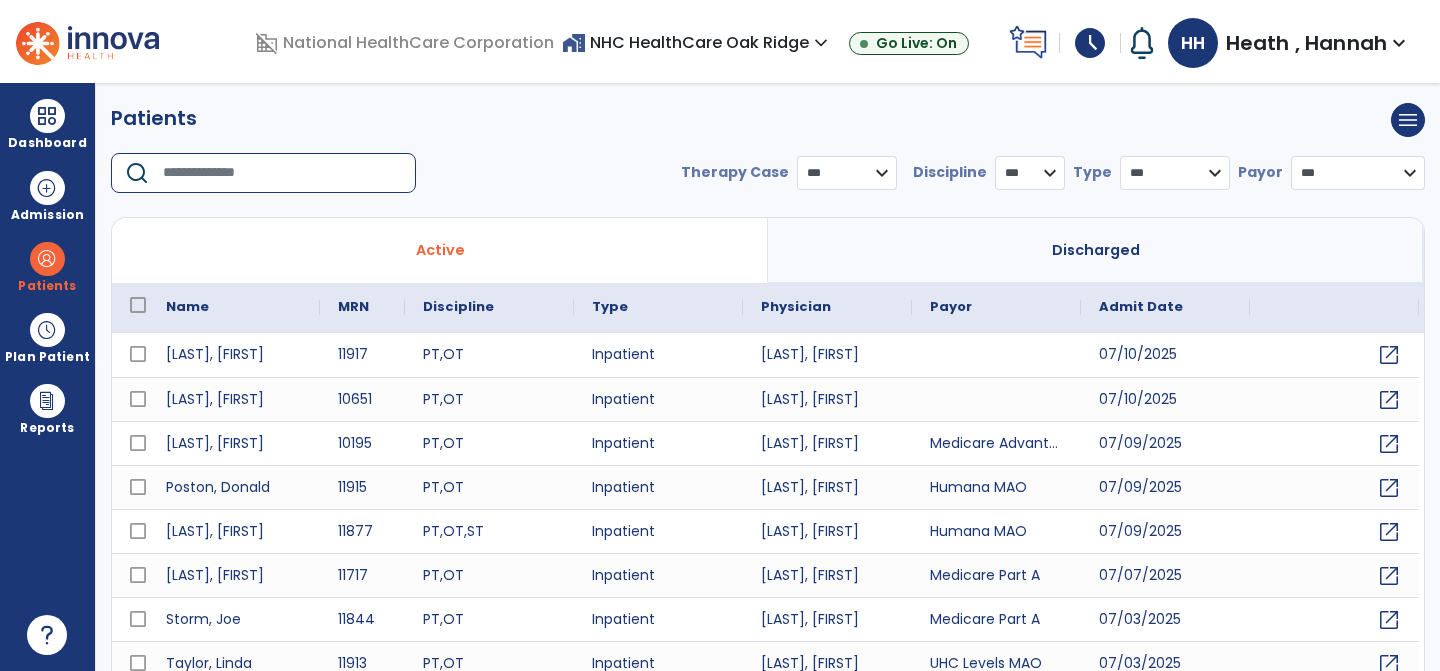 click at bounding box center [282, 173] 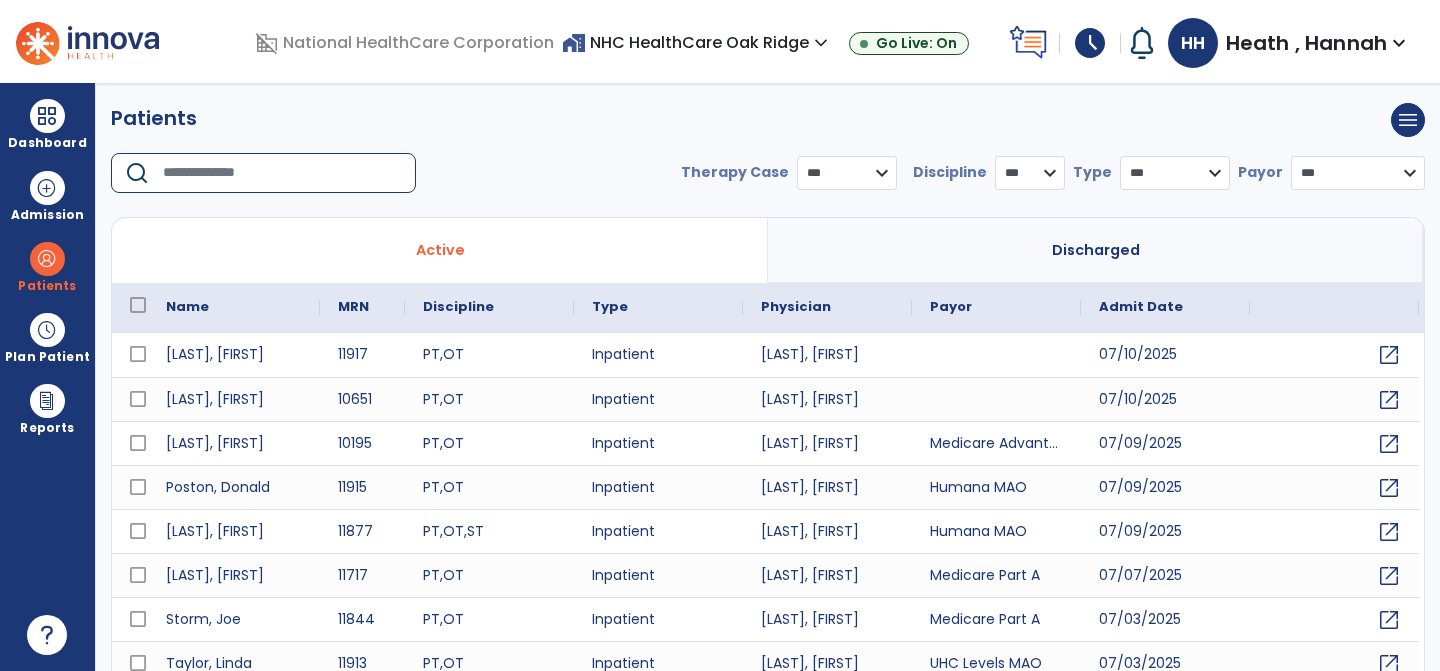 click at bounding box center [282, 173] 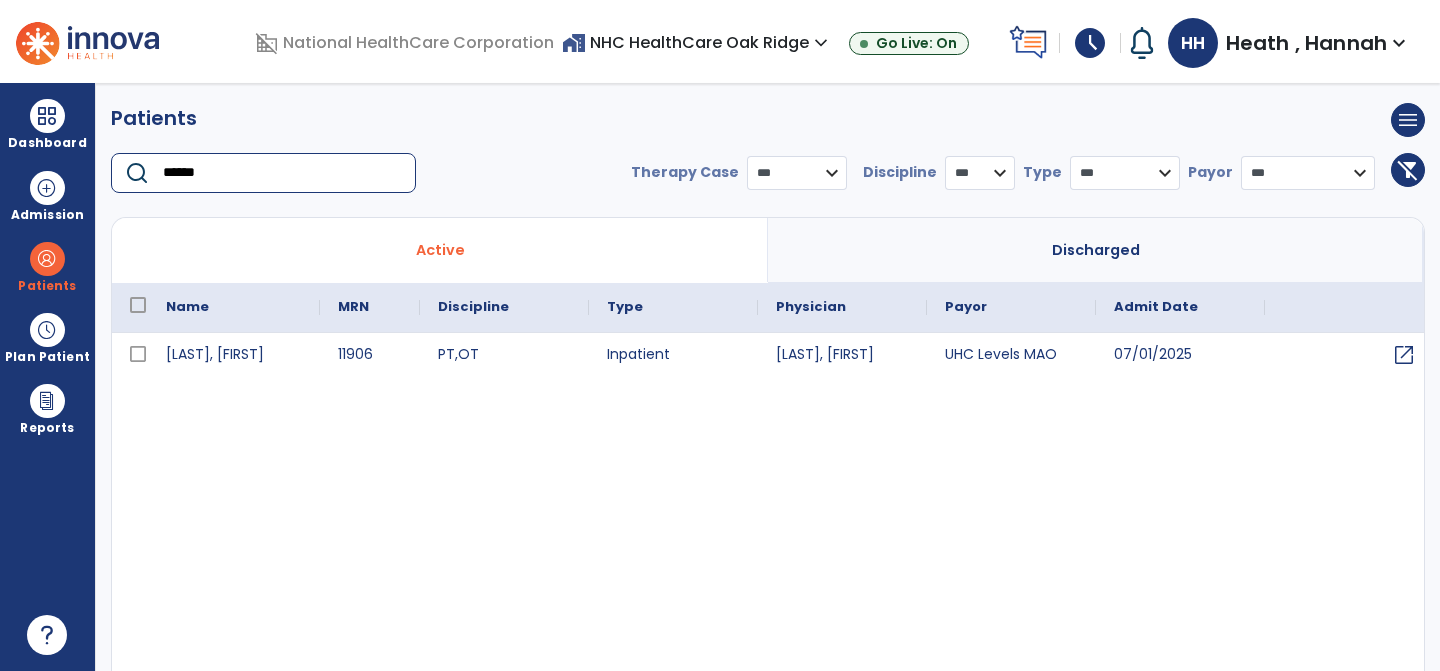 type on "******" 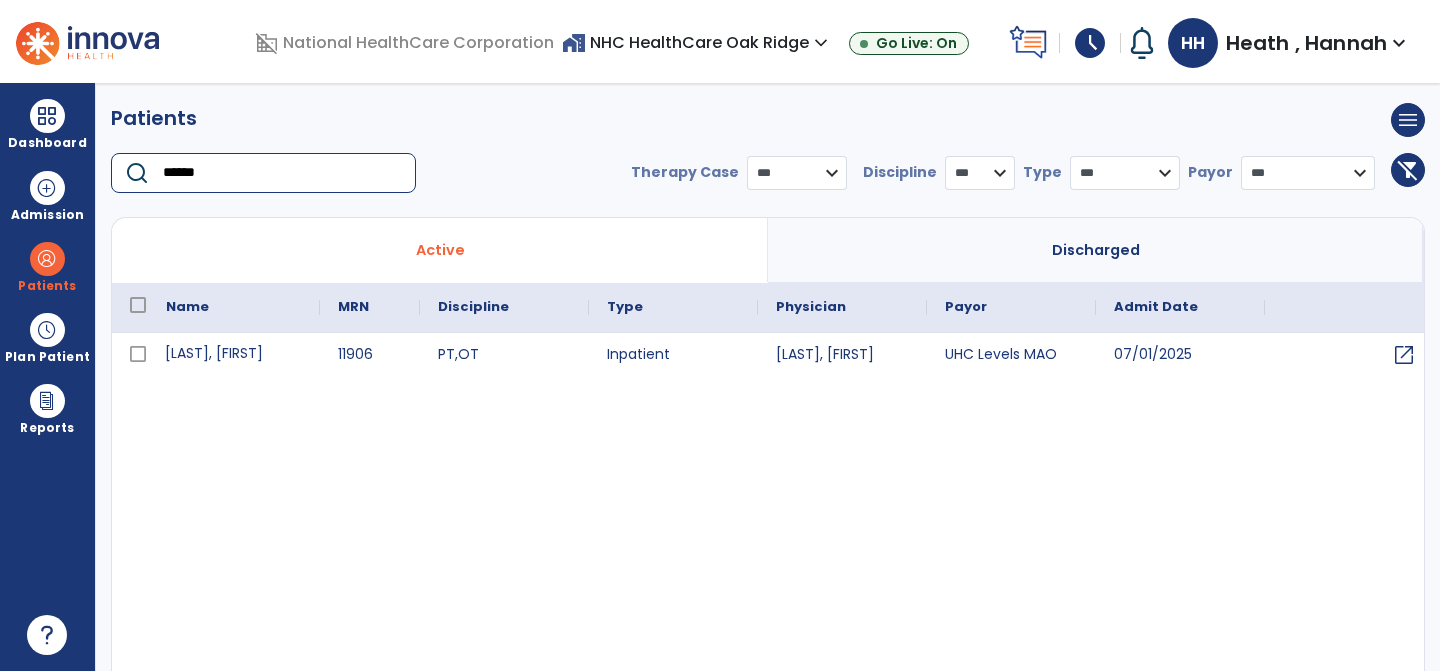 click on "[LAST], [LAST]" at bounding box center [234, 355] 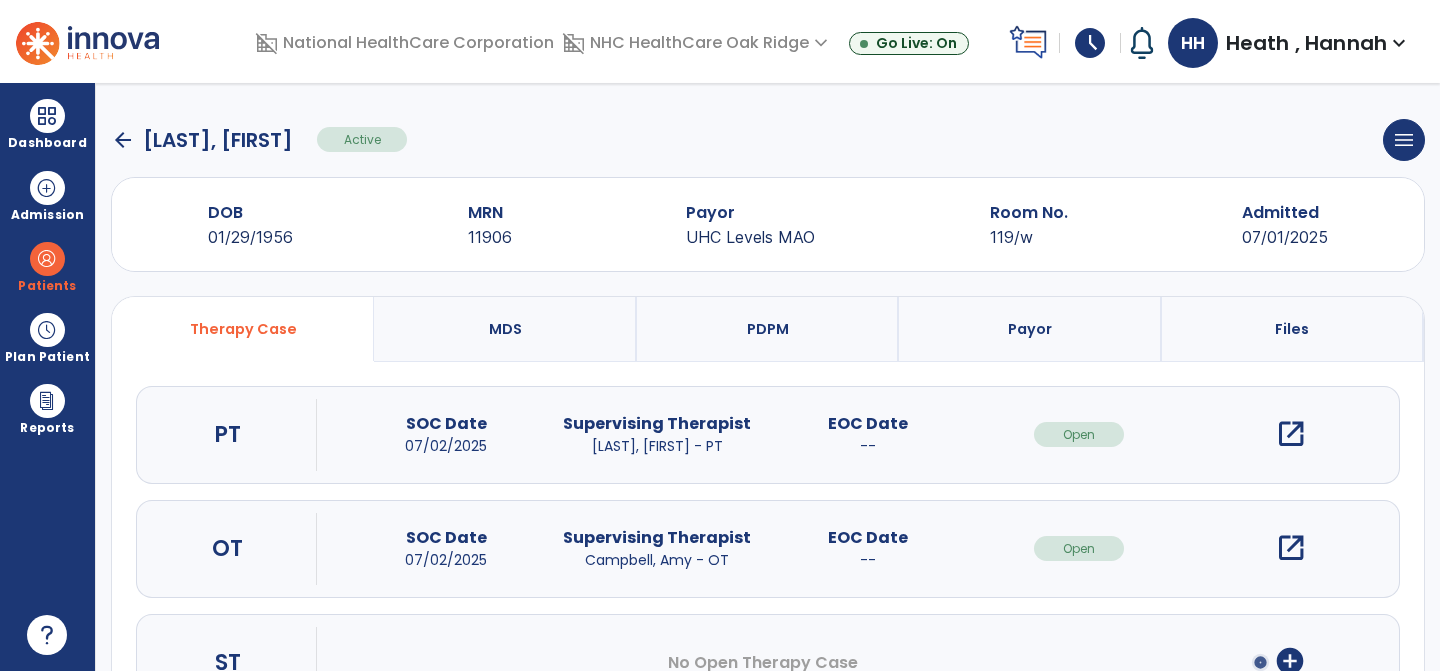 click on "open_in_new" at bounding box center (1291, 434) 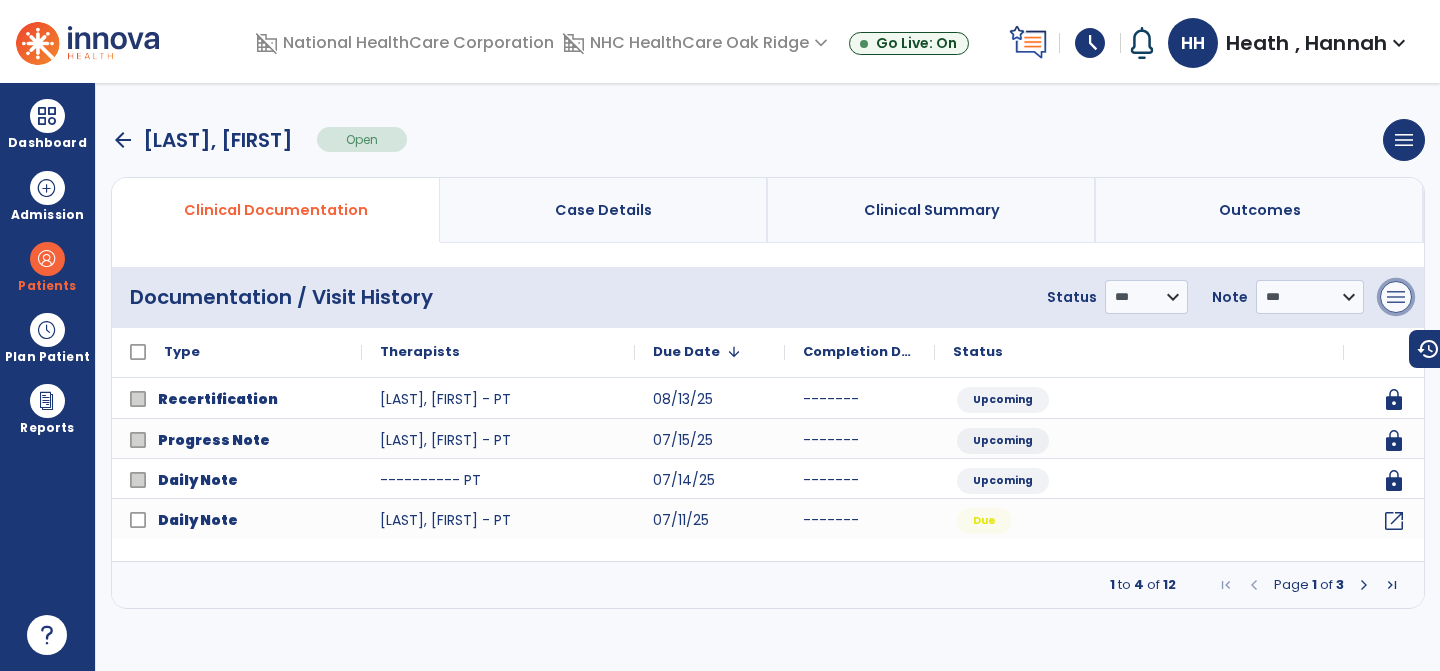 click on "menu" at bounding box center (1396, 297) 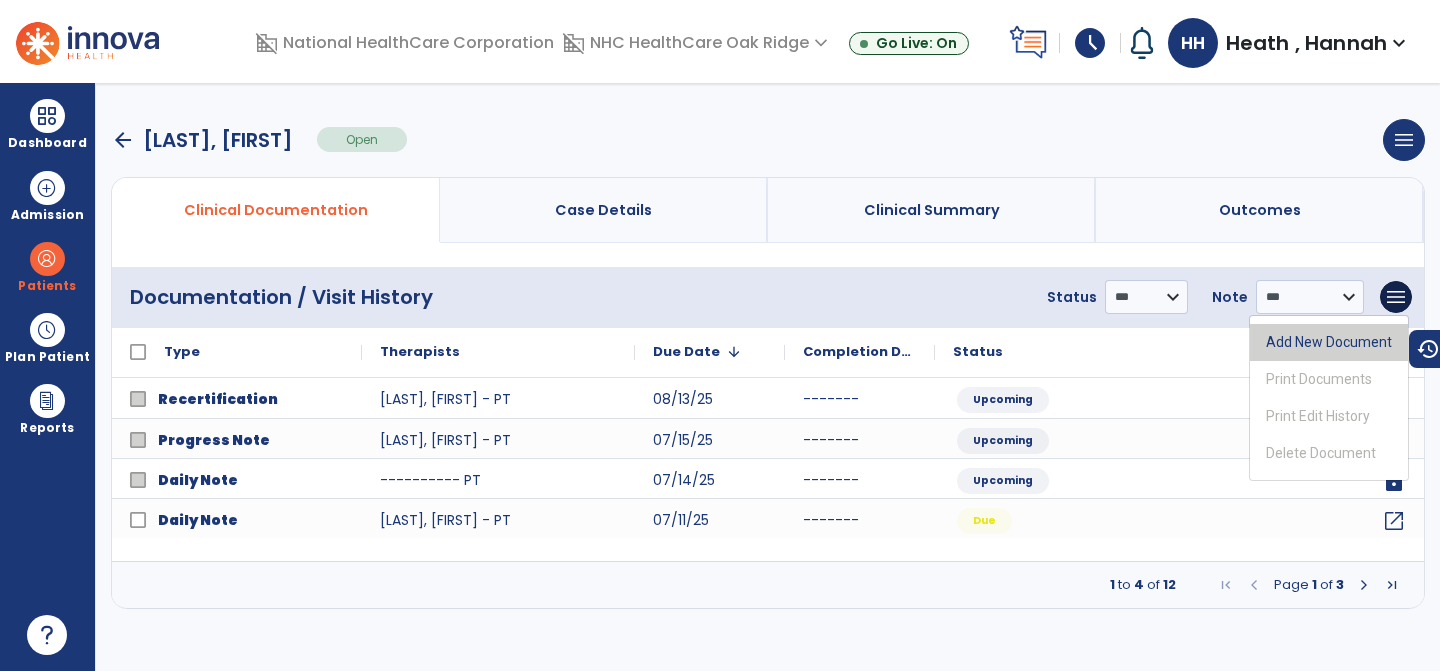 click on "Add New Document" at bounding box center (1329, 342) 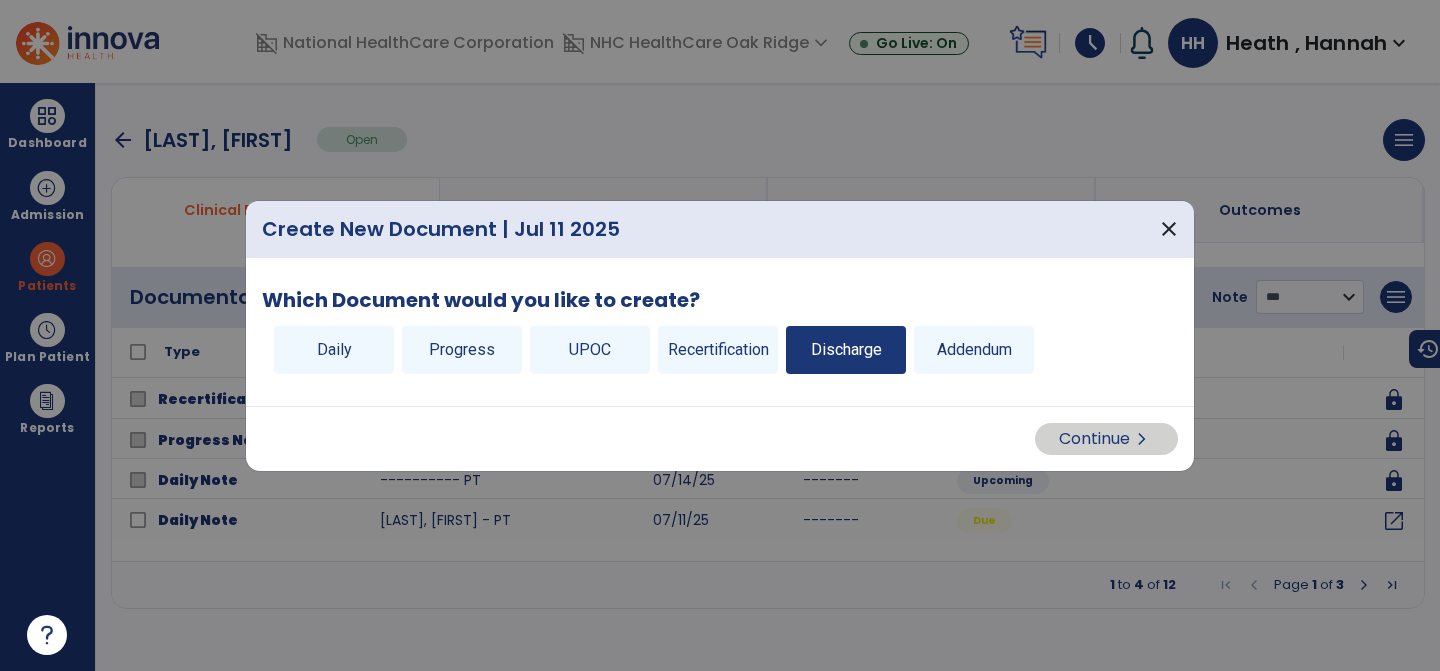 click on "Discharge" at bounding box center (846, 350) 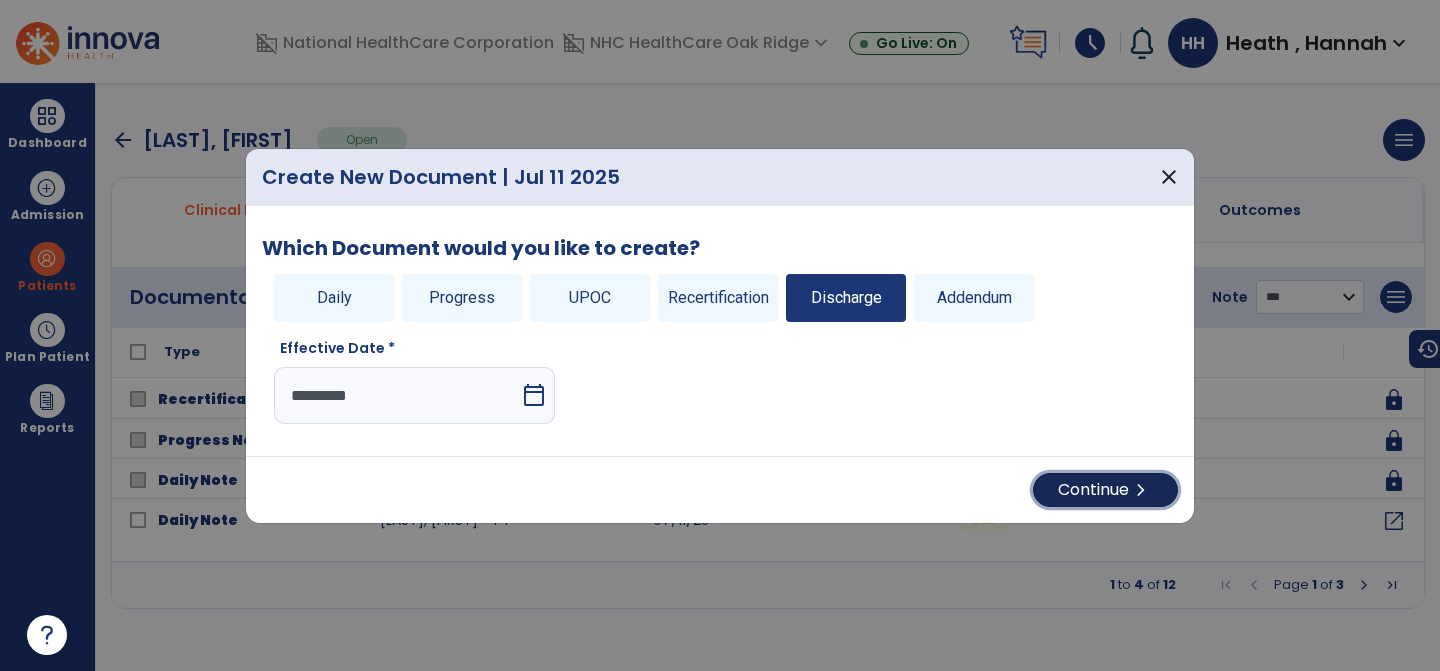 click on "Continue   chevron_right" at bounding box center (1105, 490) 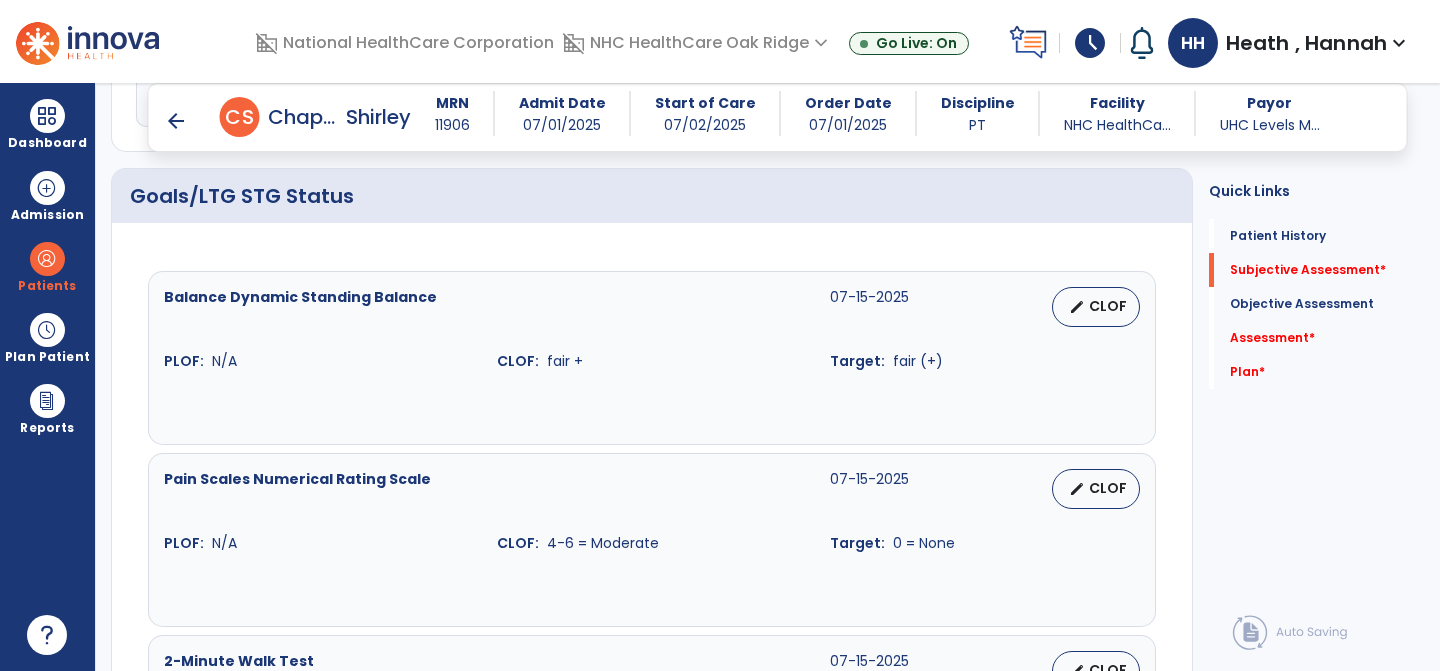 scroll, scrollTop: 654, scrollLeft: 0, axis: vertical 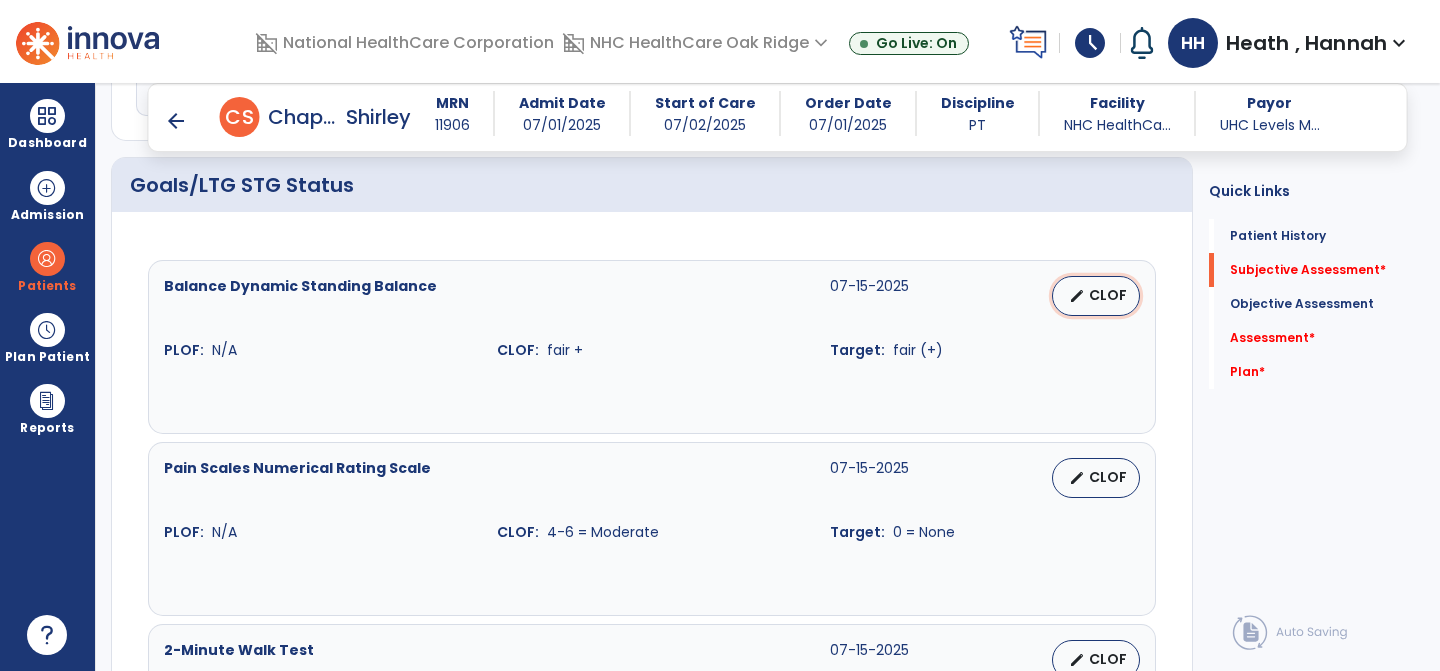click on "edit   CLOF" at bounding box center [1096, 296] 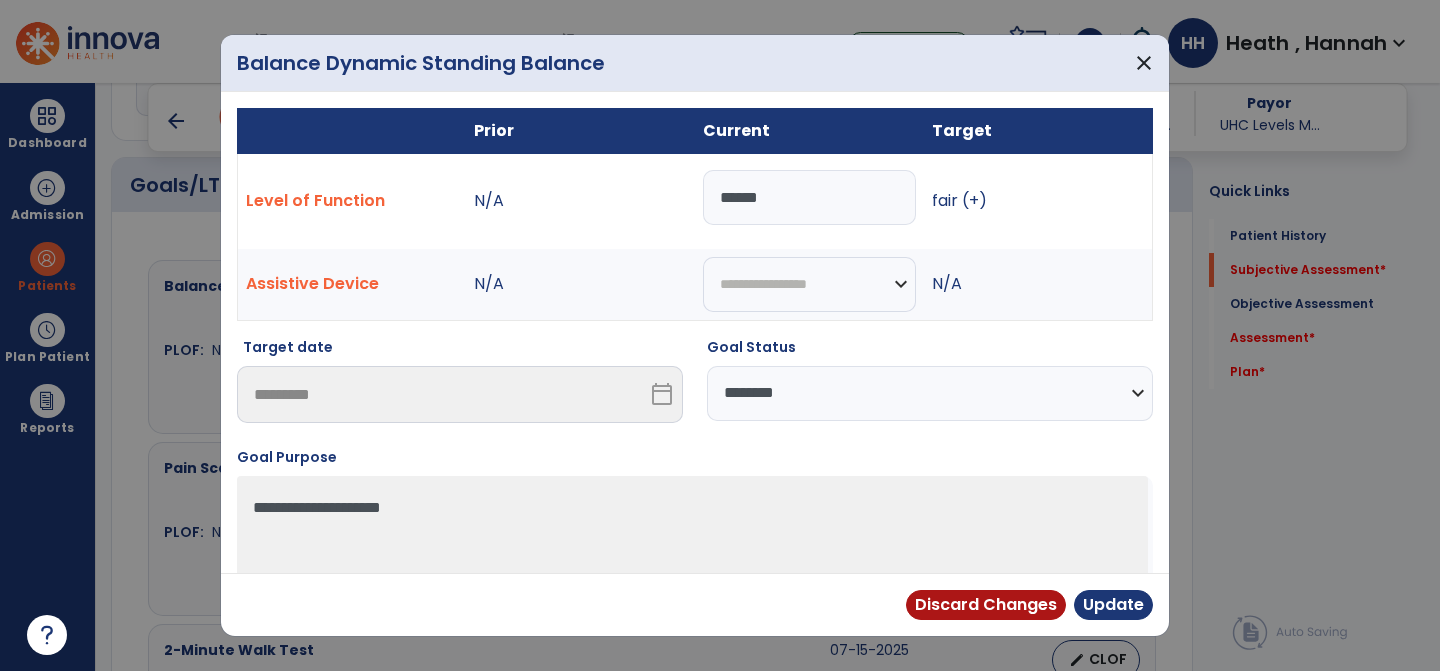 click on "**********" at bounding box center [930, 393] 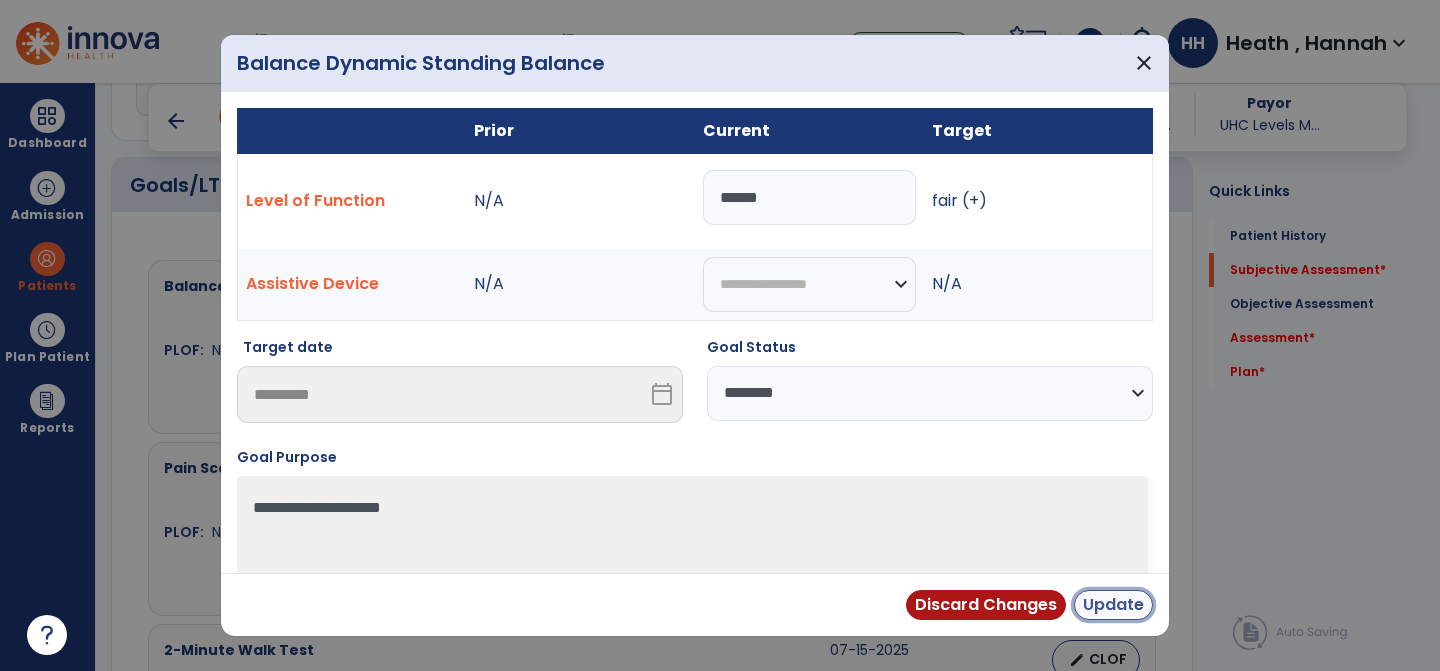 click on "Update" at bounding box center (1113, 605) 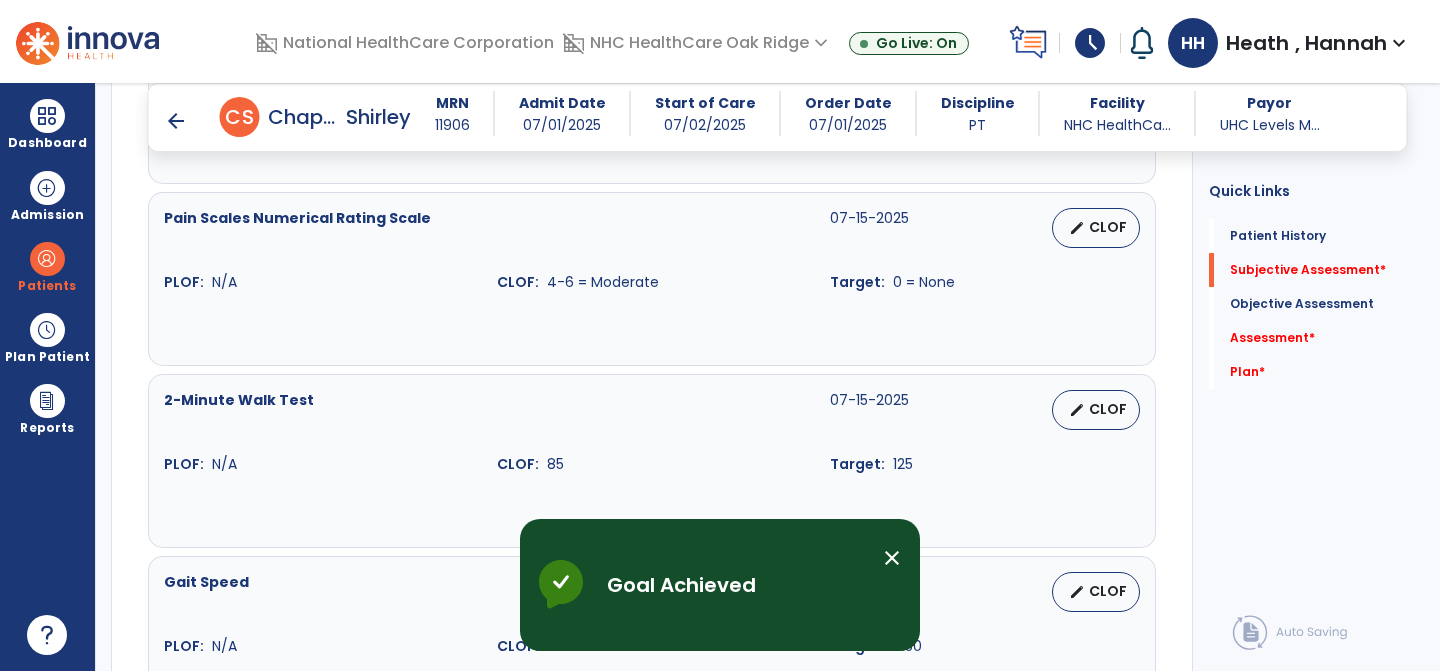 scroll, scrollTop: 892, scrollLeft: 0, axis: vertical 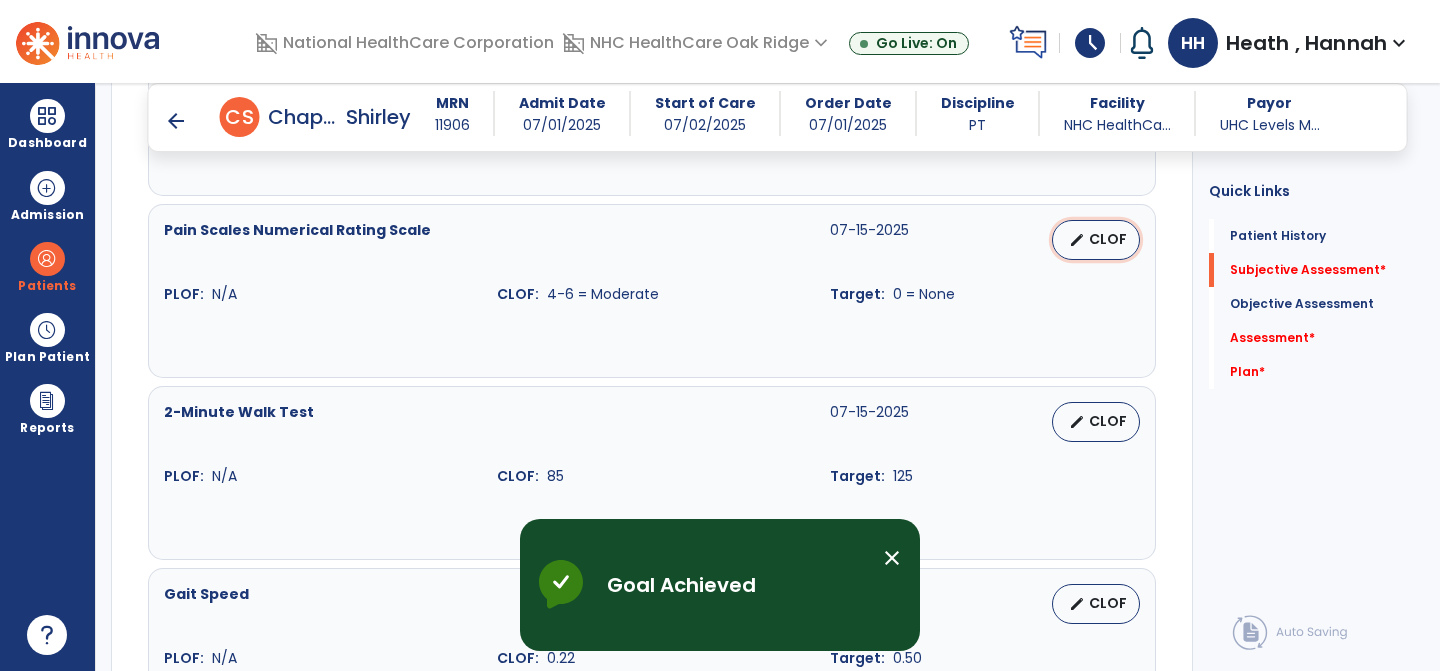 click on "CLOF" at bounding box center [1108, 239] 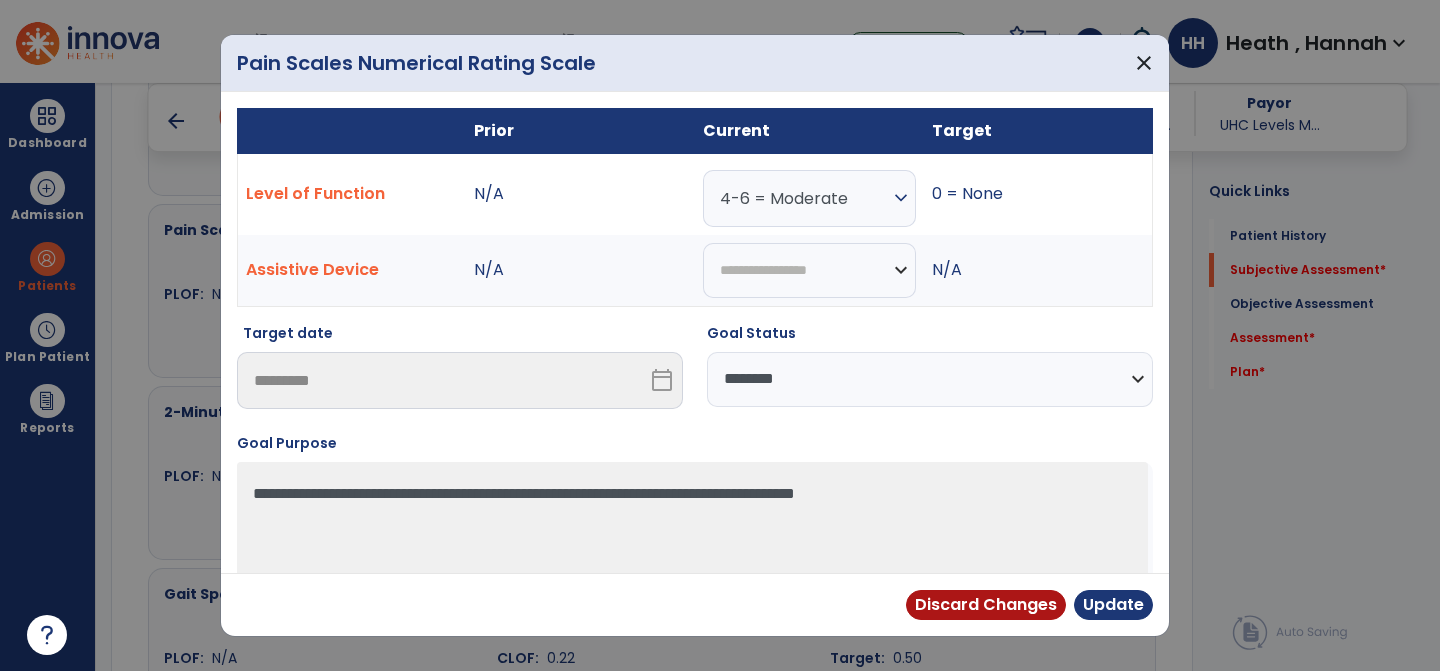 click on "expand_more" at bounding box center [901, 198] 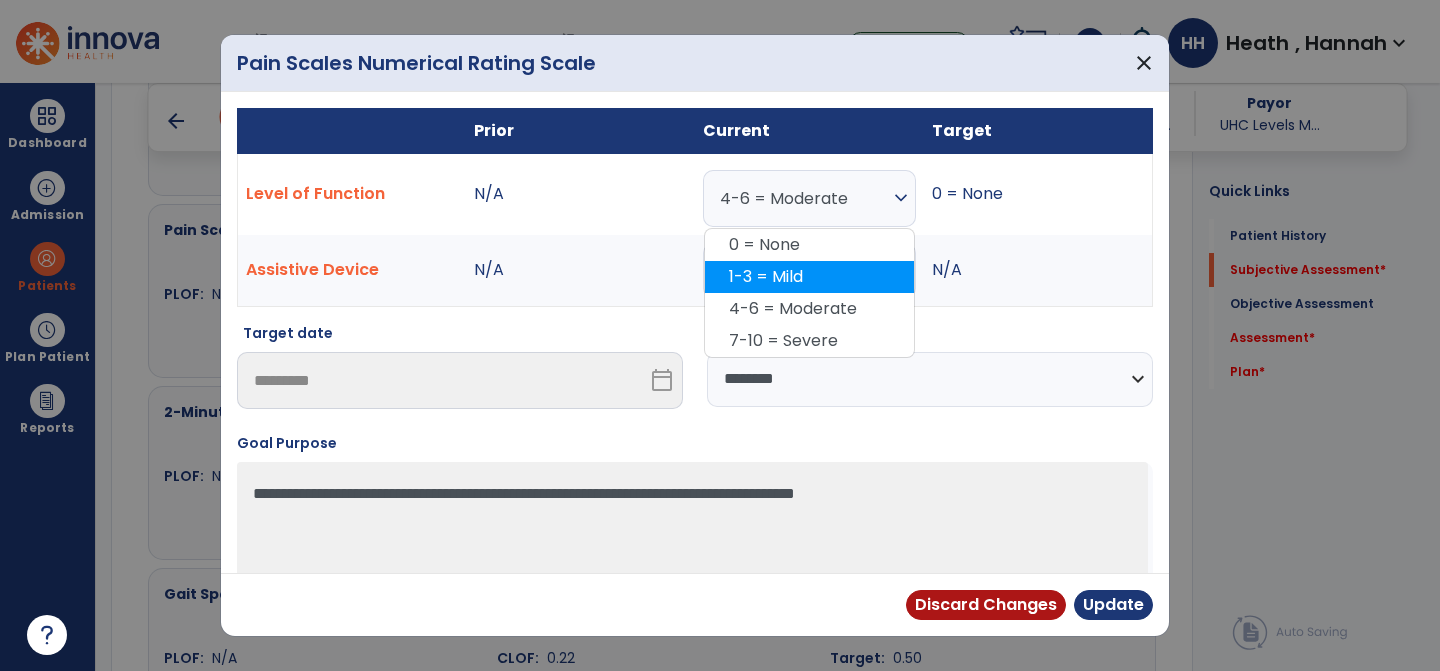 click on "1-3 = Mild" at bounding box center [809, 277] 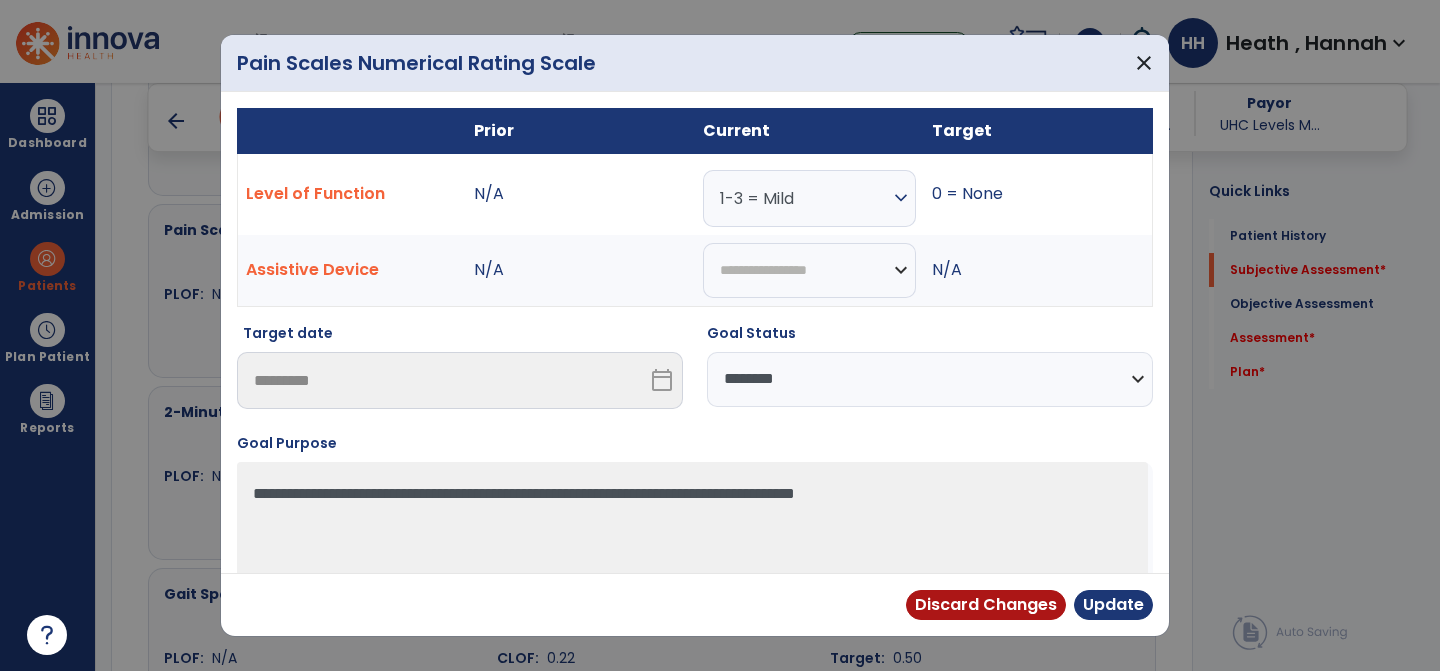 click on "**********" at bounding box center [930, 379] 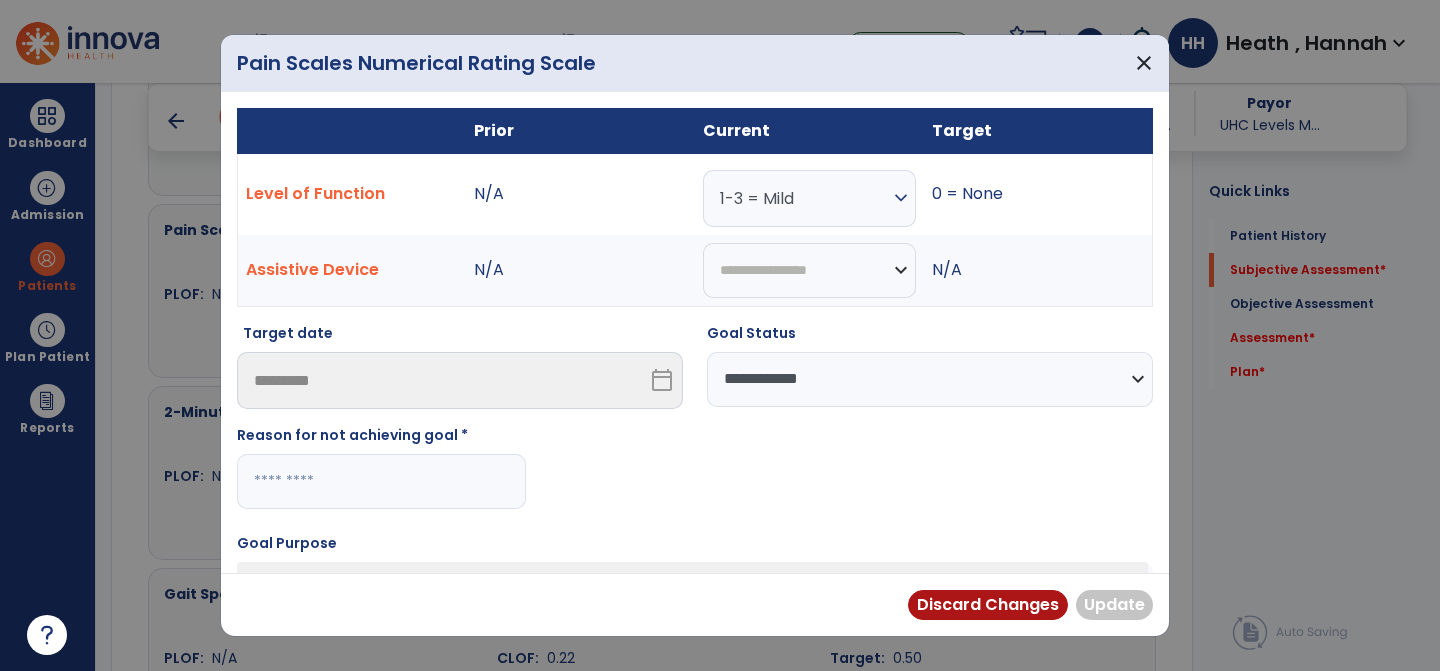 click at bounding box center (381, 481) 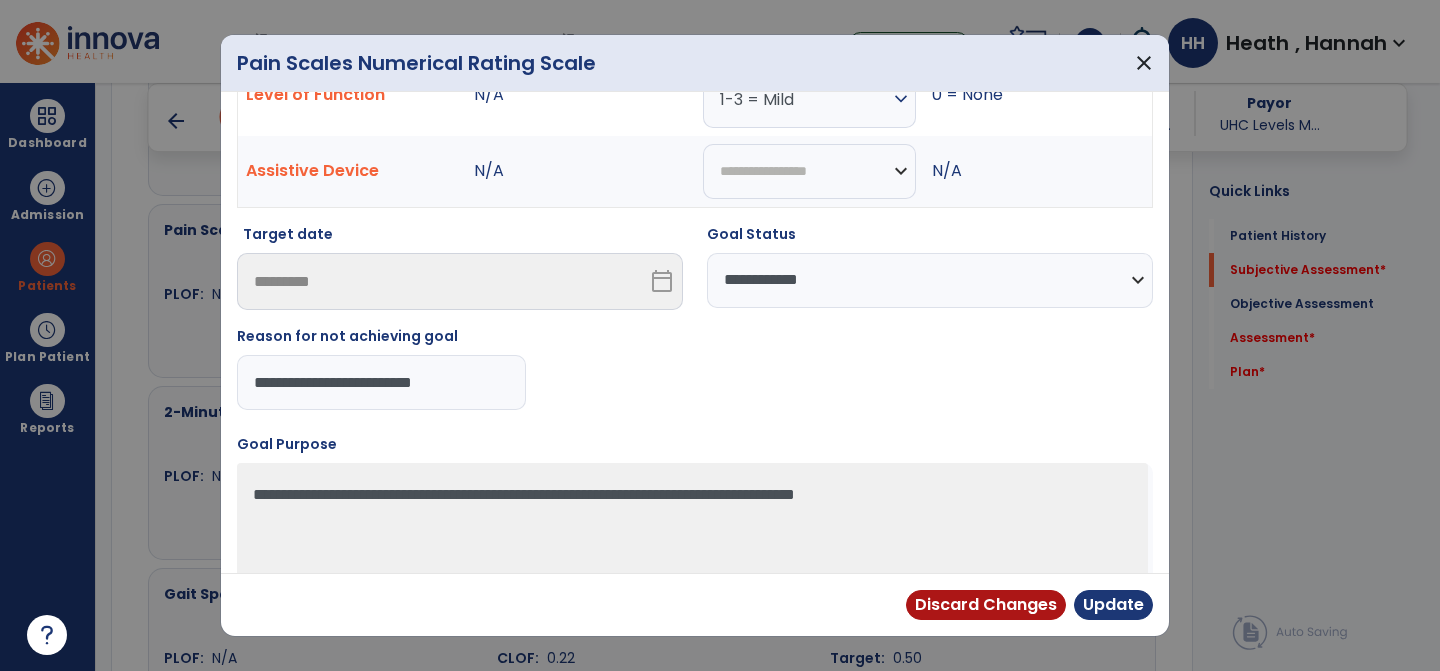 scroll, scrollTop: 148, scrollLeft: 0, axis: vertical 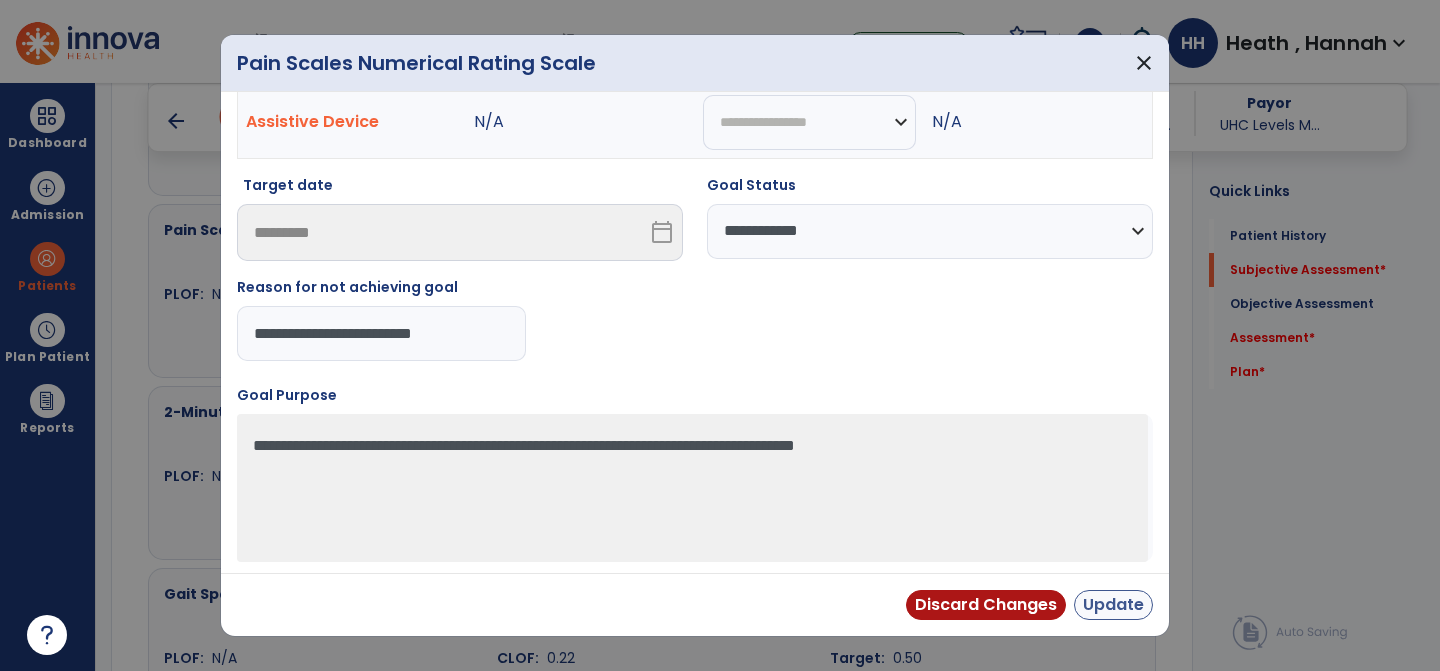type on "**********" 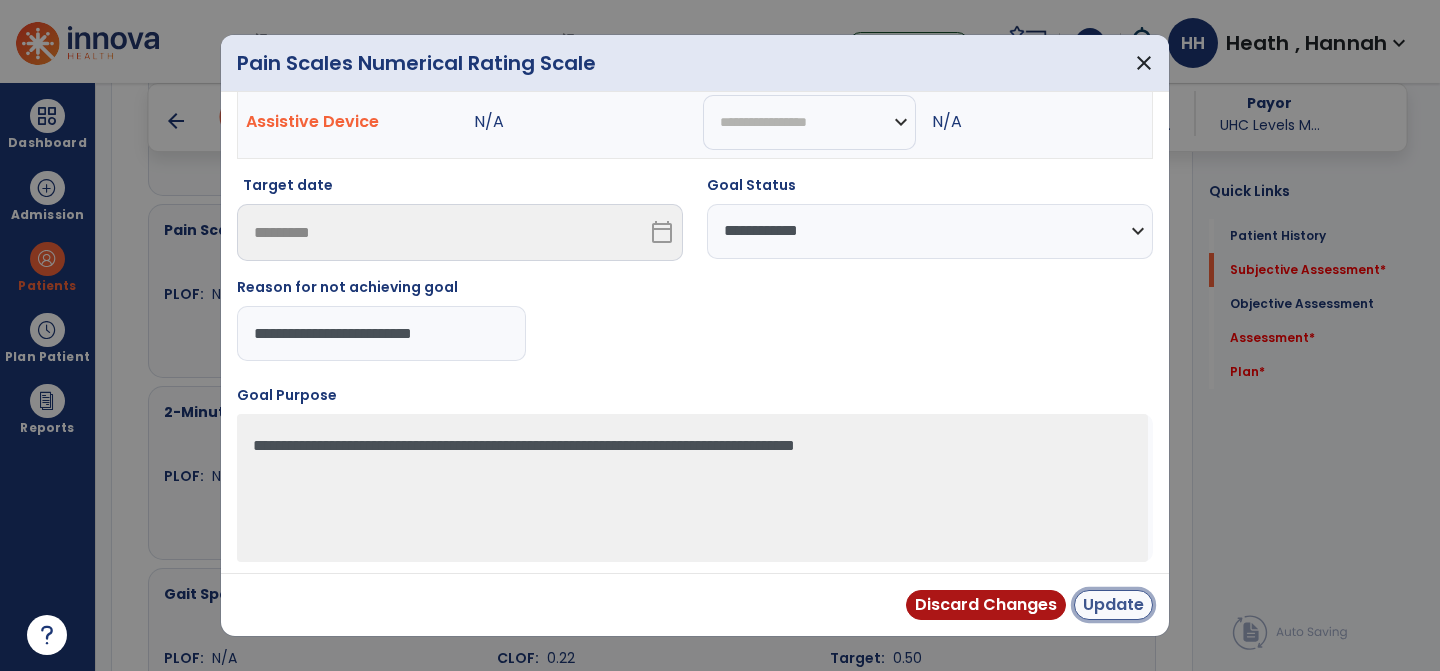 click on "Update" at bounding box center (1113, 605) 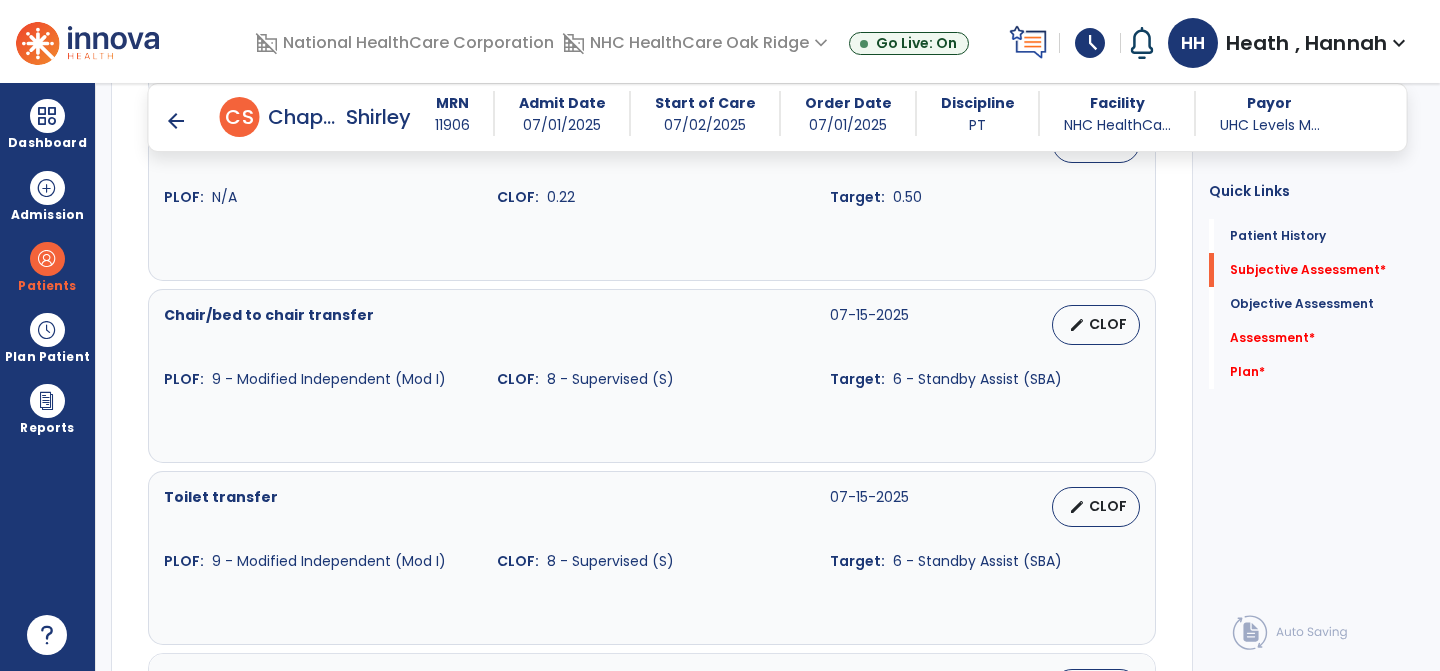 scroll, scrollTop: 1348, scrollLeft: 0, axis: vertical 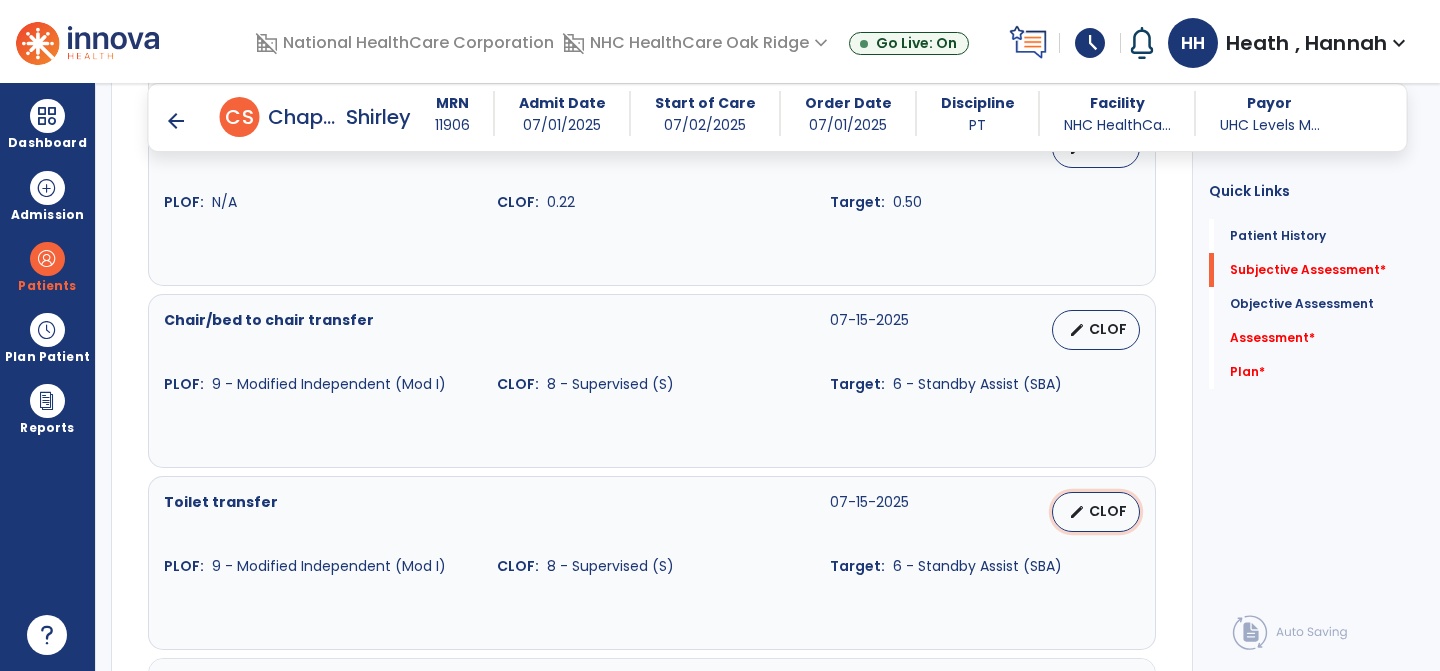 click on "CLOF" at bounding box center (1108, 511) 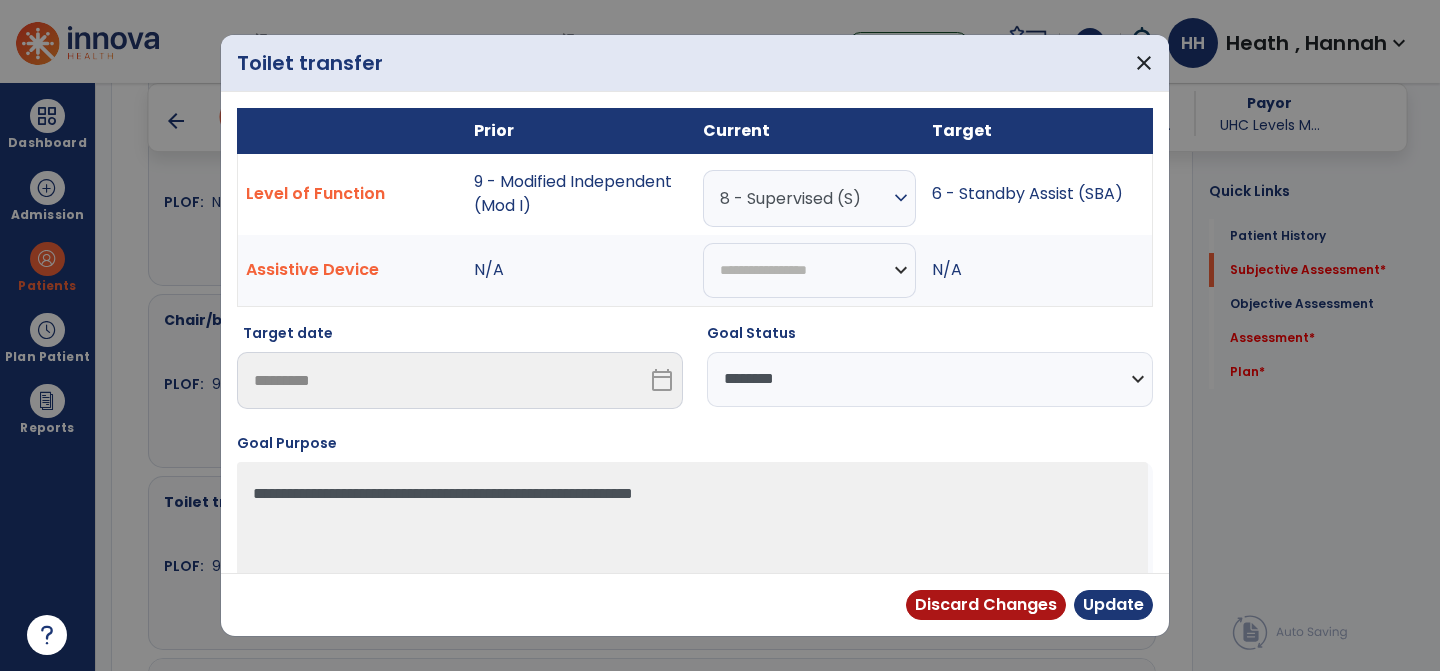 click on "**********" at bounding box center (930, 379) 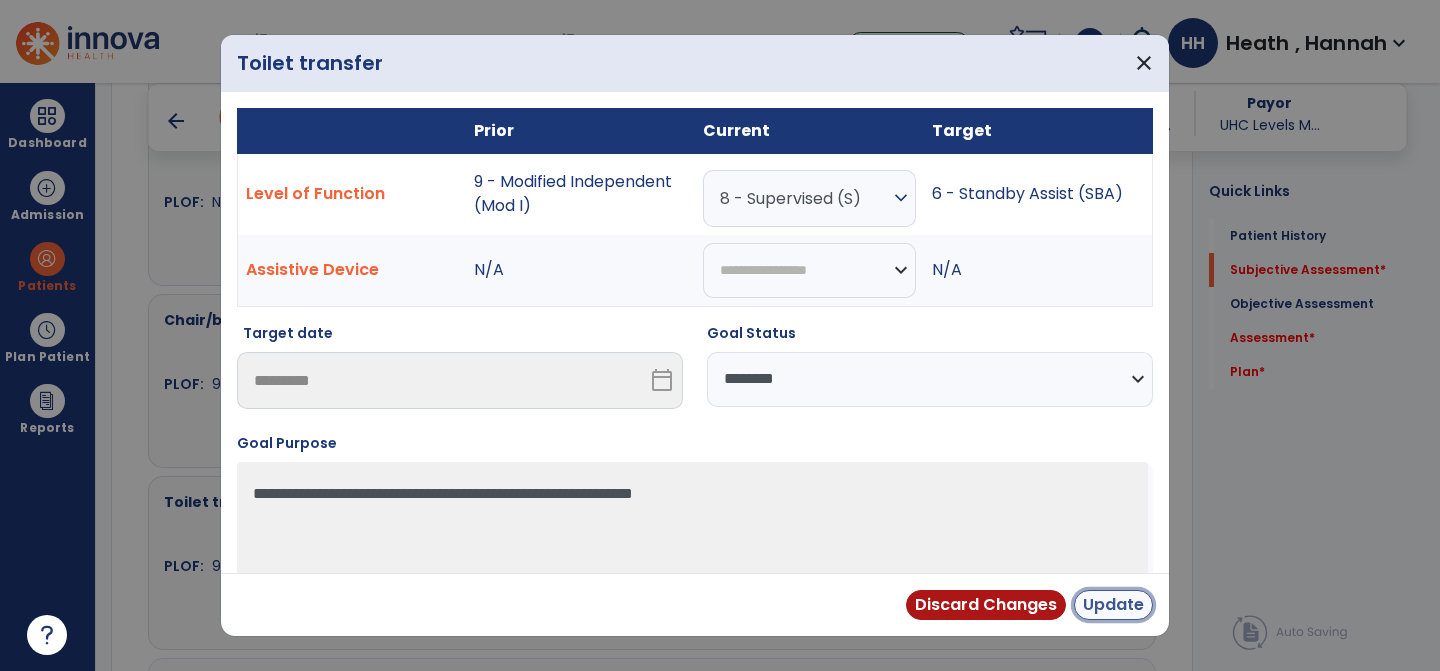 click on "Update" at bounding box center [1113, 605] 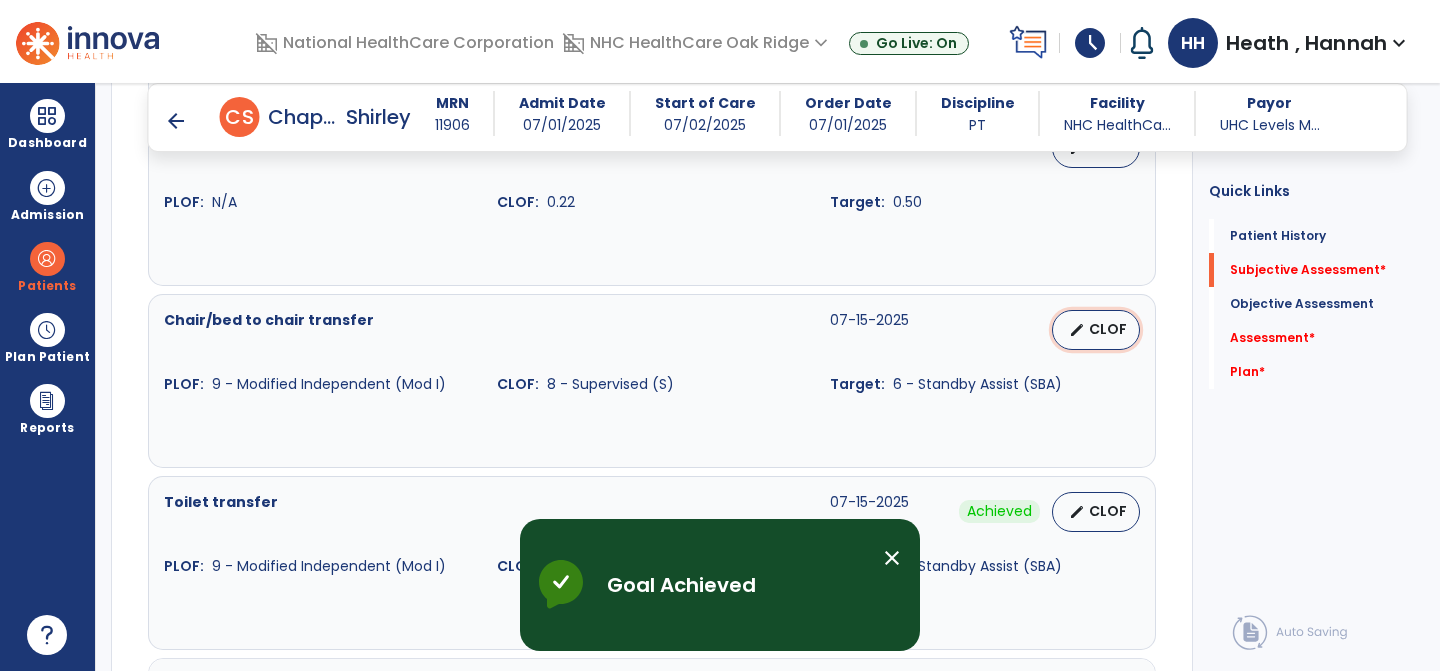 click on "CLOF" at bounding box center [1108, 329] 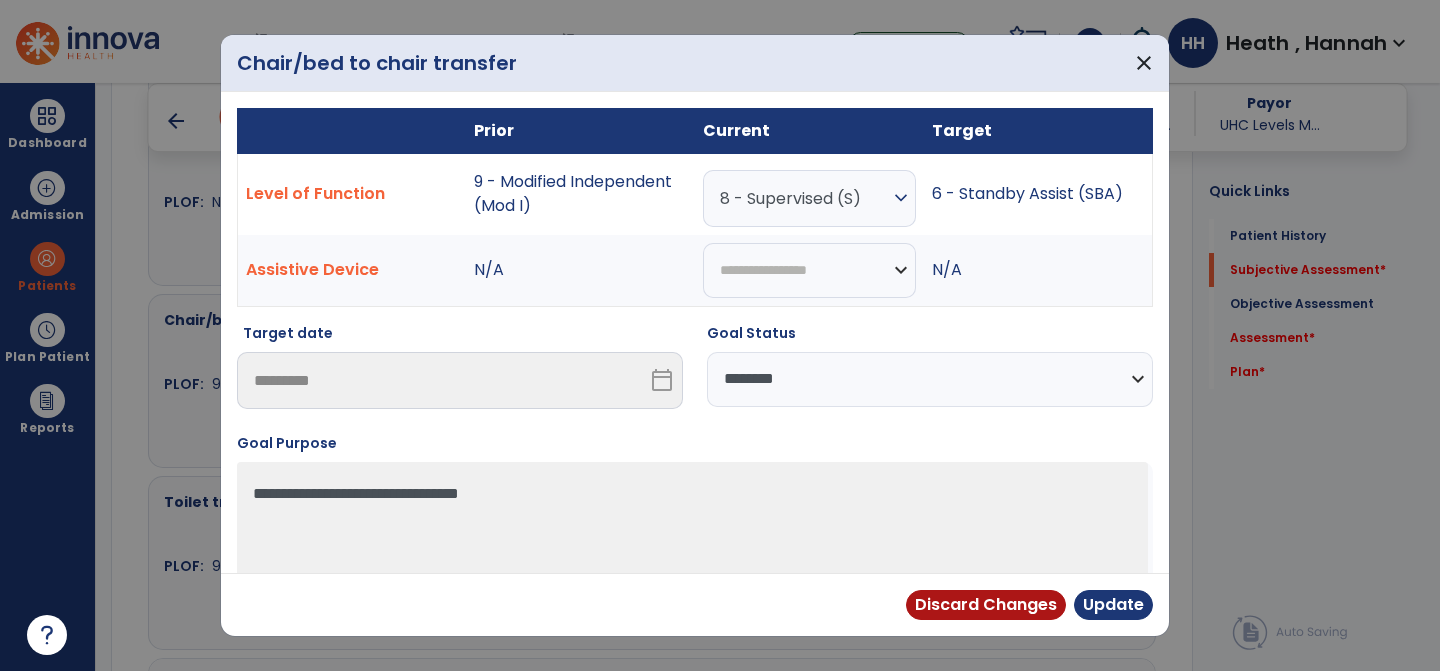 click on "**********" at bounding box center (930, 379) 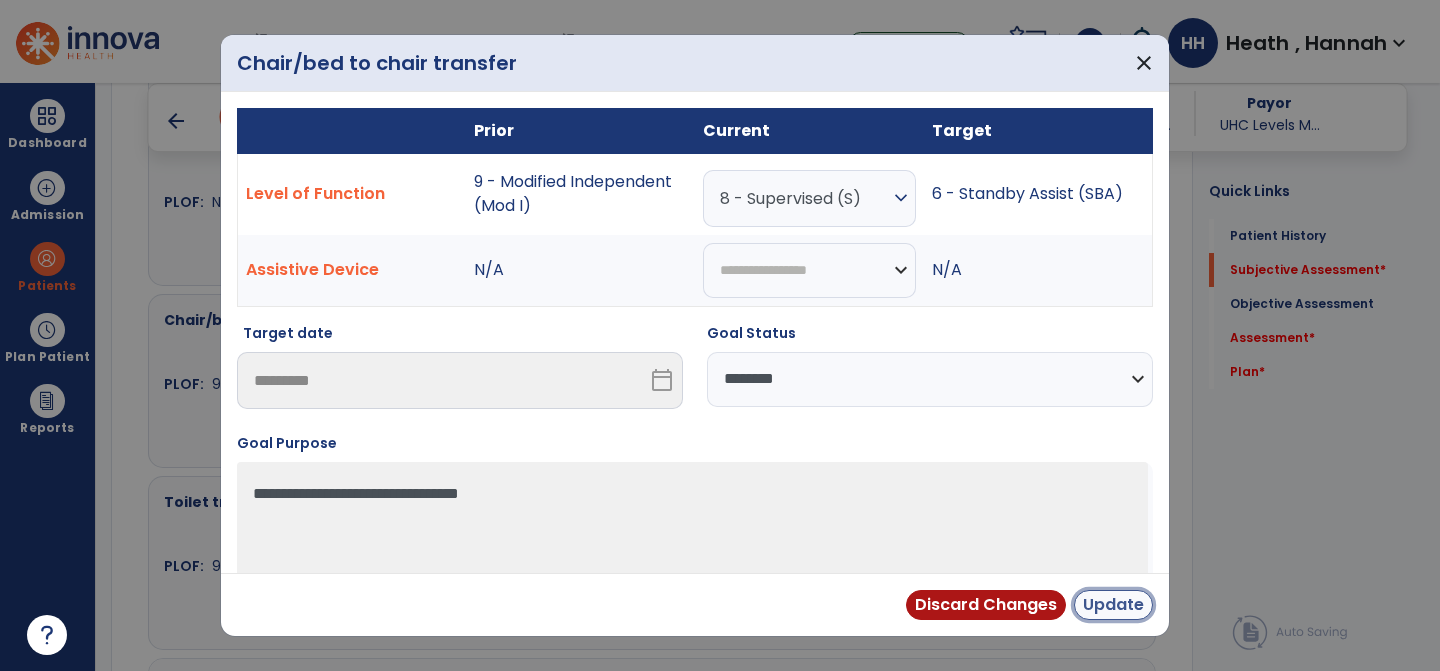 click on "Update" at bounding box center (1113, 605) 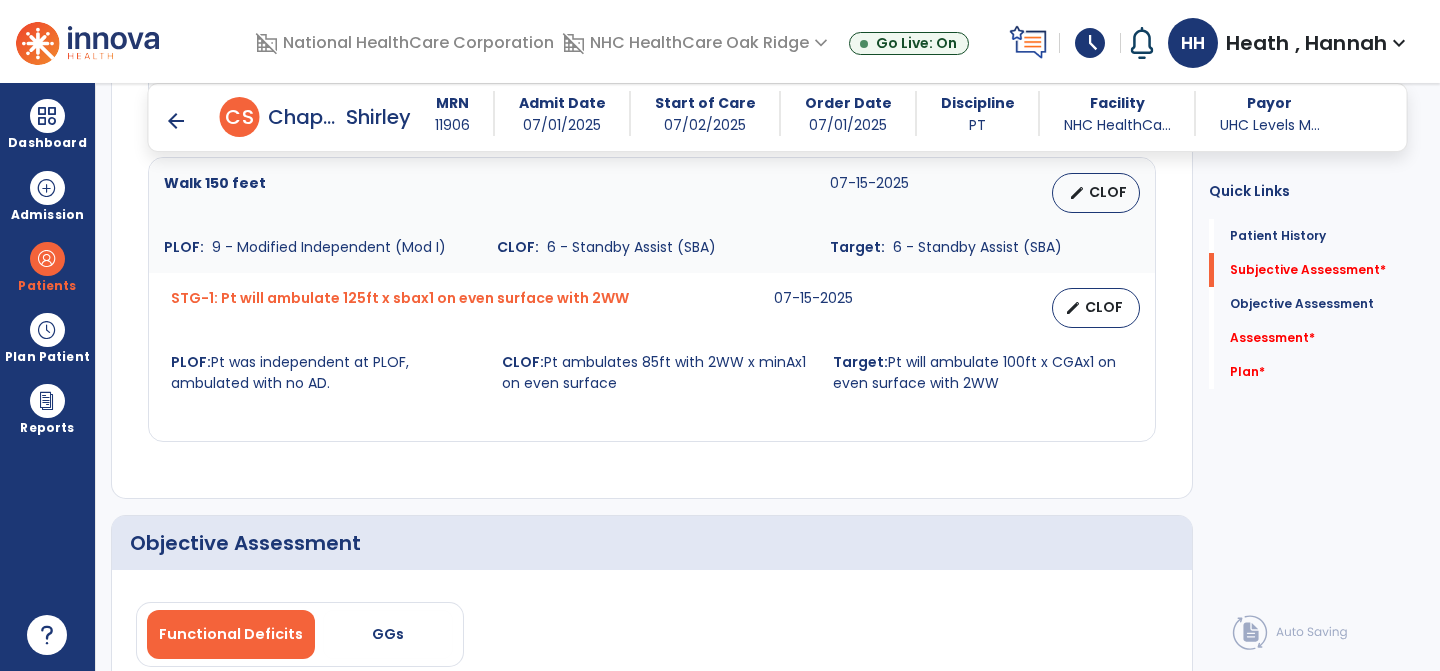 scroll, scrollTop: 1831, scrollLeft: 0, axis: vertical 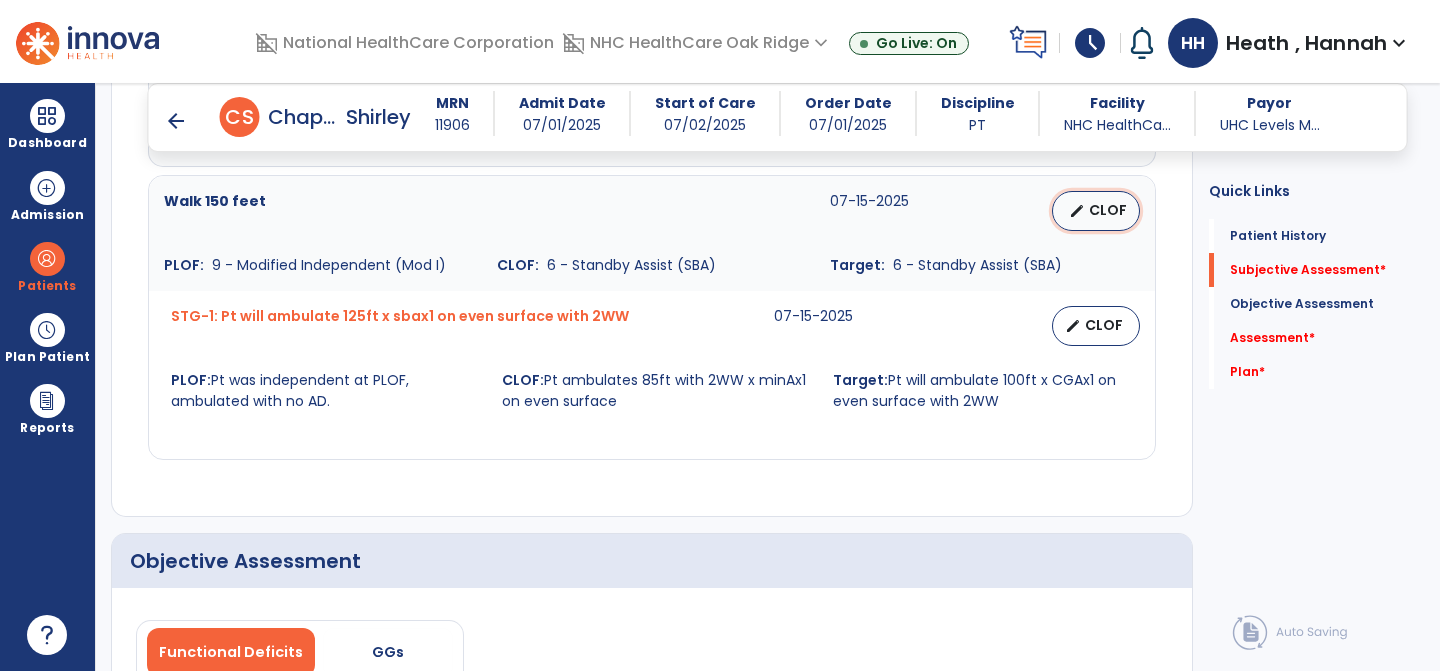 click on "CLOF" at bounding box center [1108, 210] 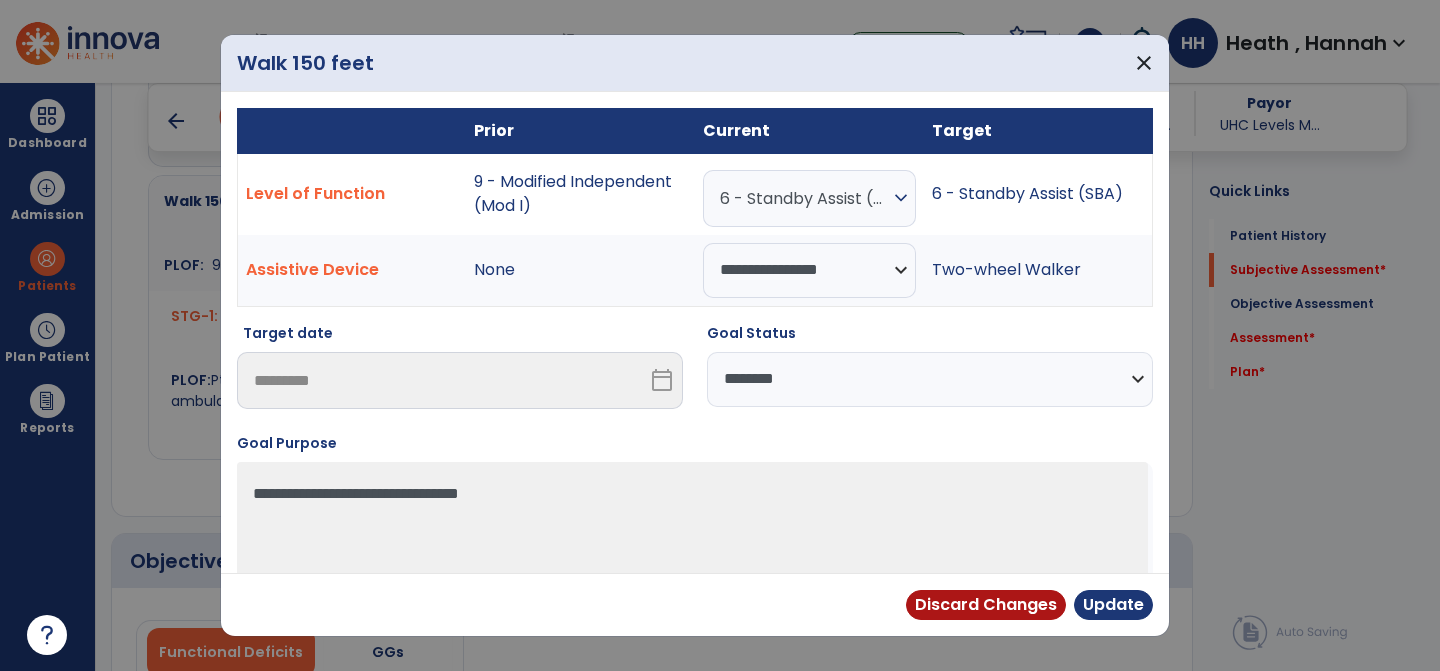 click on "expand_more" at bounding box center [901, 198] 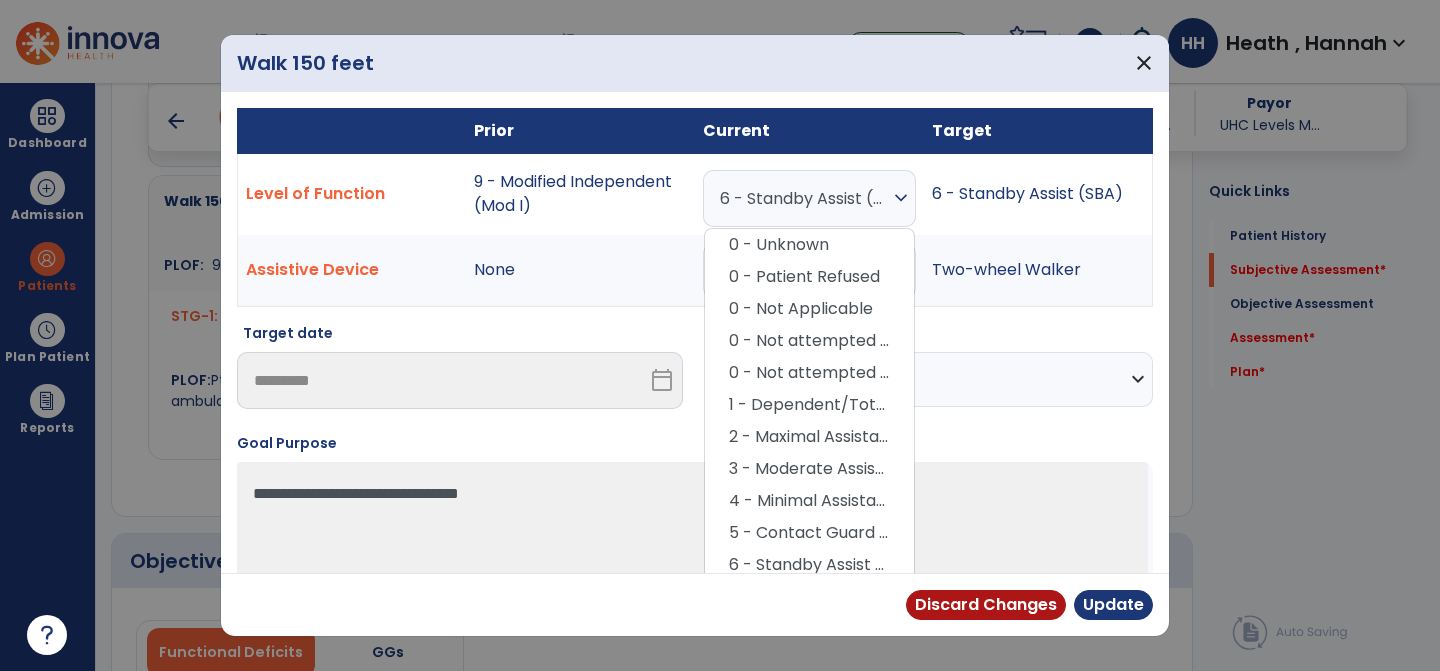 click on "expand_more" at bounding box center (901, 198) 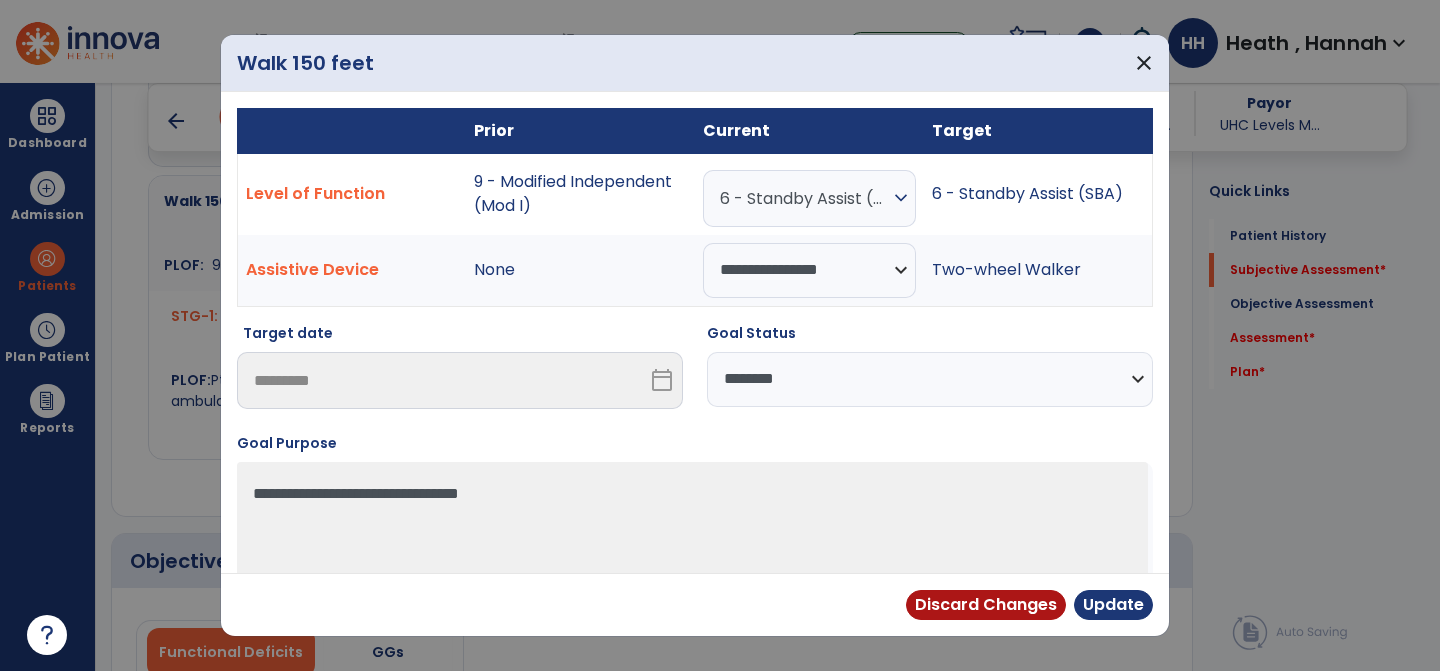 click on "6 - Standby Assist (SBA)" at bounding box center [804, 198] 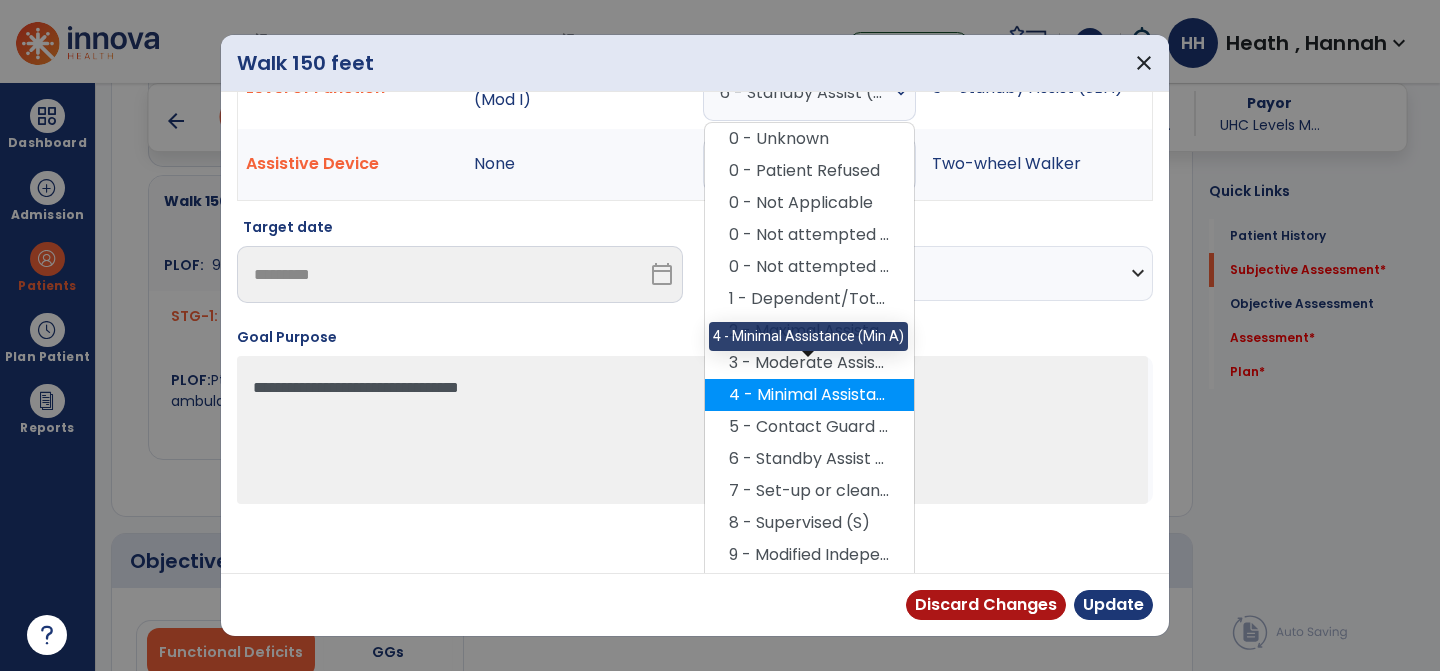 scroll, scrollTop: 134, scrollLeft: 0, axis: vertical 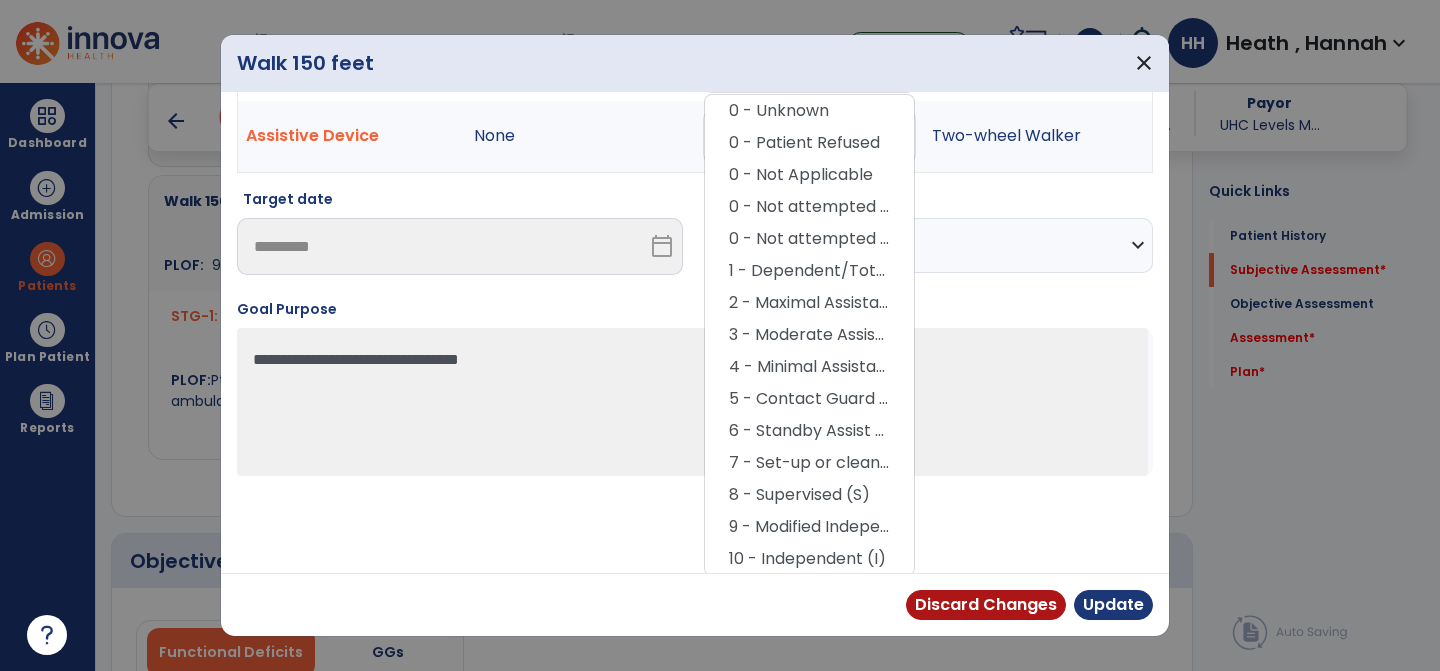 click on "Goal Status" at bounding box center (930, 203) 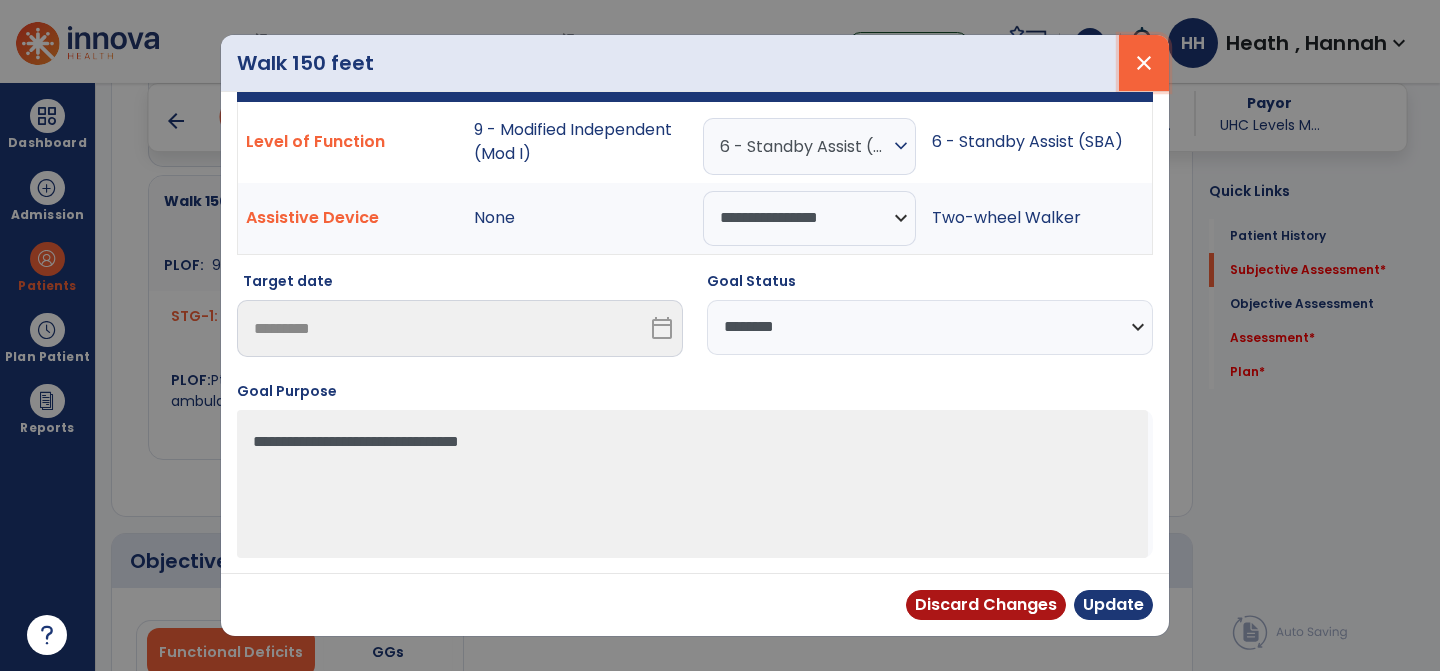 click on "close" at bounding box center [1144, 63] 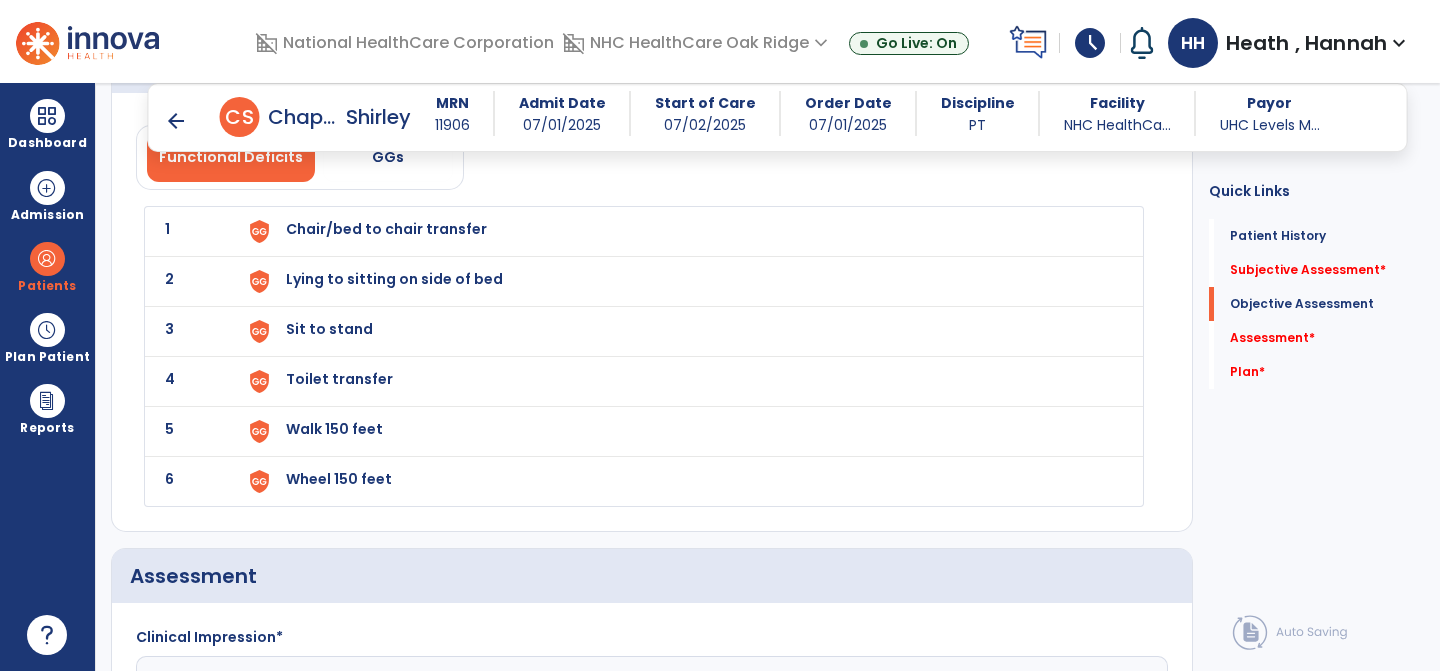 scroll, scrollTop: 2328, scrollLeft: 0, axis: vertical 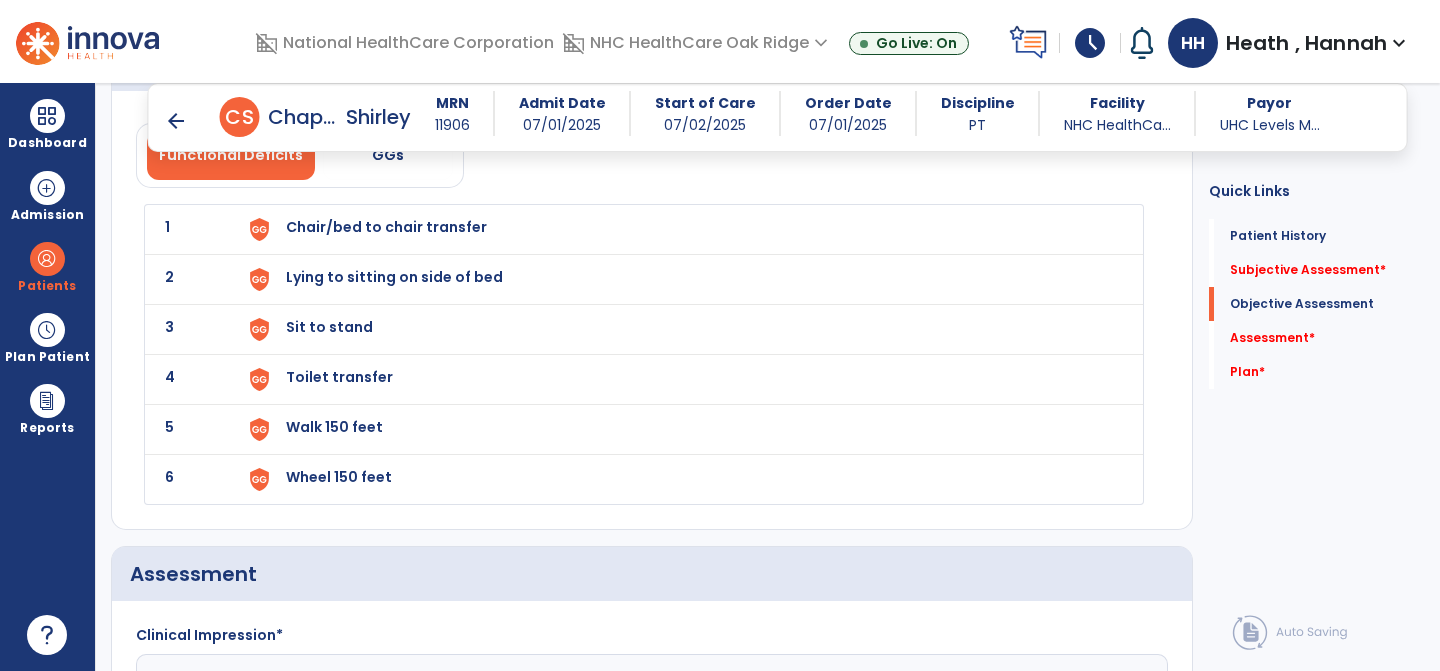 click on "Chair/bed to chair transfer" at bounding box center (386, 227) 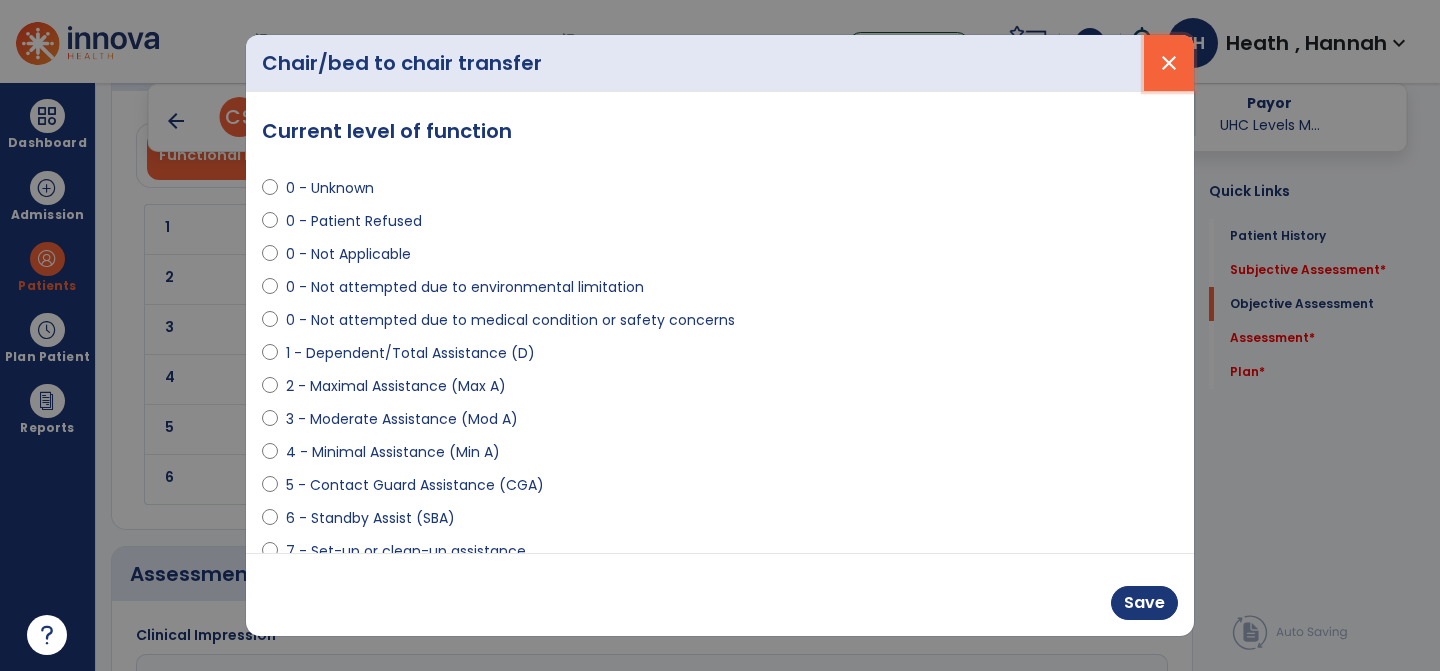 click on "close" at bounding box center [1169, 63] 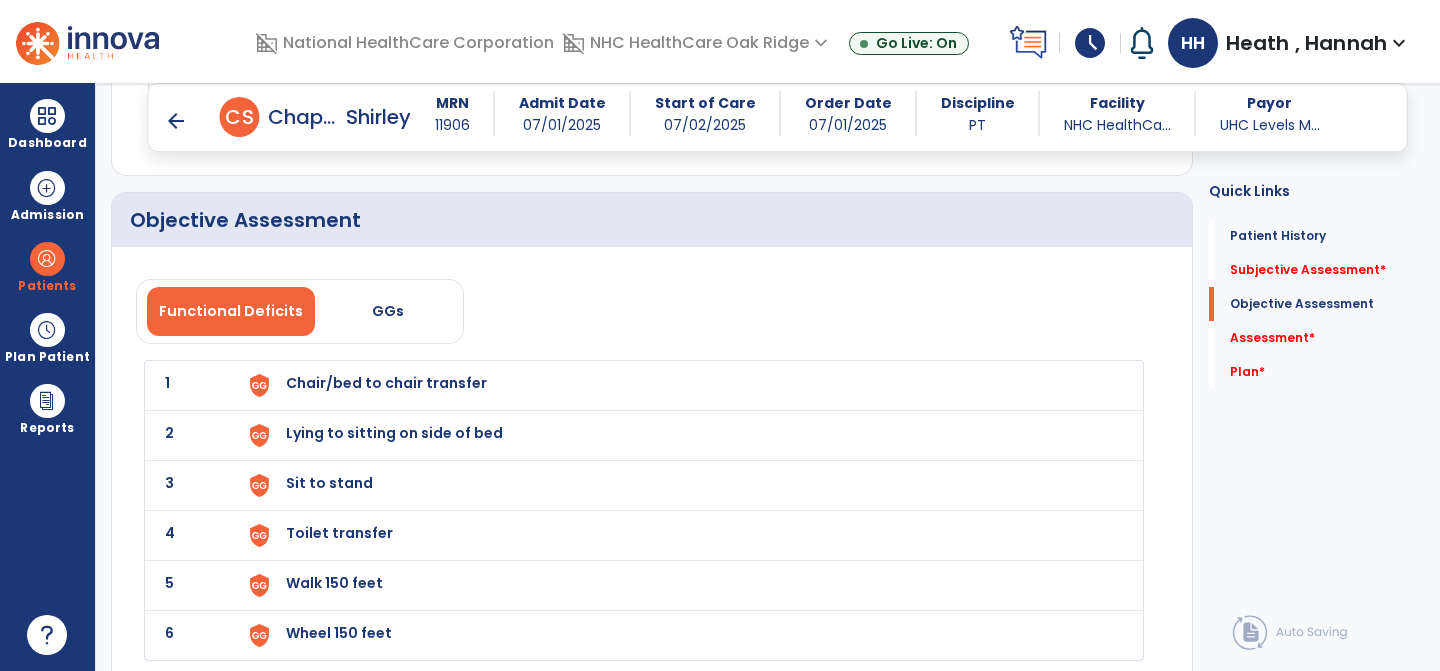 scroll, scrollTop: 2296, scrollLeft: 0, axis: vertical 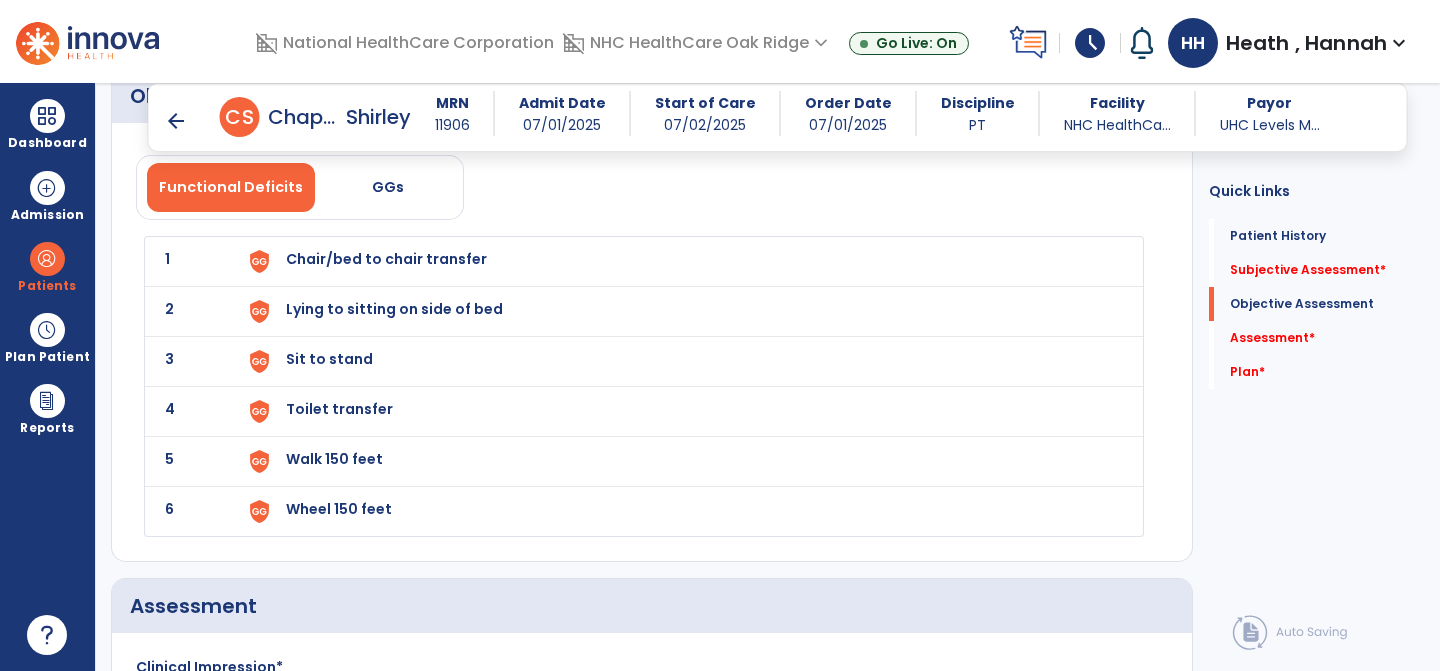 click on "Chair/bed to chair transfer" at bounding box center (682, 261) 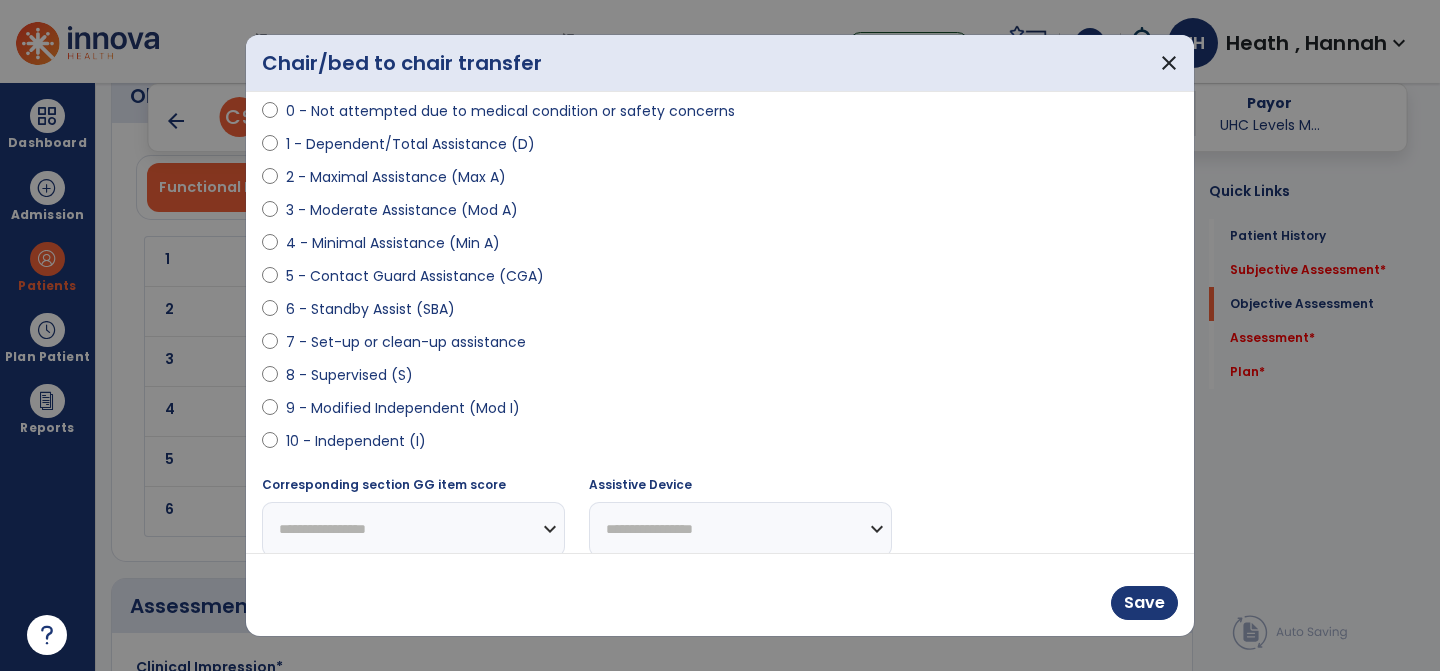 scroll, scrollTop: 228, scrollLeft: 0, axis: vertical 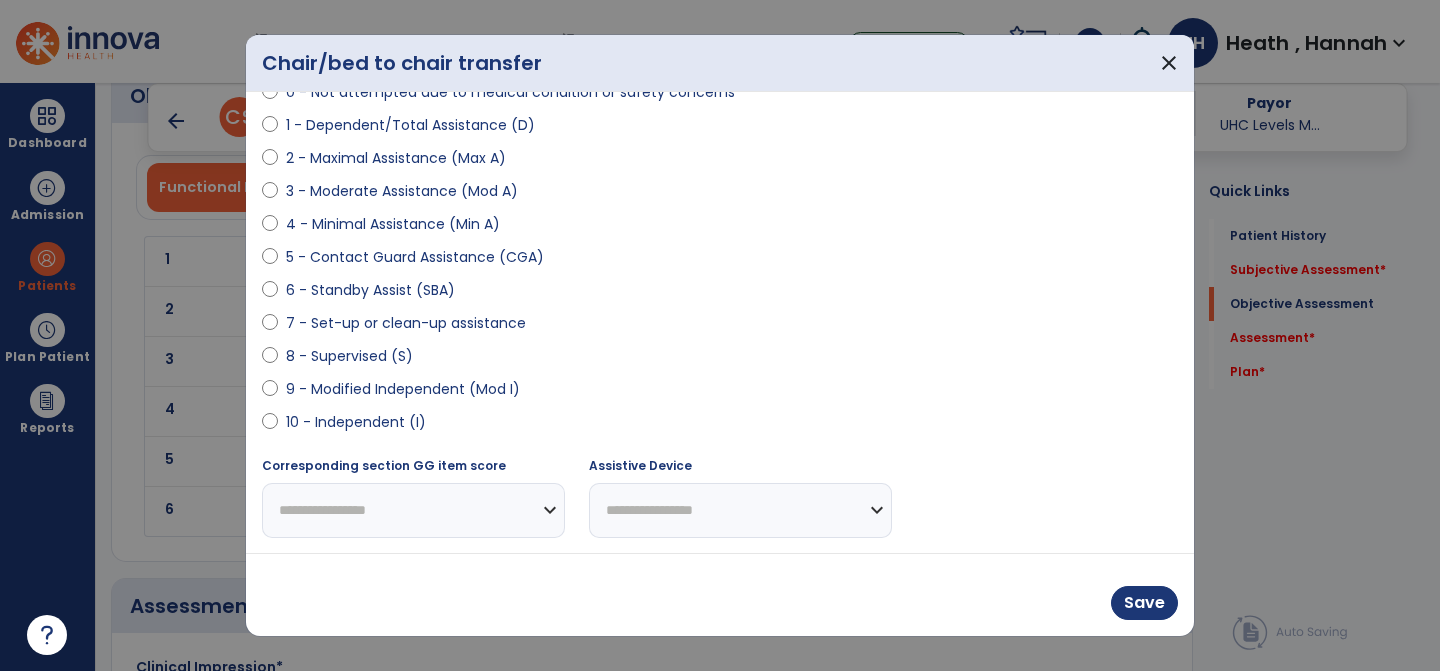 click on "8 - Supervised (S)" at bounding box center (349, 356) 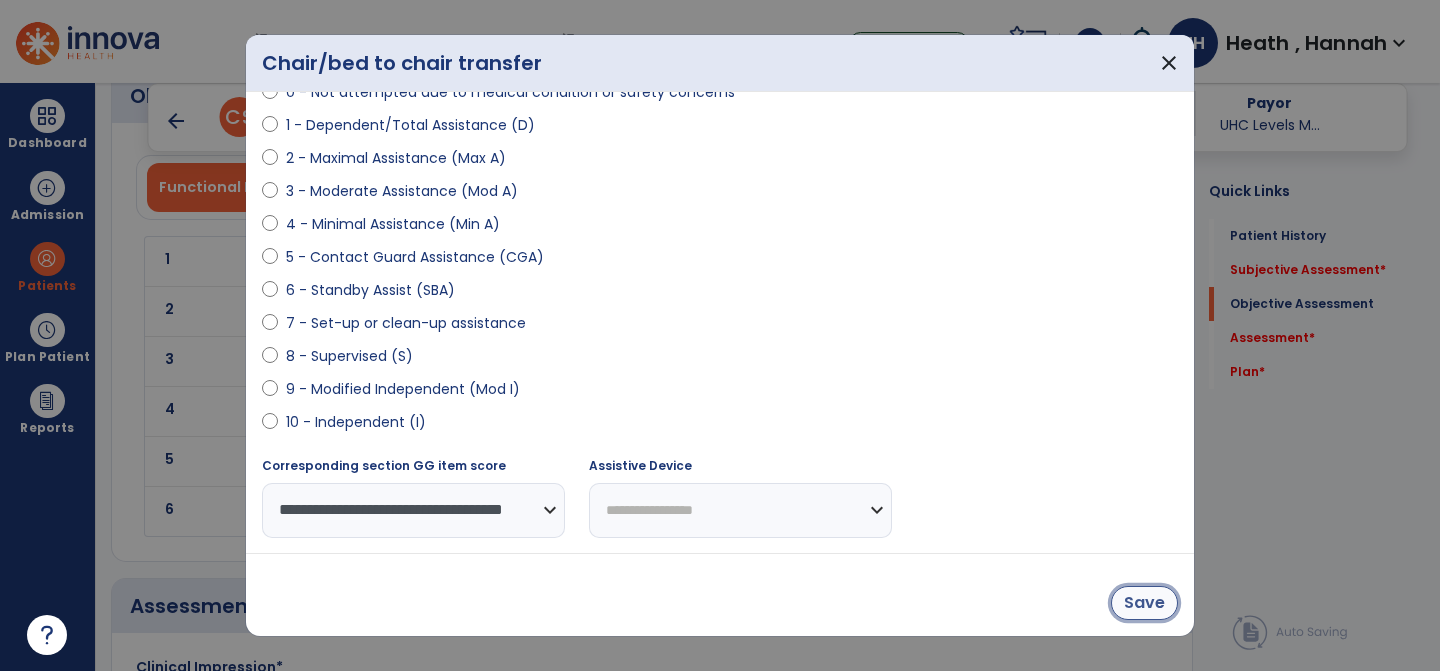 click on "Save" at bounding box center [1144, 603] 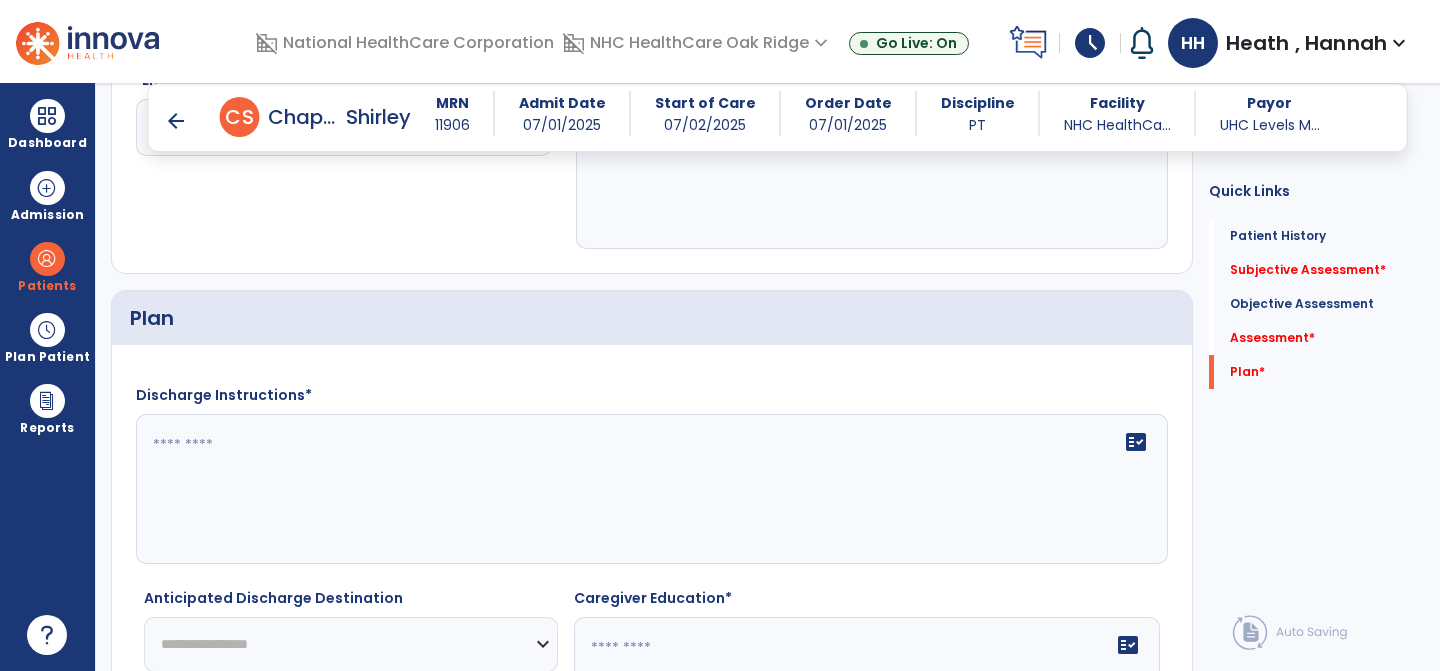 scroll, scrollTop: 3079, scrollLeft: 0, axis: vertical 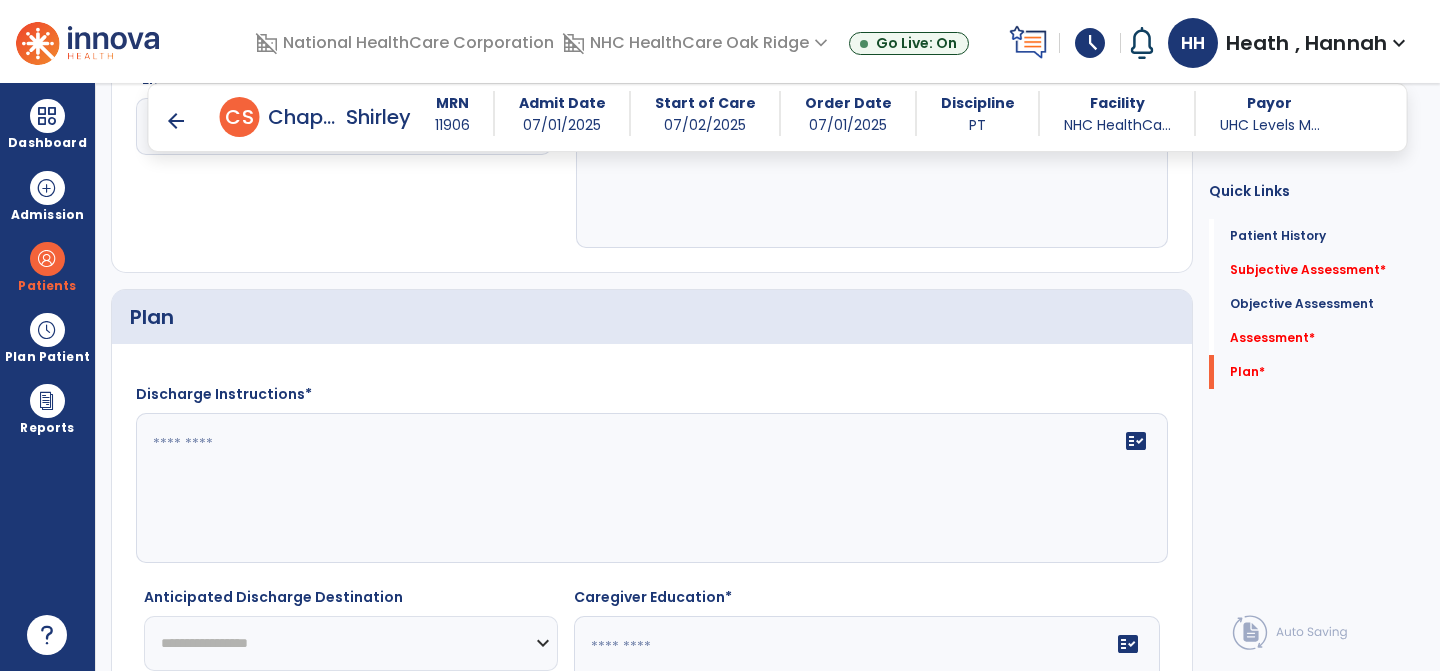 click 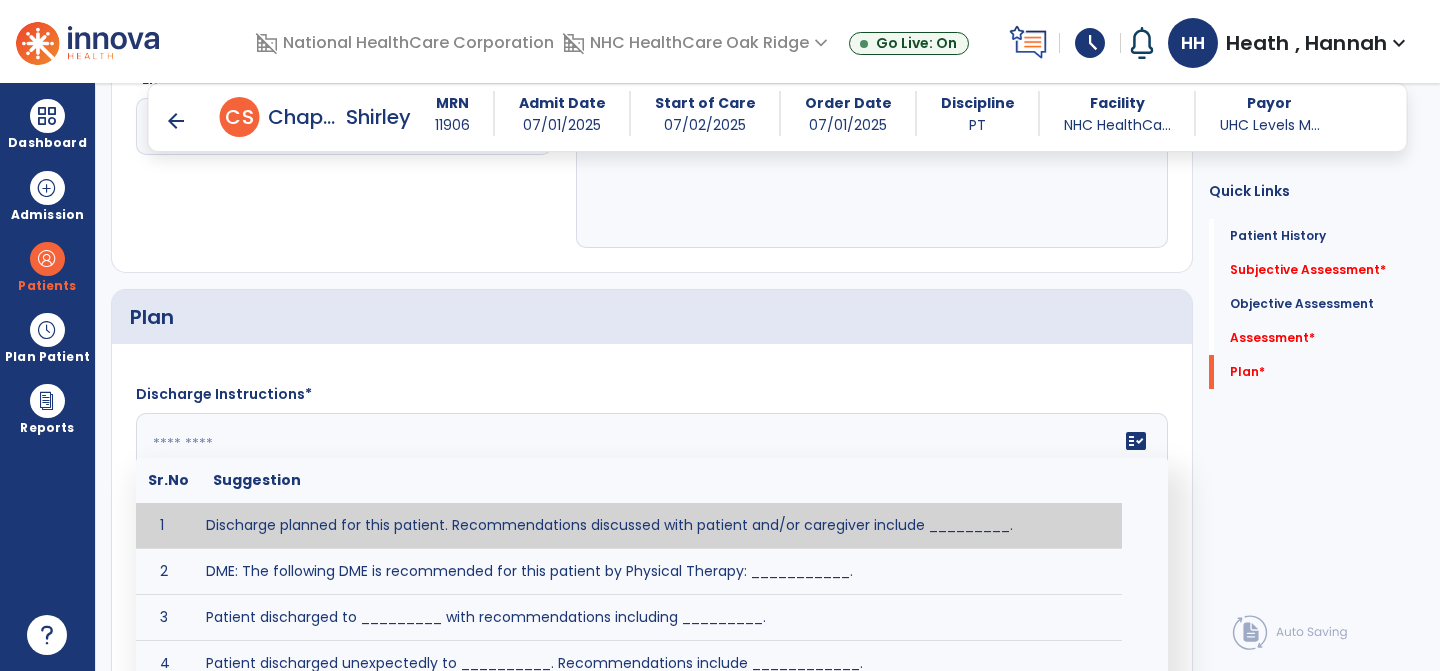 click 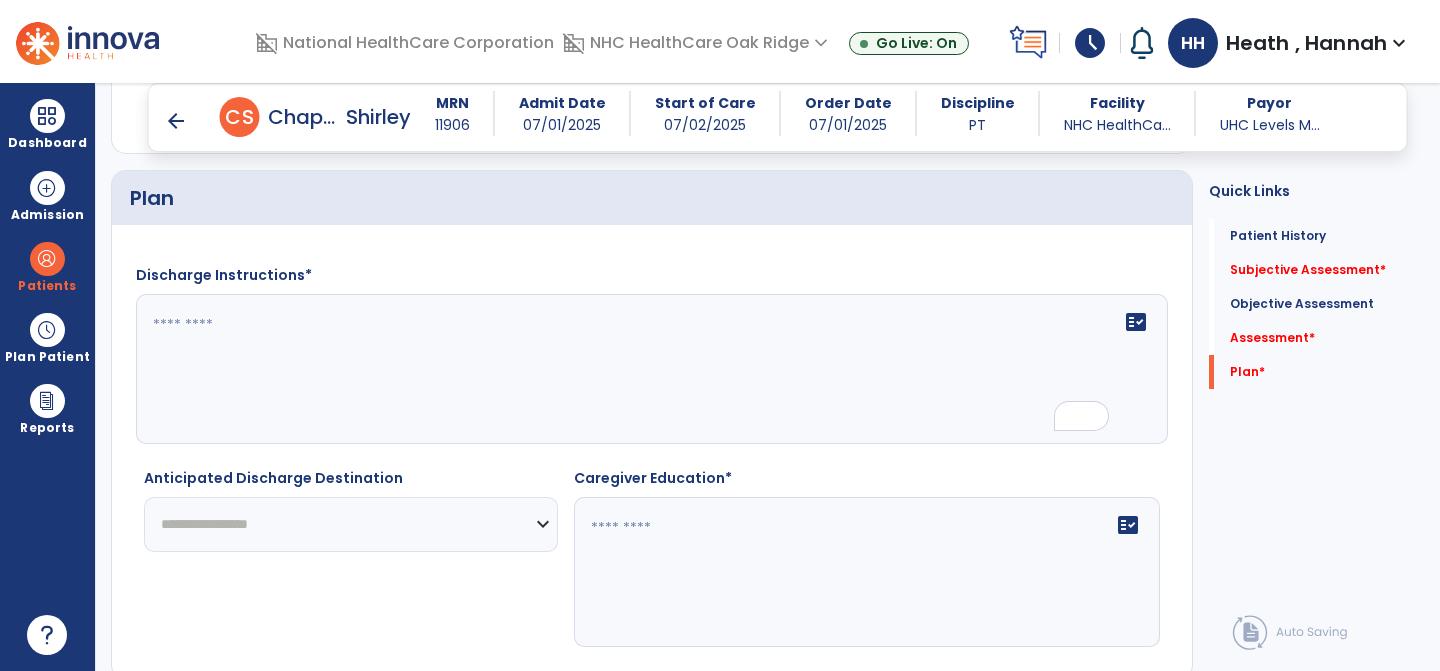 scroll, scrollTop: 3279, scrollLeft: 0, axis: vertical 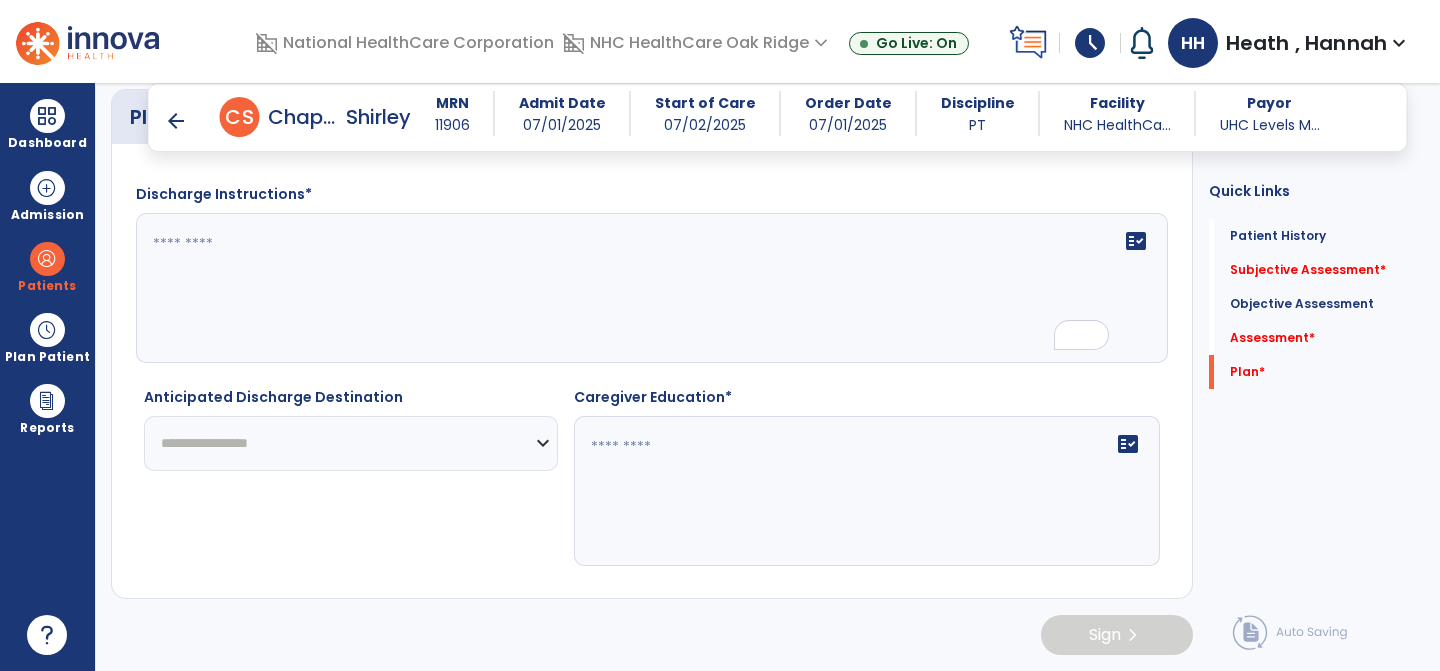 click on "Caregiver Education*   fact_check" 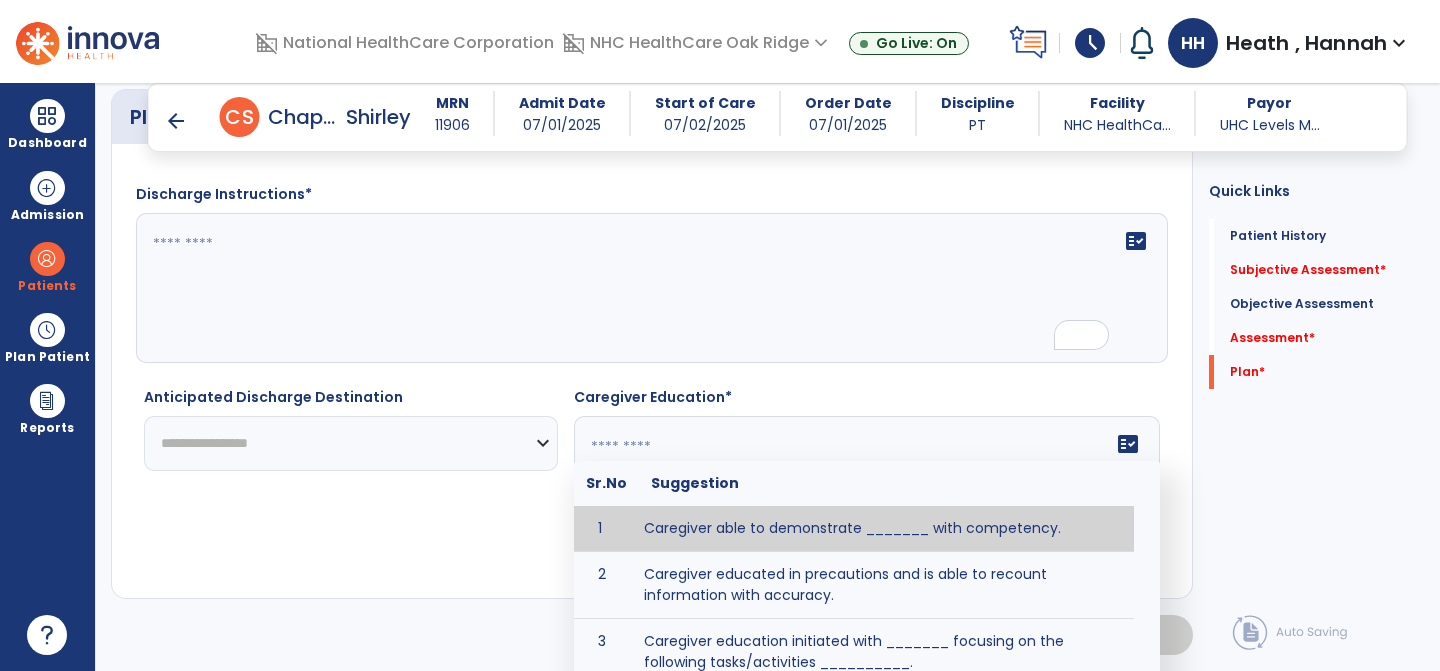 click 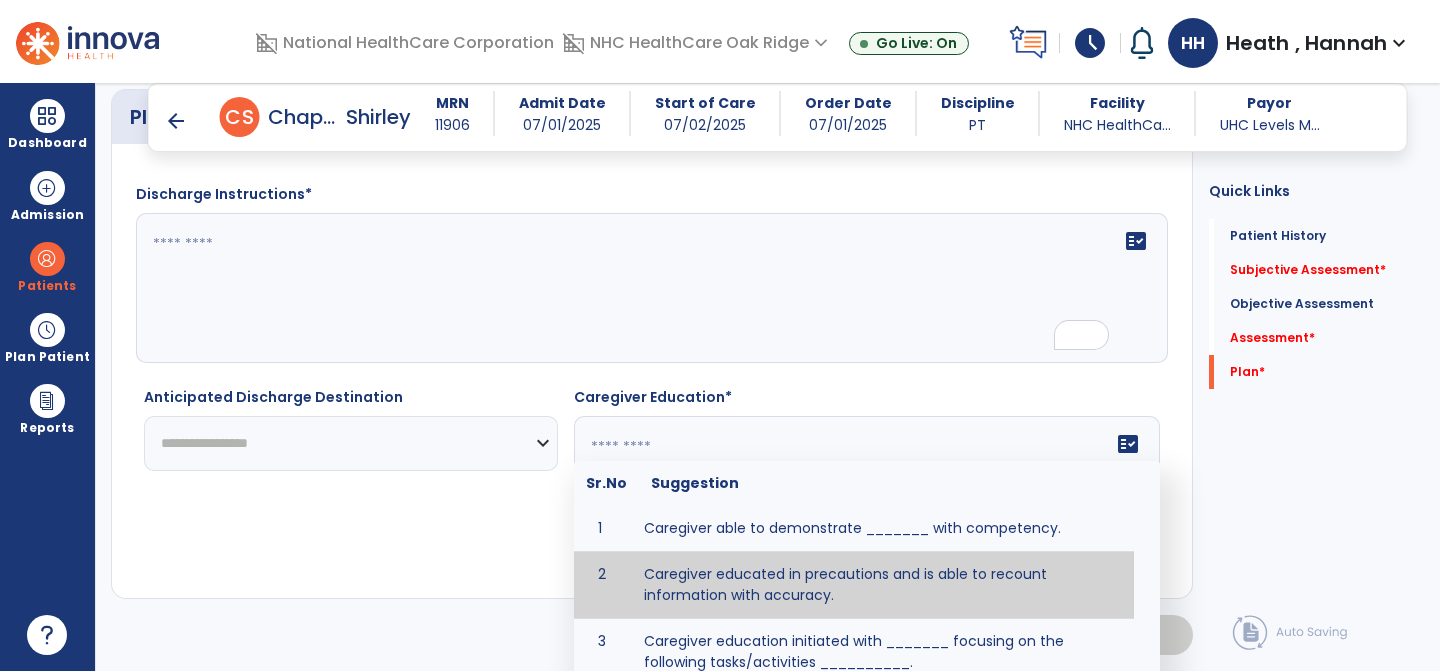 scroll, scrollTop: 64, scrollLeft: 0, axis: vertical 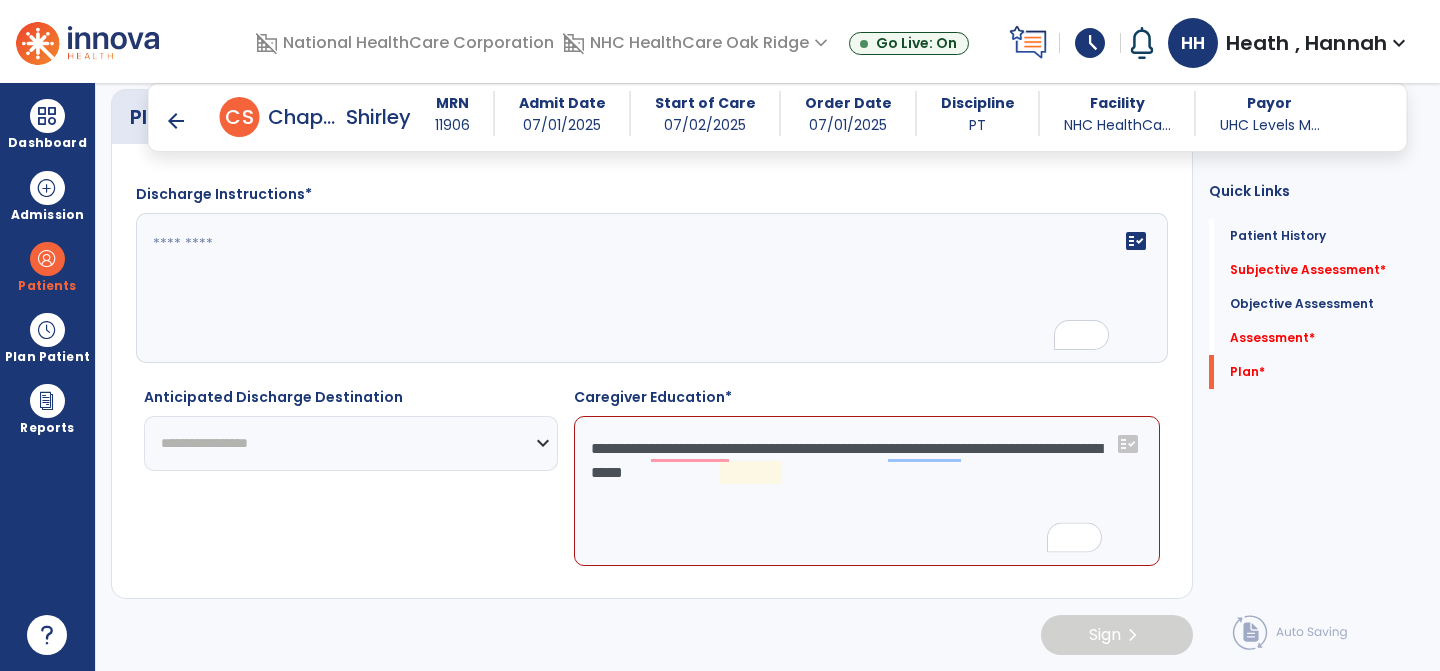 click on "**********" 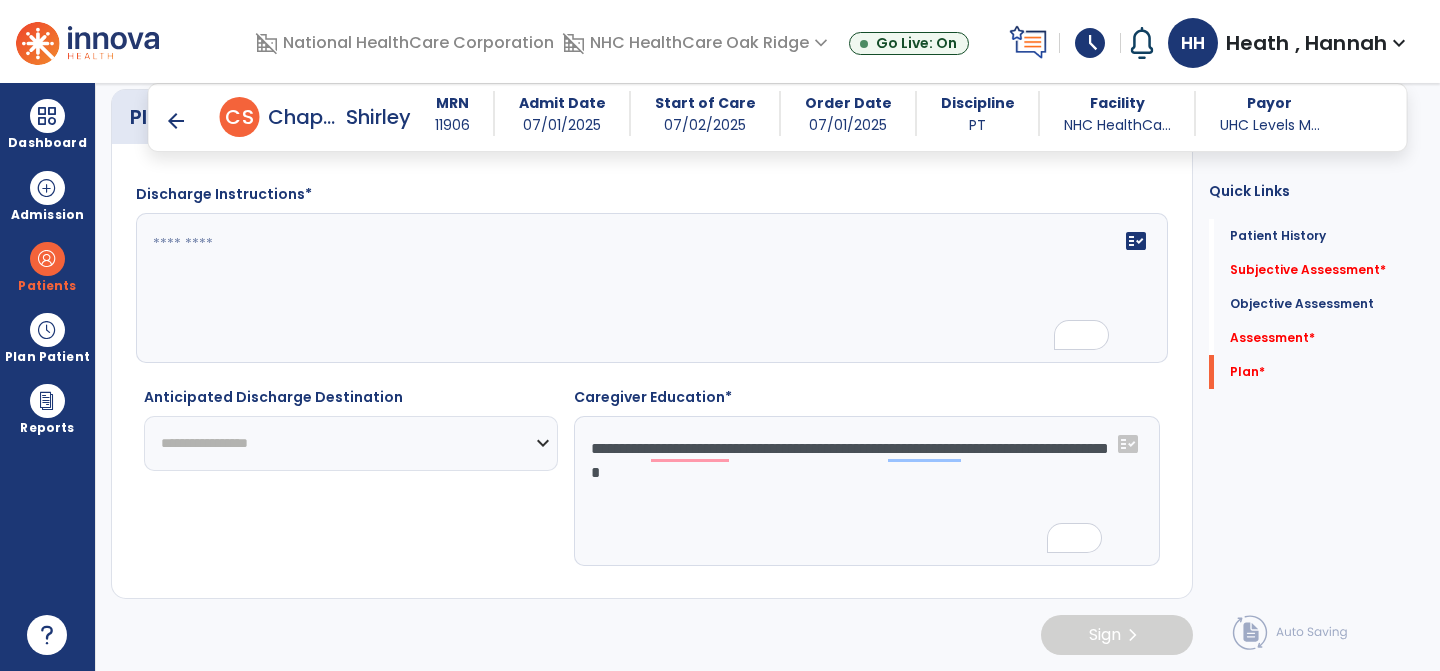 type on "**********" 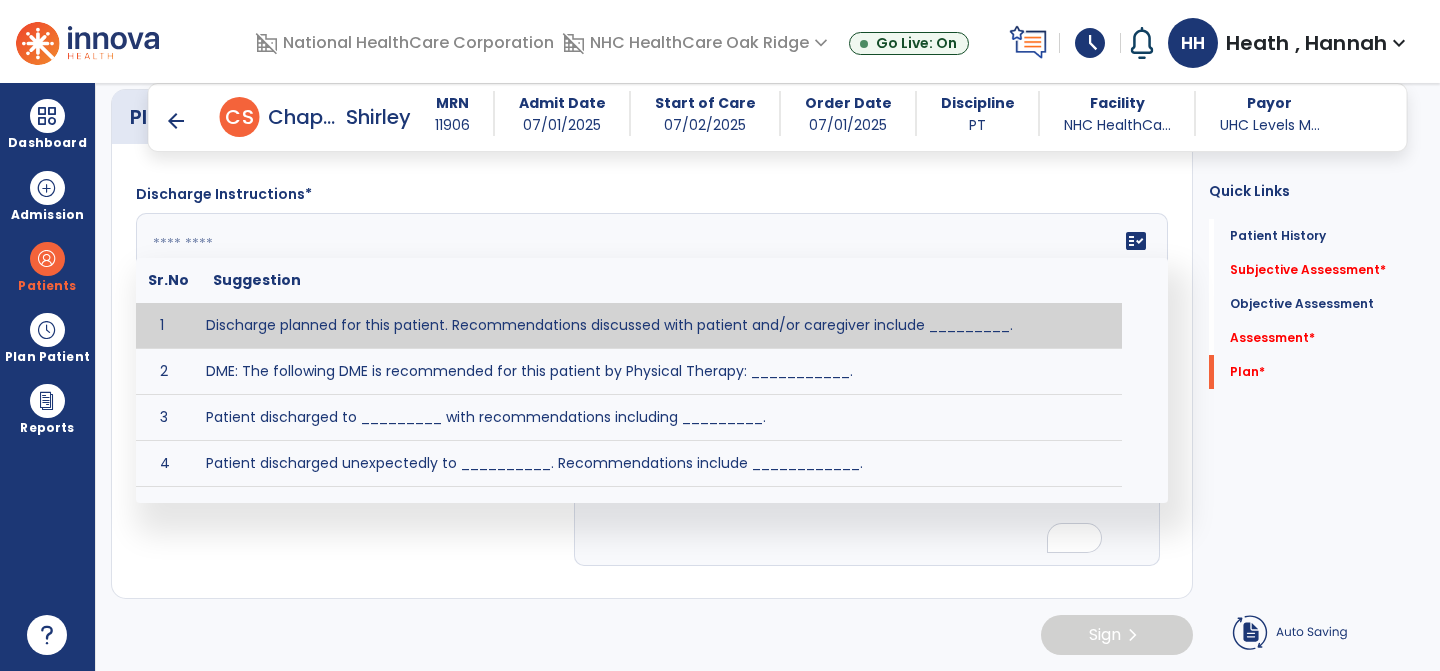 click on "fact_check  Sr.No Suggestion 1 Discharge planned for this patient. Recommendations discussed with patient and/or caregiver include _________. 2 DME: The following DME is recommended for this patient by Physical Therapy: ___________. 3 Patient discharged to _________ with recommendations including _________. 4 Patient discharged unexpectedly to __________. Recommendations include ____________." 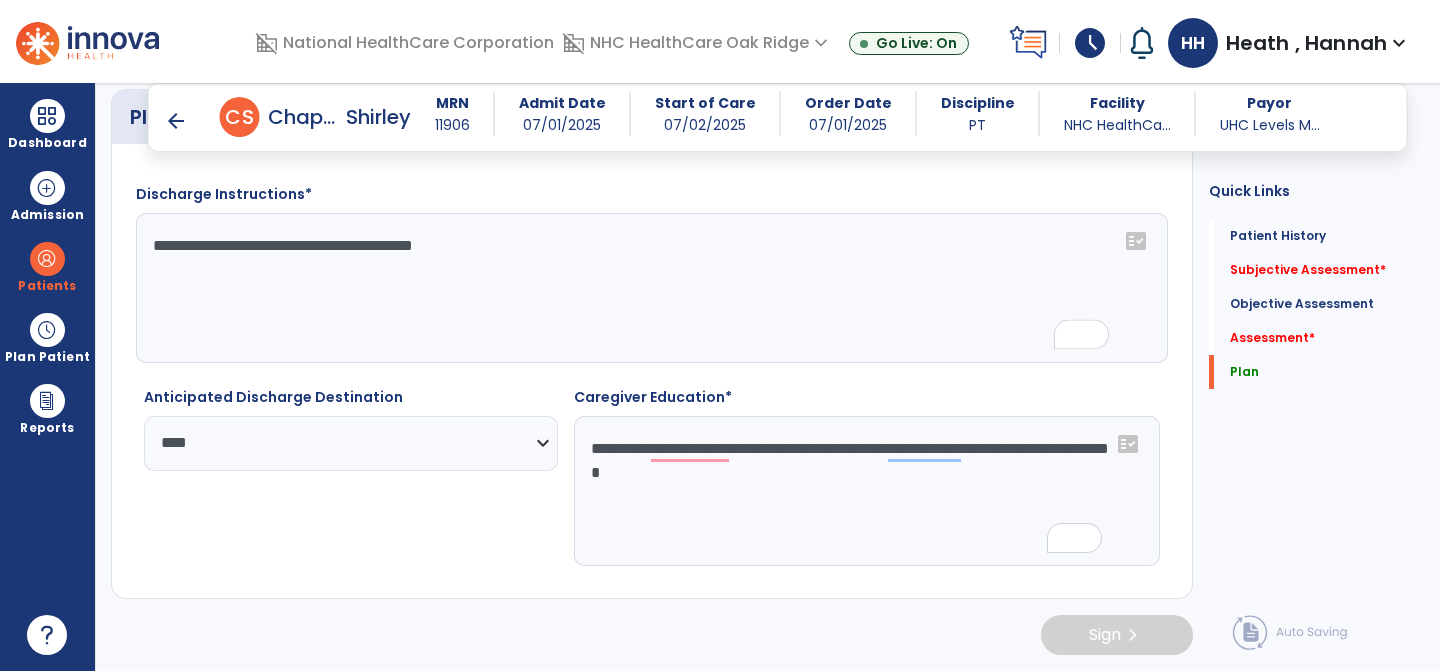 click on "**********" 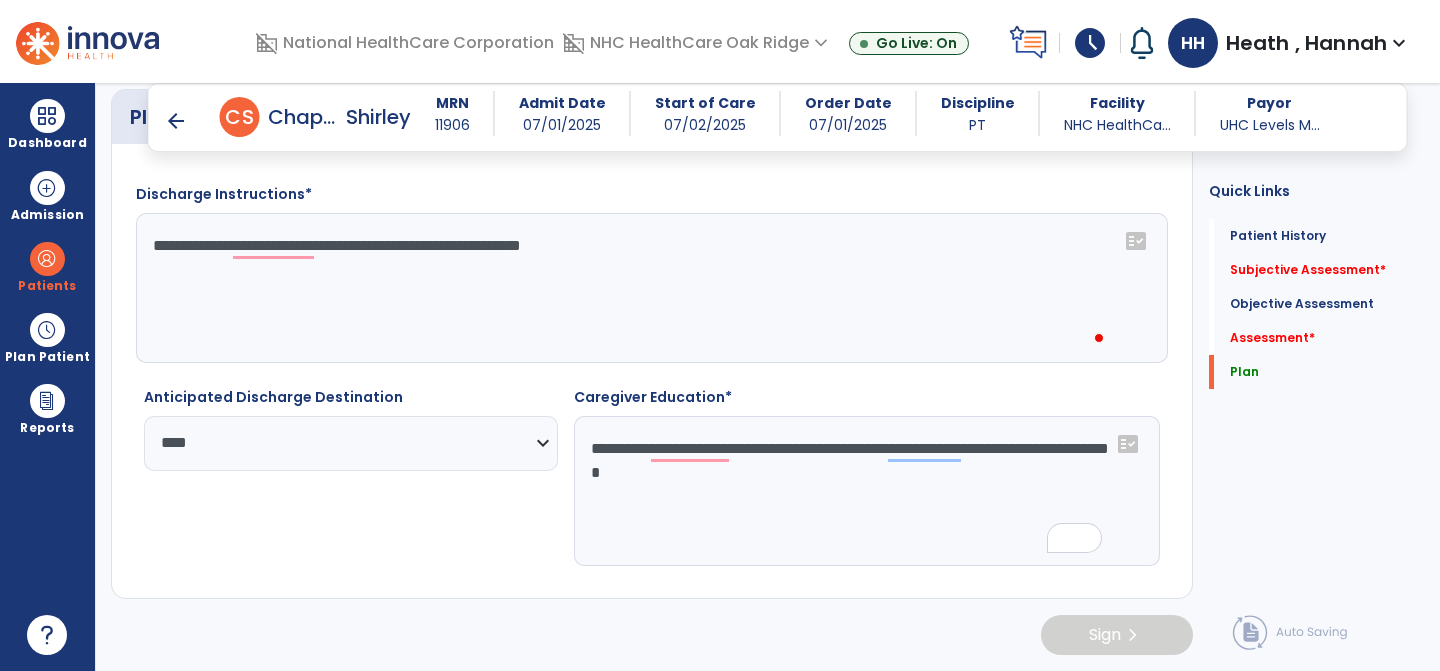 click on "**********" 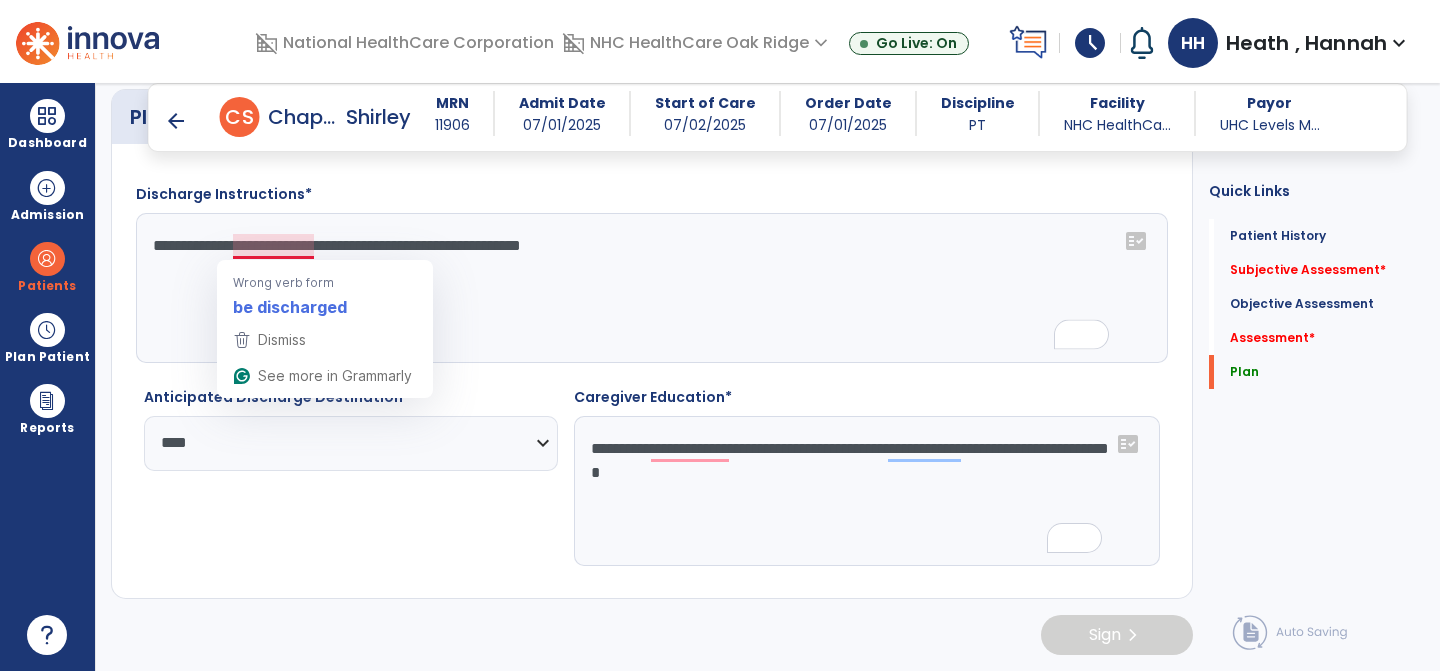 click on "**********" 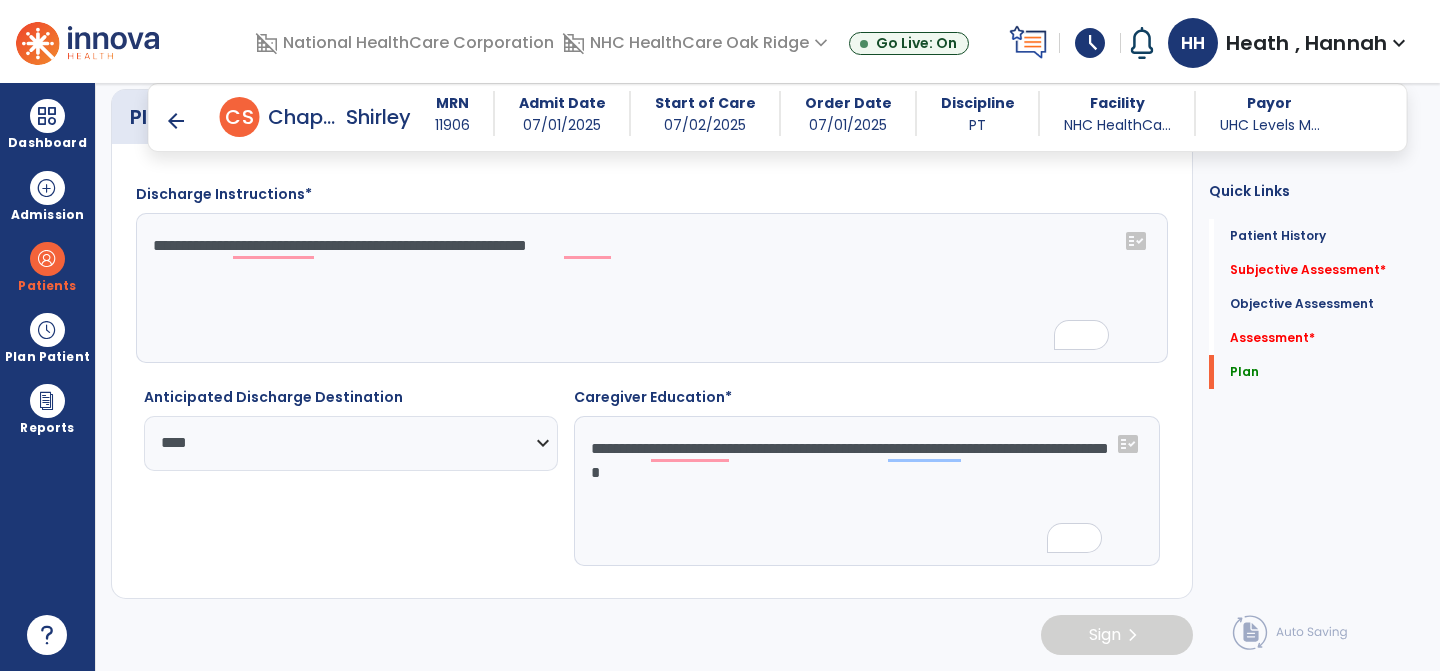 scroll, scrollTop: 3161, scrollLeft: 0, axis: vertical 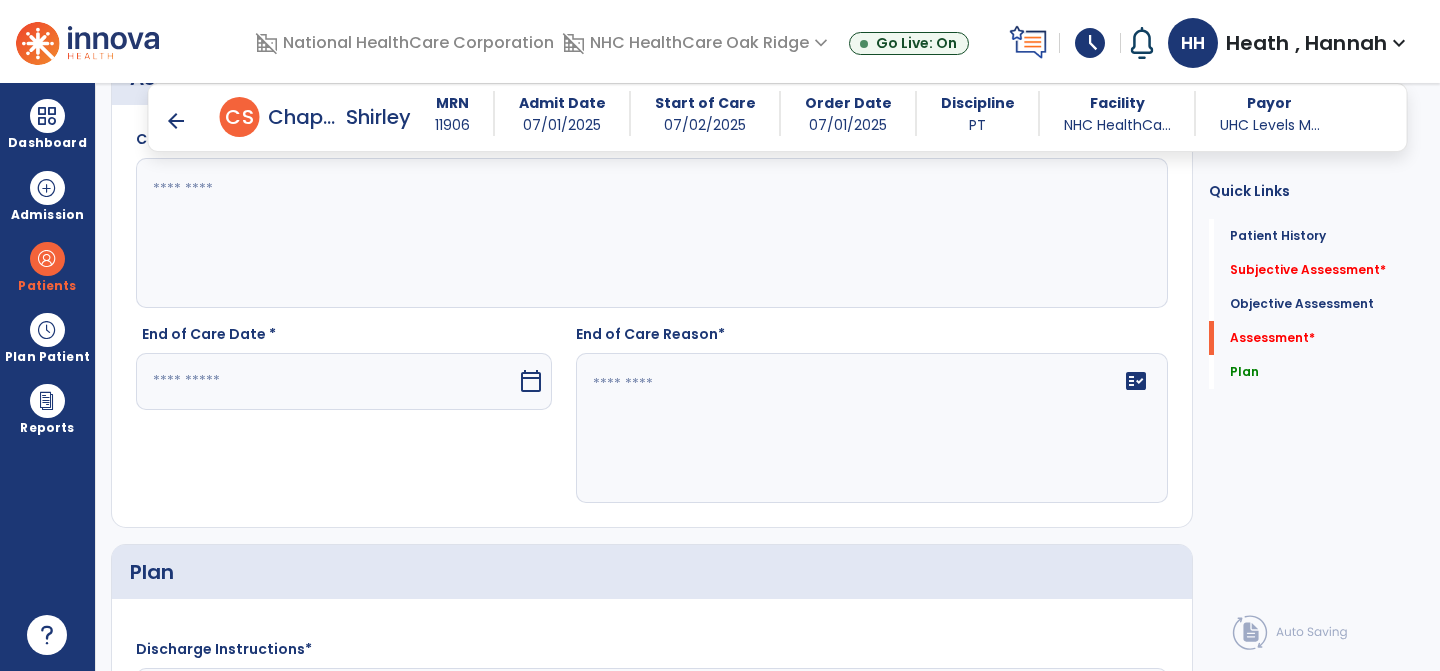 type on "**********" 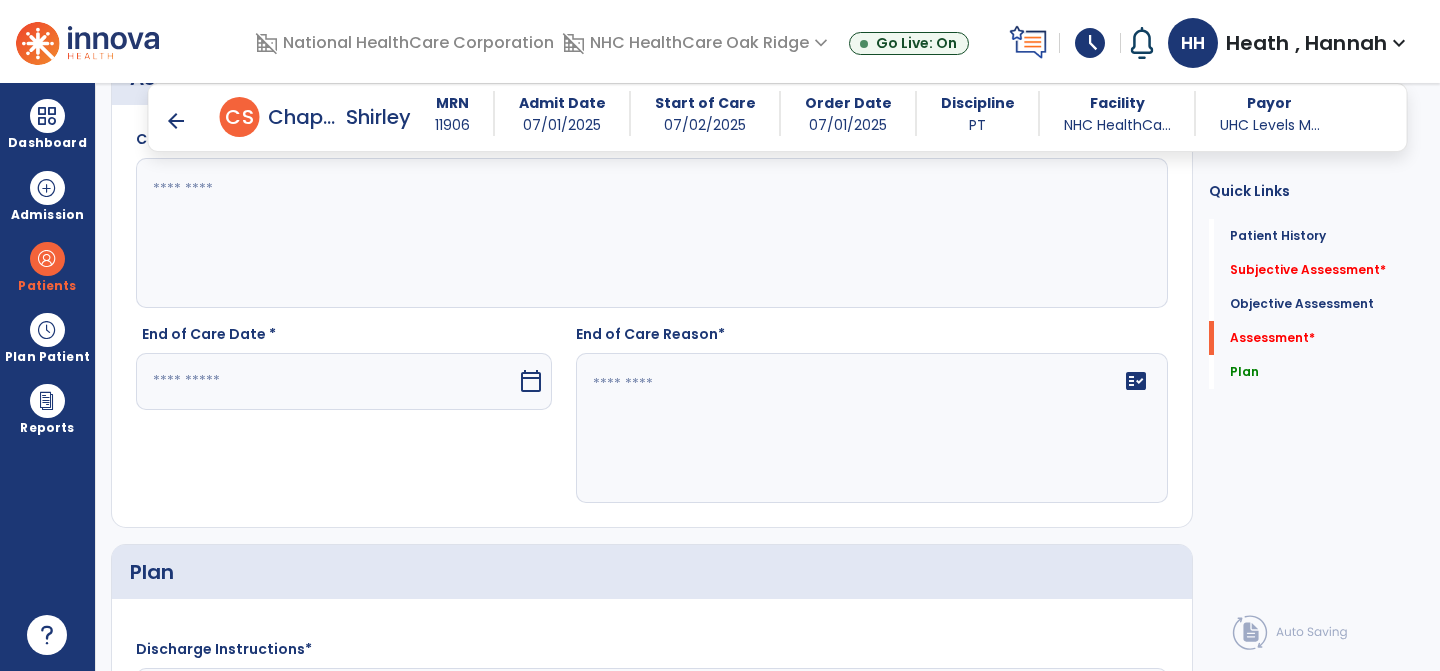 click at bounding box center (326, 381) 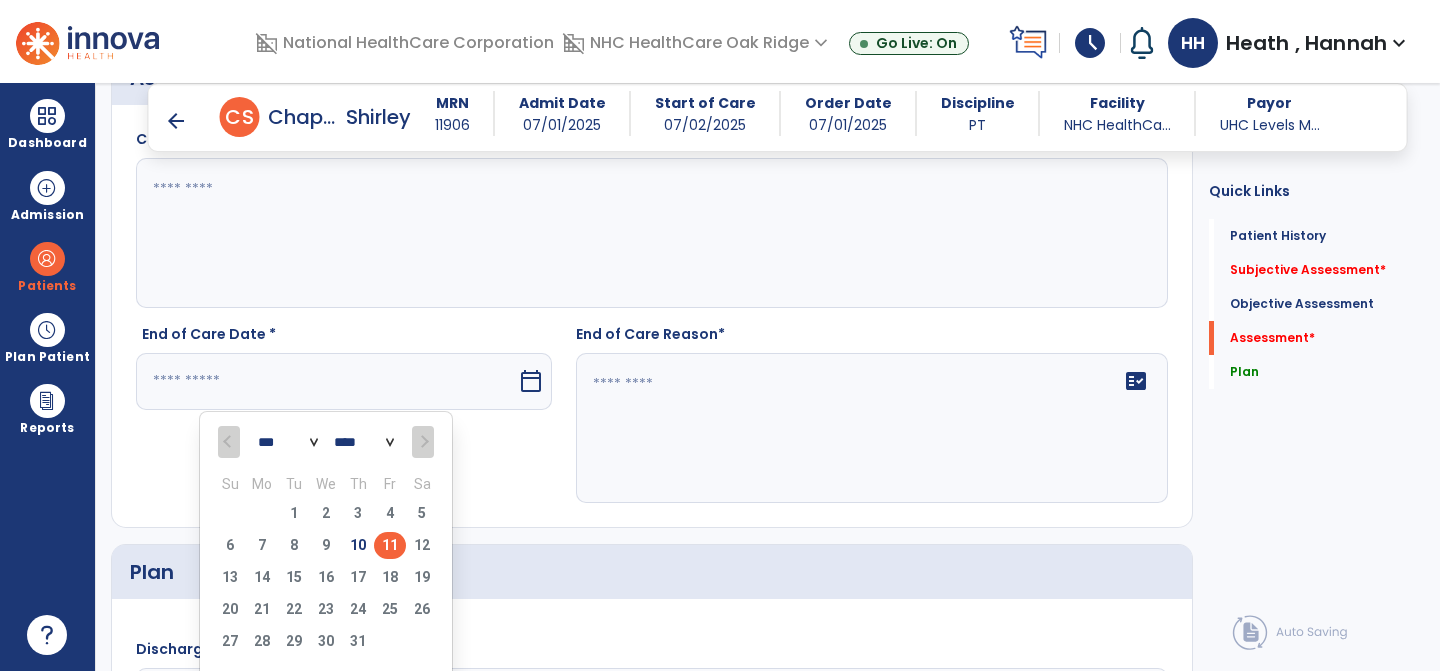 click on "11" at bounding box center [390, 545] 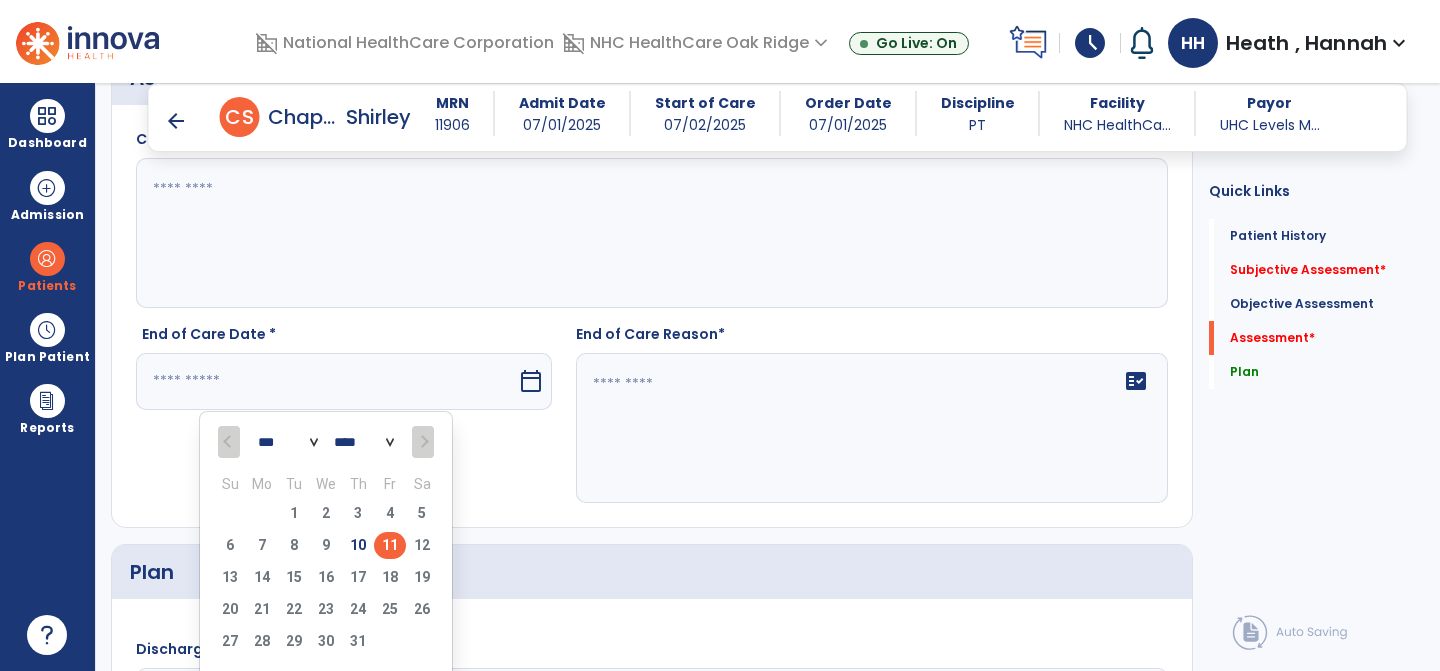 type on "*********" 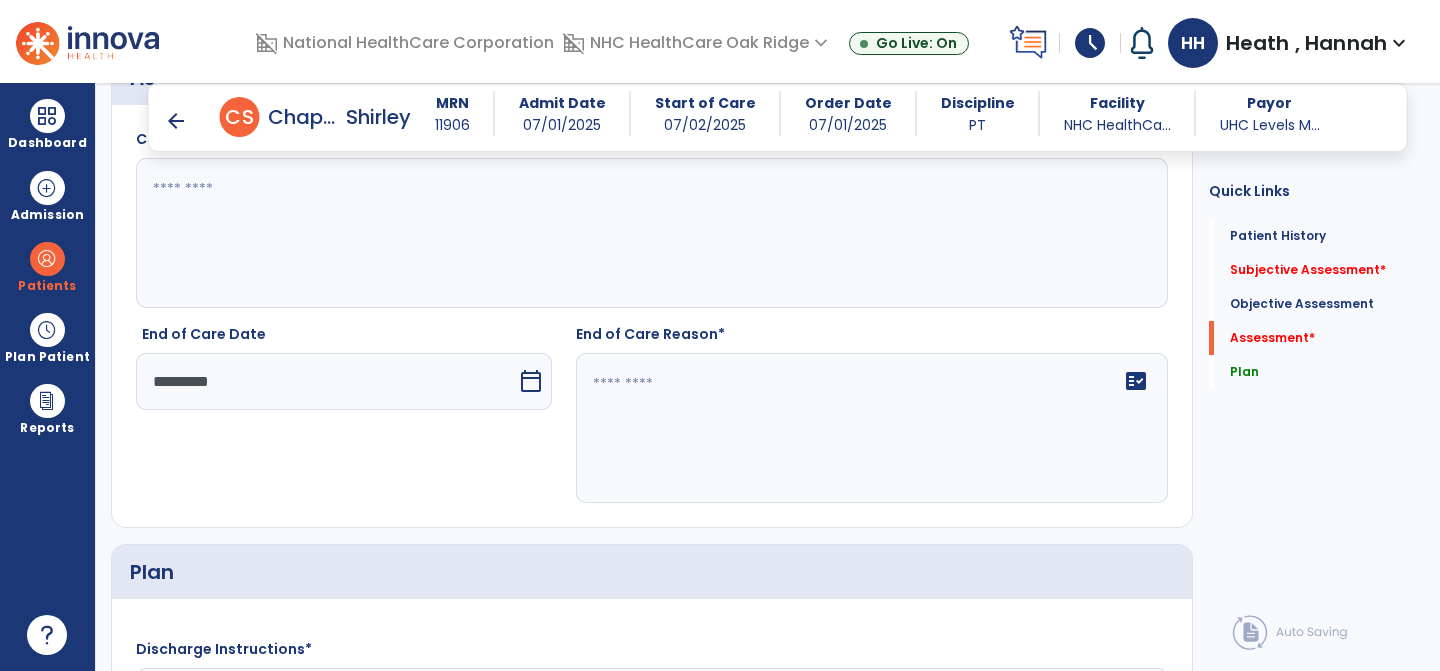 click on "fact_check" 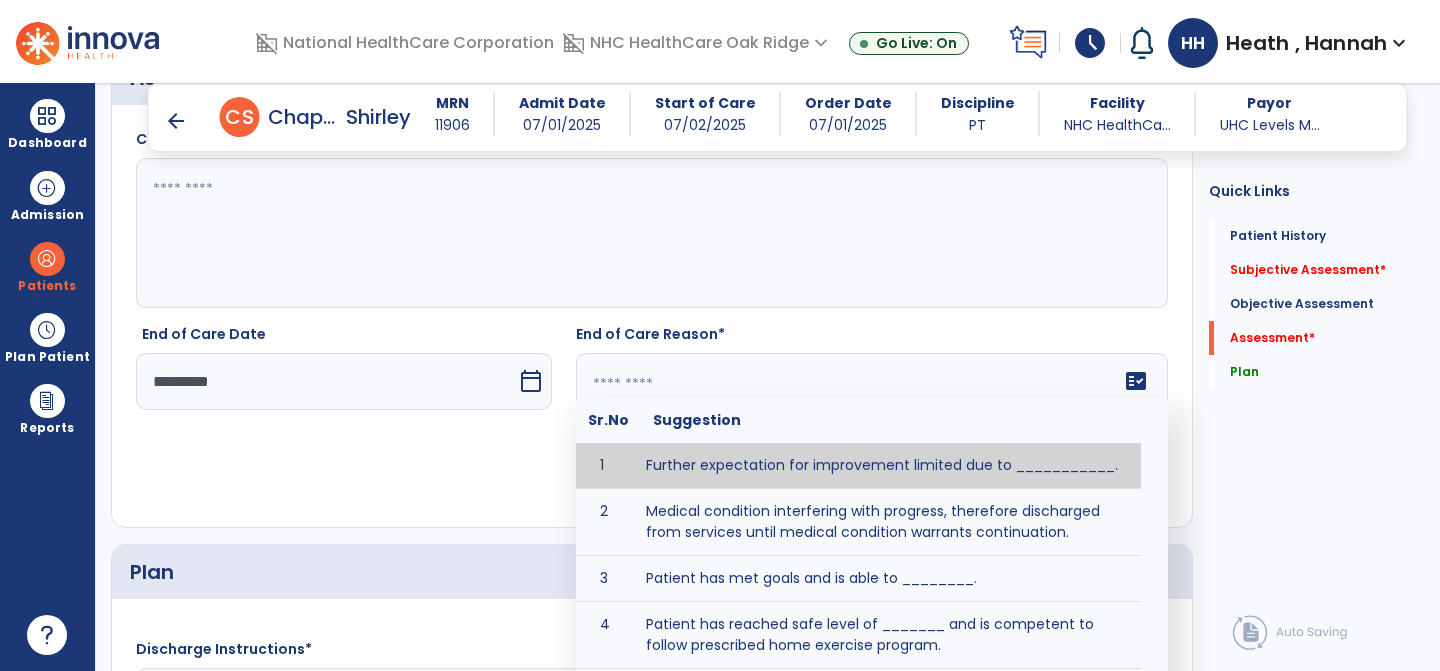 click 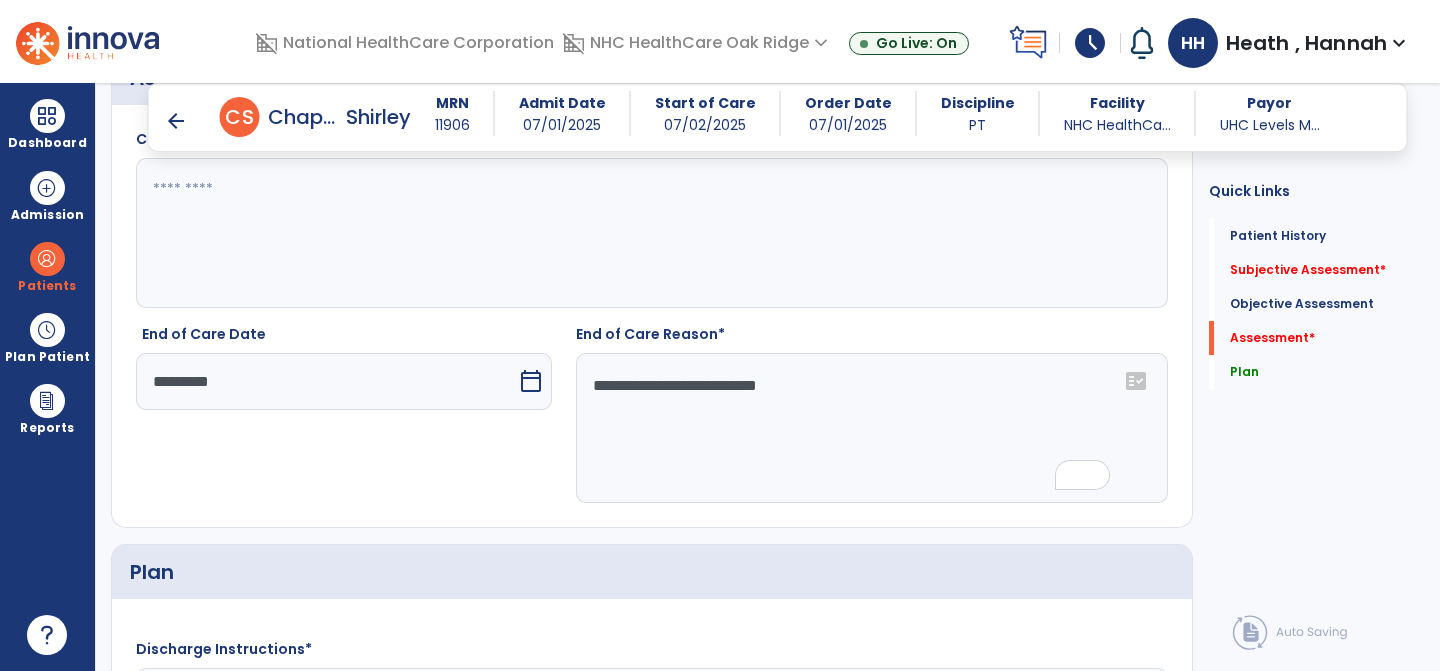 type on "**********" 